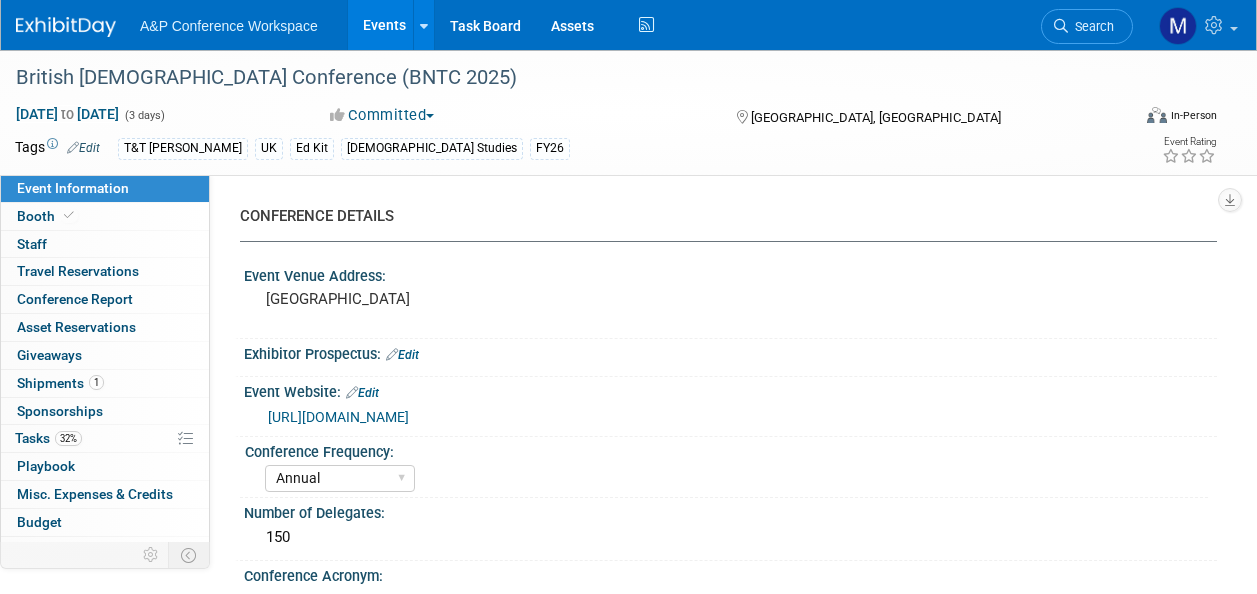 select on "Annual" 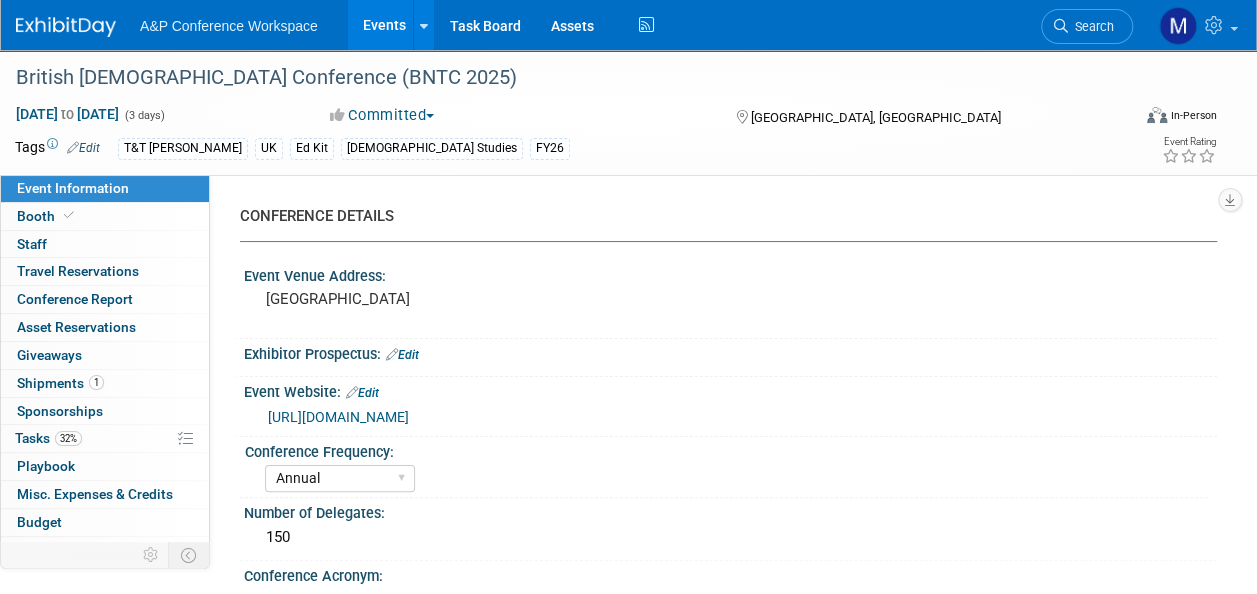 scroll, scrollTop: 0, scrollLeft: 0, axis: both 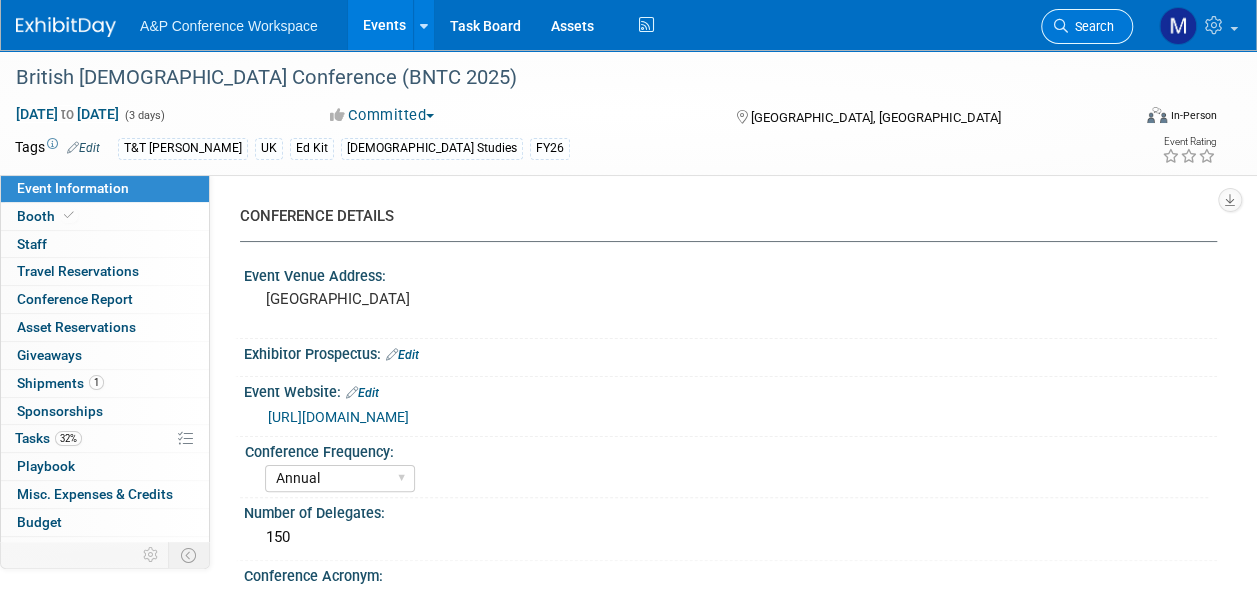 click on "Search" at bounding box center (1091, 26) 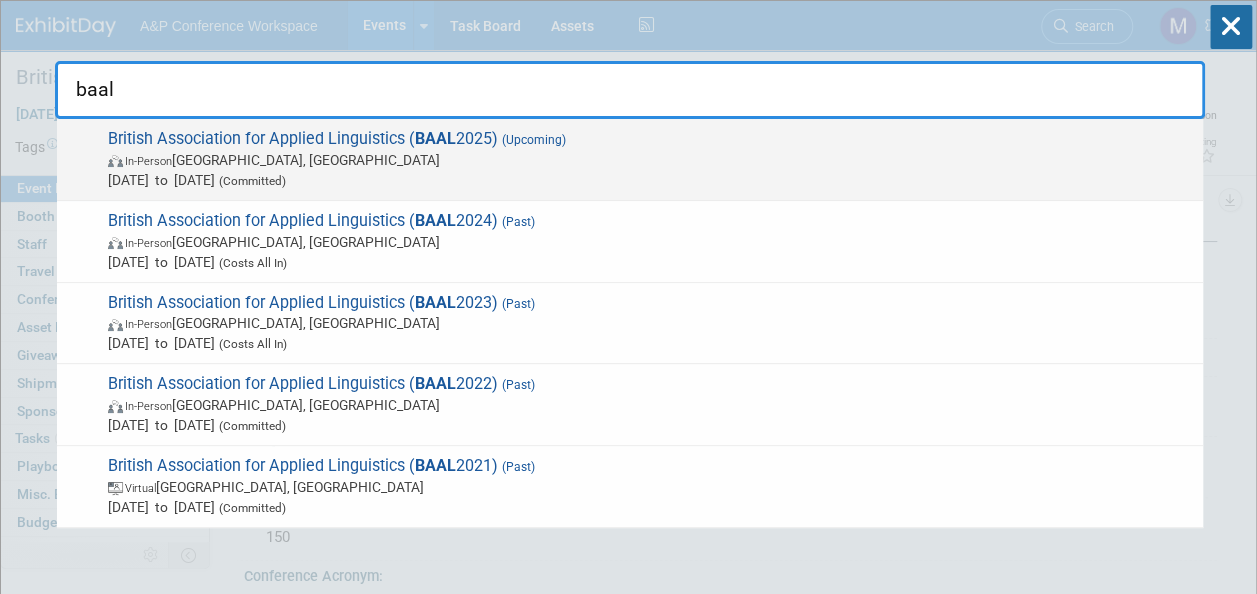 type on "baal" 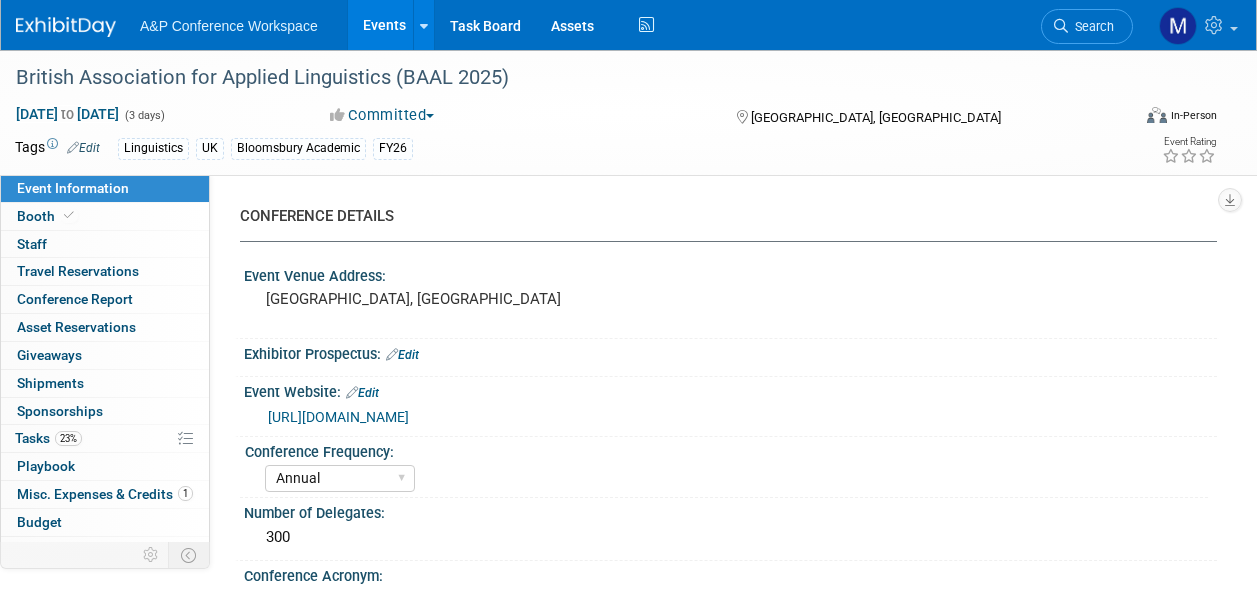 select on "Annual" 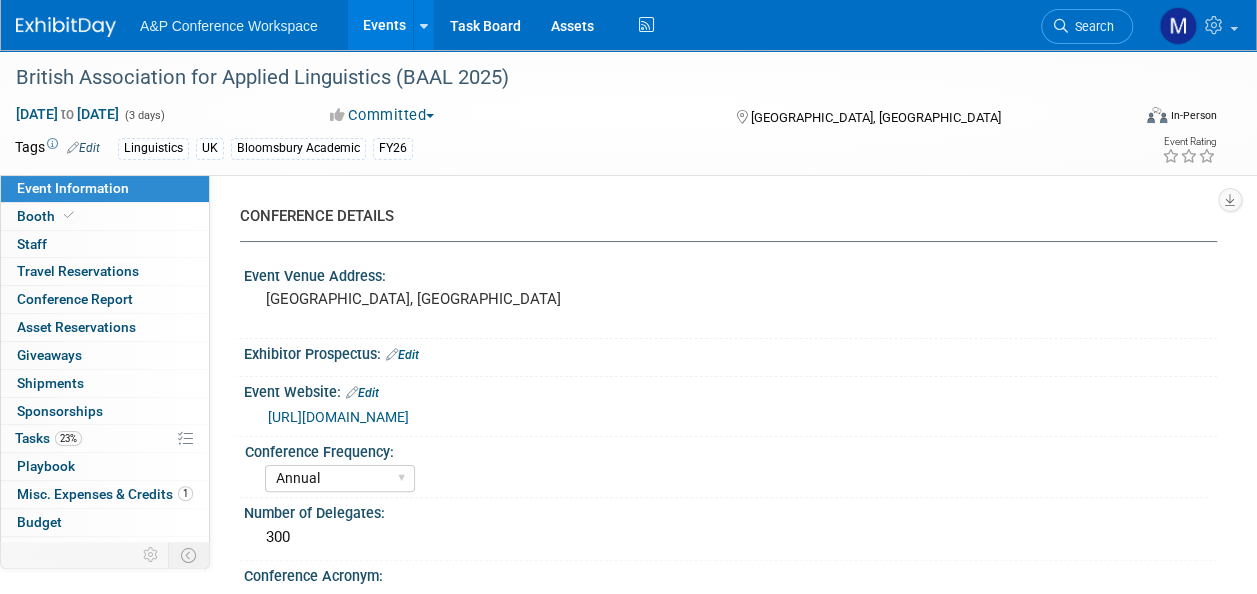 scroll, scrollTop: 0, scrollLeft: 0, axis: both 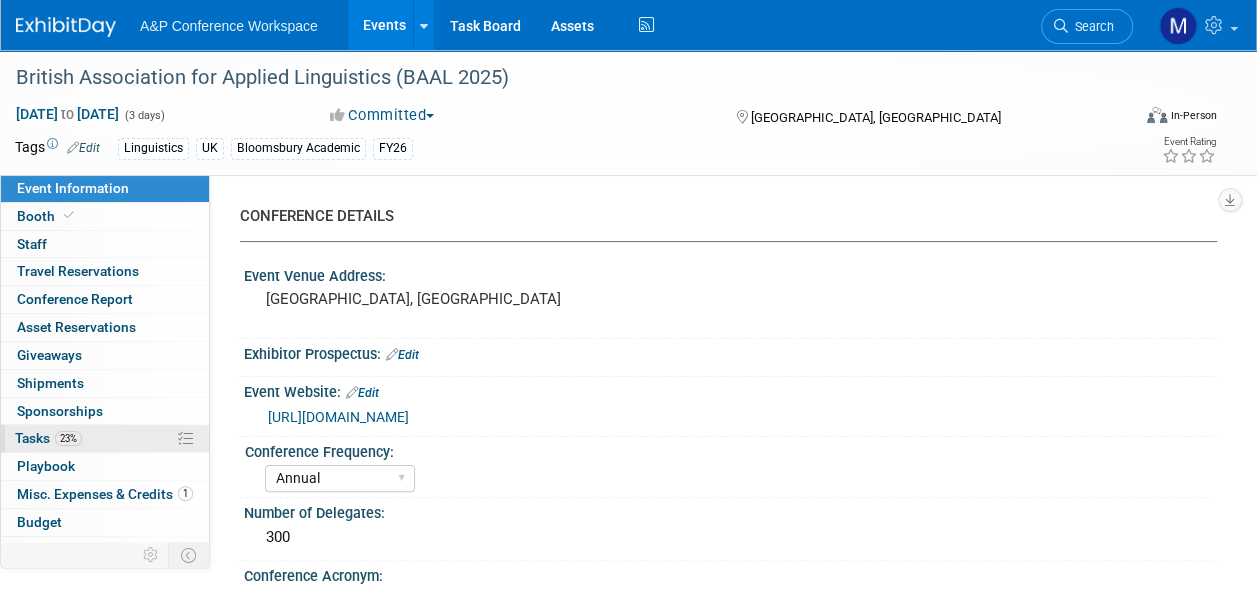 click on "23%
Tasks 23%" at bounding box center [105, 438] 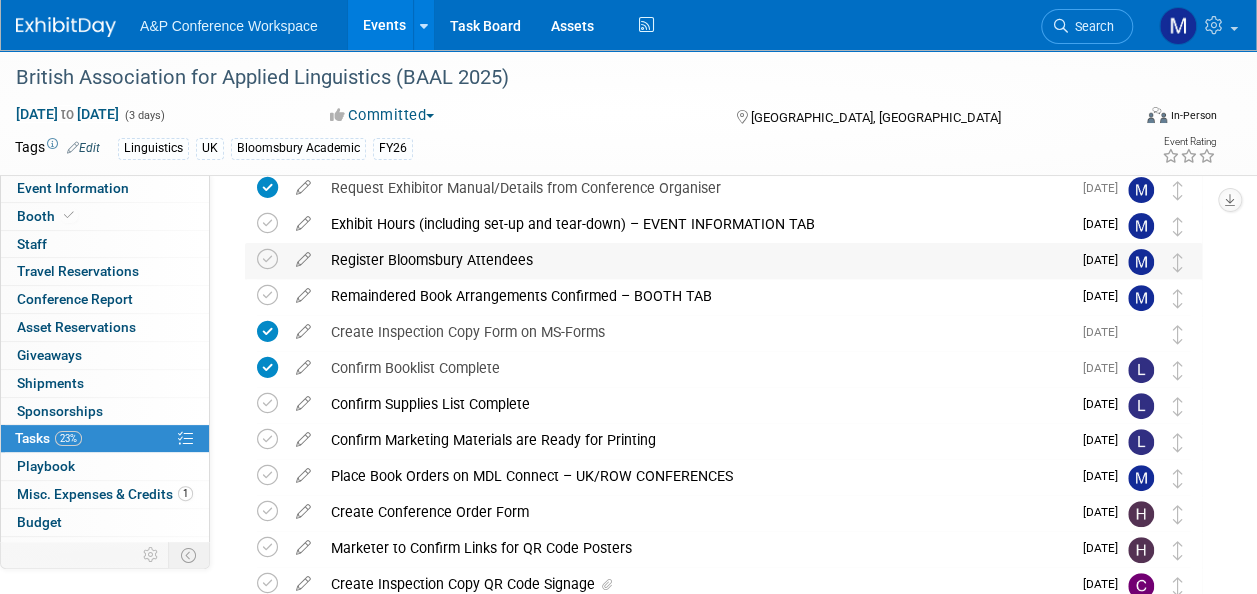 scroll, scrollTop: 200, scrollLeft: 0, axis: vertical 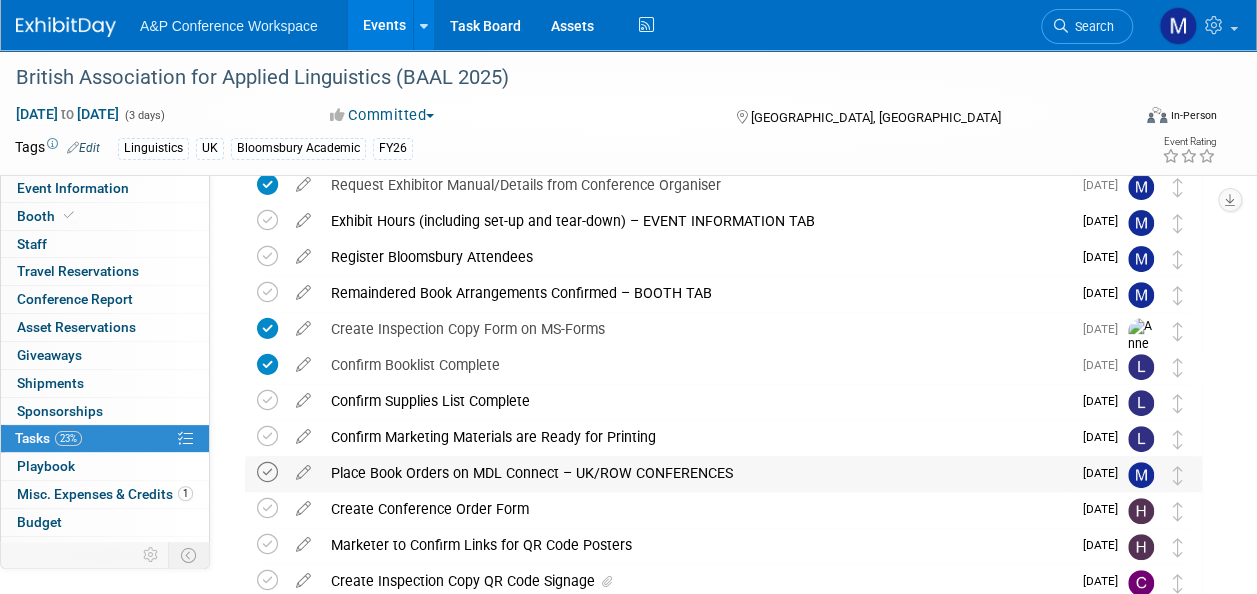 click at bounding box center [267, 472] 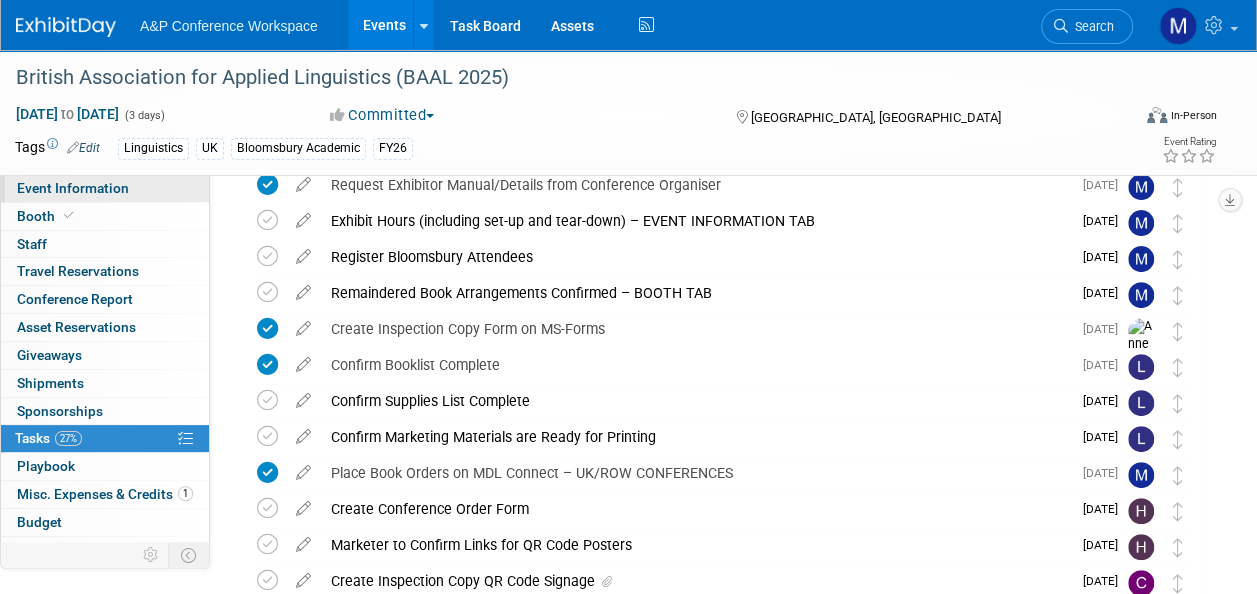 click on "Event Information" at bounding box center [73, 188] 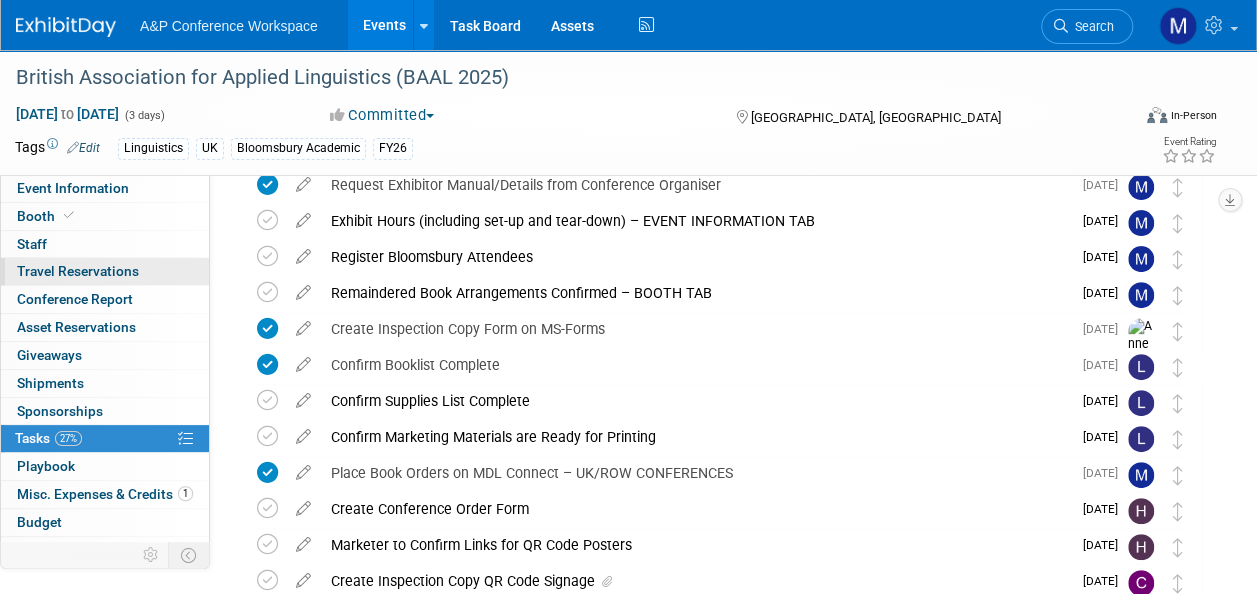 scroll, scrollTop: 0, scrollLeft: 0, axis: both 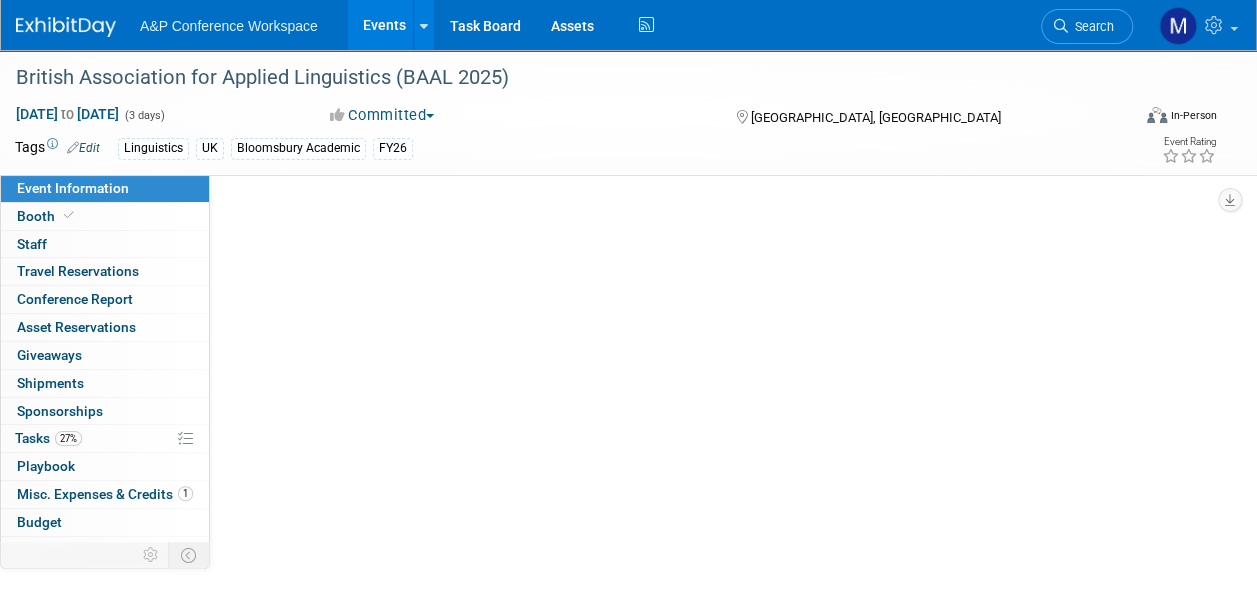 select on "Annual" 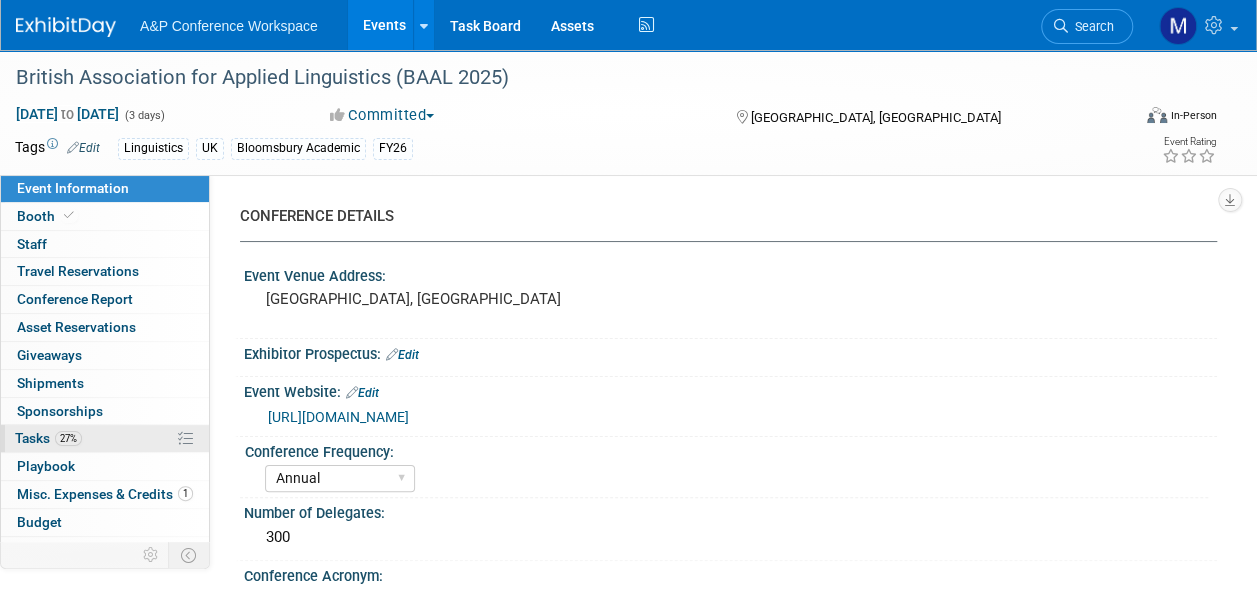 click on "27%
Tasks 27%" at bounding box center (105, 438) 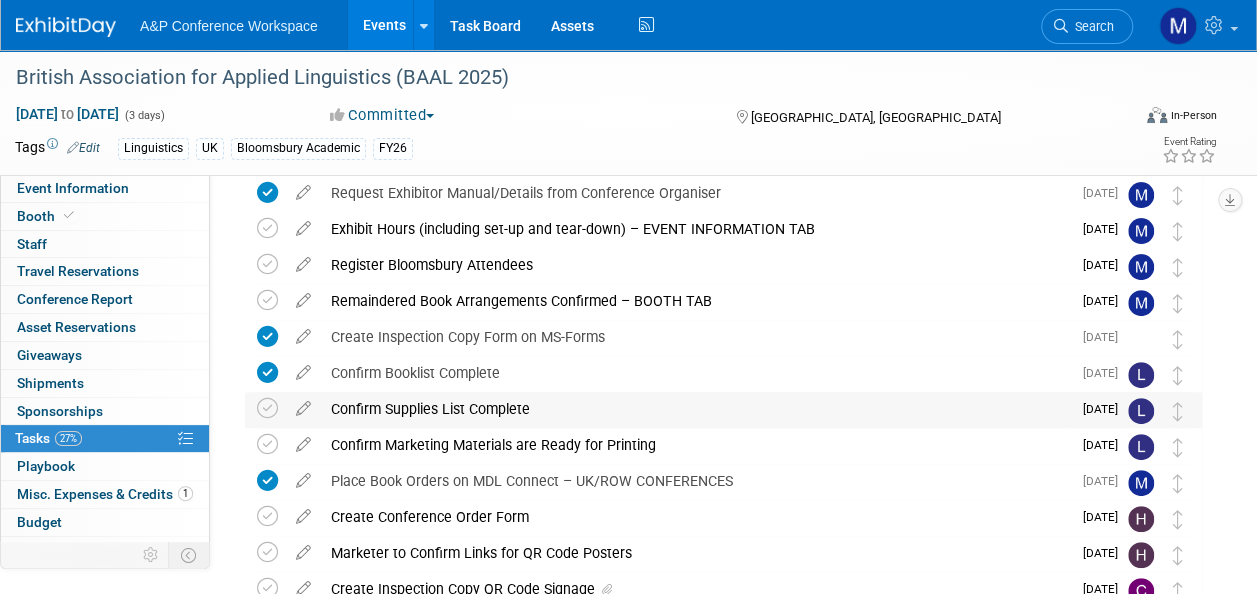 scroll, scrollTop: 200, scrollLeft: 0, axis: vertical 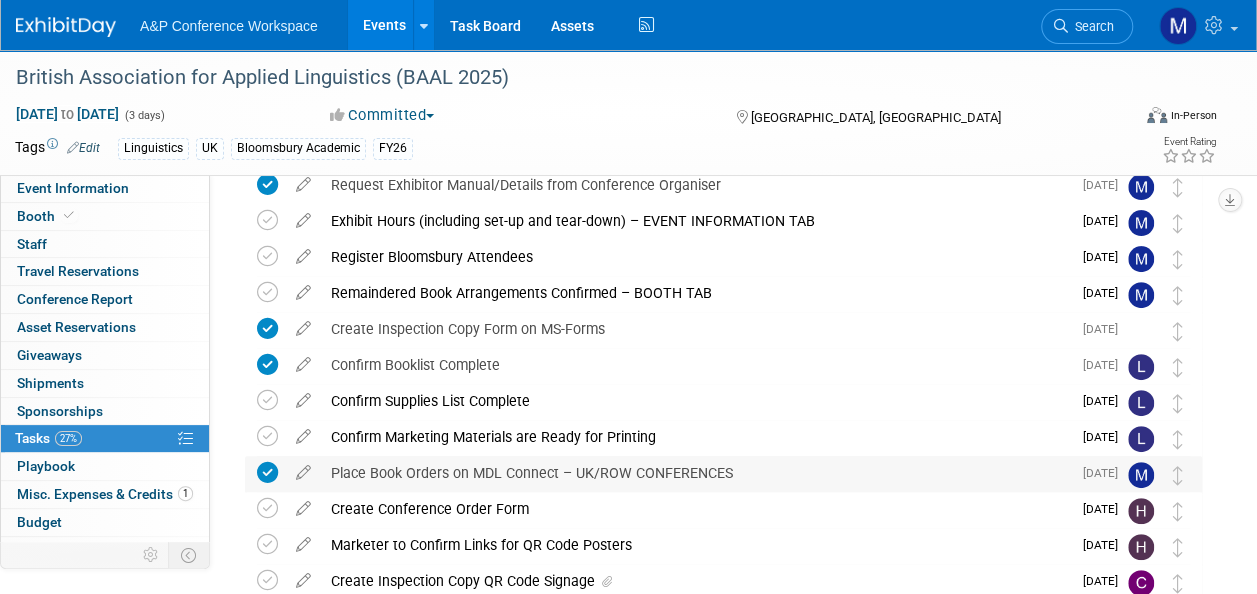 click on "Place Book Orders on MDL Connect – UK/ROW CONFERENCES" at bounding box center [696, 473] 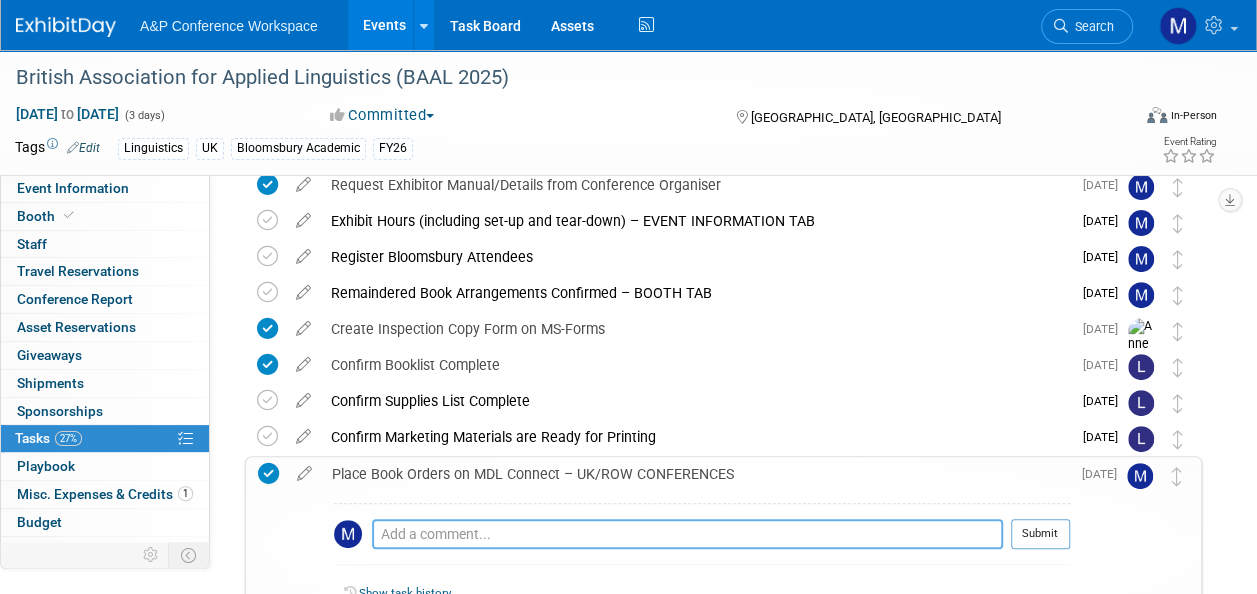 click at bounding box center [687, 534] 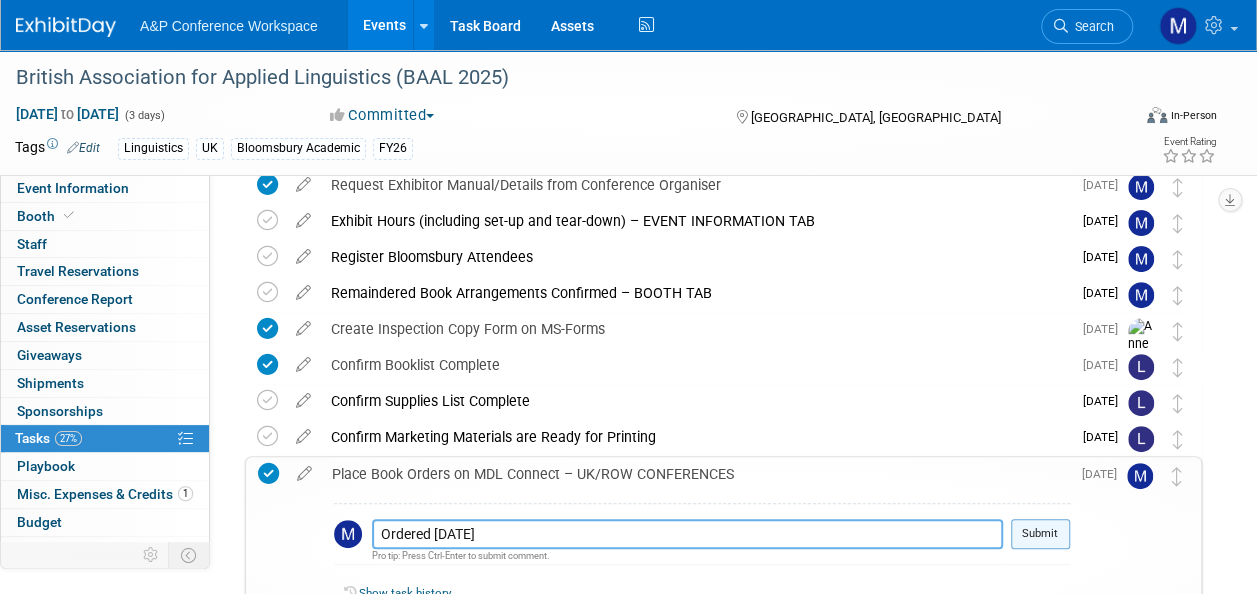 type on "Ordered 16th July 2025" 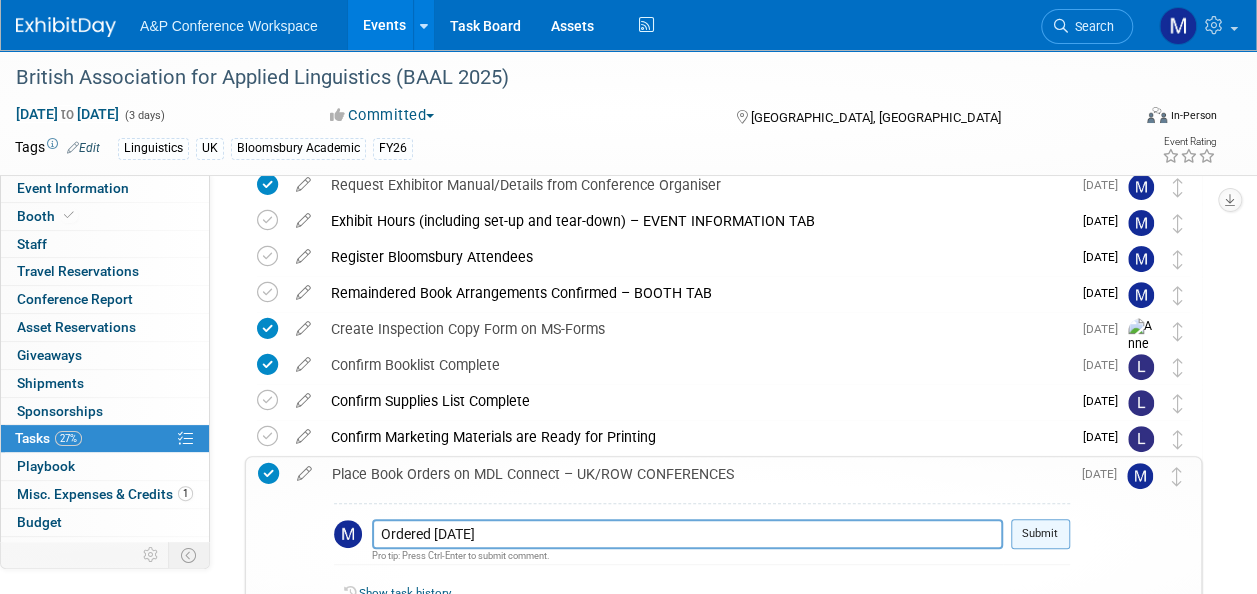click on "Submit" at bounding box center [1040, 534] 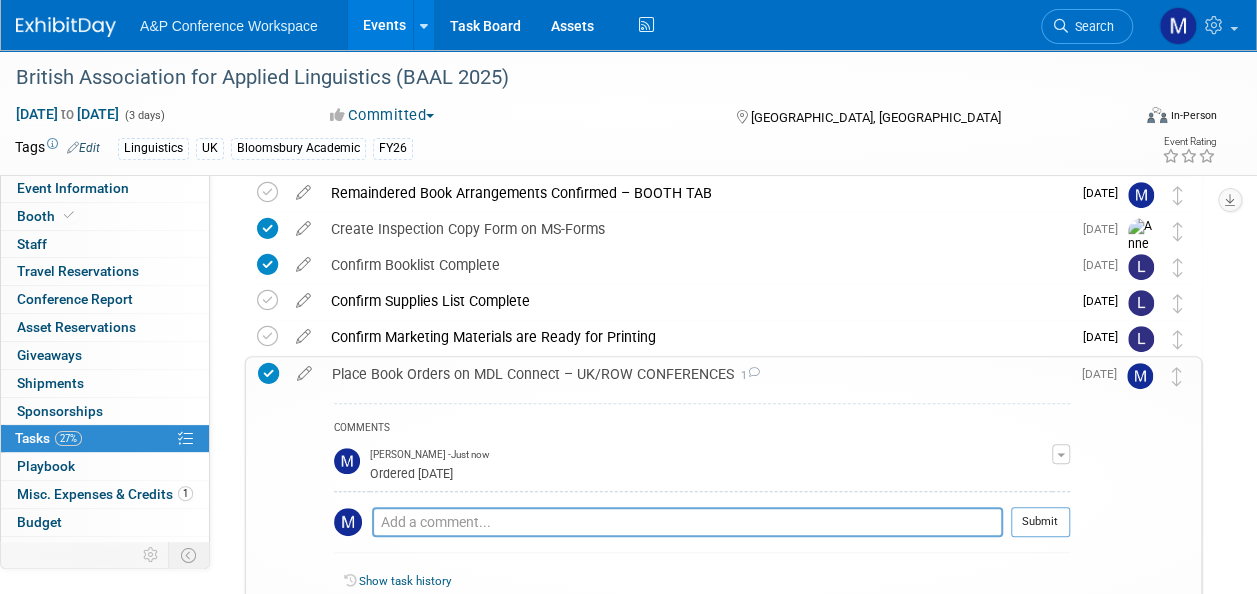 scroll, scrollTop: 400, scrollLeft: 0, axis: vertical 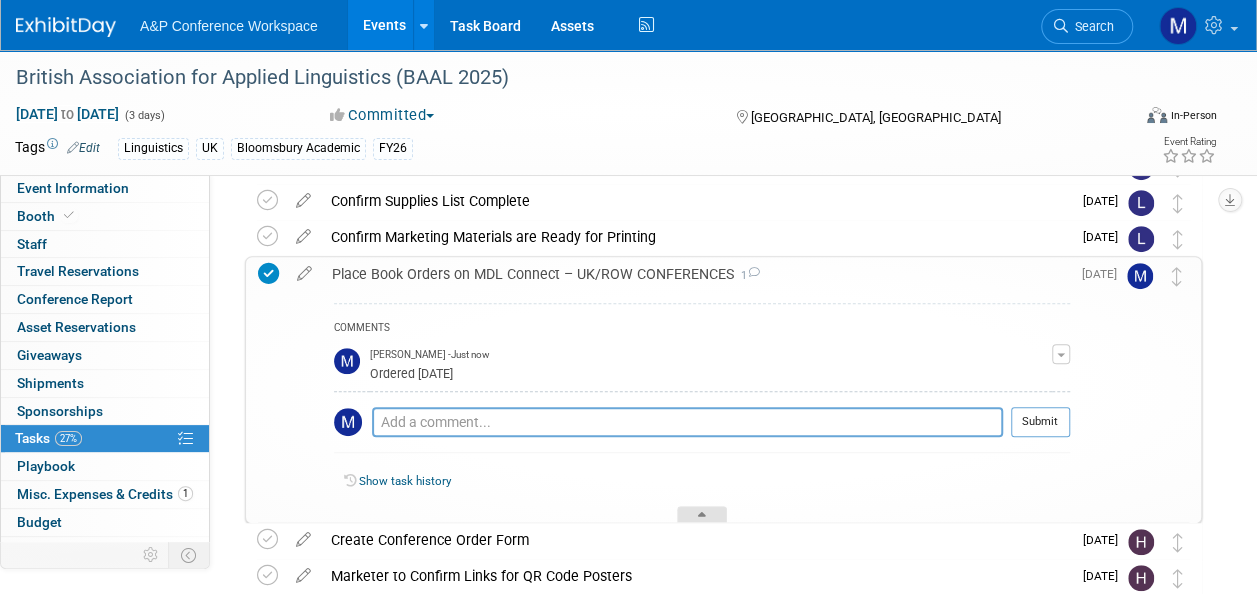 click at bounding box center (702, 518) 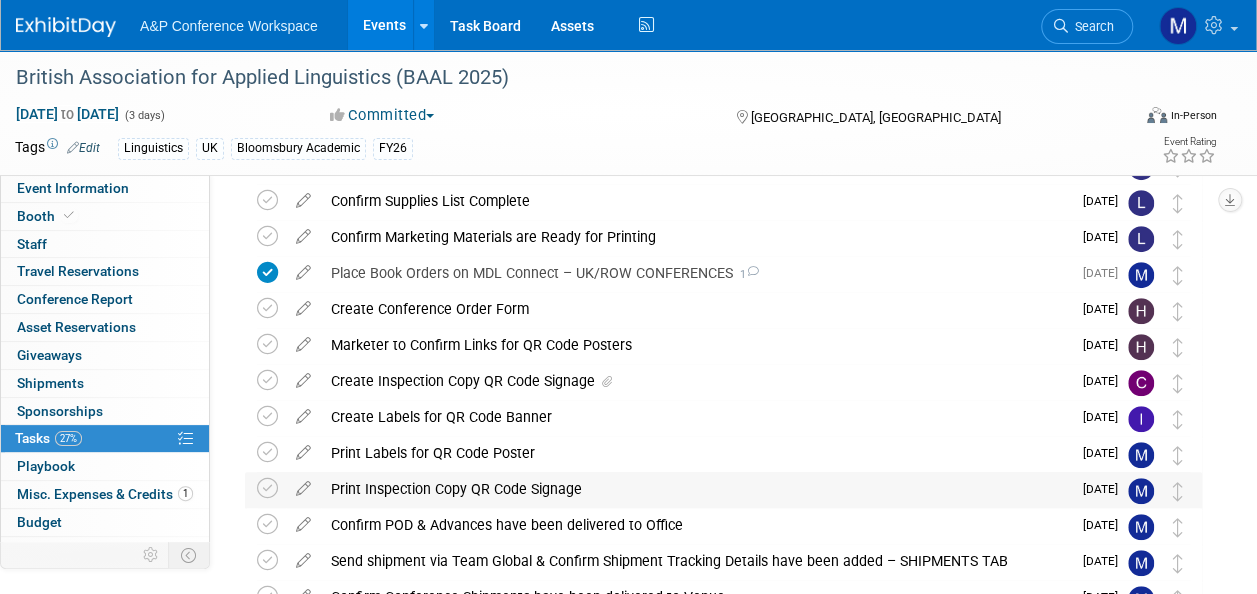 scroll, scrollTop: 300, scrollLeft: 0, axis: vertical 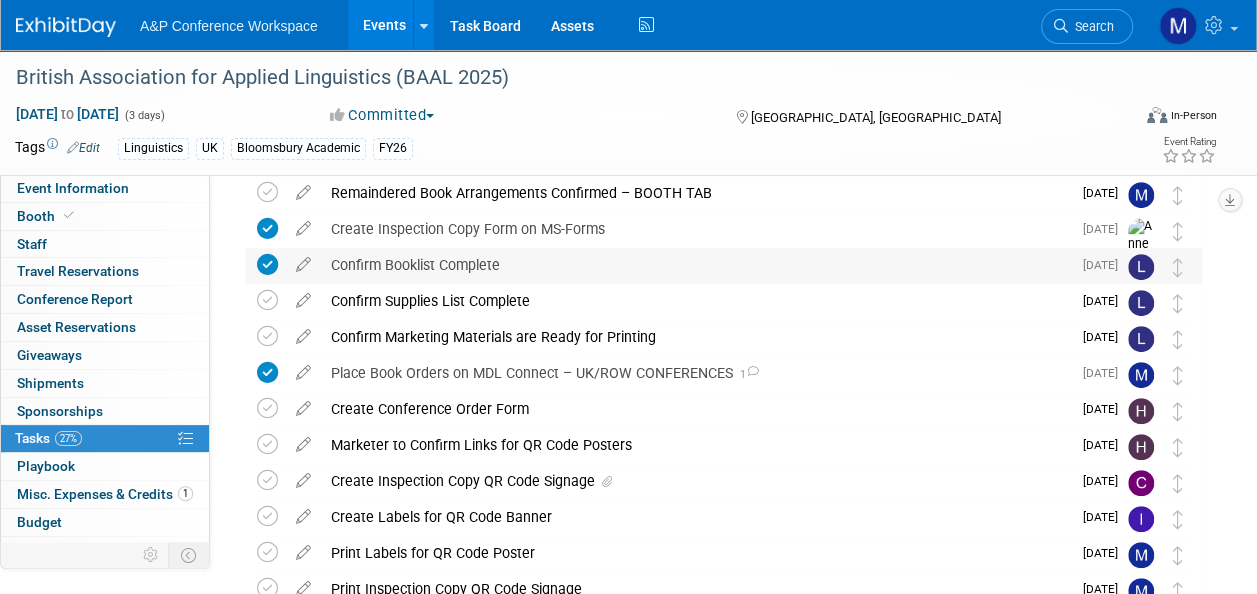click on "Confirm Booklist Complete" at bounding box center [696, 265] 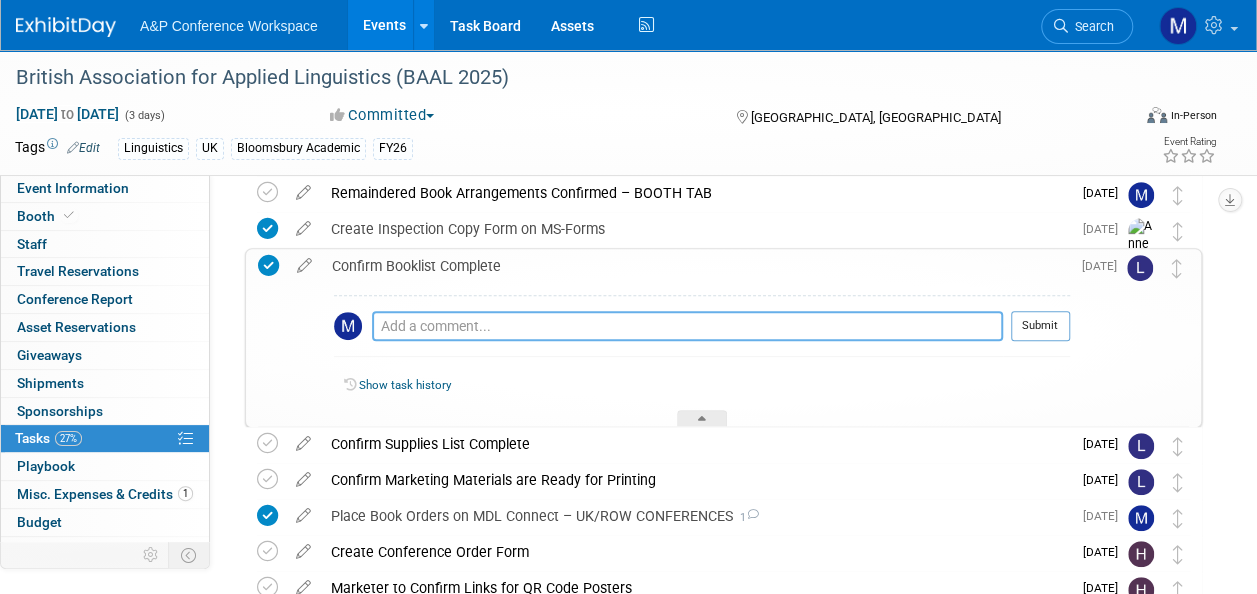 click at bounding box center [687, 326] 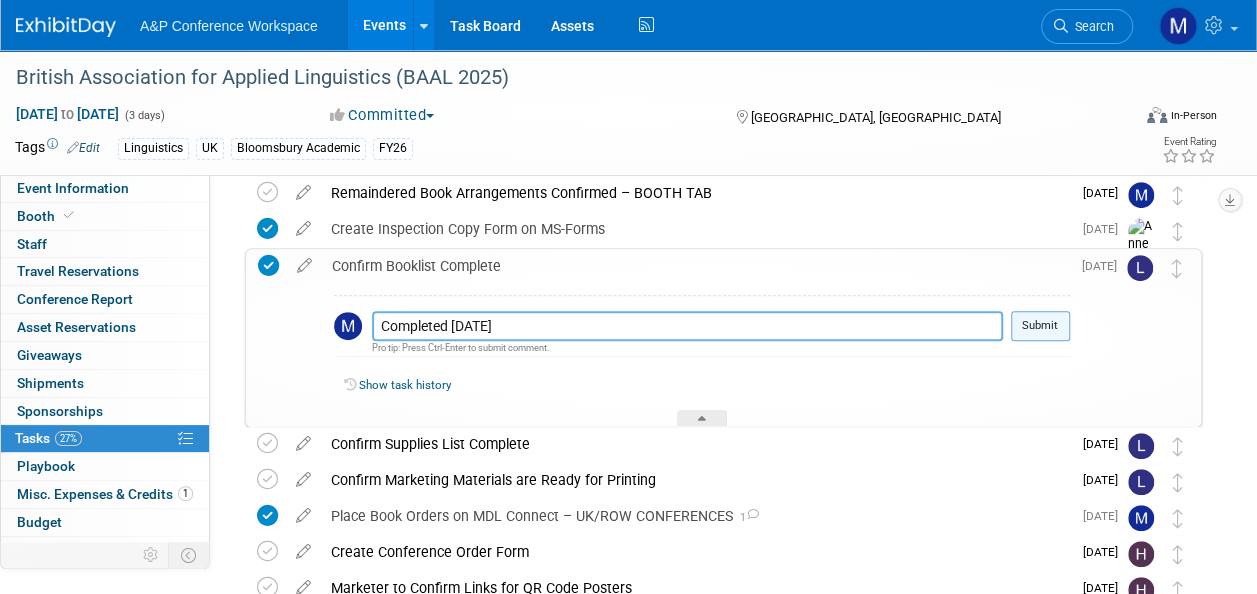 type on "Completed 16th July 2025" 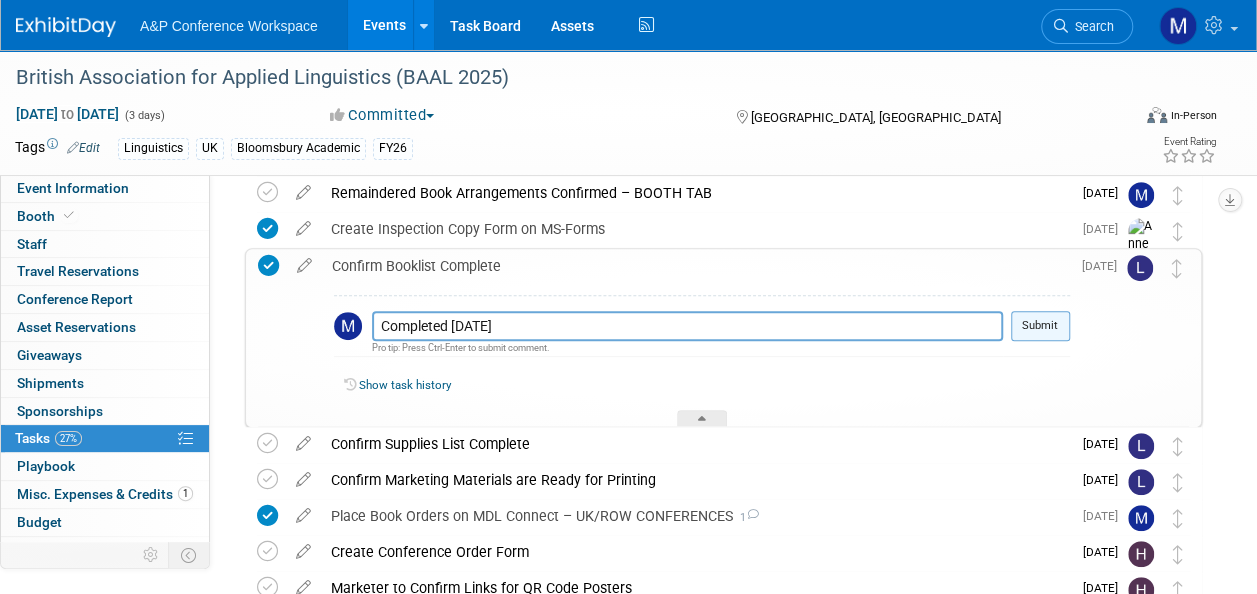 click on "Submit" at bounding box center (1040, 326) 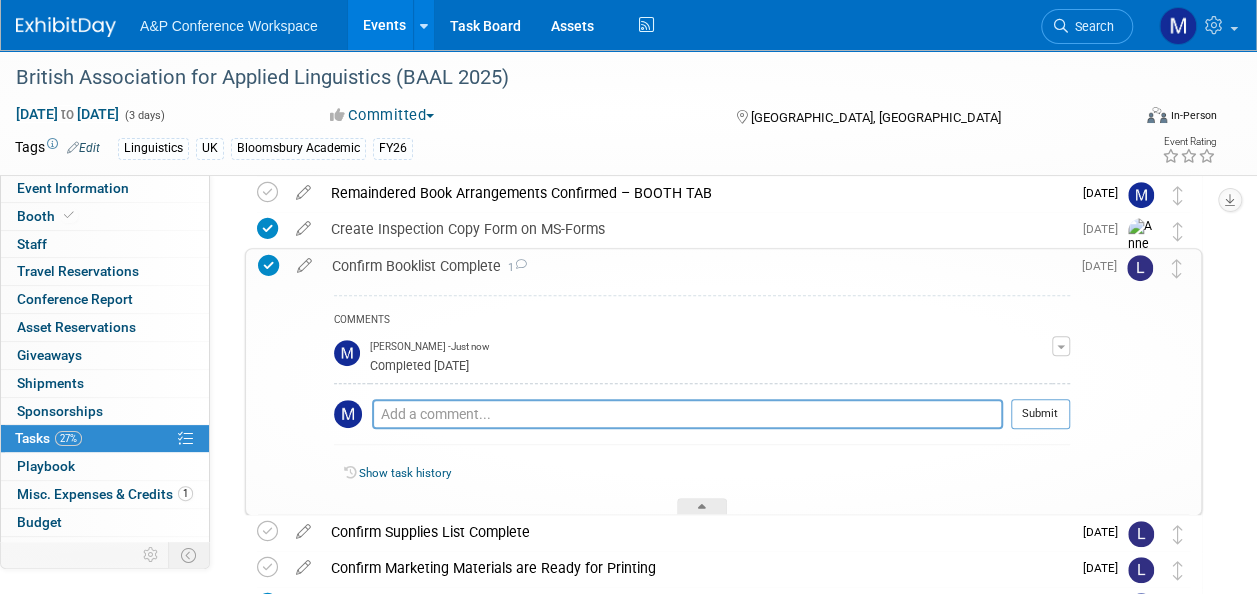 click on "Show task history" at bounding box center [702, 476] 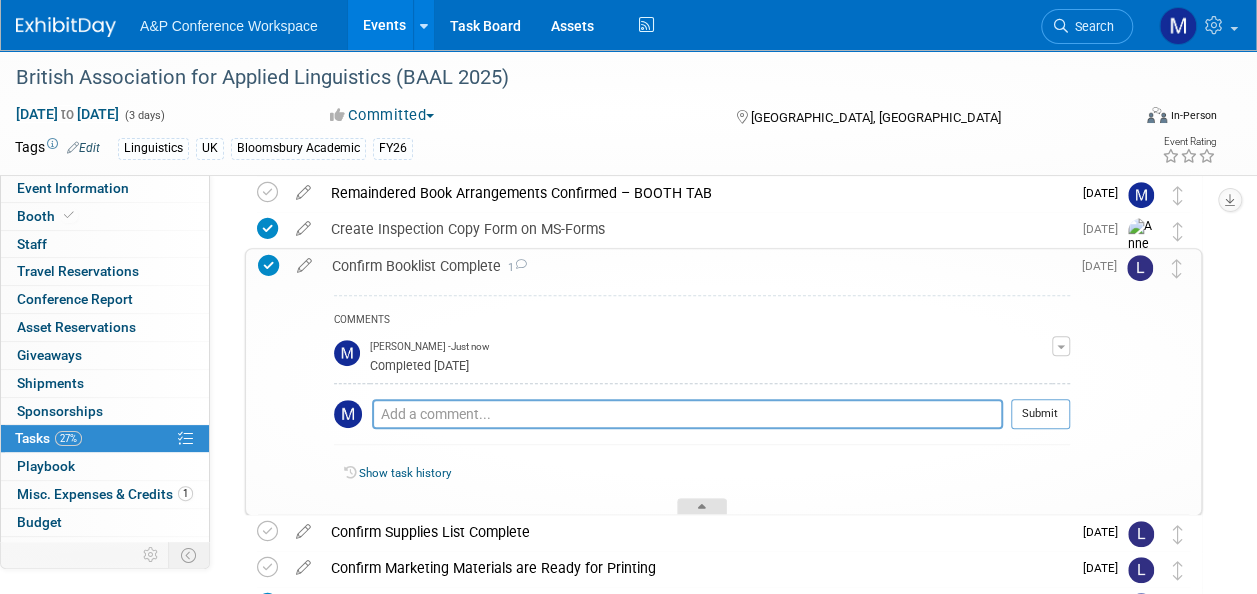click at bounding box center (702, 510) 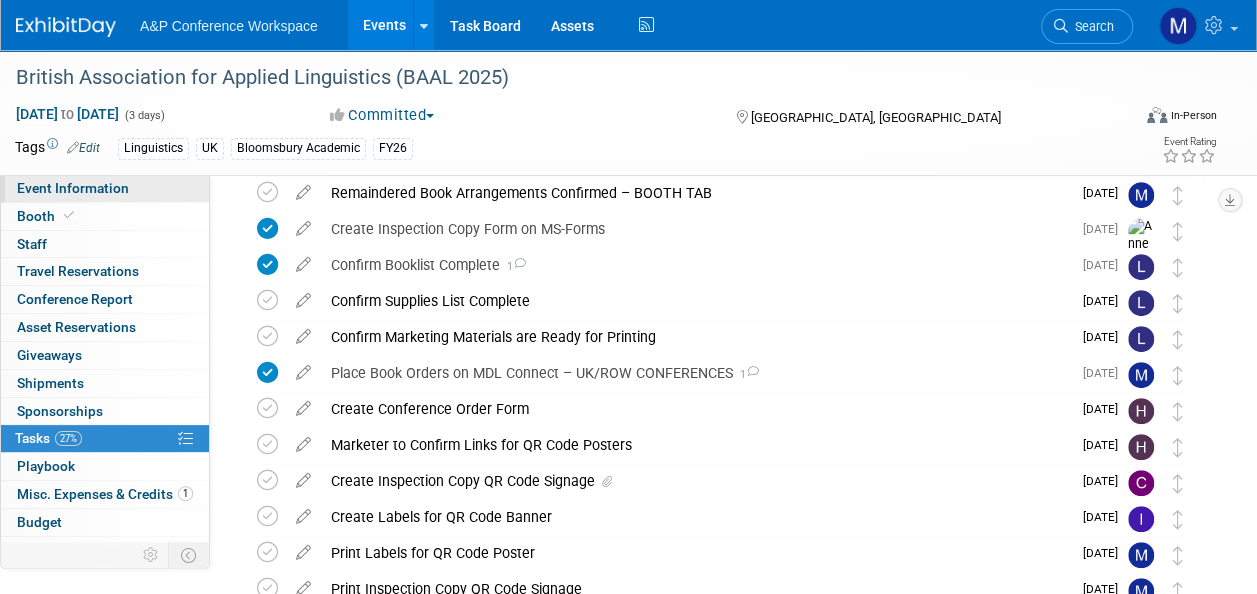 click on "Event Information" at bounding box center (105, 188) 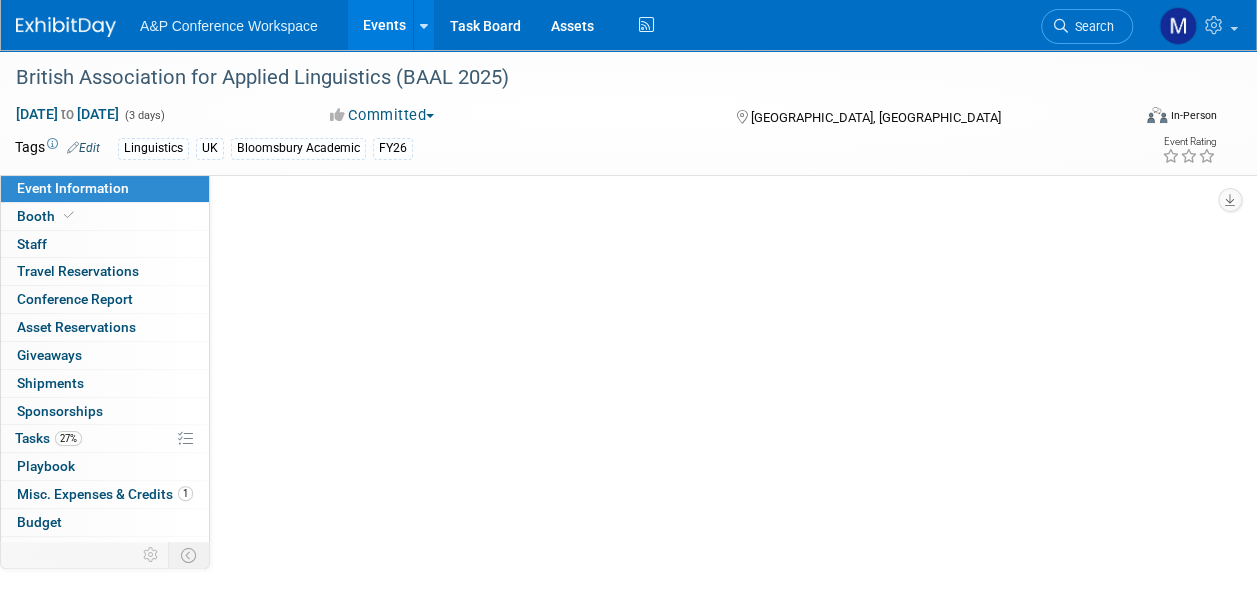 scroll, scrollTop: 0, scrollLeft: 0, axis: both 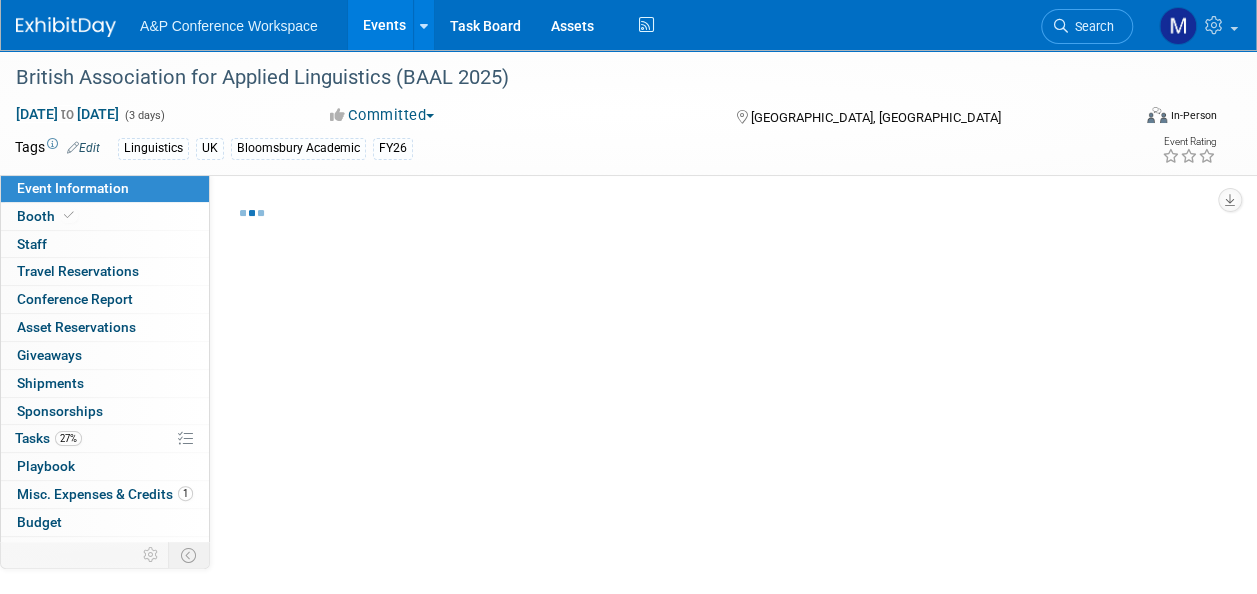 select on "Annual" 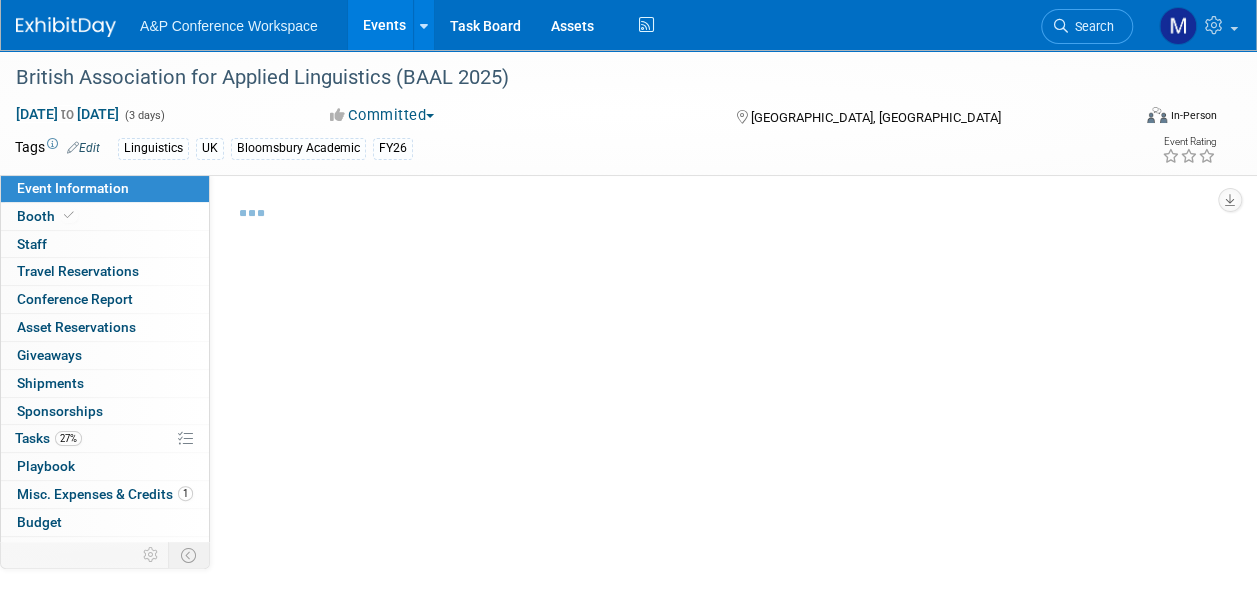 select on "Level 2" 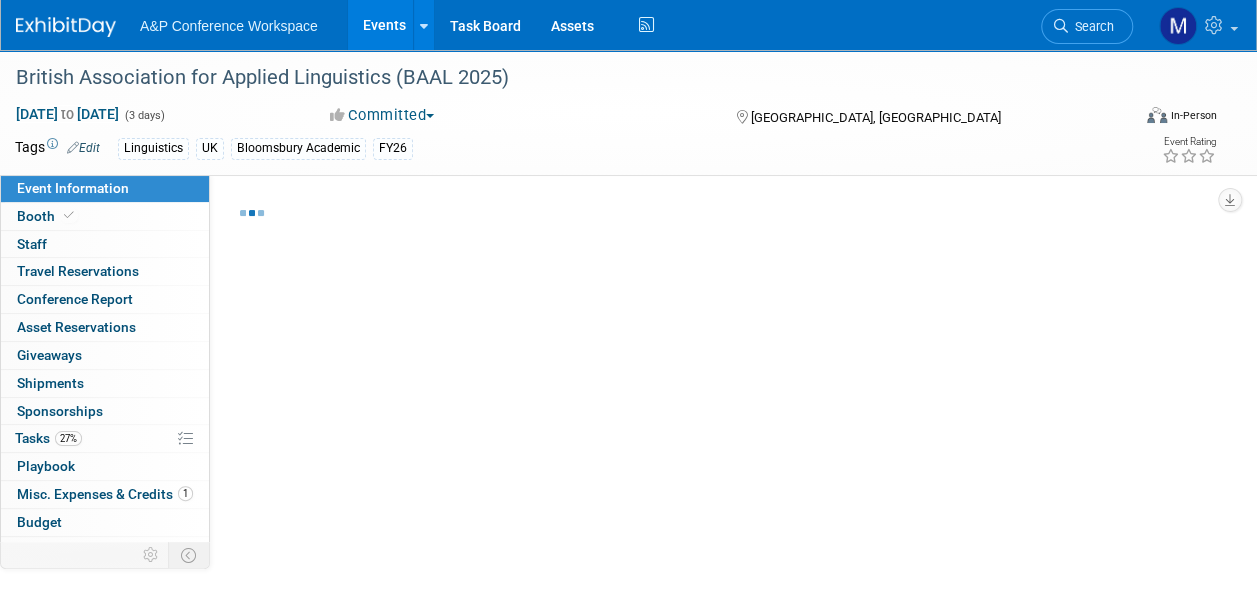 select on "In-Person Booth" 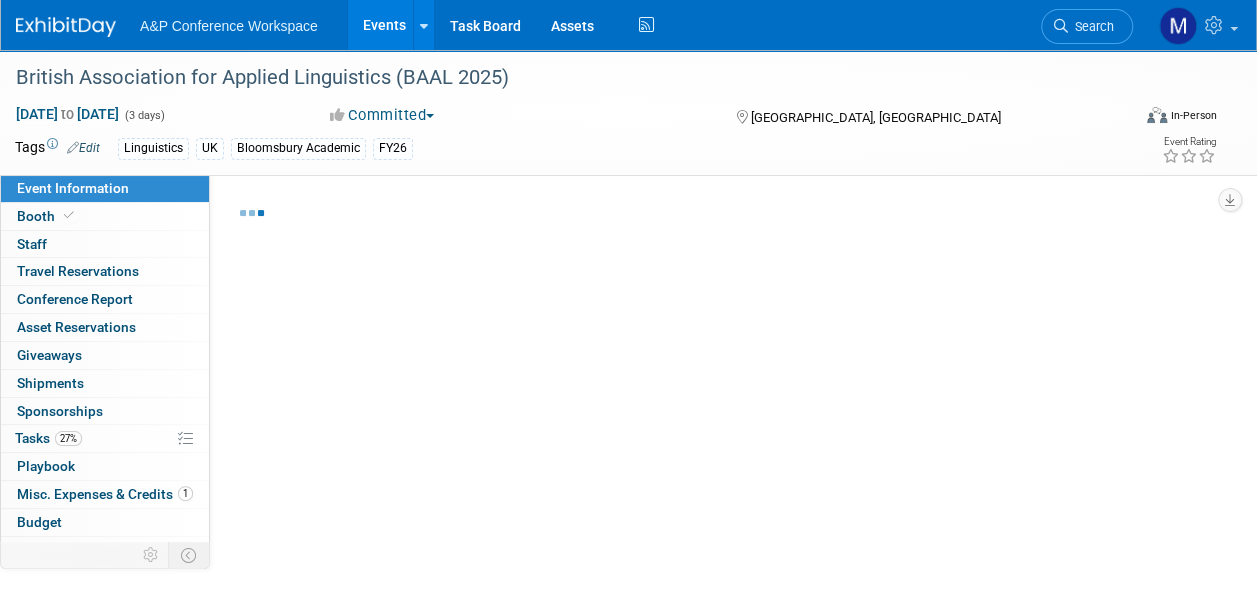 select on "Linguistics" 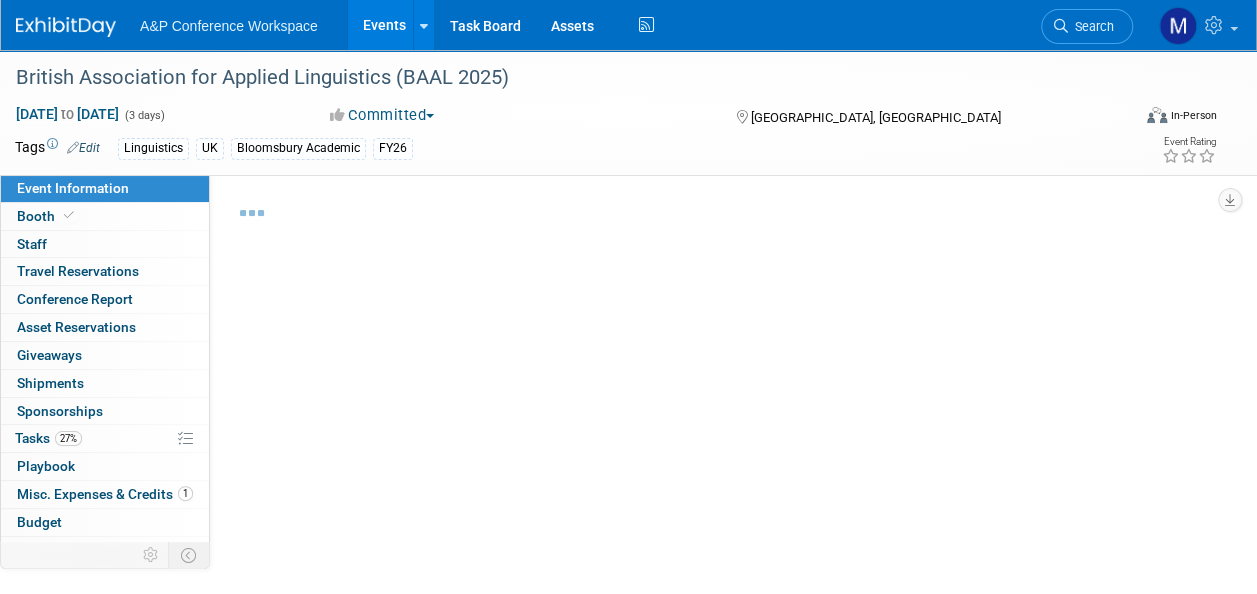select on "Bloomsbury Academic" 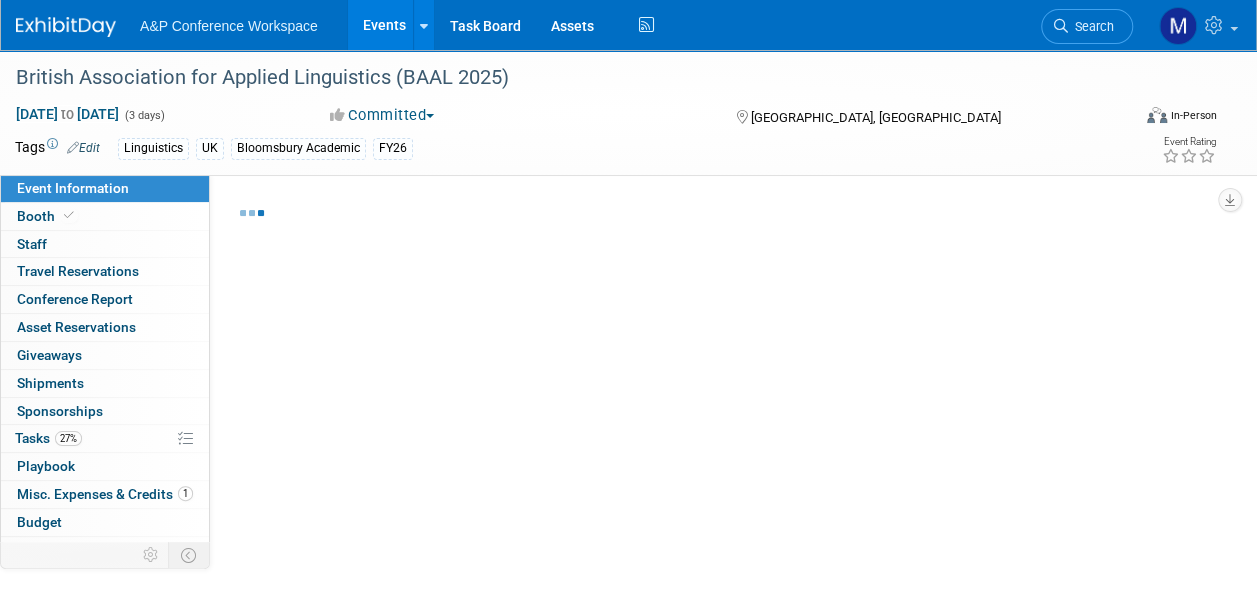 select on "[PERSON_NAME]" 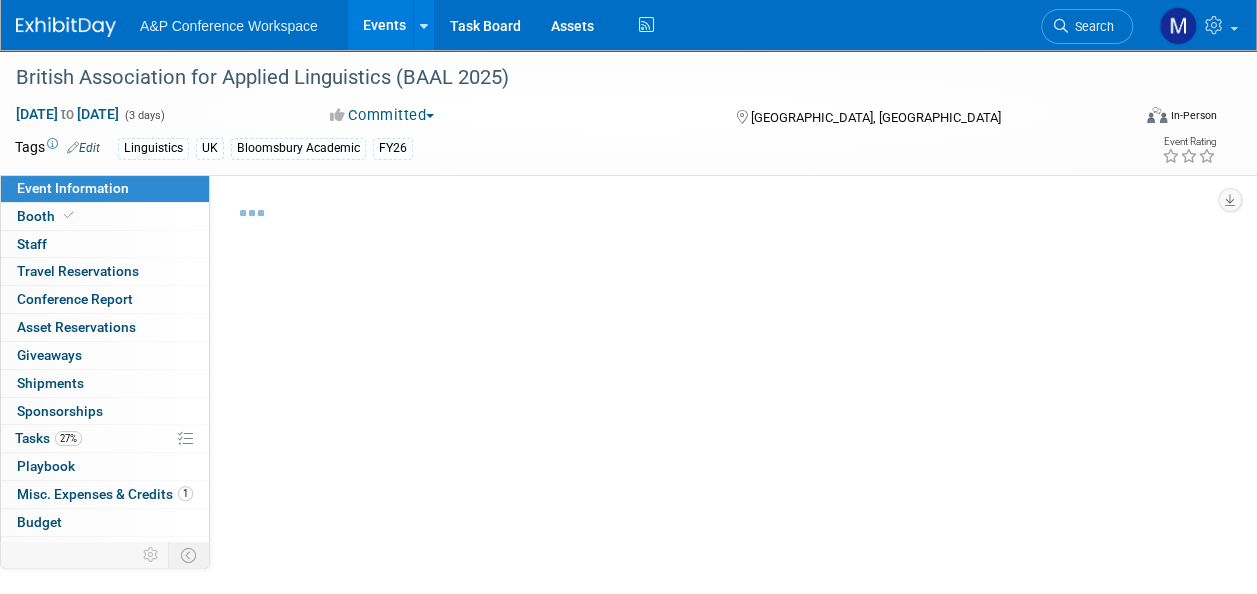 select on "[PERSON_NAME]" 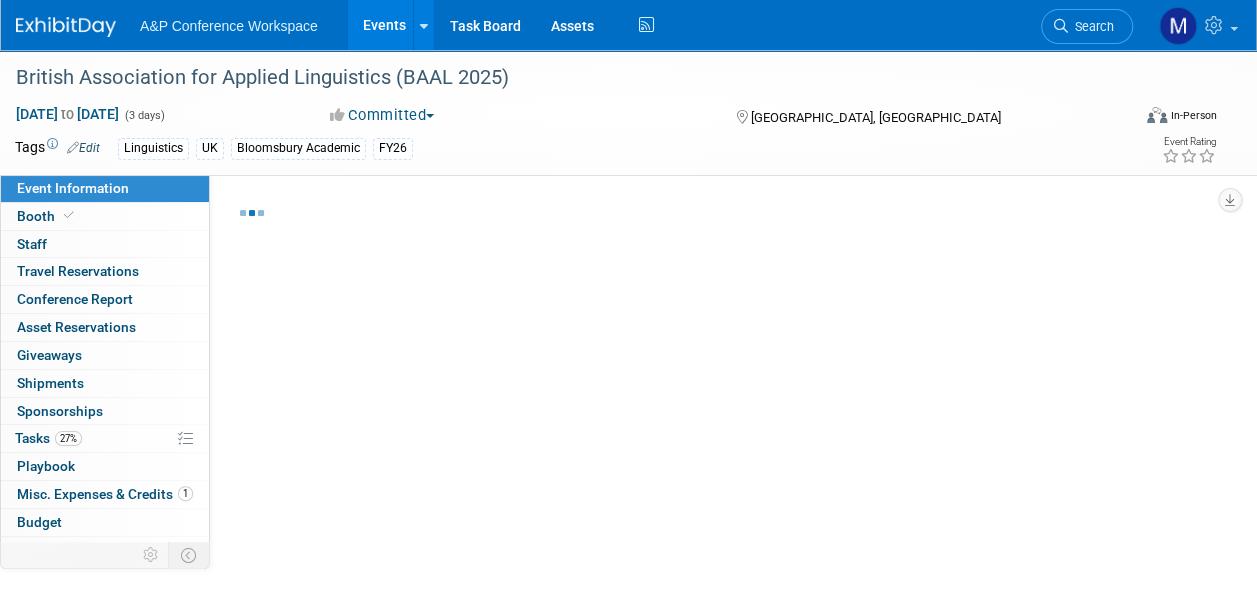 select on "[PERSON_NAME]" 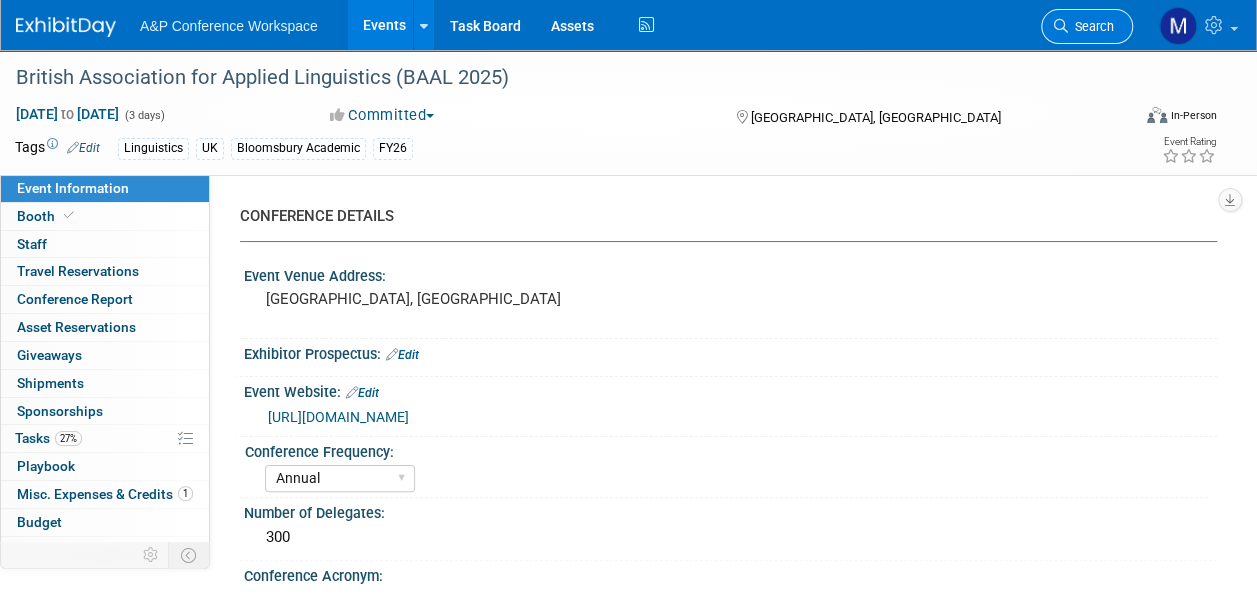 click on "Search" at bounding box center [1091, 26] 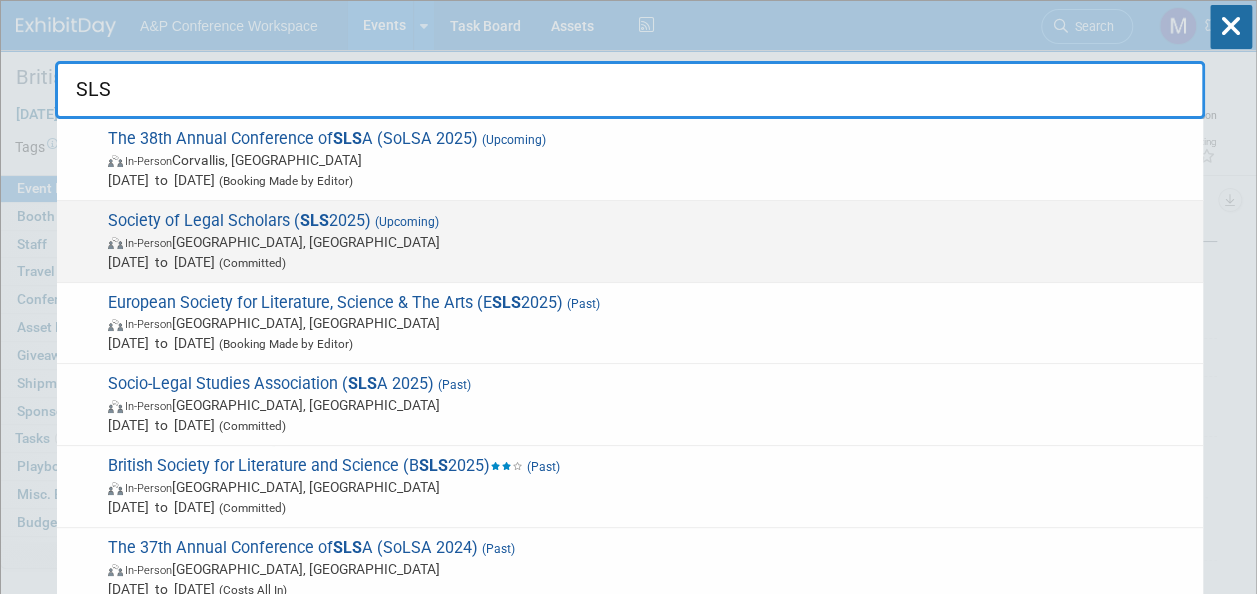 type on "SLS" 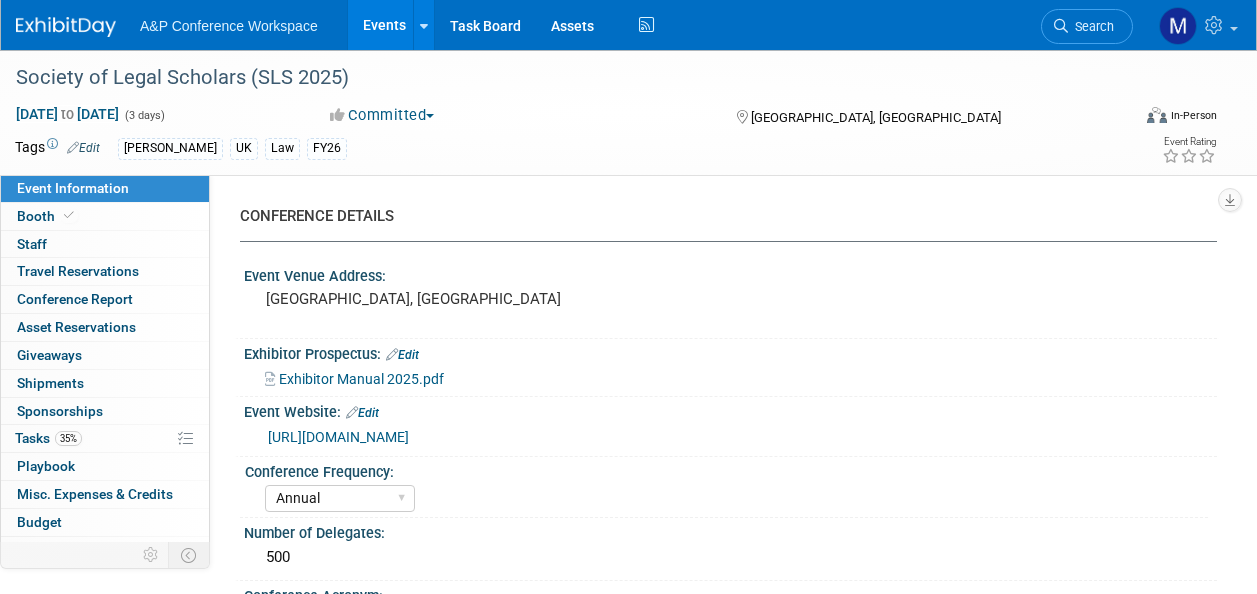 select on "Annual" 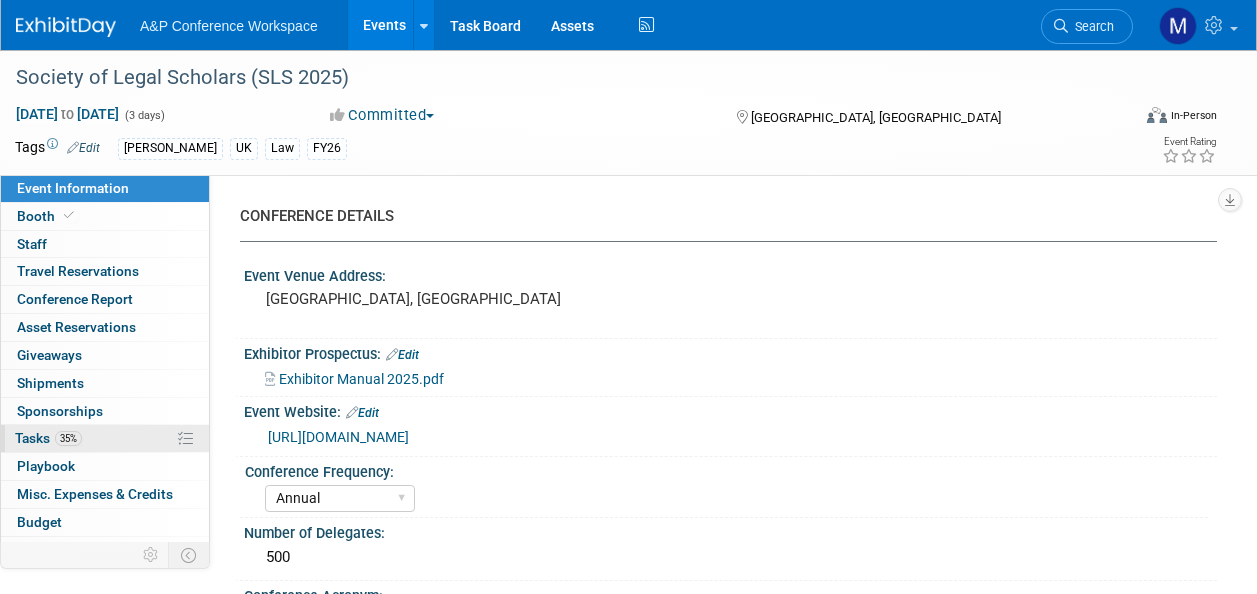 scroll, scrollTop: 0, scrollLeft: 0, axis: both 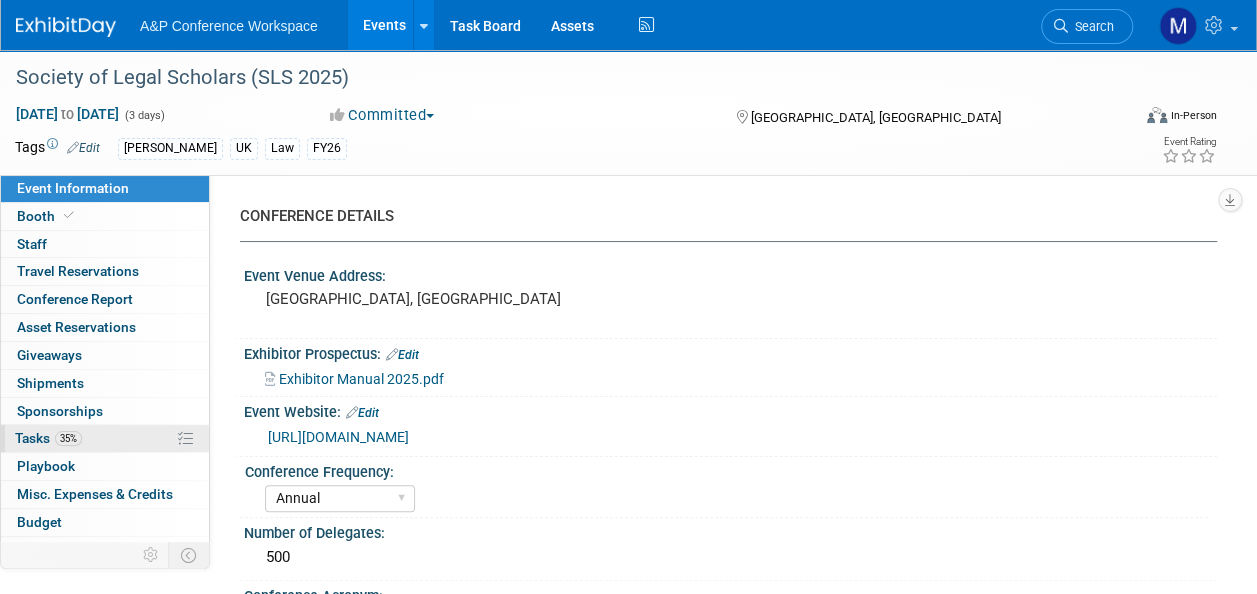 click on "Tasks 35%" at bounding box center [48, 438] 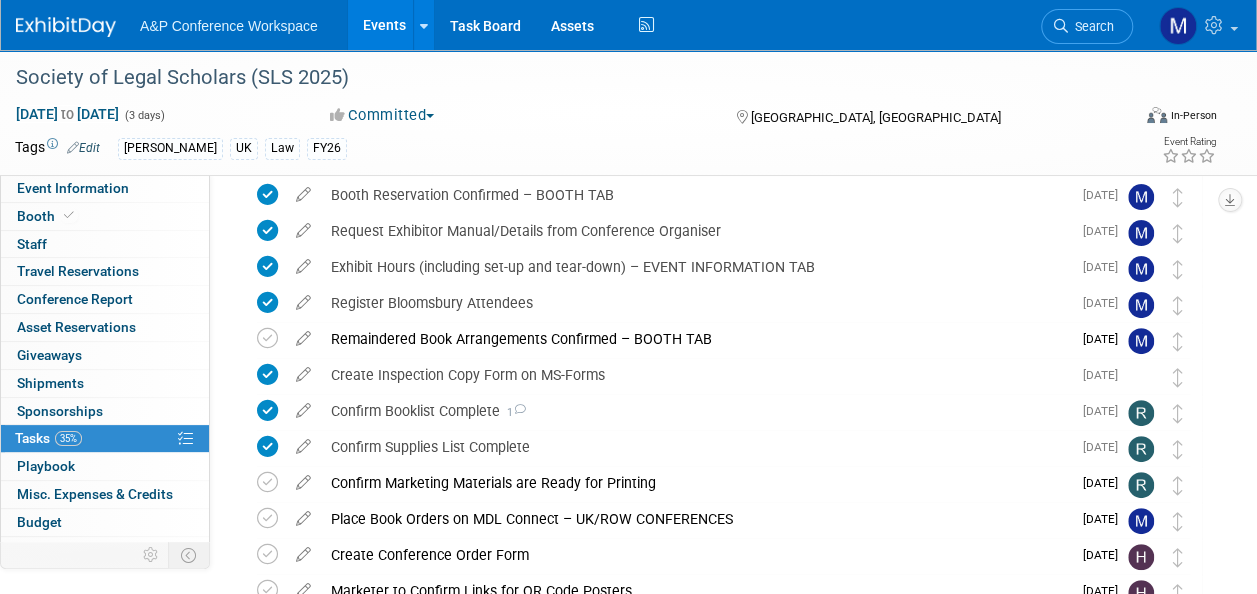 scroll, scrollTop: 200, scrollLeft: 0, axis: vertical 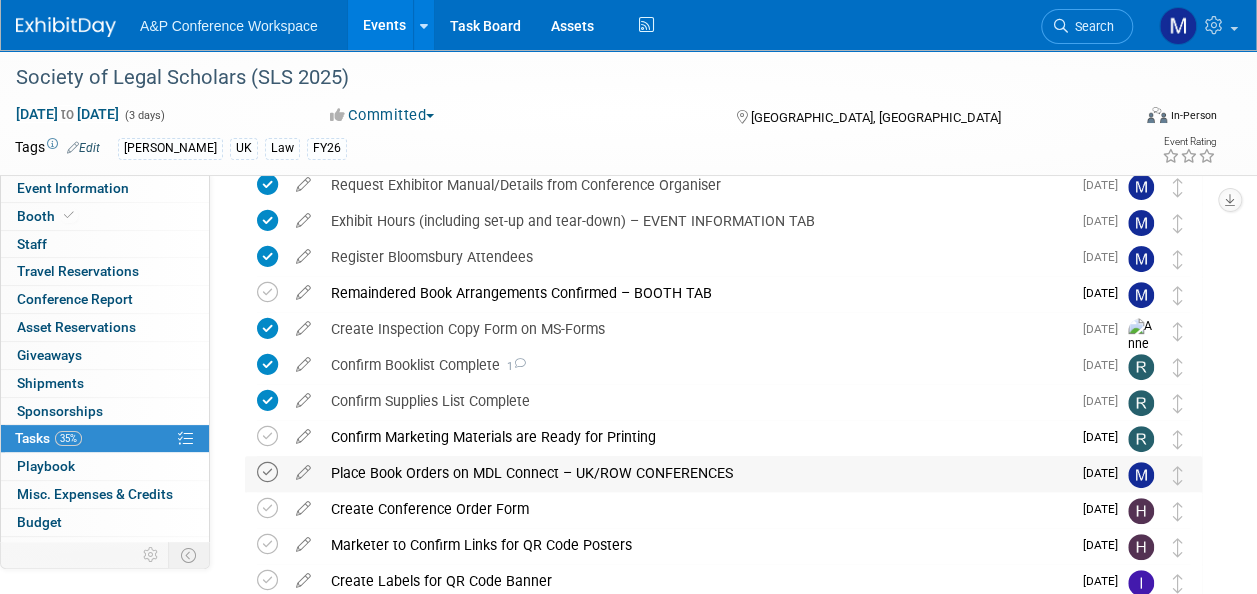 click at bounding box center (267, 472) 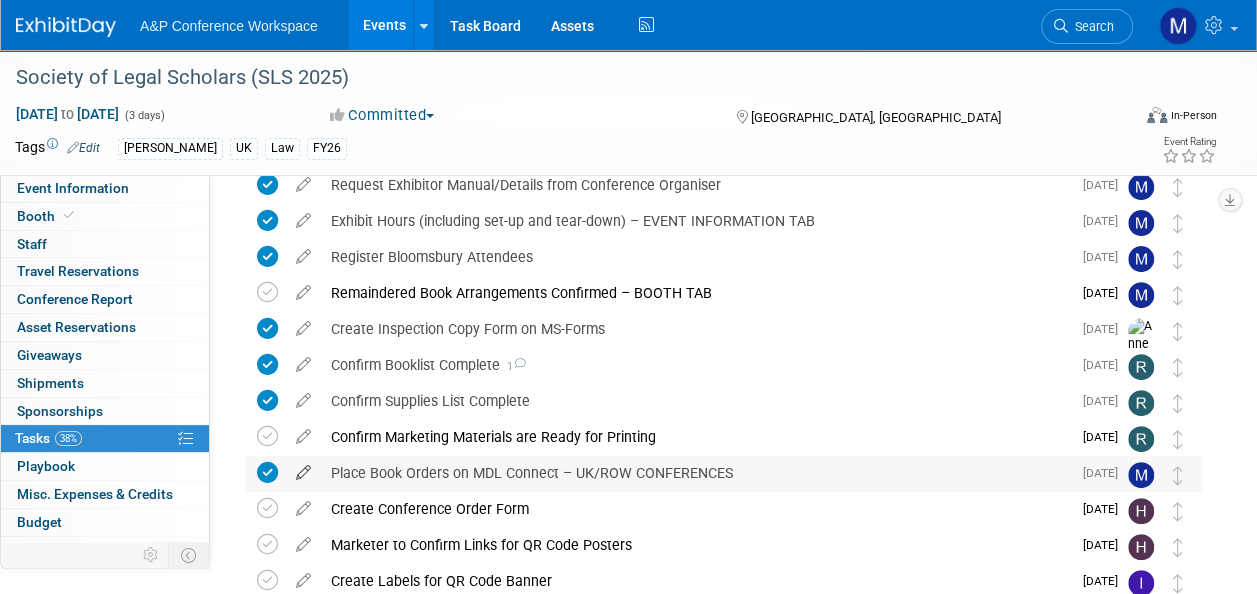 click at bounding box center (303, 468) 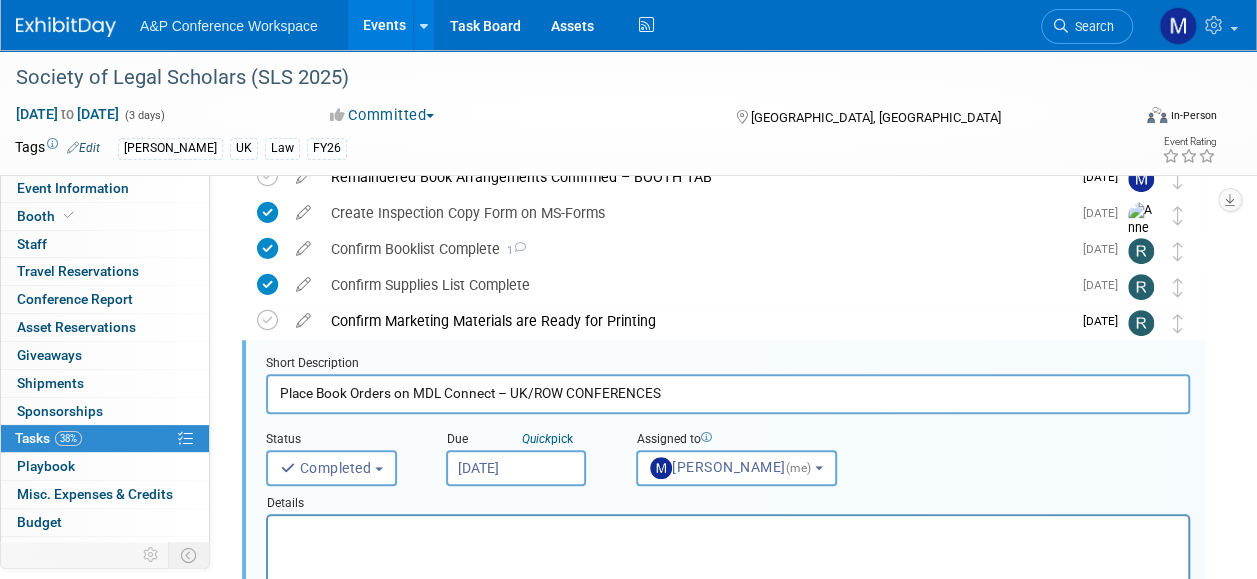 scroll, scrollTop: 362, scrollLeft: 0, axis: vertical 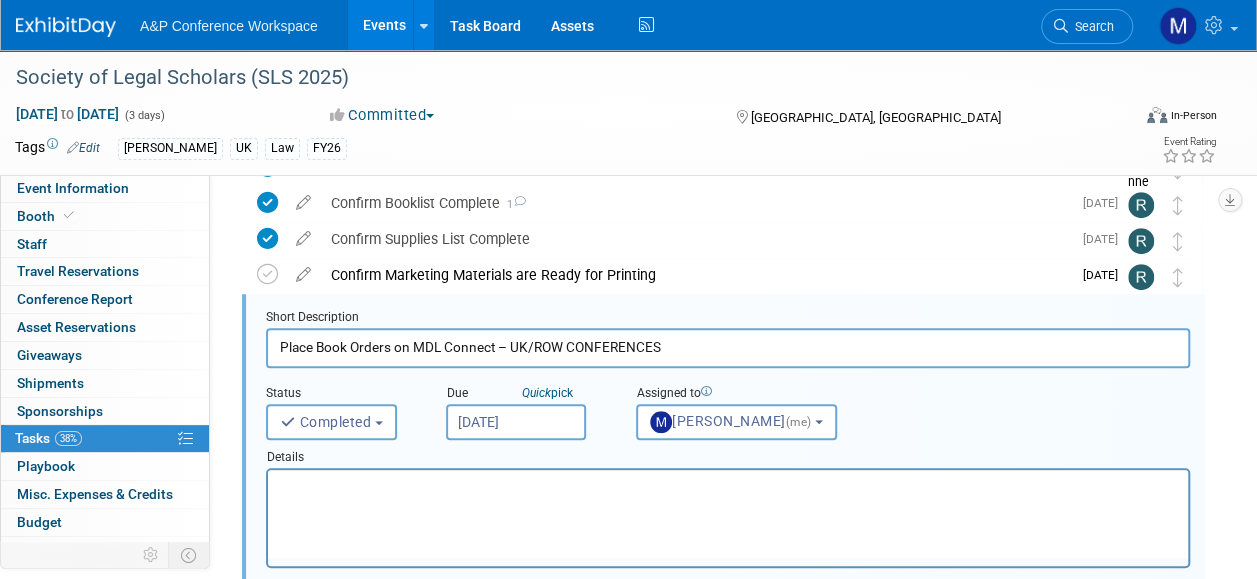 click at bounding box center (728, 487) 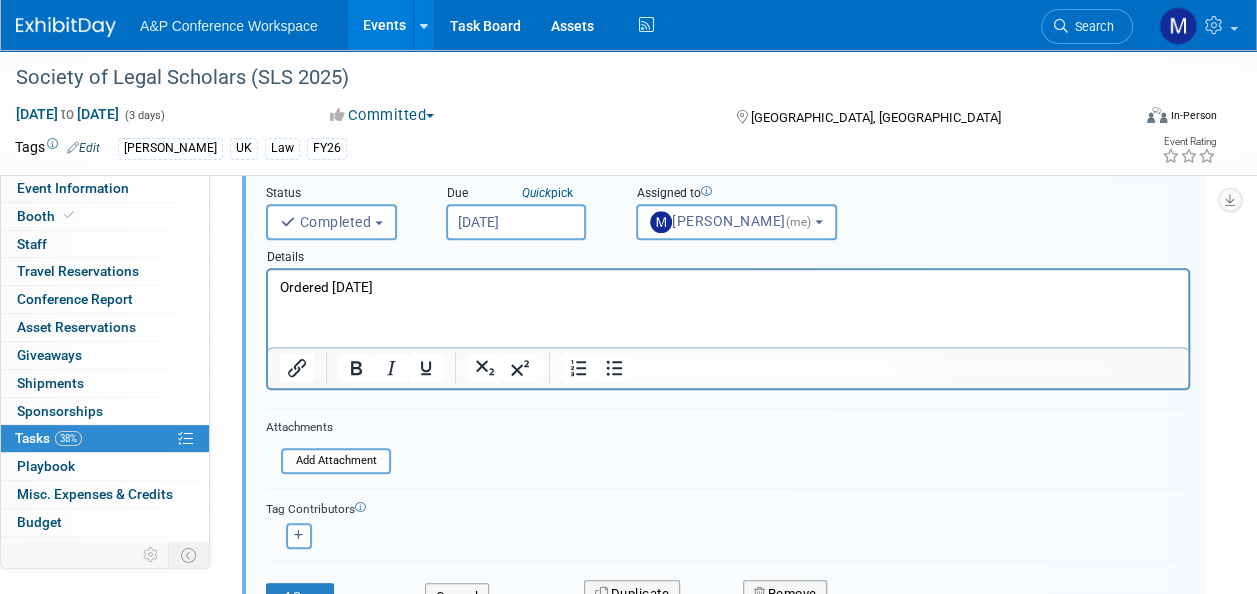 scroll, scrollTop: 562, scrollLeft: 0, axis: vertical 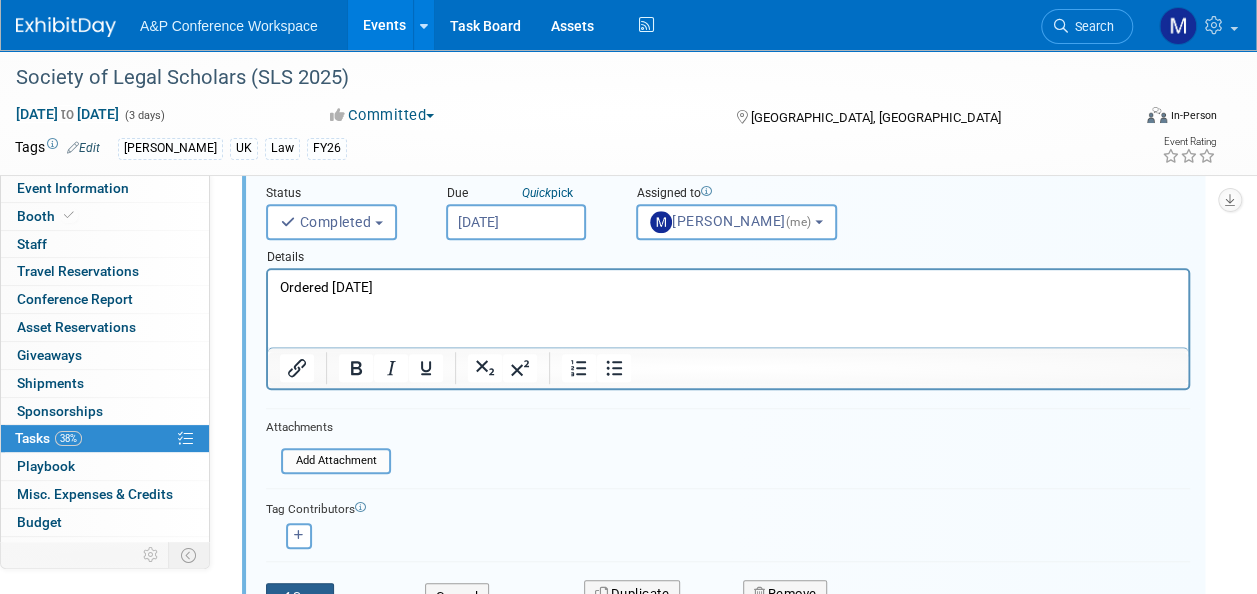 click on "Save" at bounding box center (300, 597) 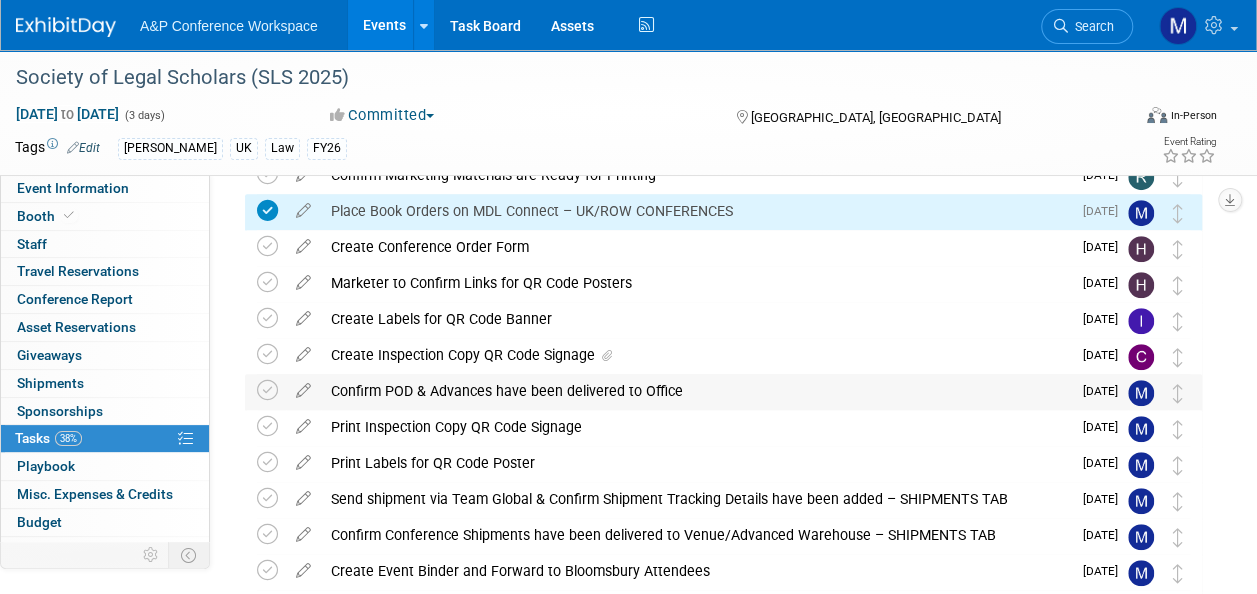 scroll, scrollTop: 362, scrollLeft: 0, axis: vertical 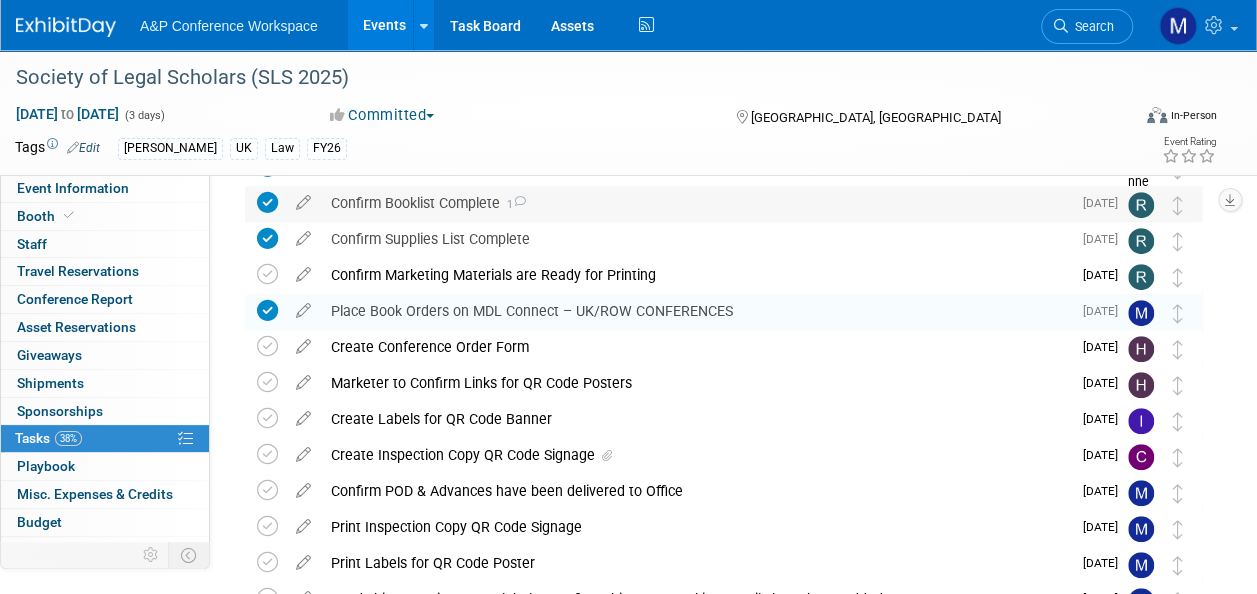 click on "Confirm Booklist Complete
1" at bounding box center [696, 203] 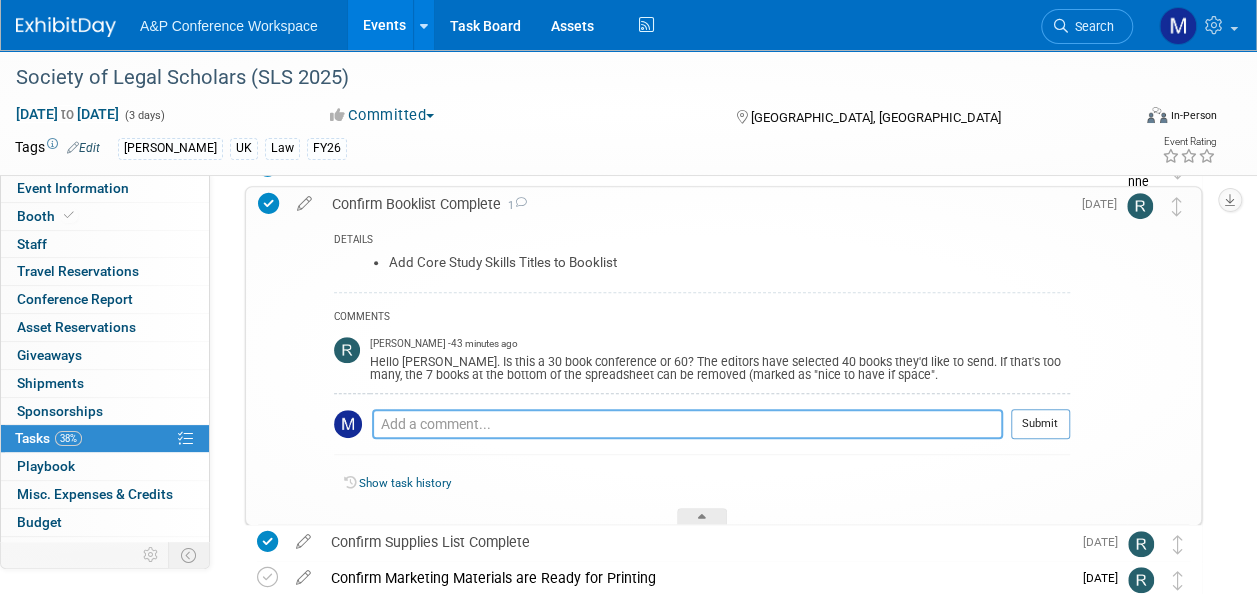 click at bounding box center [687, 424] 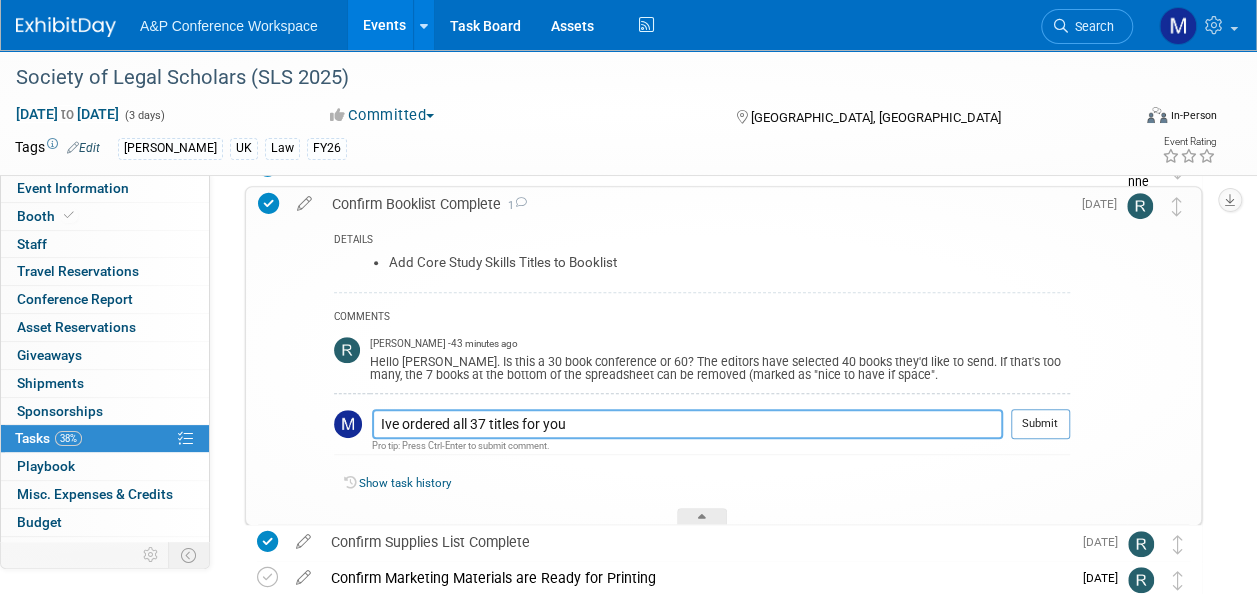 click on "Ive ordered all 37 titles for you" at bounding box center (687, 424) 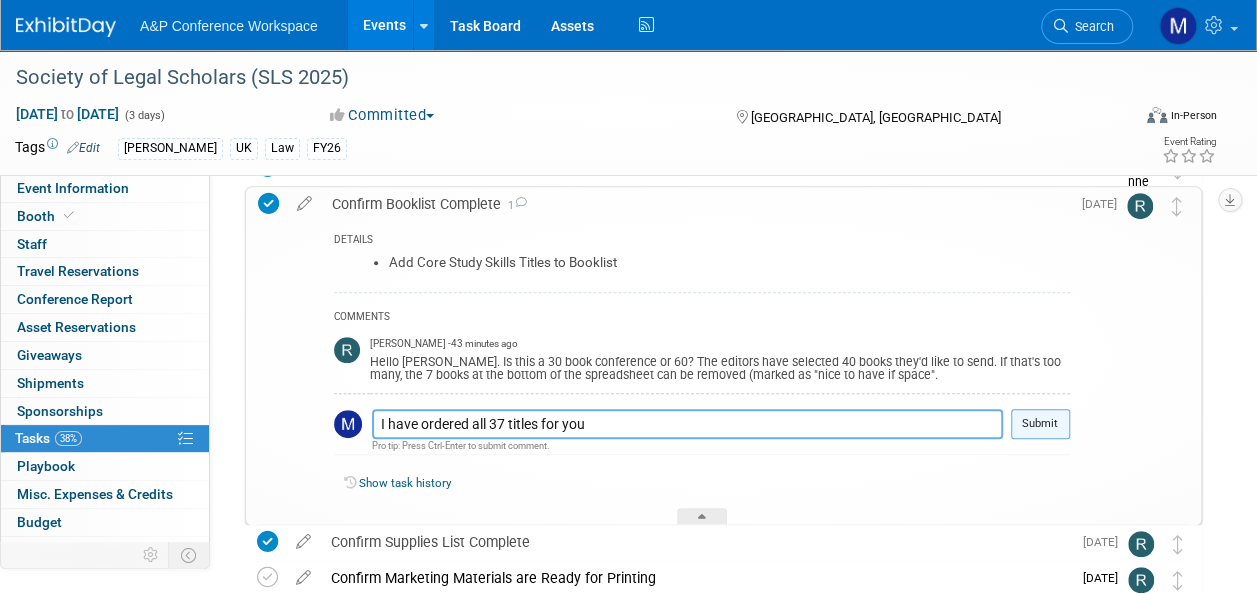type on "I have ordered all 37 titles for you" 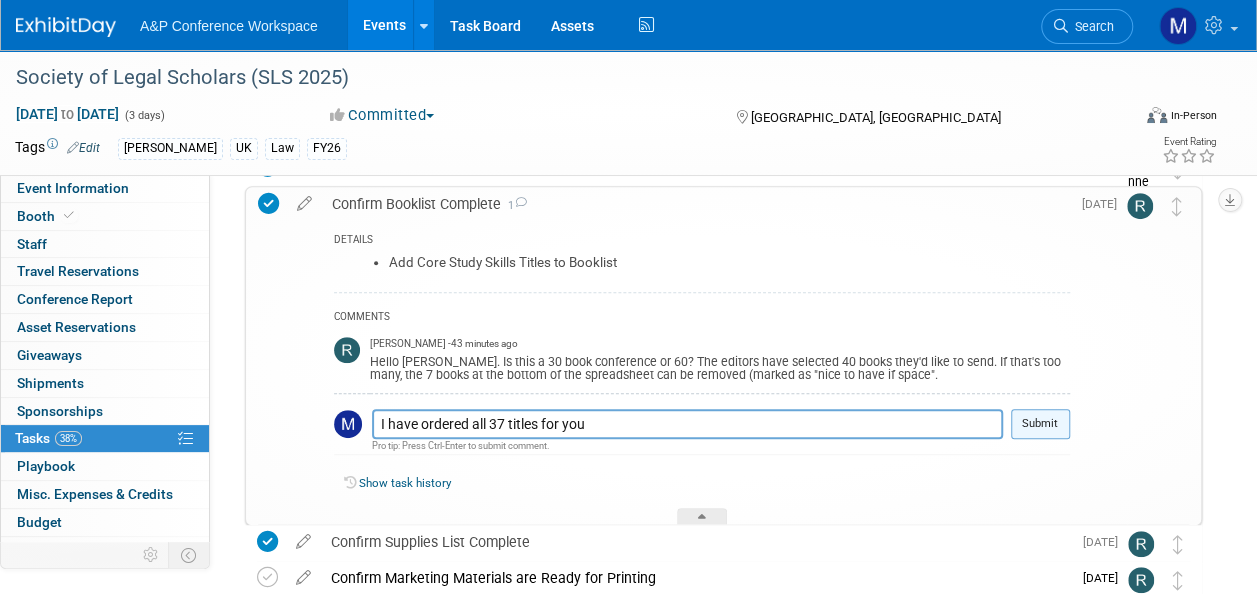 click on "Submit" at bounding box center (1040, 424) 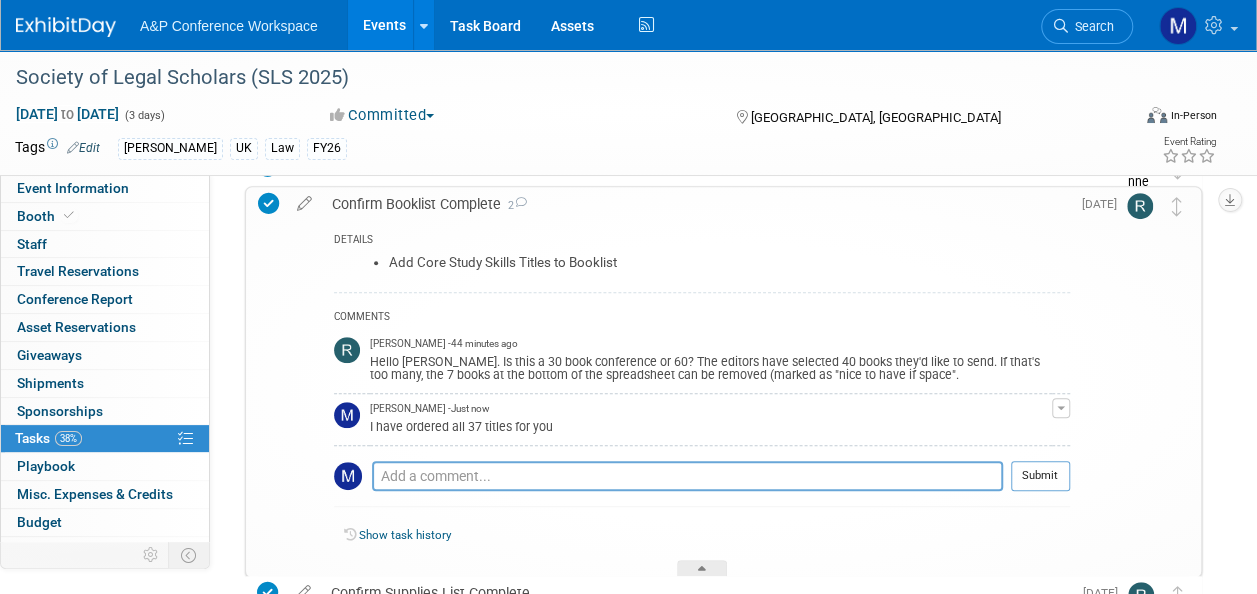 click at bounding box center (1061, 408) 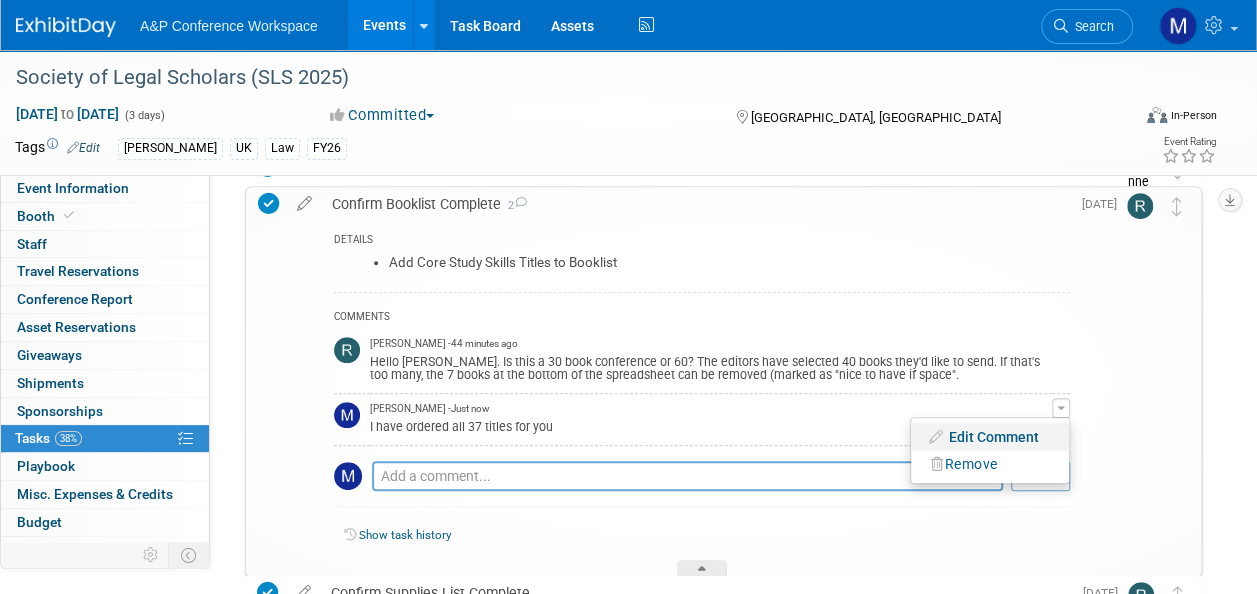 click on "Edit Comment" at bounding box center (990, 437) 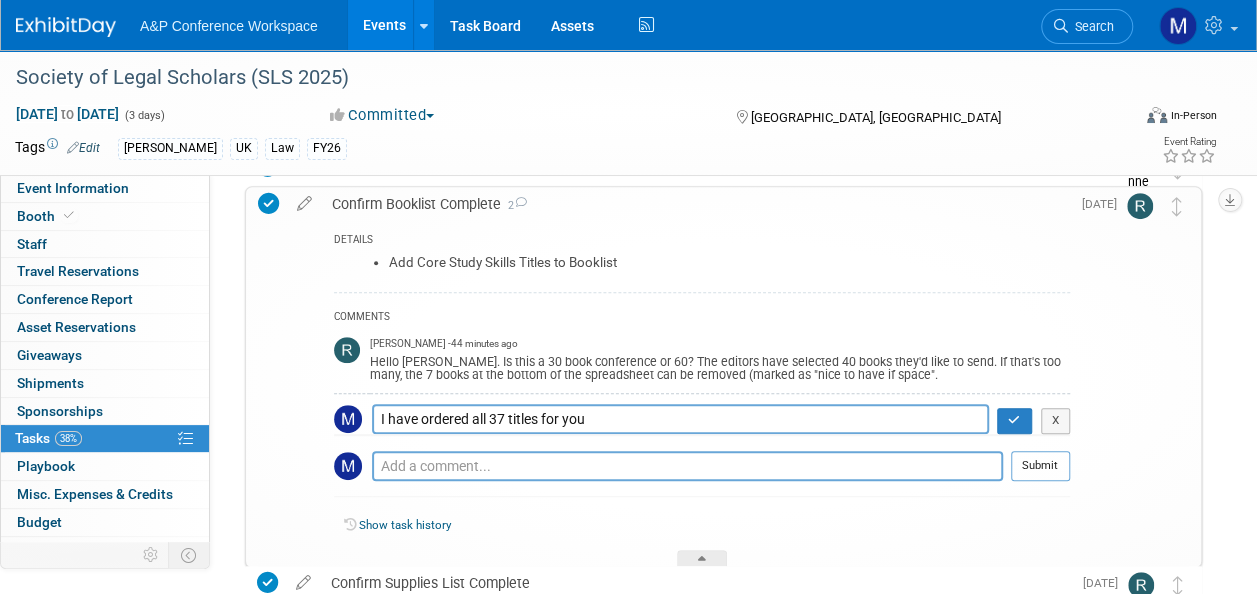 click on "I have ordered all 37 titles for you" at bounding box center [680, 419] 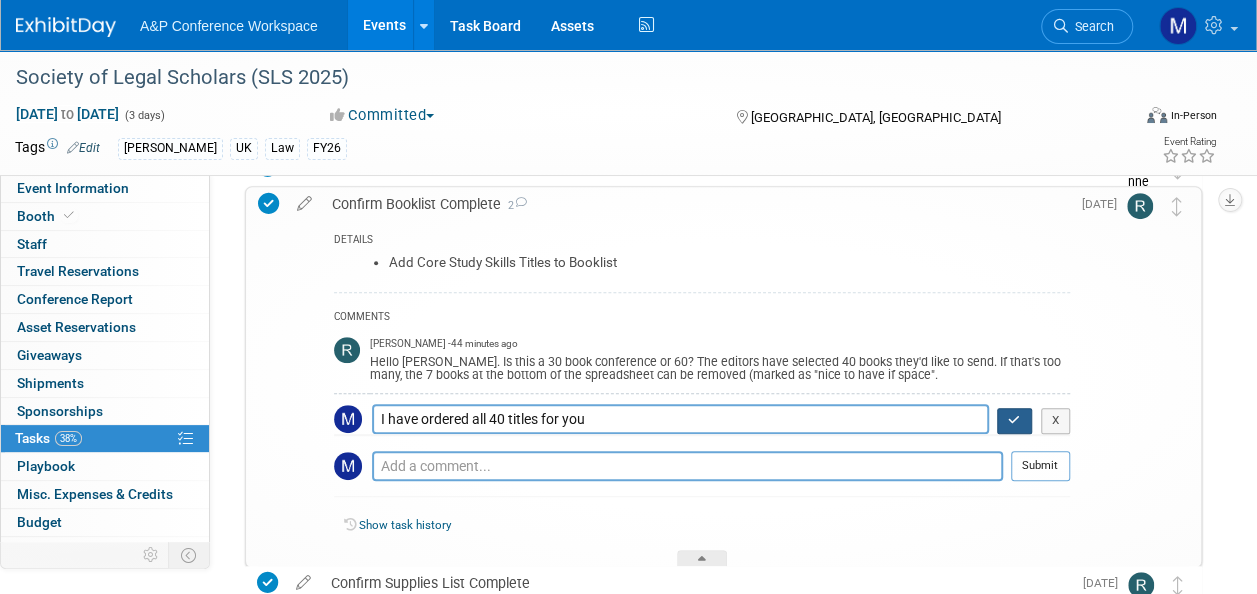 type on "I have ordered all 40 titles for you" 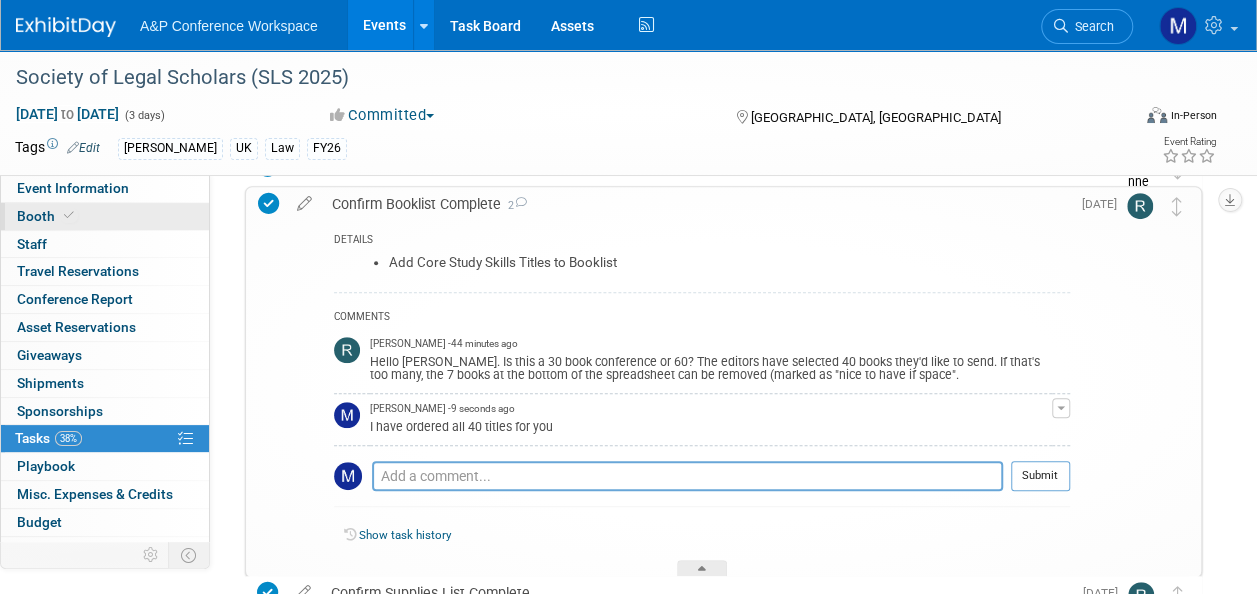 click on "Booth" at bounding box center [105, 216] 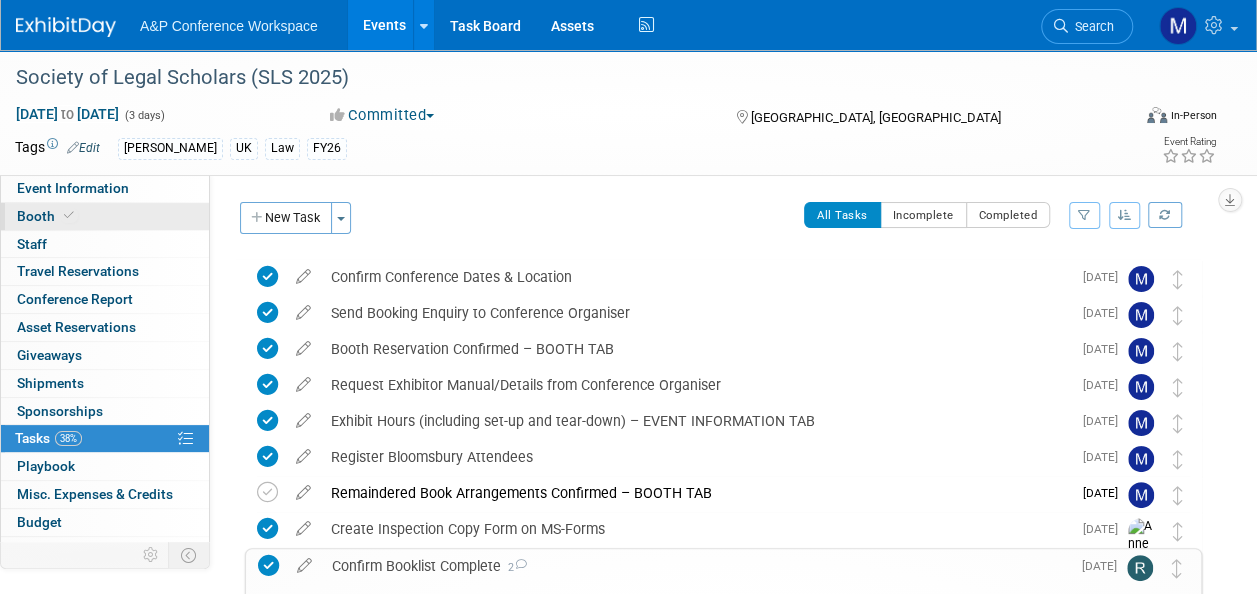 select on "HART" 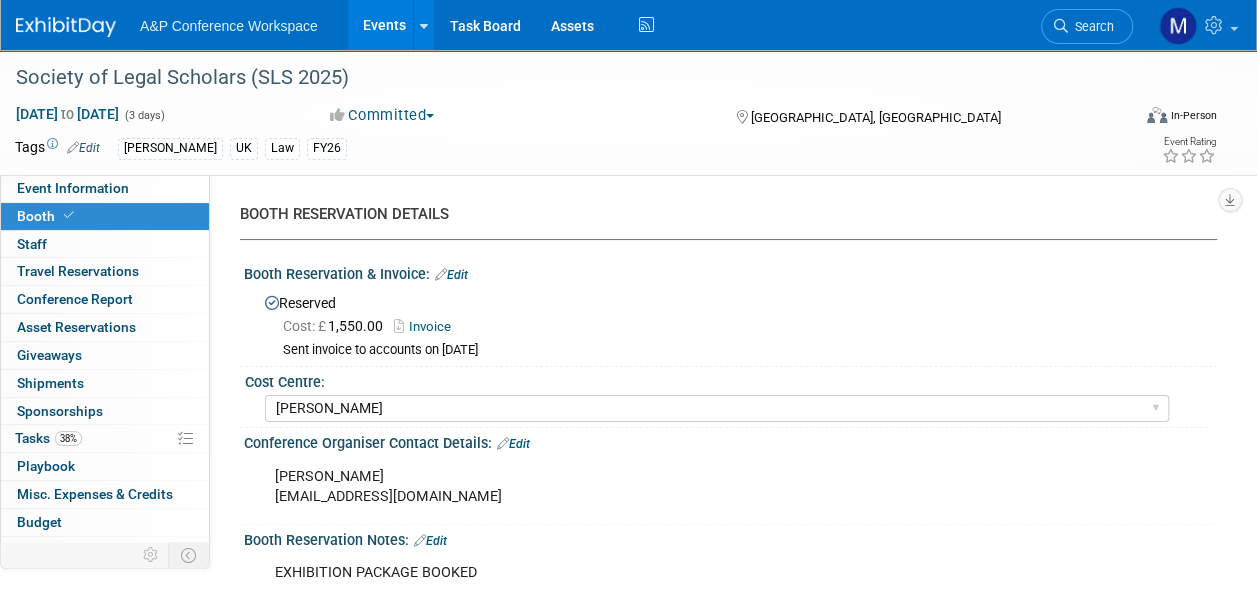 scroll, scrollTop: 0, scrollLeft: 0, axis: both 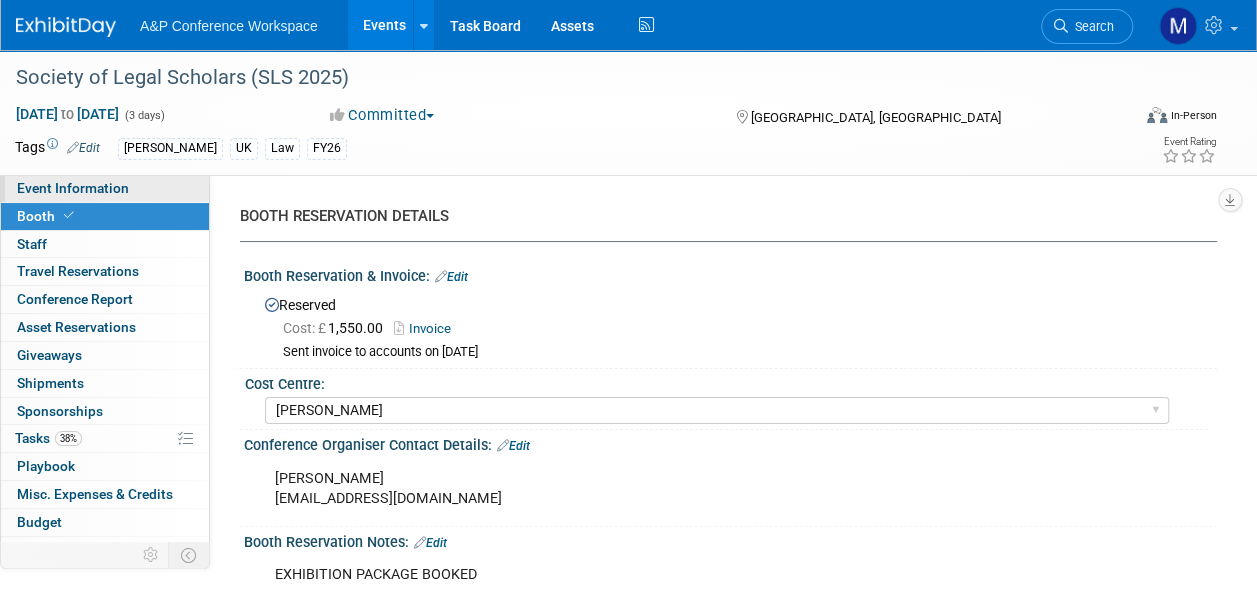 click on "Event Information" at bounding box center [73, 188] 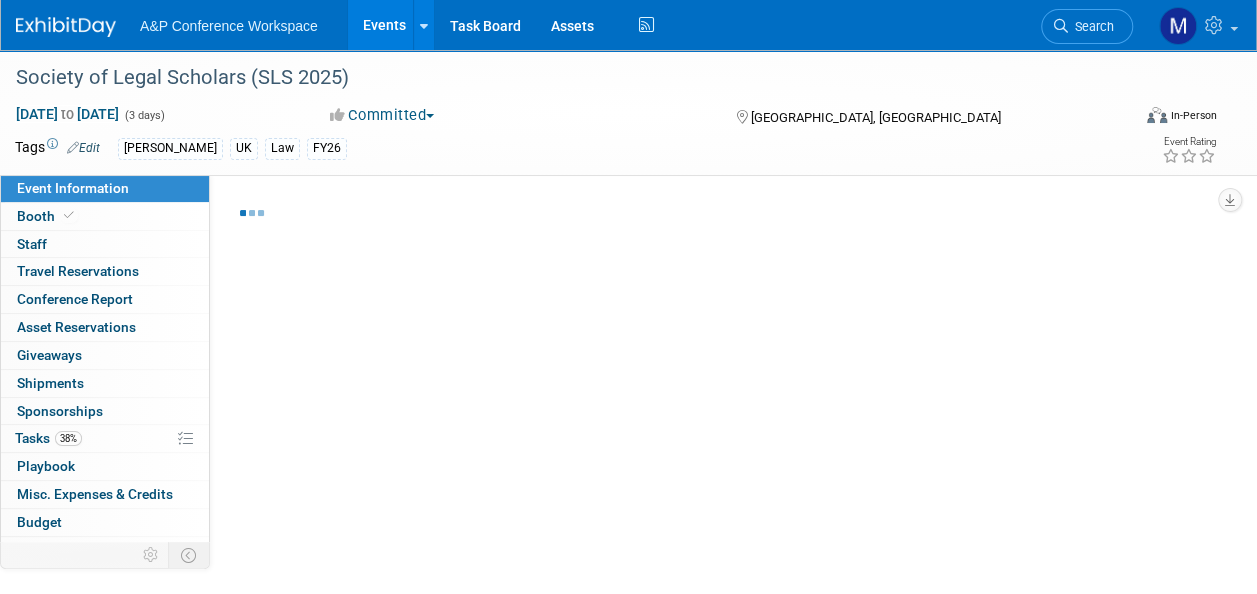 select on "Annual" 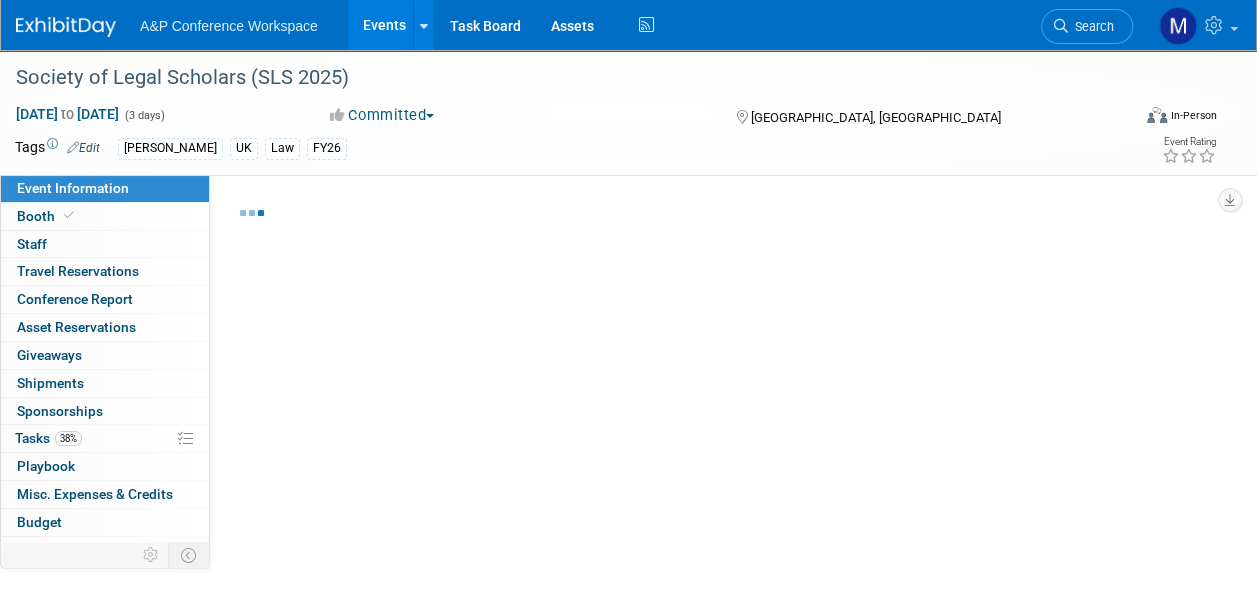 select on "Level 2" 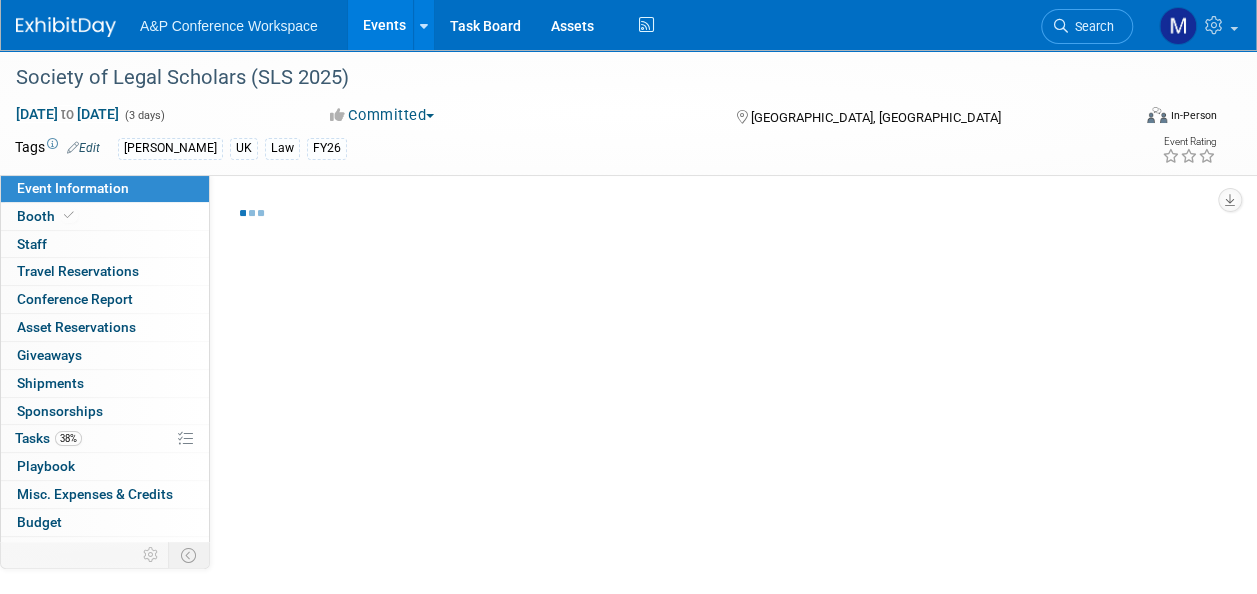 select on "Law" 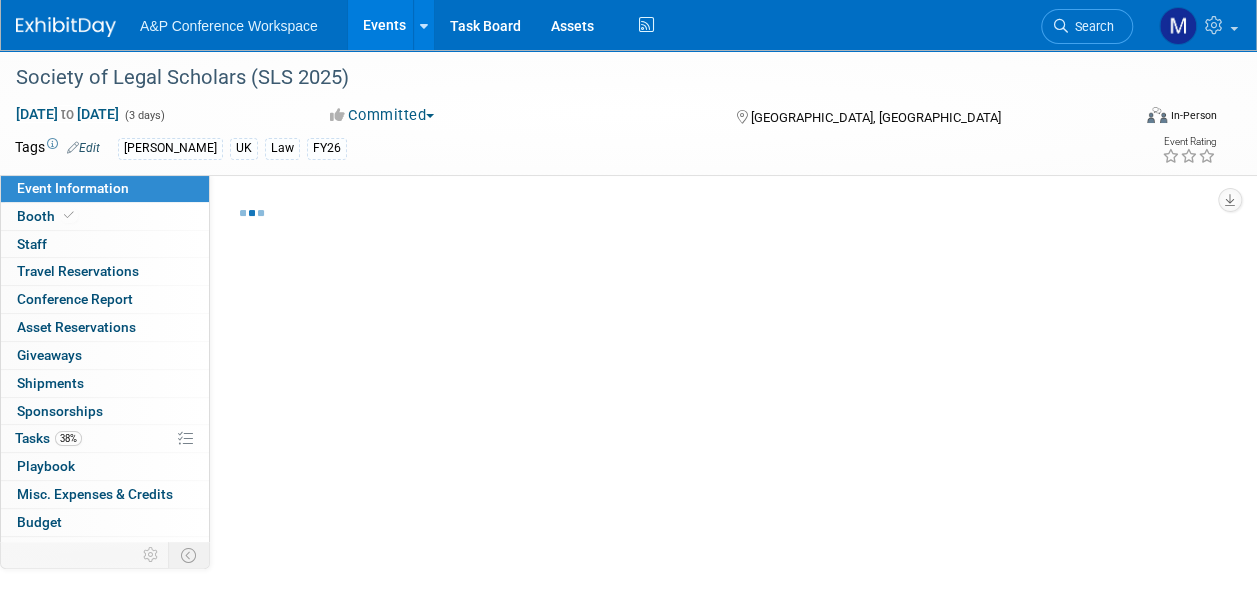 select on "[PERSON_NAME]" 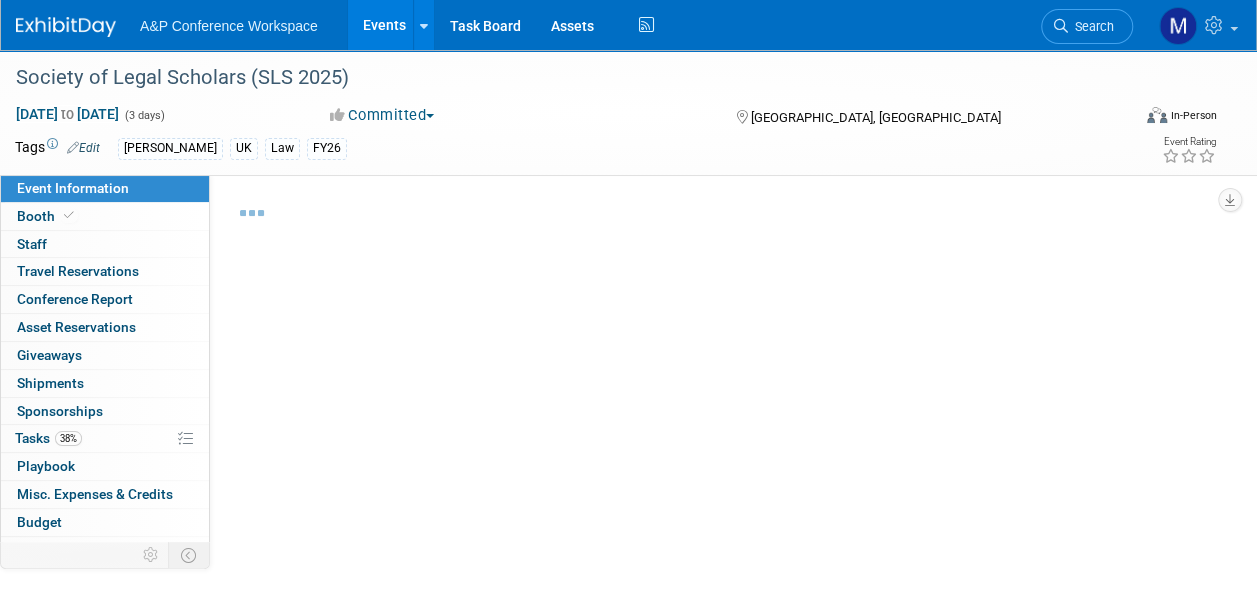 select on "Ros Jubber" 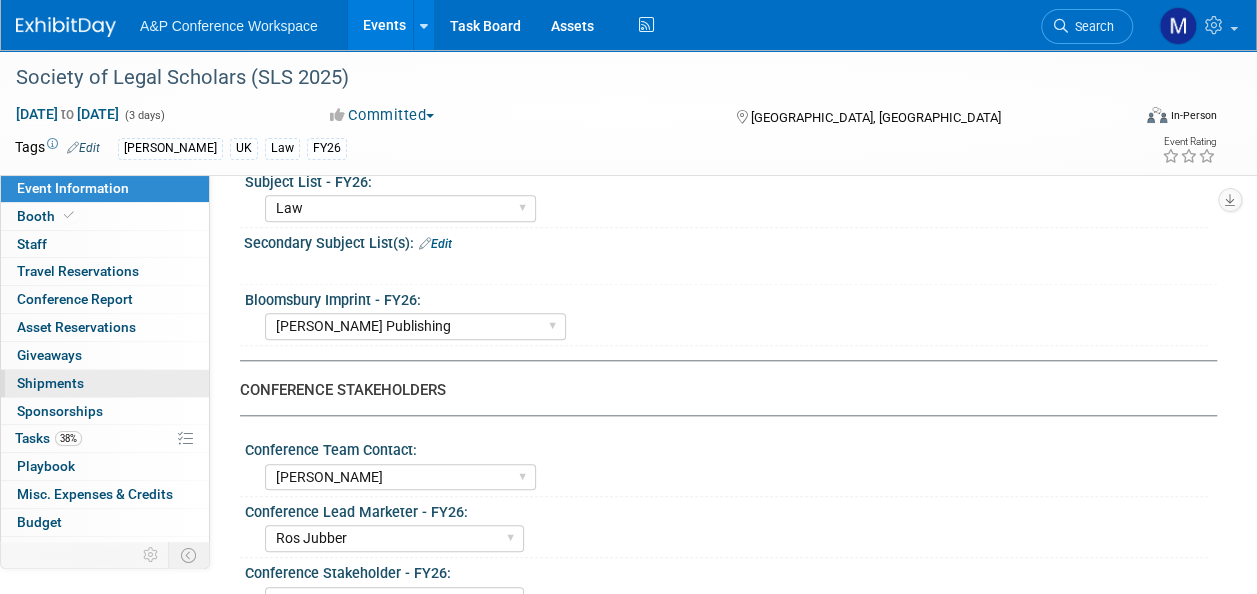 scroll, scrollTop: 600, scrollLeft: 0, axis: vertical 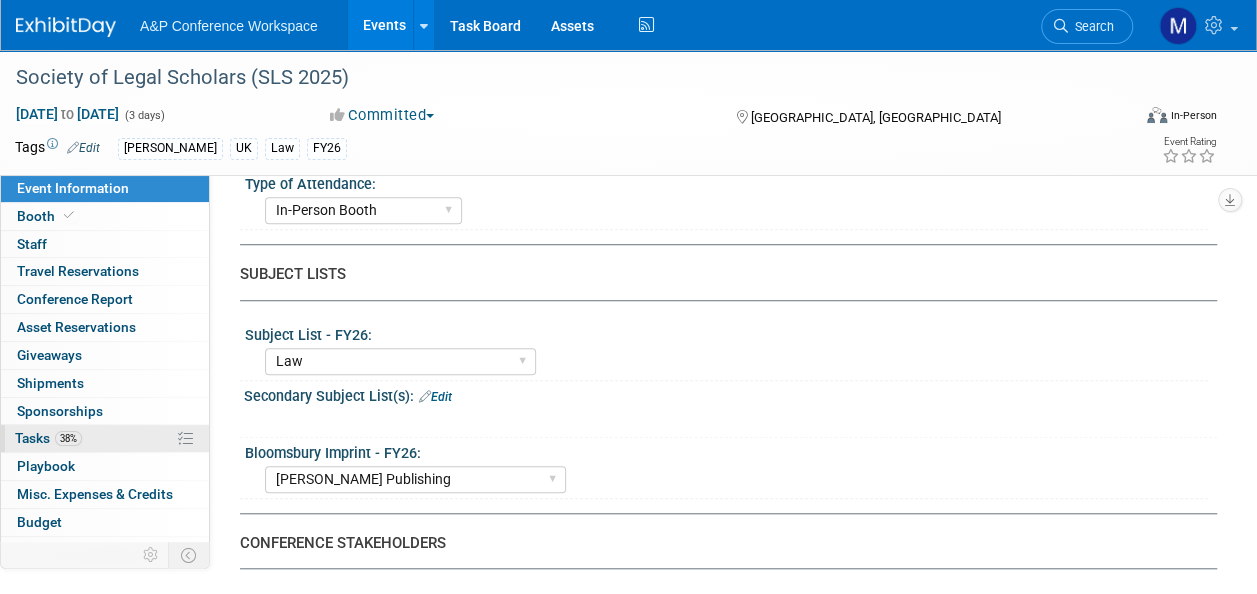 click on "38%
Tasks 38%" at bounding box center (105, 438) 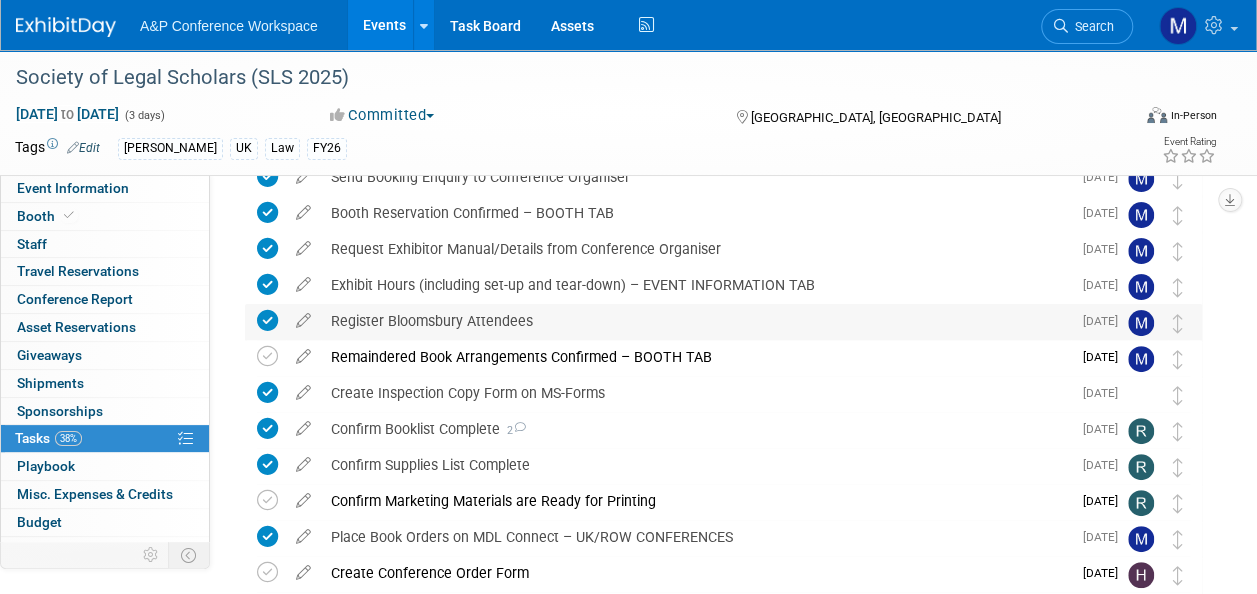 scroll, scrollTop: 200, scrollLeft: 0, axis: vertical 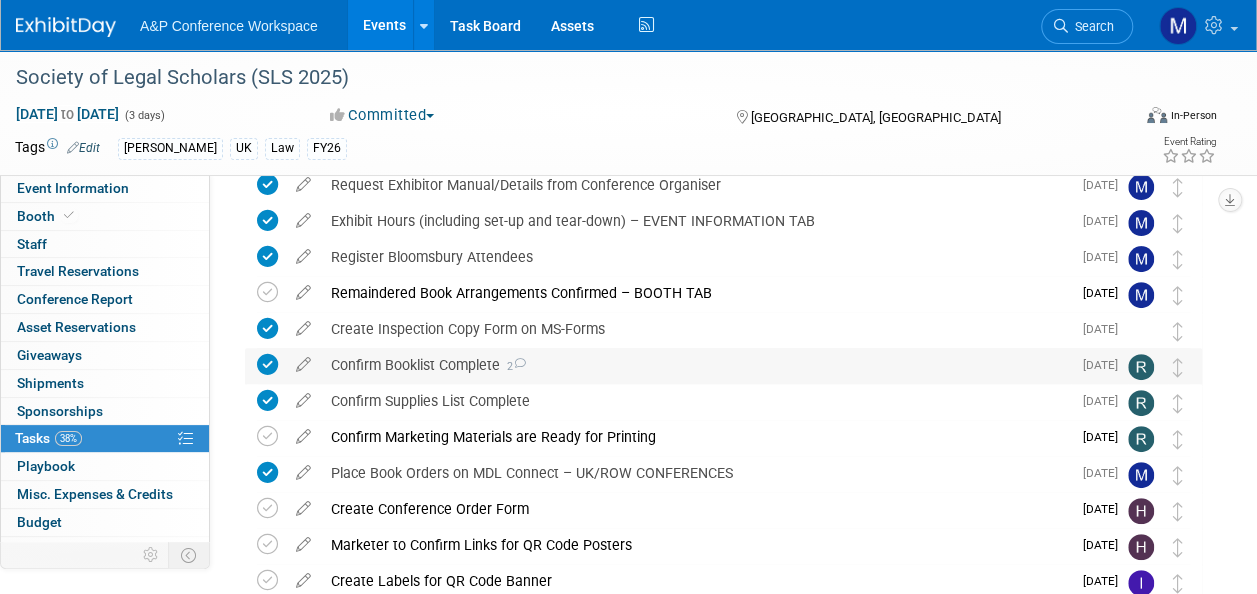 click on "Confirm Booklist Complete
2" at bounding box center (696, 365) 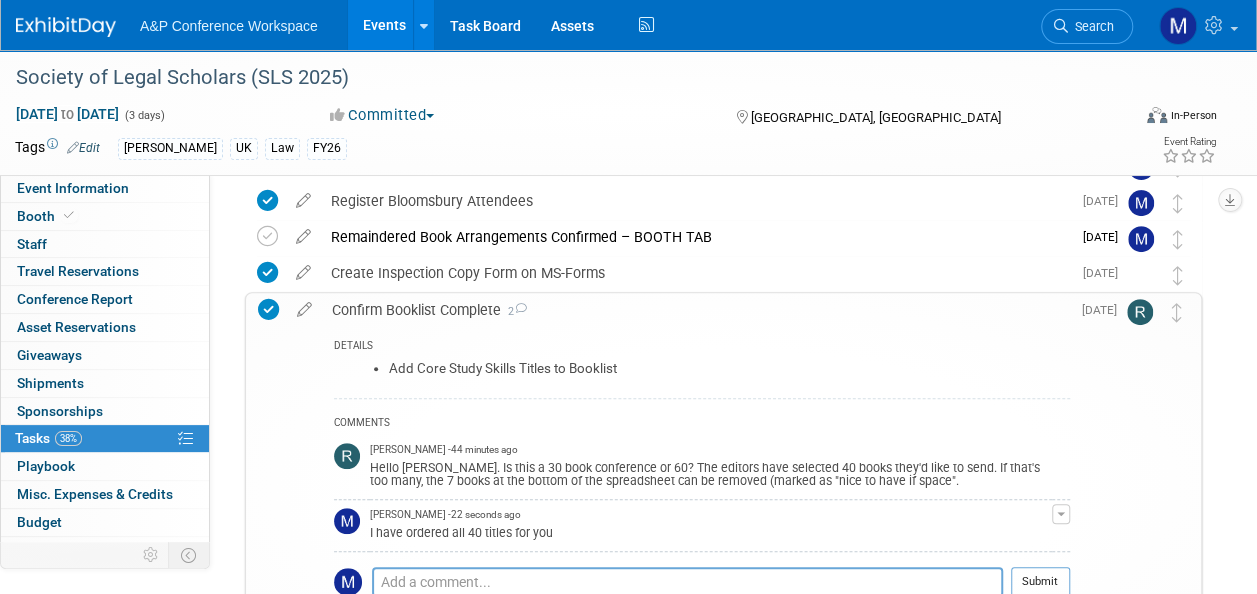 scroll, scrollTop: 300, scrollLeft: 0, axis: vertical 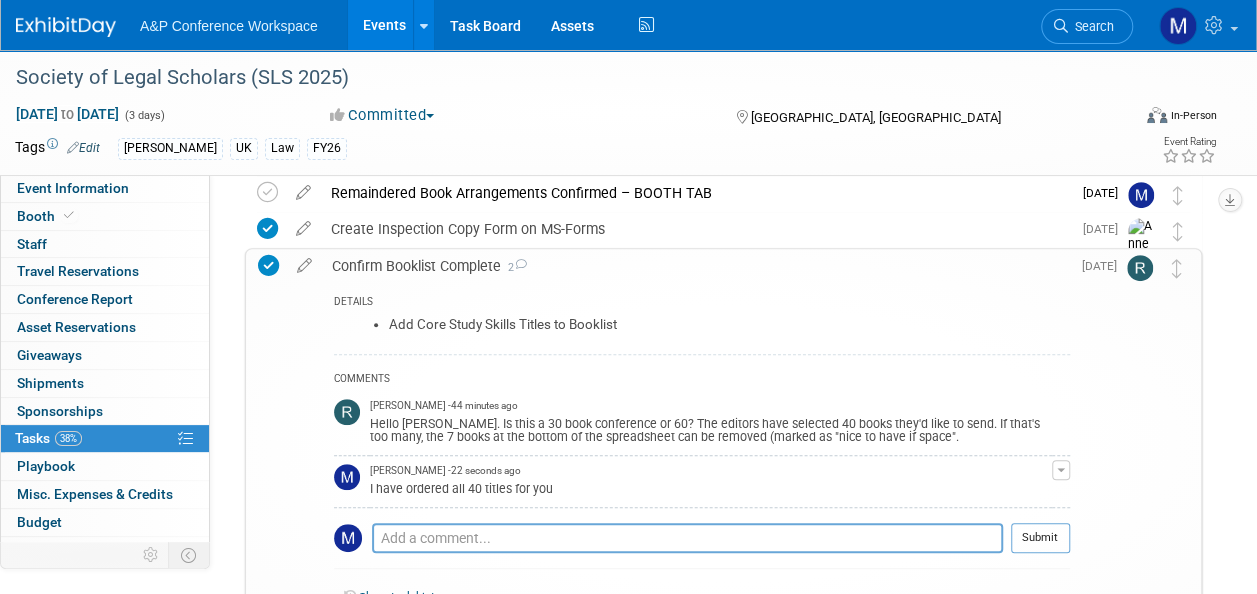 click at bounding box center (1061, 470) 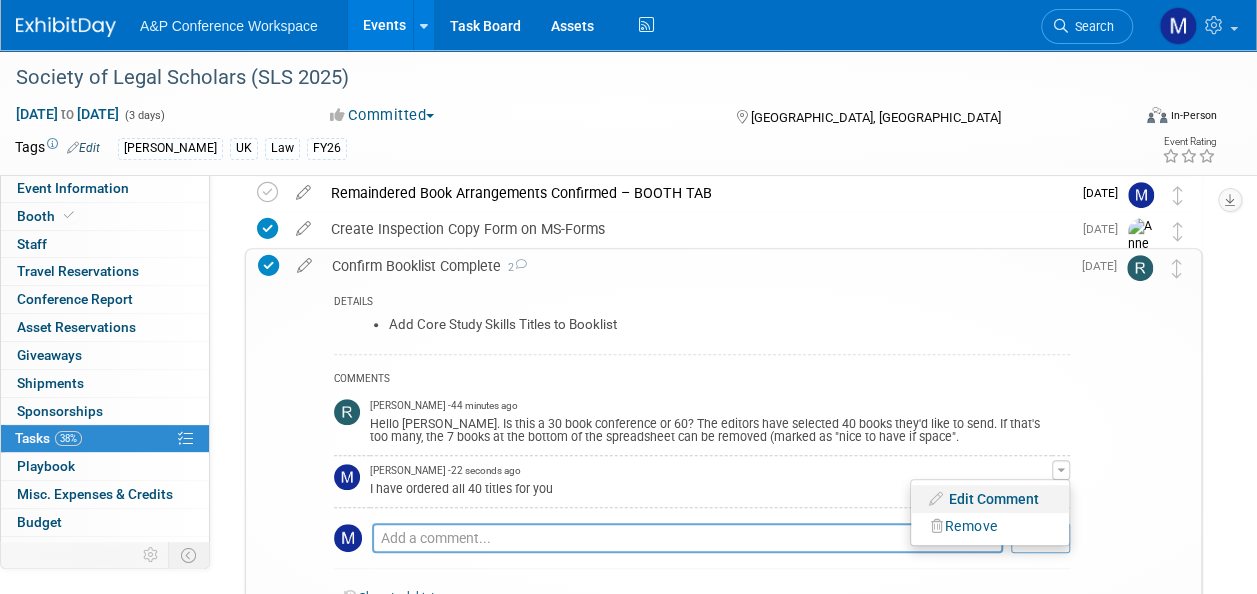 click on "Edit Comment" at bounding box center [990, 499] 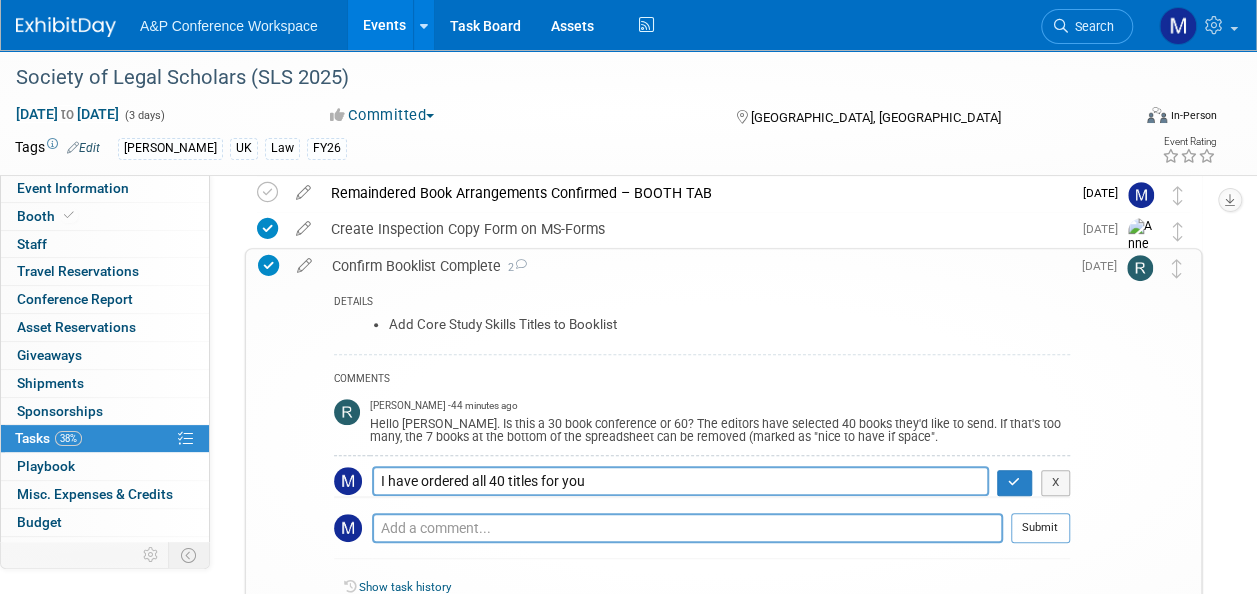 click on "I have ordered all 40 titles for you" at bounding box center (680, 481) 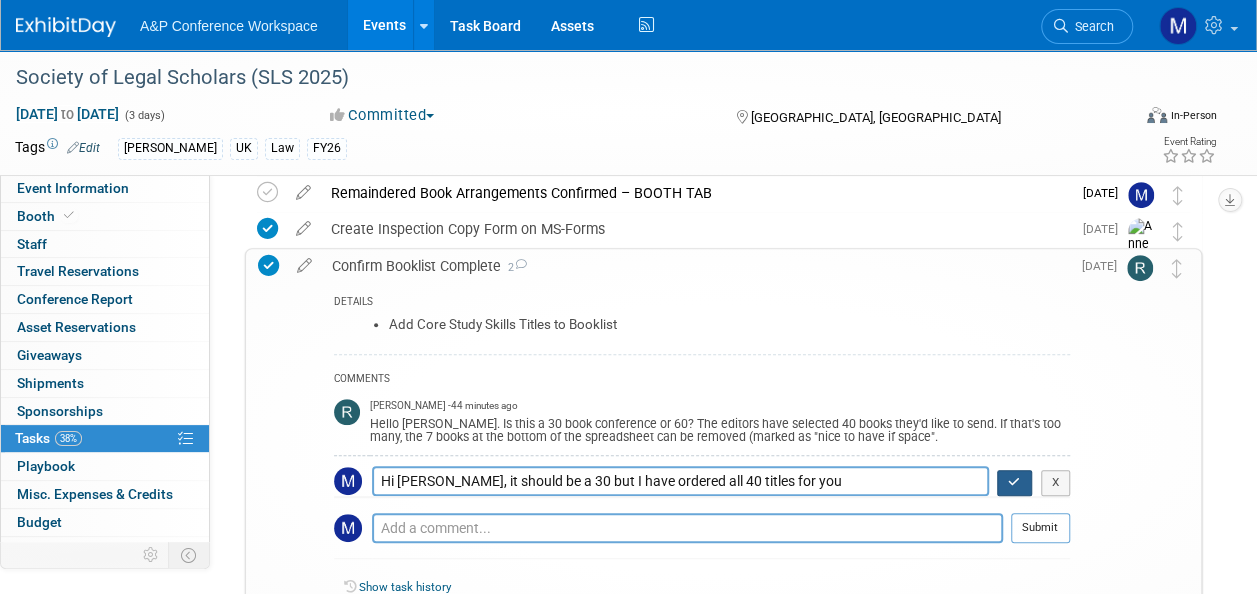 type on "Hi Ros, it should be a 30 but I have ordered all 40 titles for you" 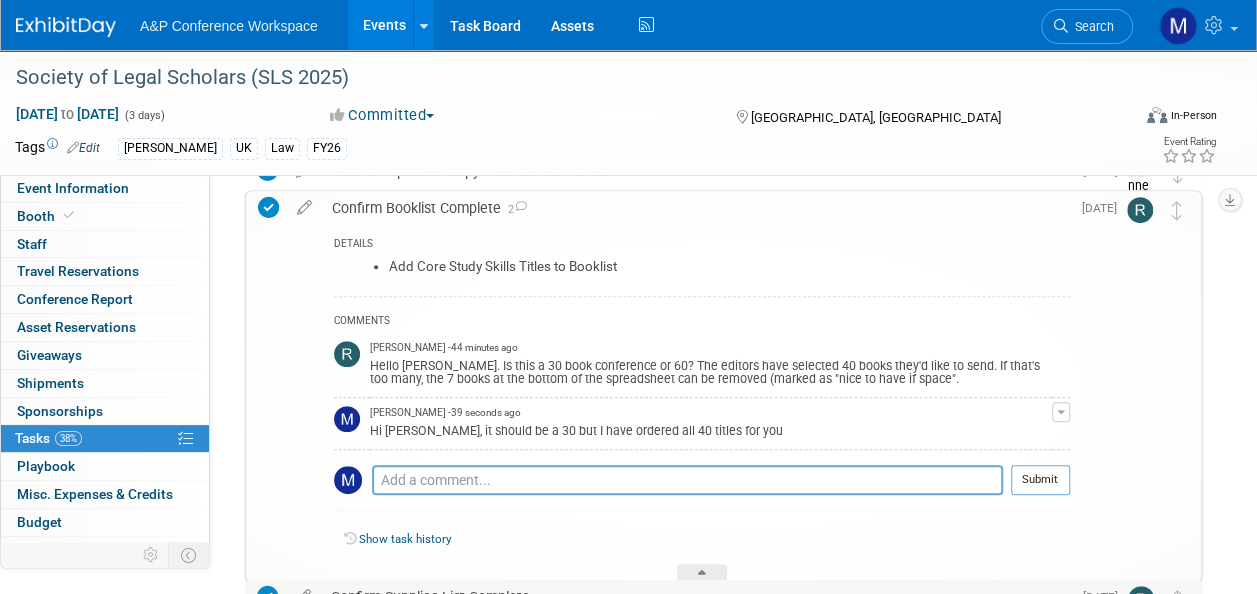 scroll, scrollTop: 400, scrollLeft: 0, axis: vertical 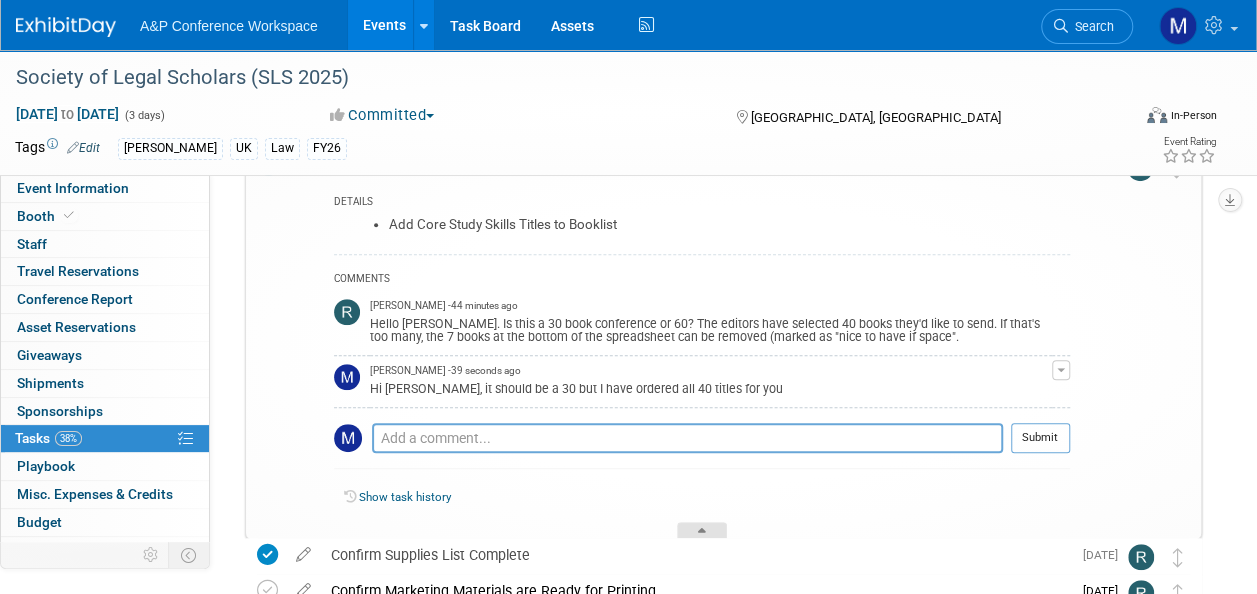 click at bounding box center (702, 530) 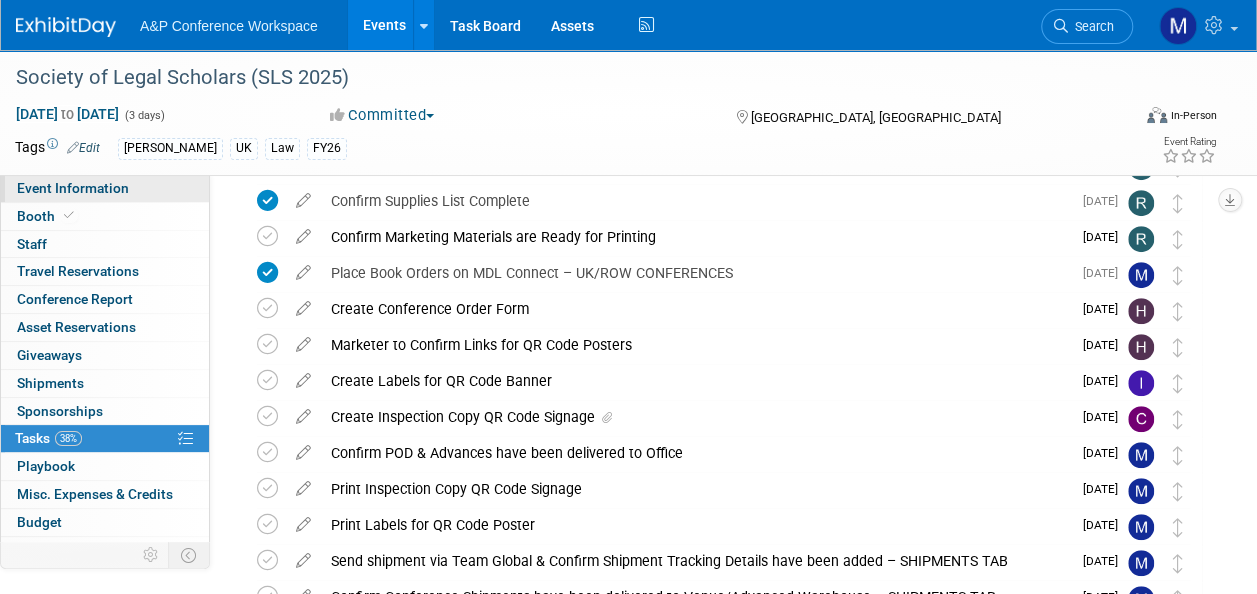 click on "Event Information" at bounding box center [105, 188] 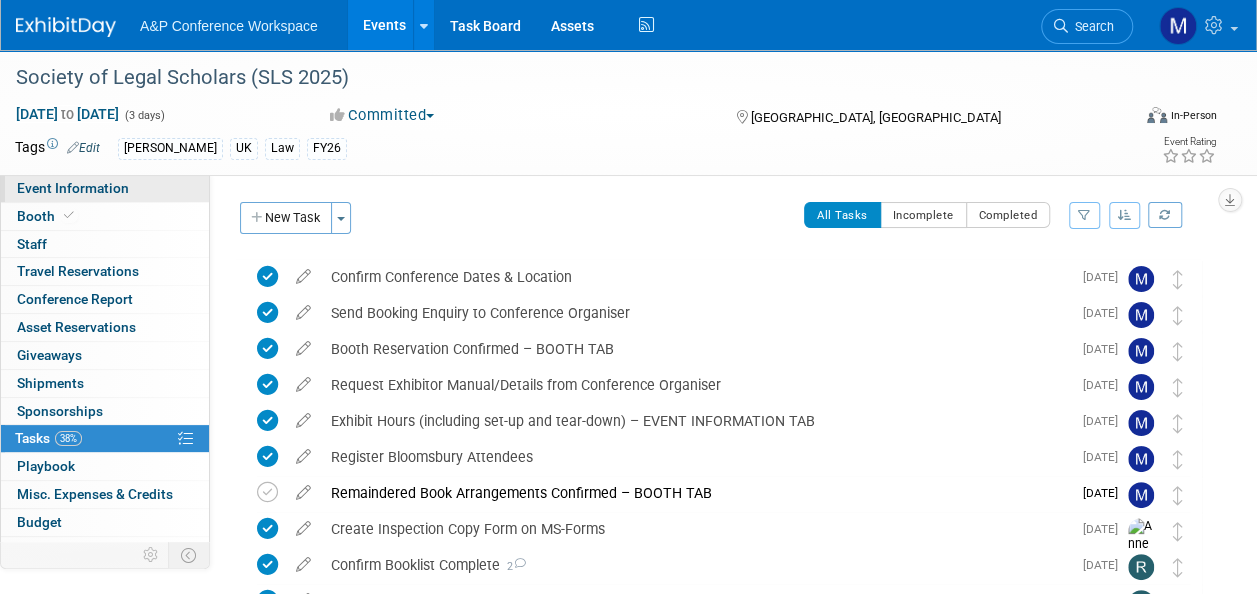 select on "Annual" 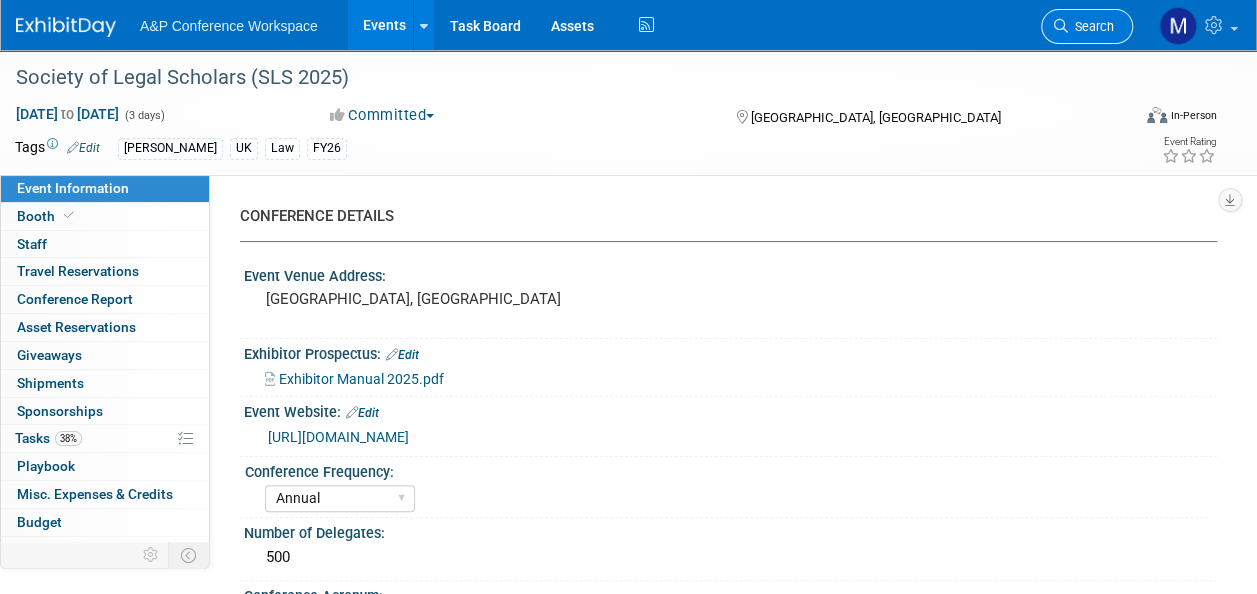 click on "Search" at bounding box center (1087, 26) 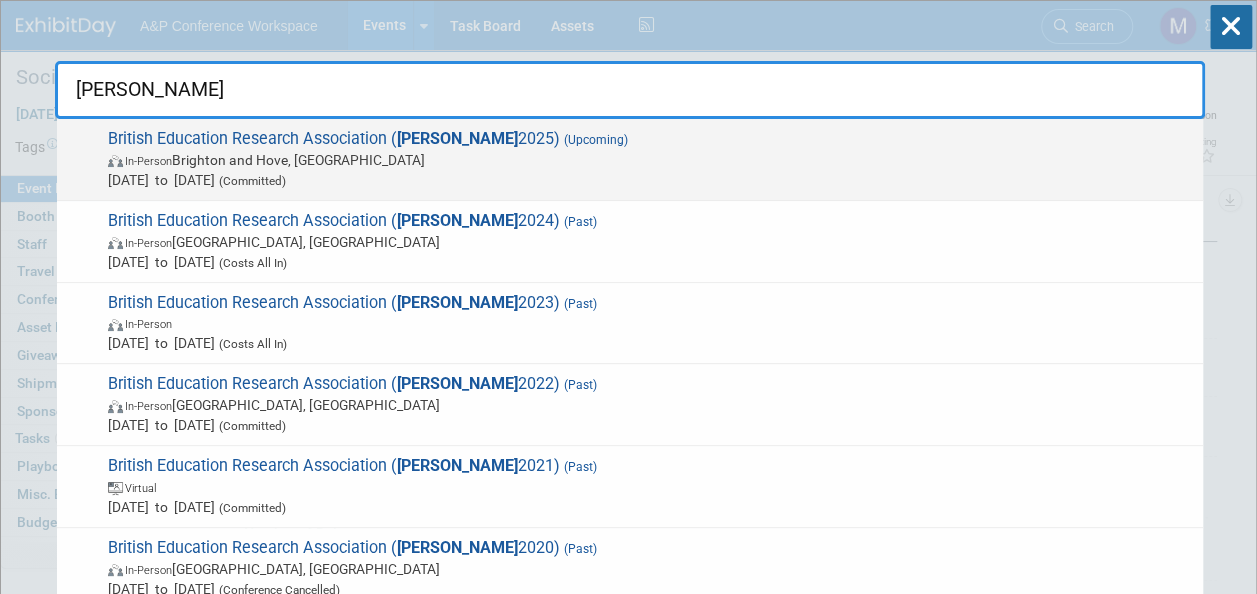 type on "BERA" 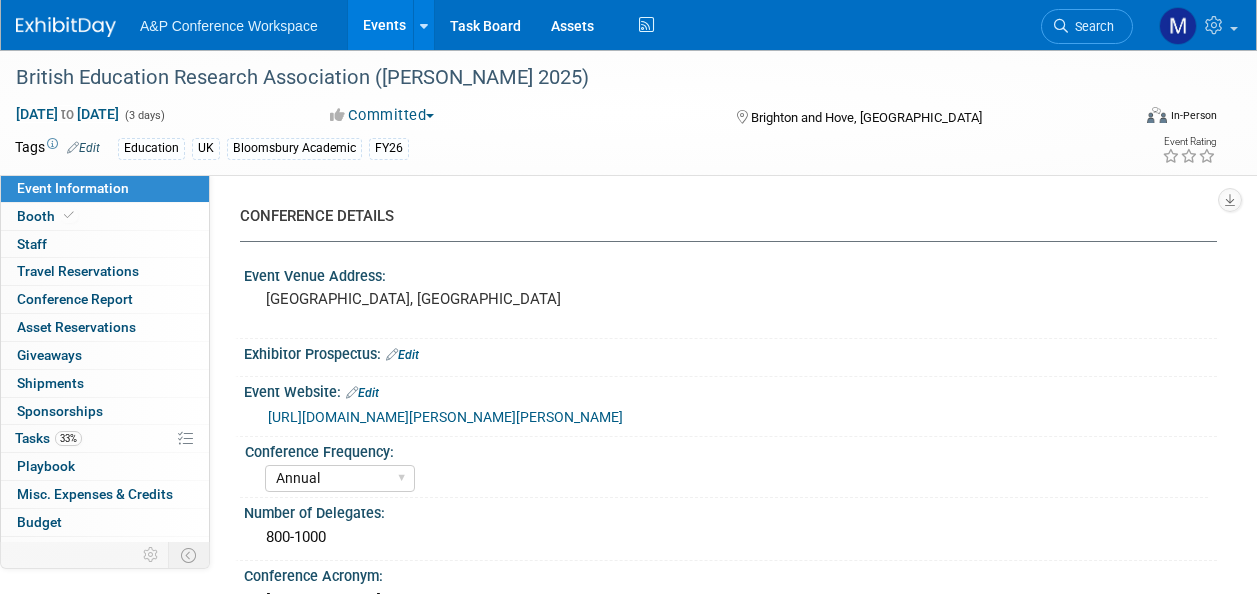 select on "Annual" 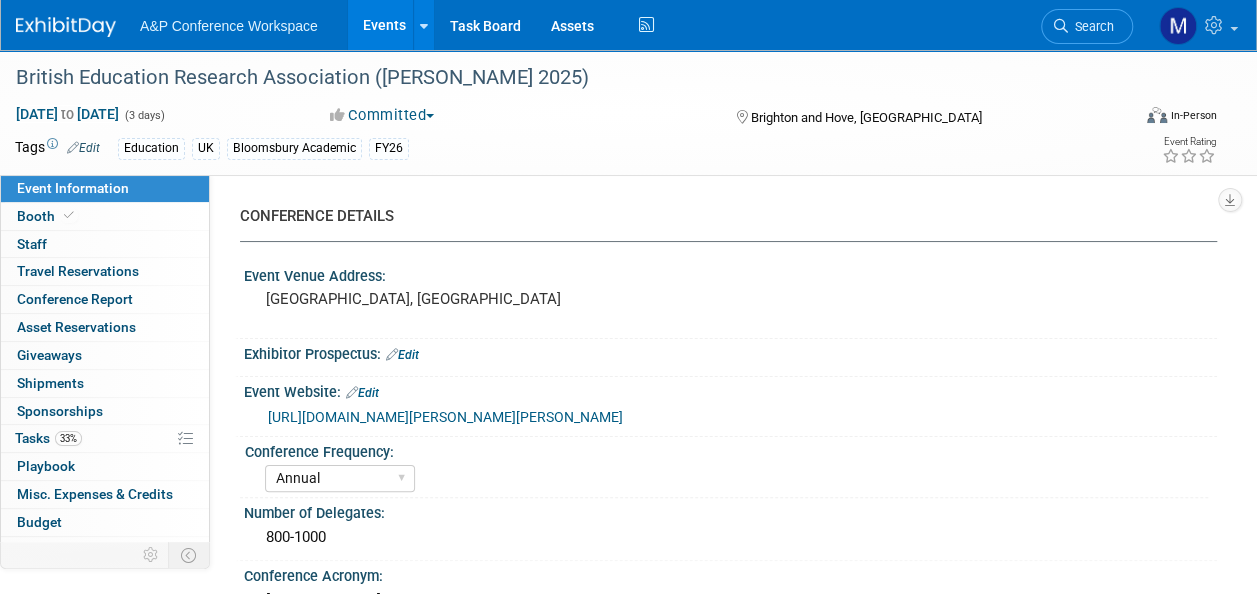 scroll, scrollTop: 0, scrollLeft: 0, axis: both 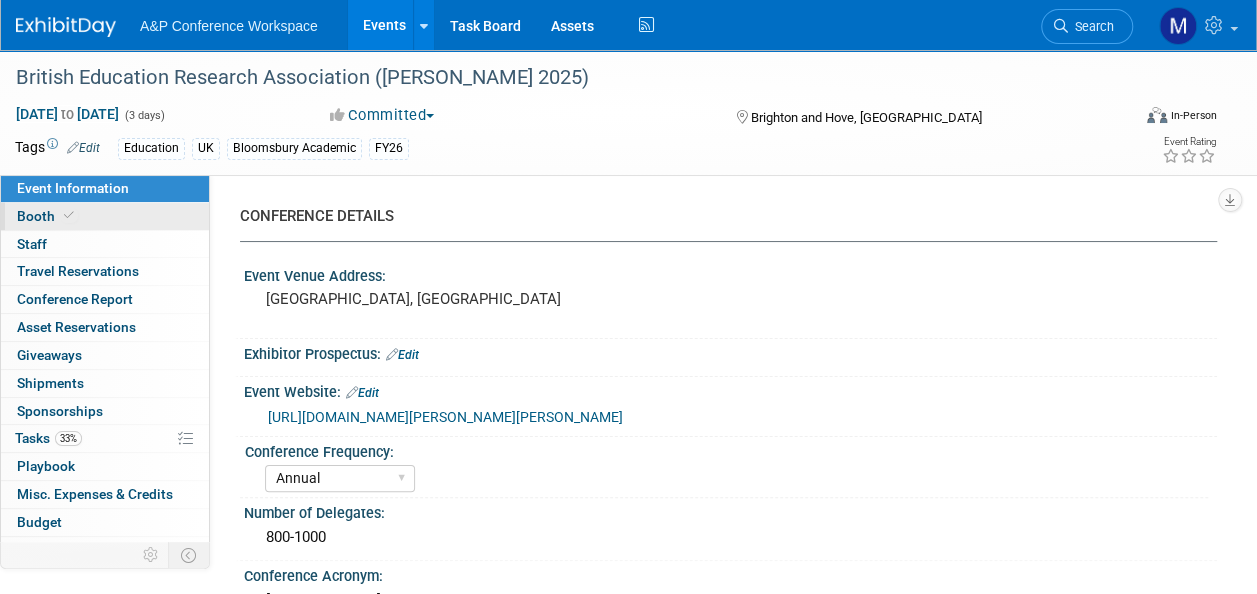 click on "Booth" at bounding box center [105, 216] 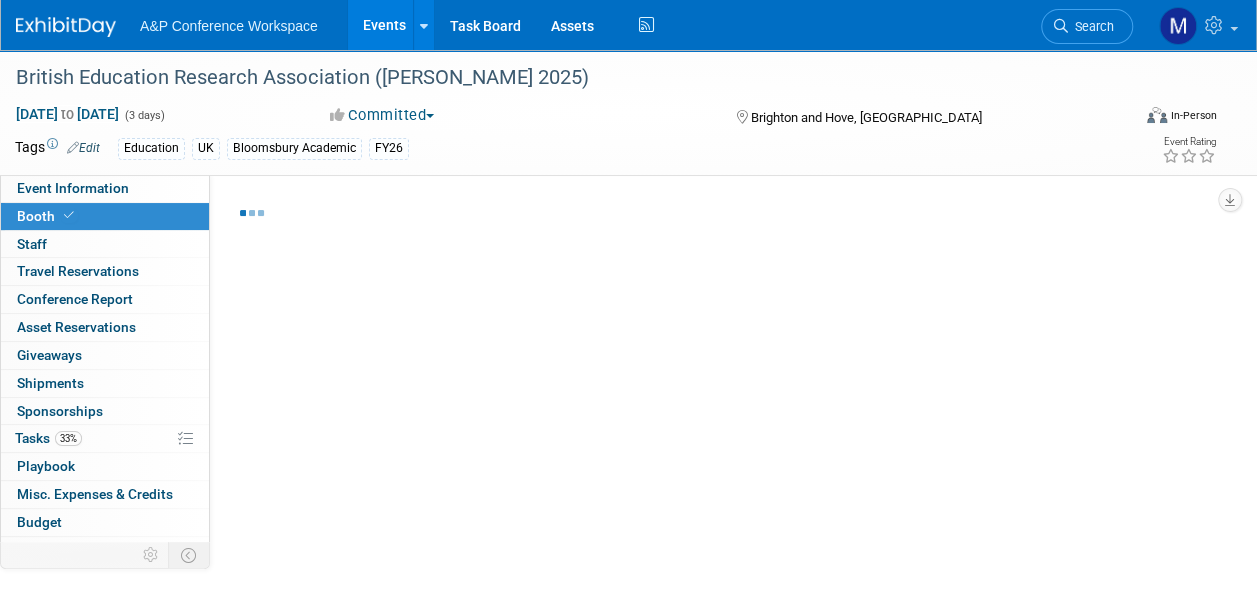 select on "COBA" 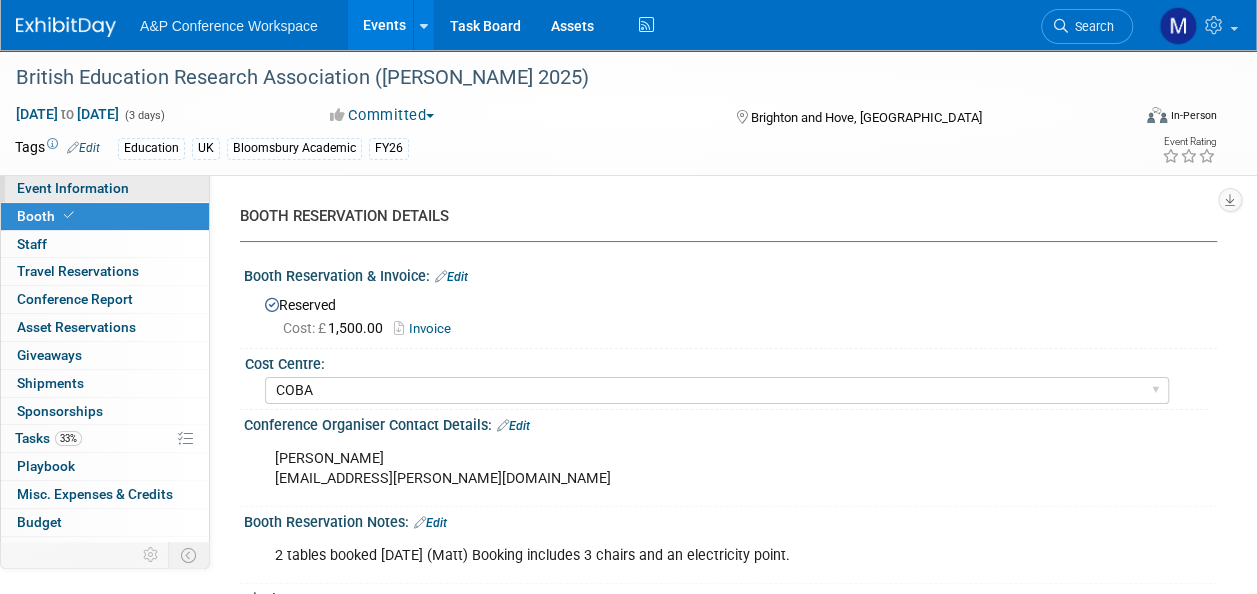 click on "Event Information" at bounding box center (105, 188) 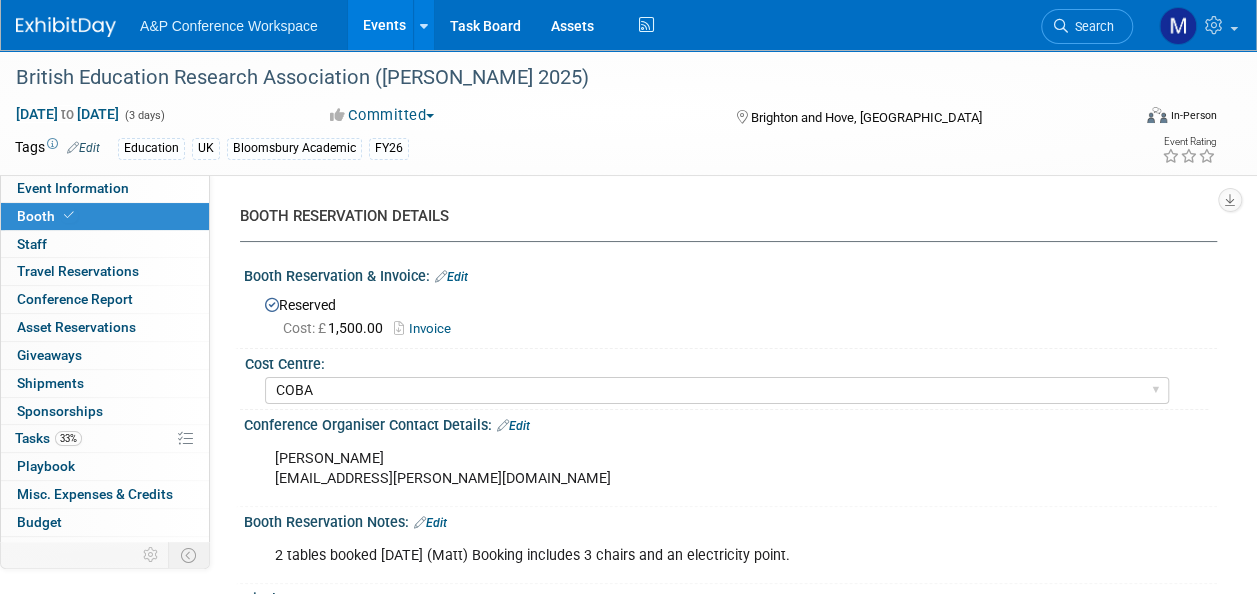 select on "Annual" 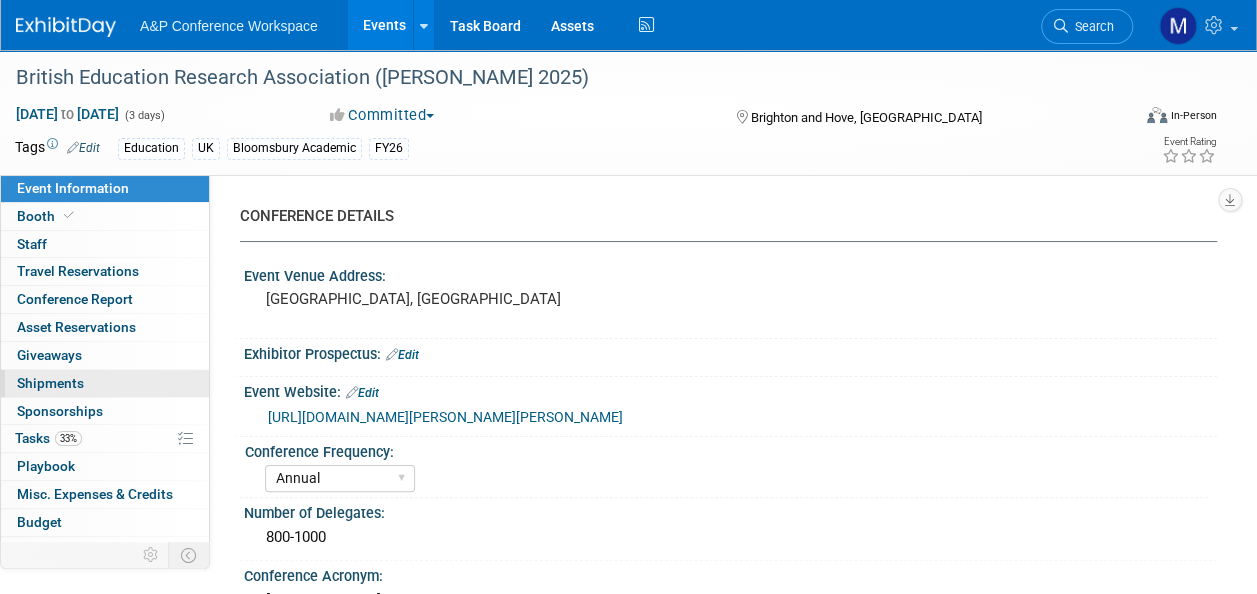 click on "Shipments 0" at bounding box center [50, 383] 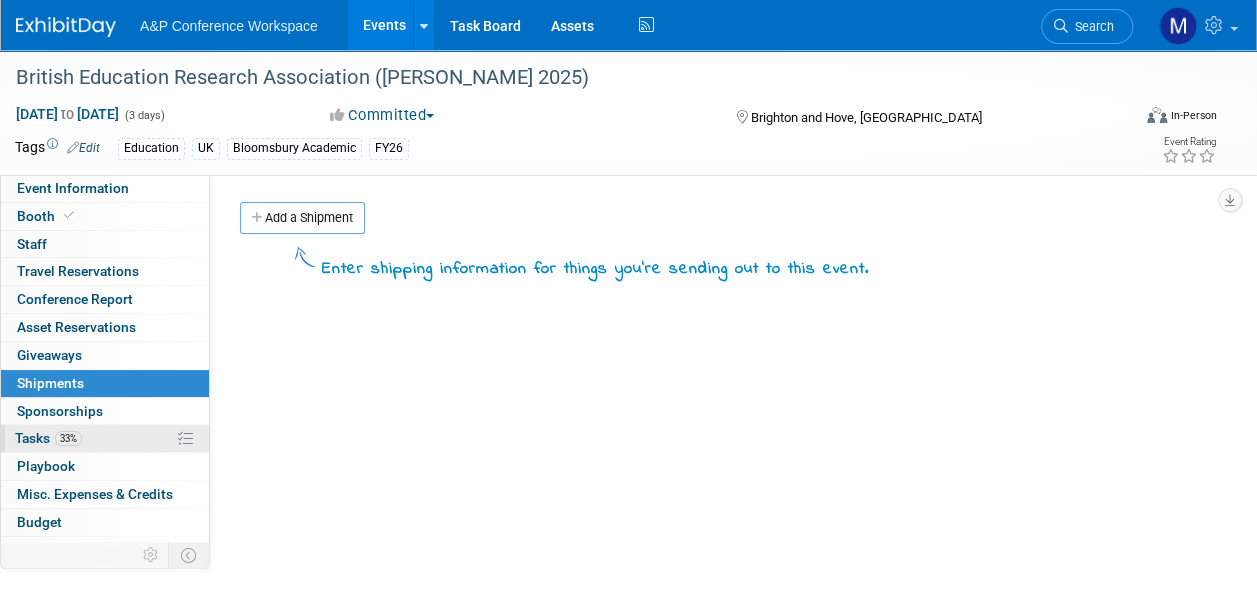 click on "33%" at bounding box center [68, 438] 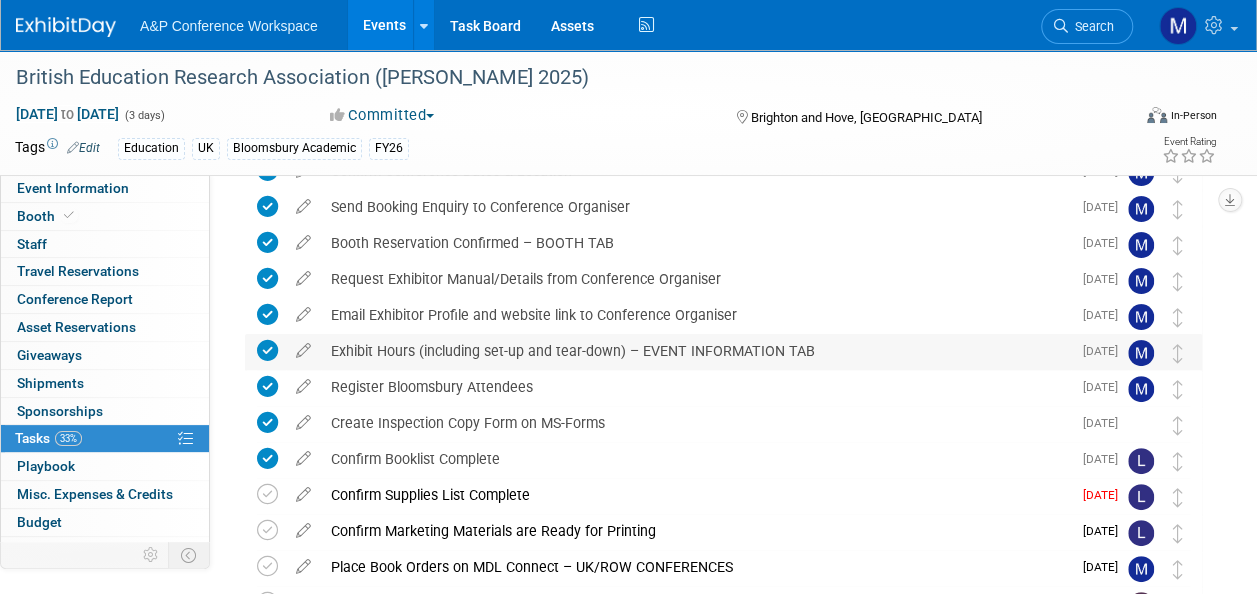 scroll, scrollTop: 200, scrollLeft: 0, axis: vertical 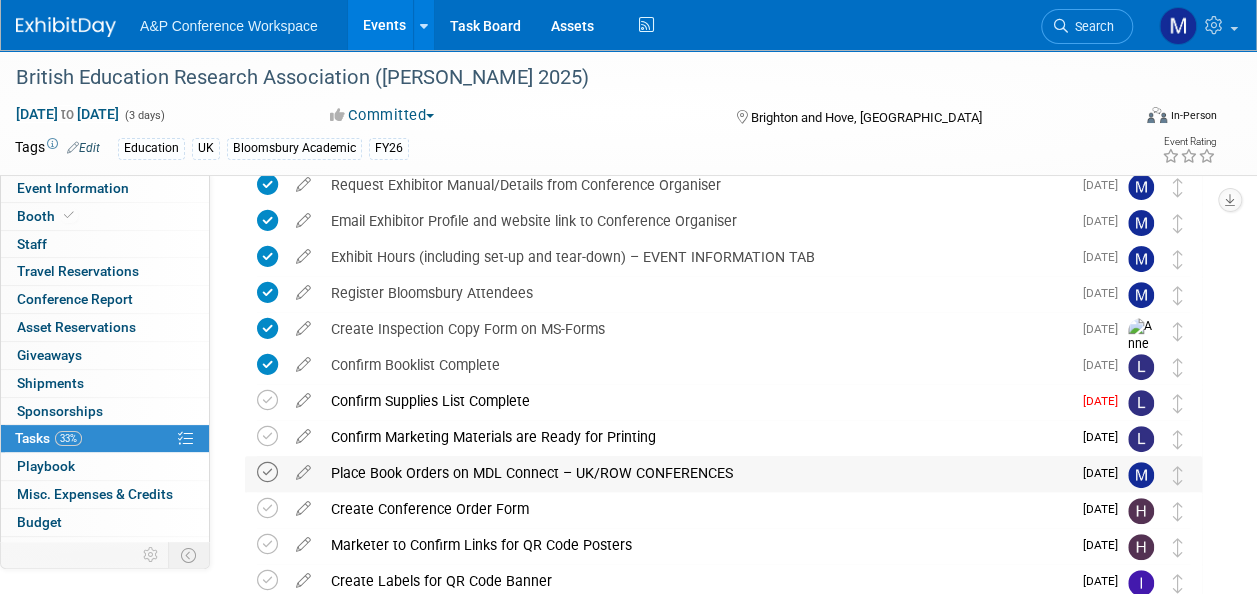 click at bounding box center (267, 472) 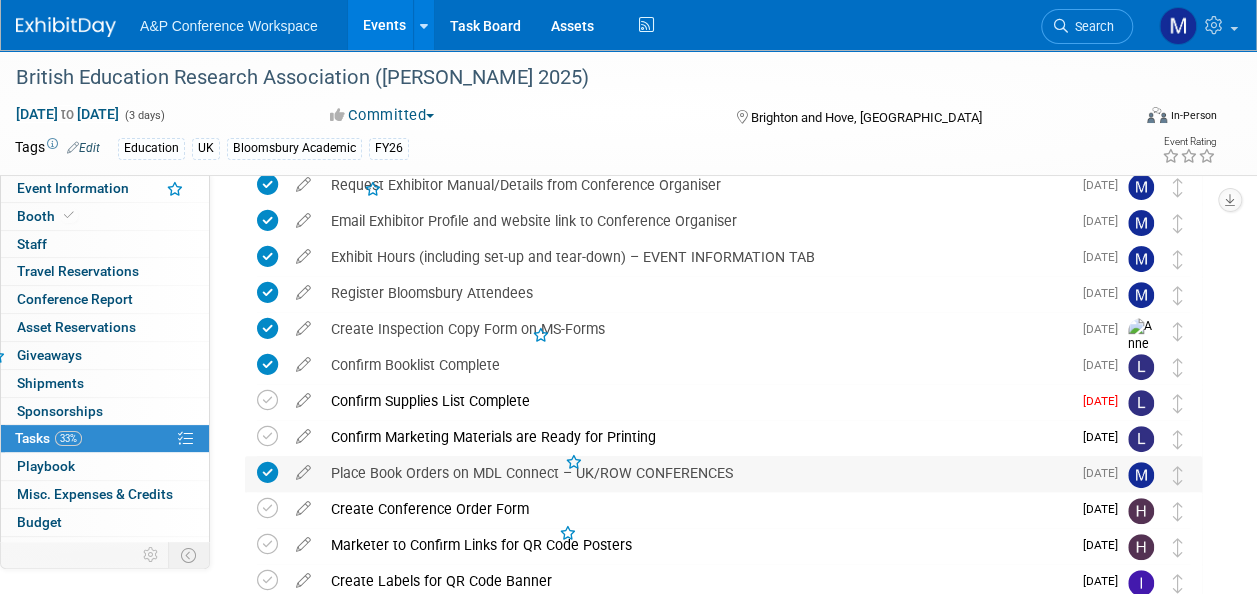 click on "Place Book Orders on MDL Connect – UK/ROW CONFERENCES" at bounding box center [696, 473] 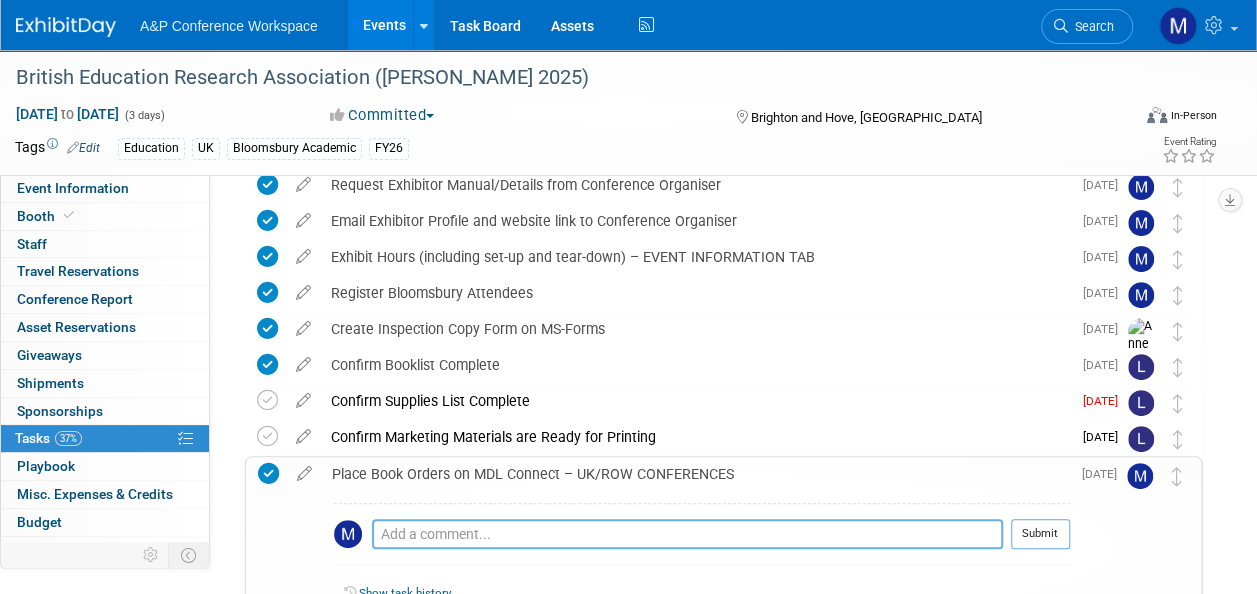 click at bounding box center [687, 534] 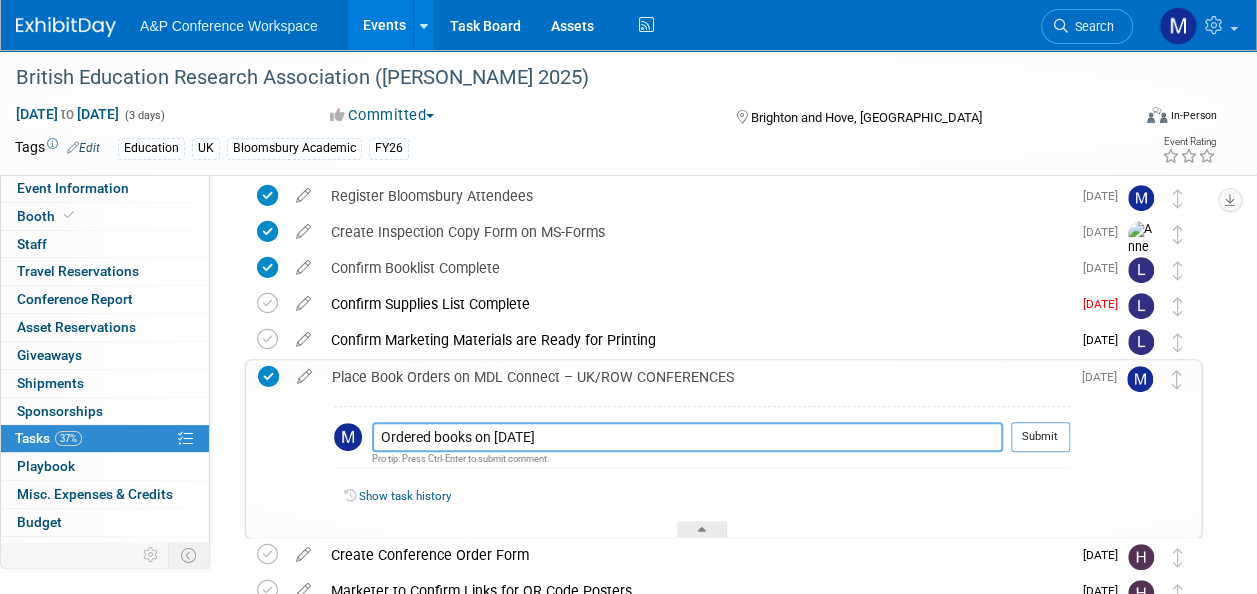 scroll, scrollTop: 400, scrollLeft: 0, axis: vertical 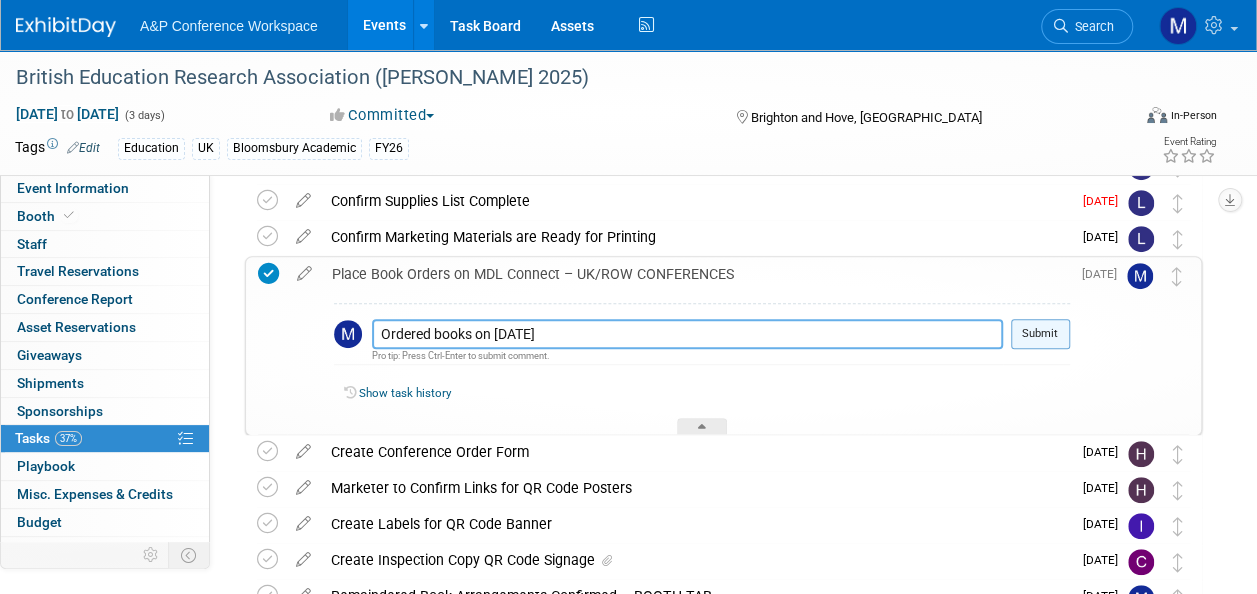 type on "Ordered books on 16th July 2025" 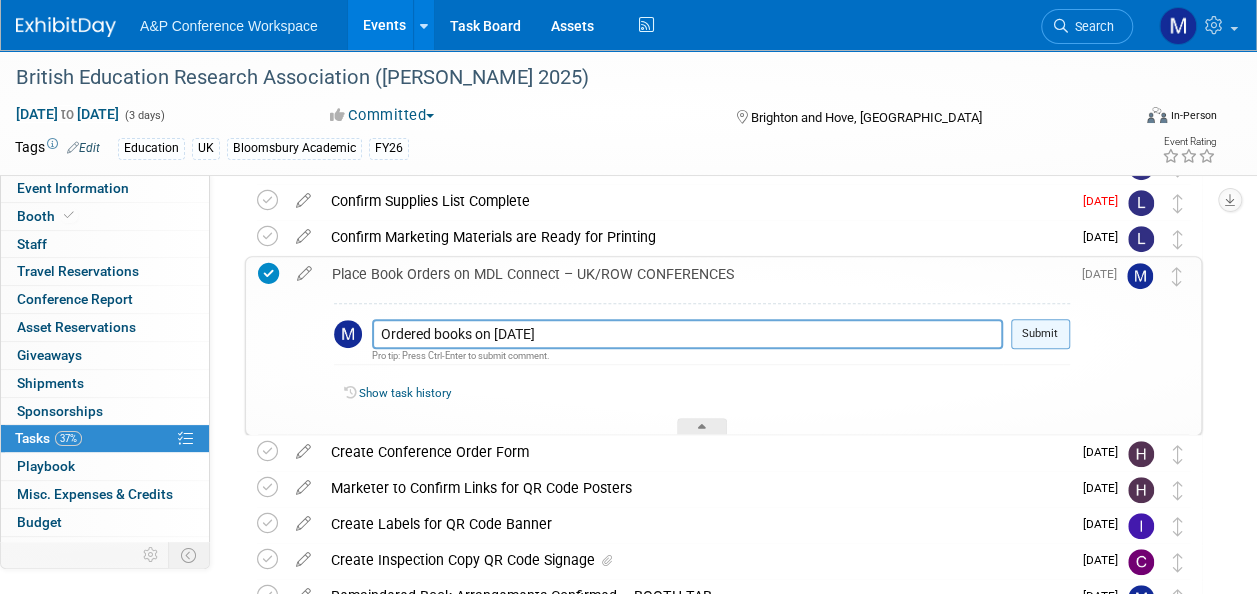 click on "Submit" at bounding box center [1040, 334] 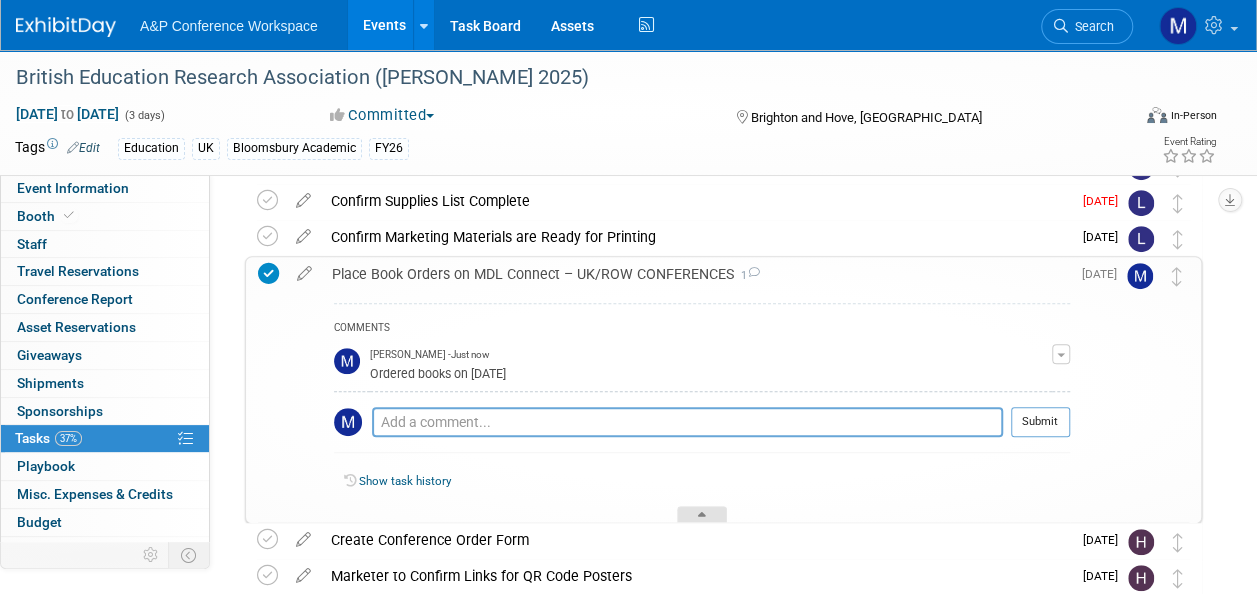 click at bounding box center [702, 514] 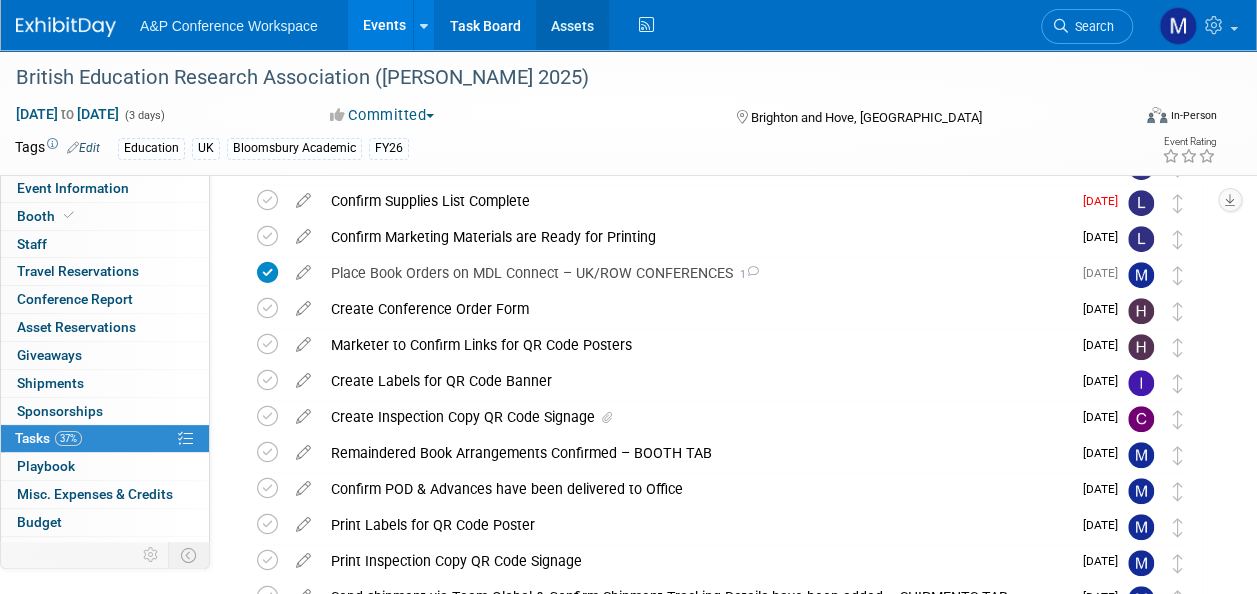 click on "Assets" at bounding box center (572, 25) 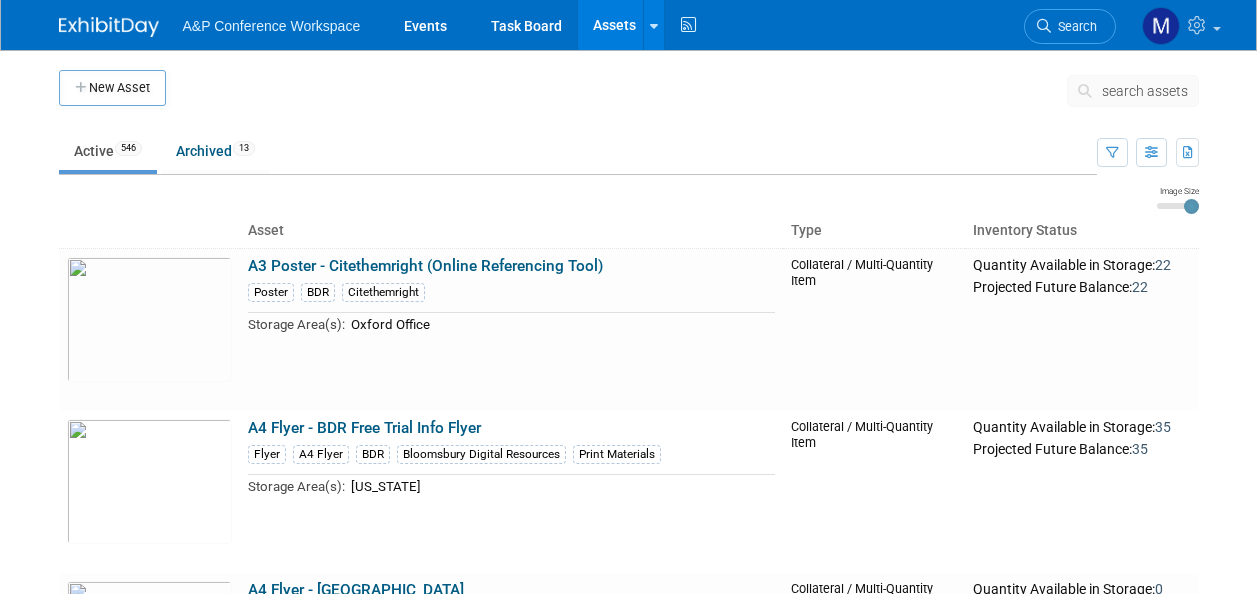 click on "search assets" at bounding box center (1145, 91) 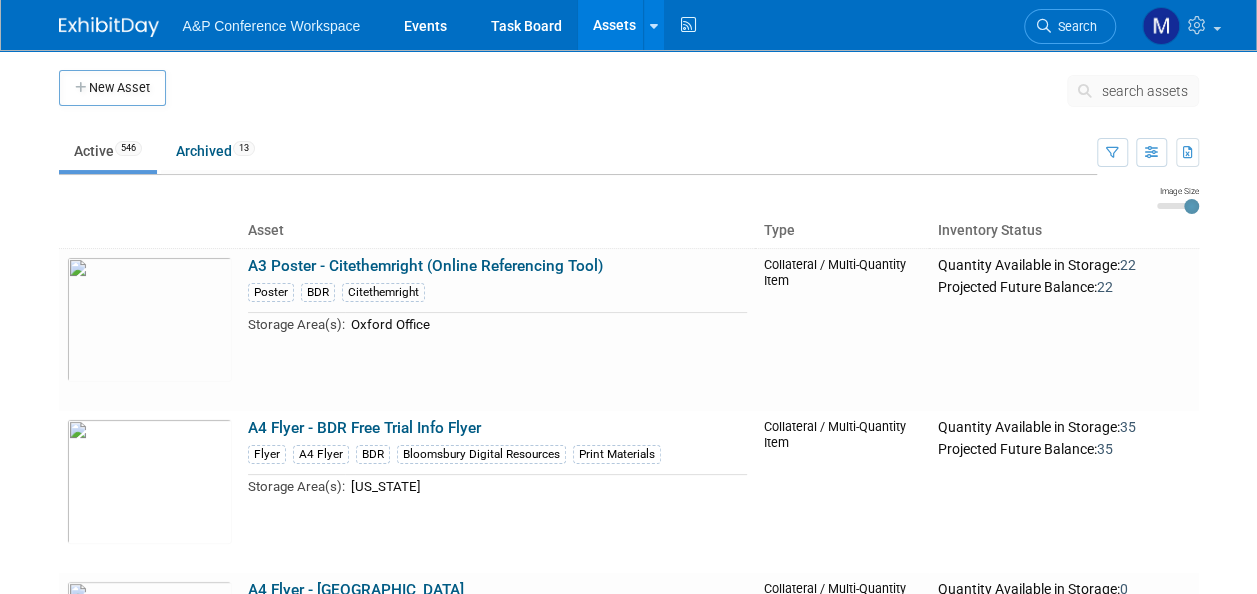 click on "search assets" at bounding box center (1145, 91) 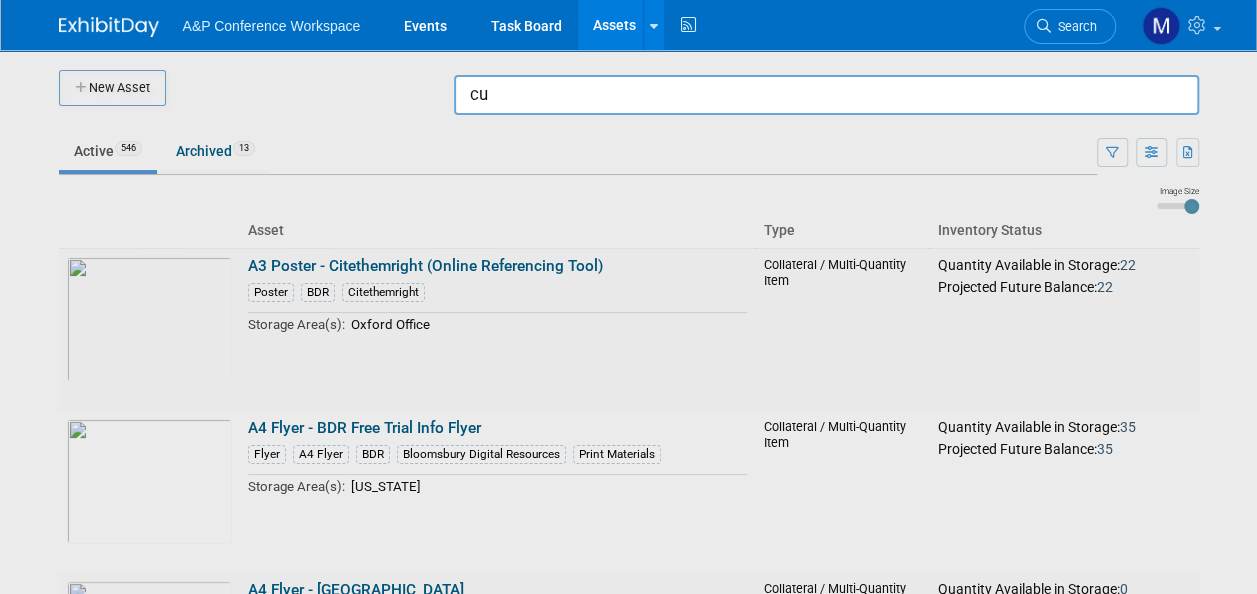 type on "c" 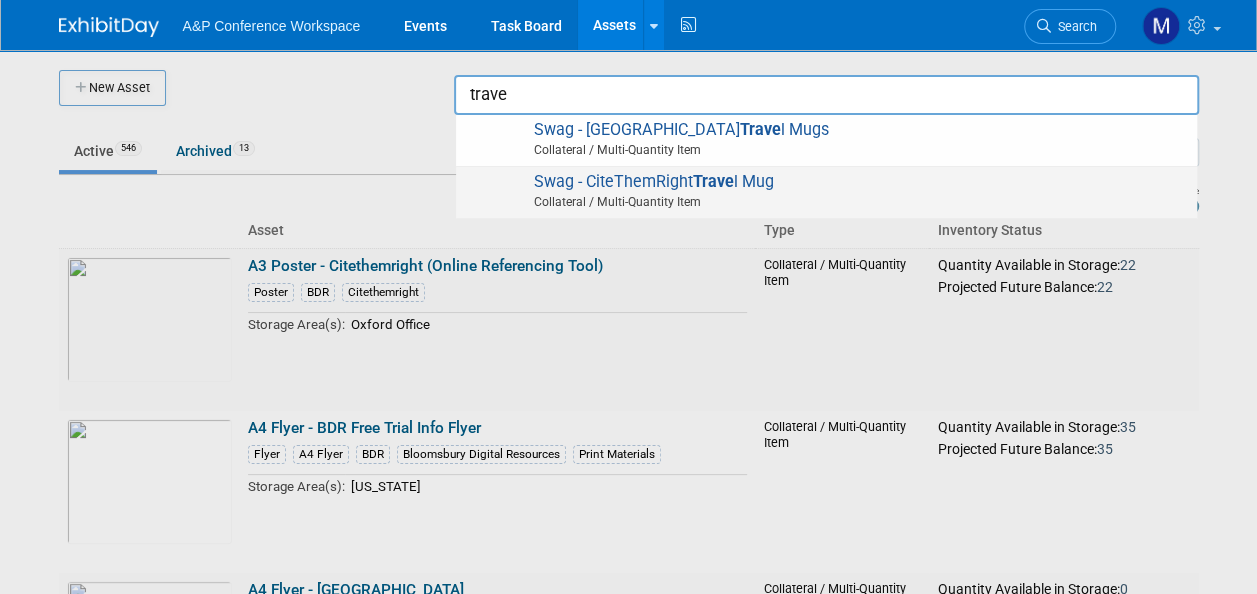 click on "Trave" at bounding box center [713, 181] 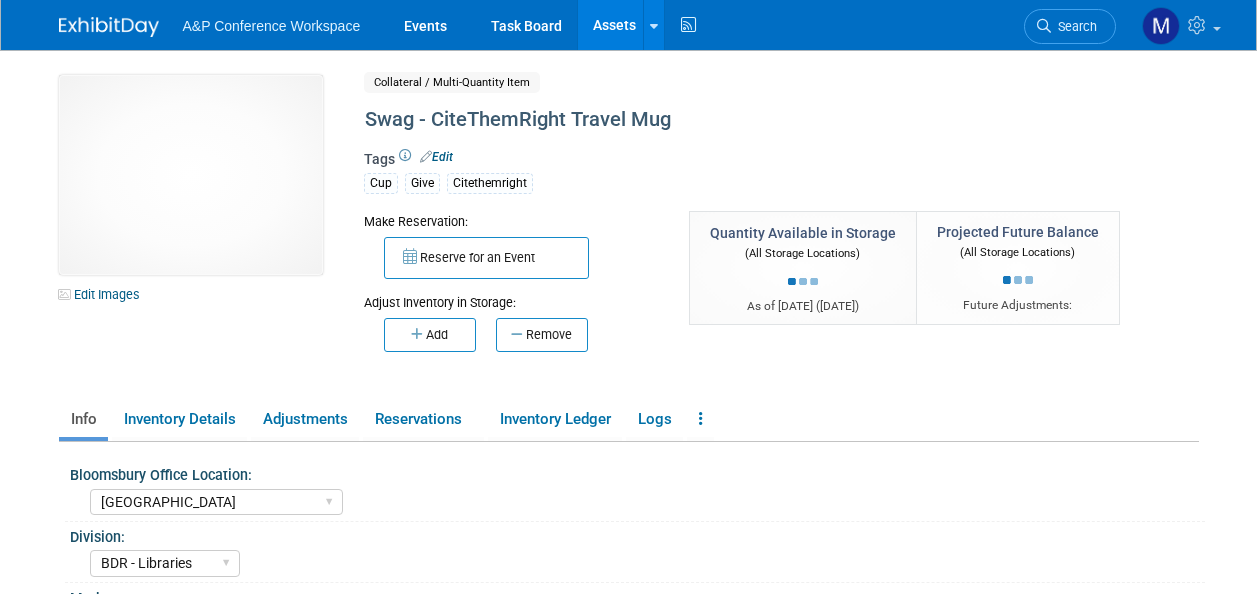 select on "[GEOGRAPHIC_DATA]" 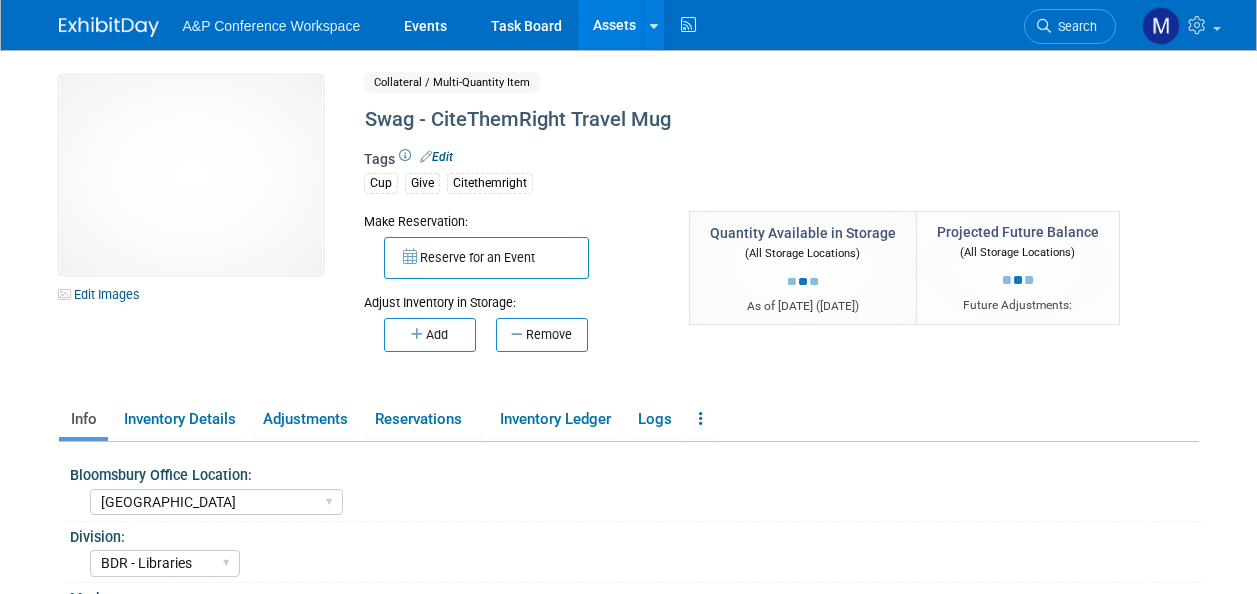 select on "BDR - Libraries" 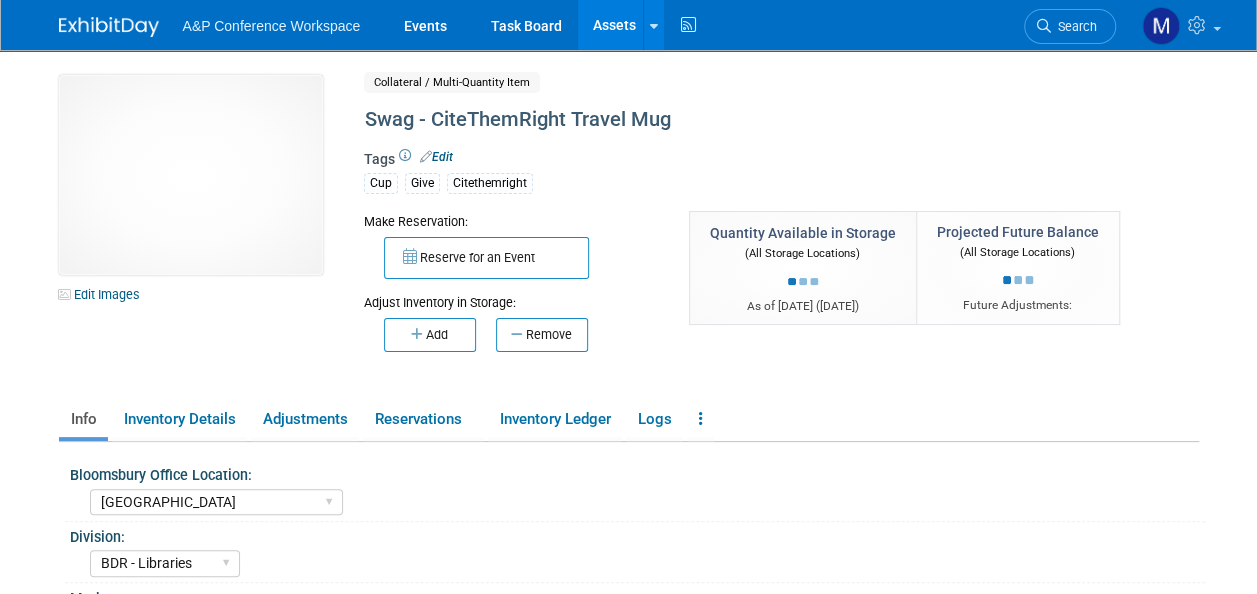 scroll, scrollTop: 0, scrollLeft: 0, axis: both 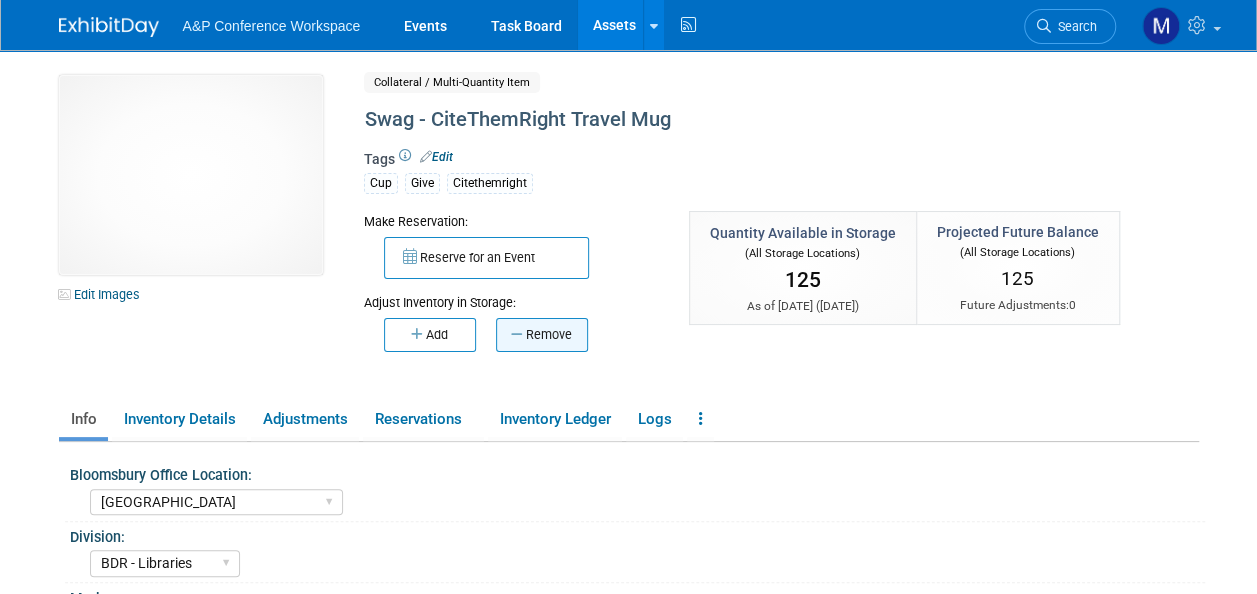 click on "Remove" at bounding box center (542, 335) 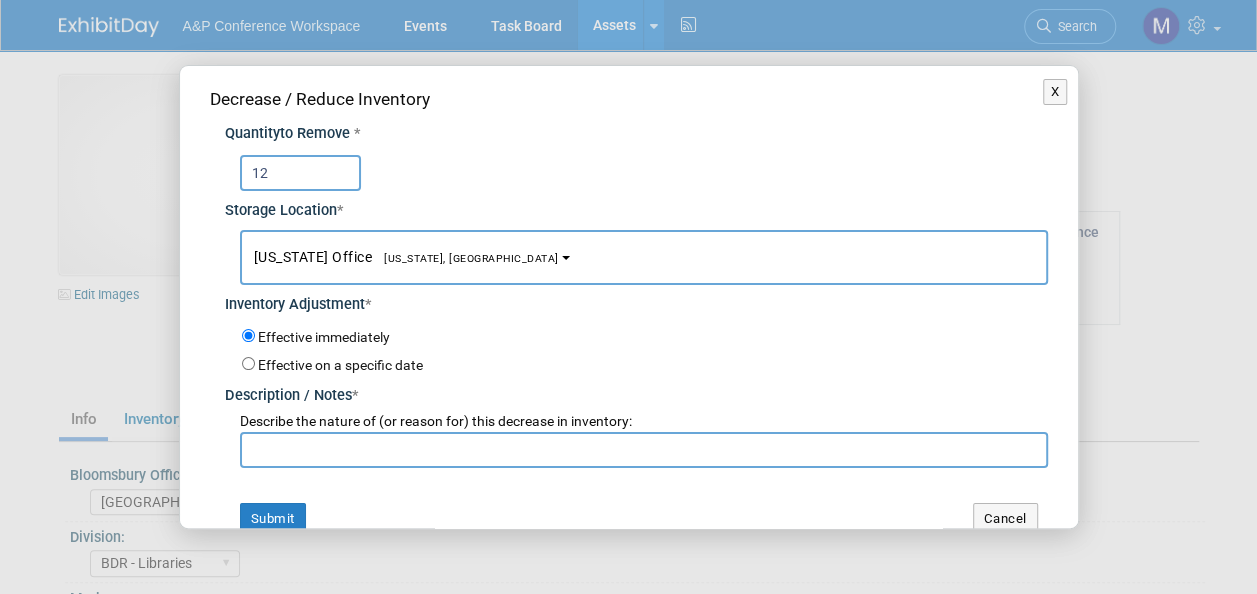 type on "12" 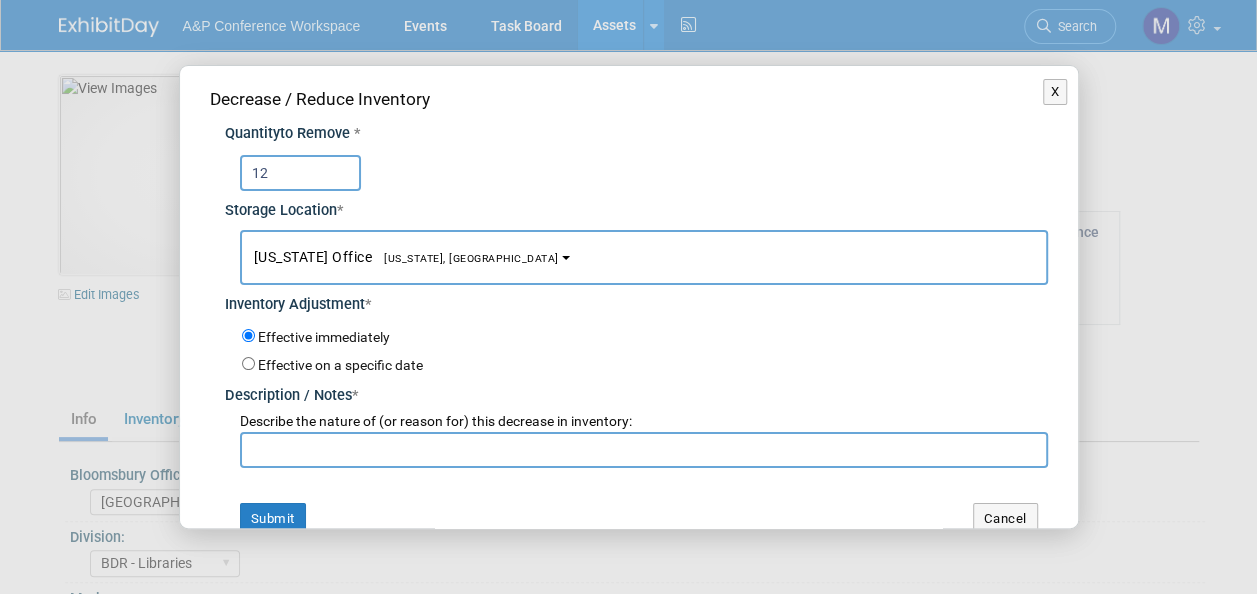 click on "[US_STATE] Office  [US_STATE], [GEOGRAPHIC_DATA]" at bounding box center [644, 257] 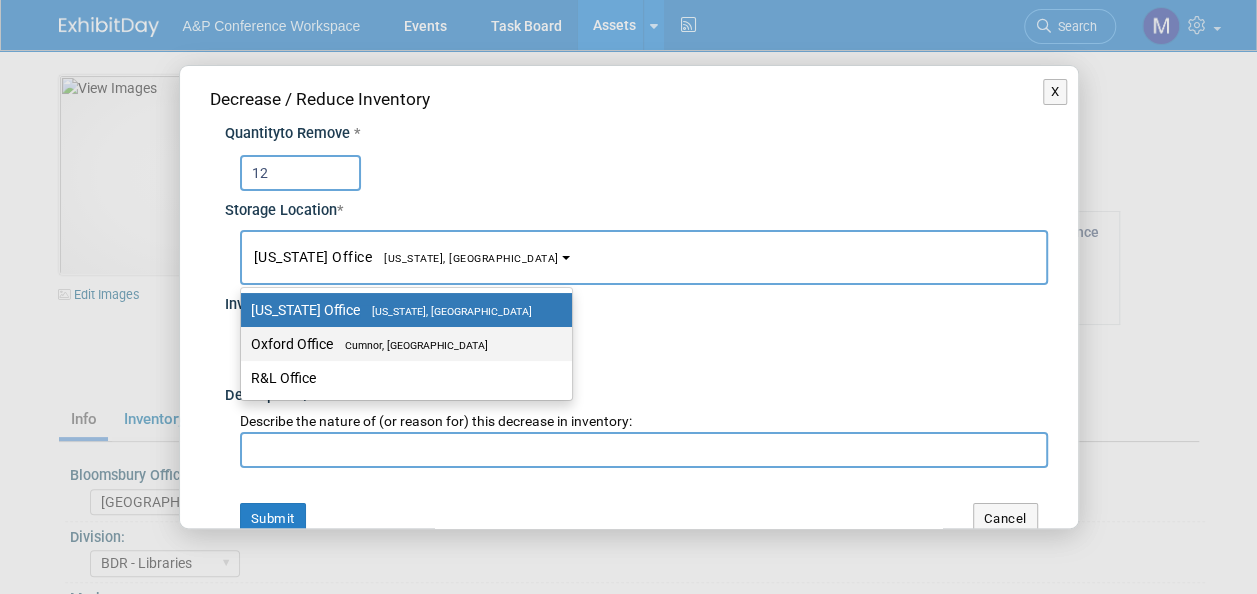 click on "Oxford Office  [GEOGRAPHIC_DATA], [GEOGRAPHIC_DATA]" at bounding box center (401, 344) 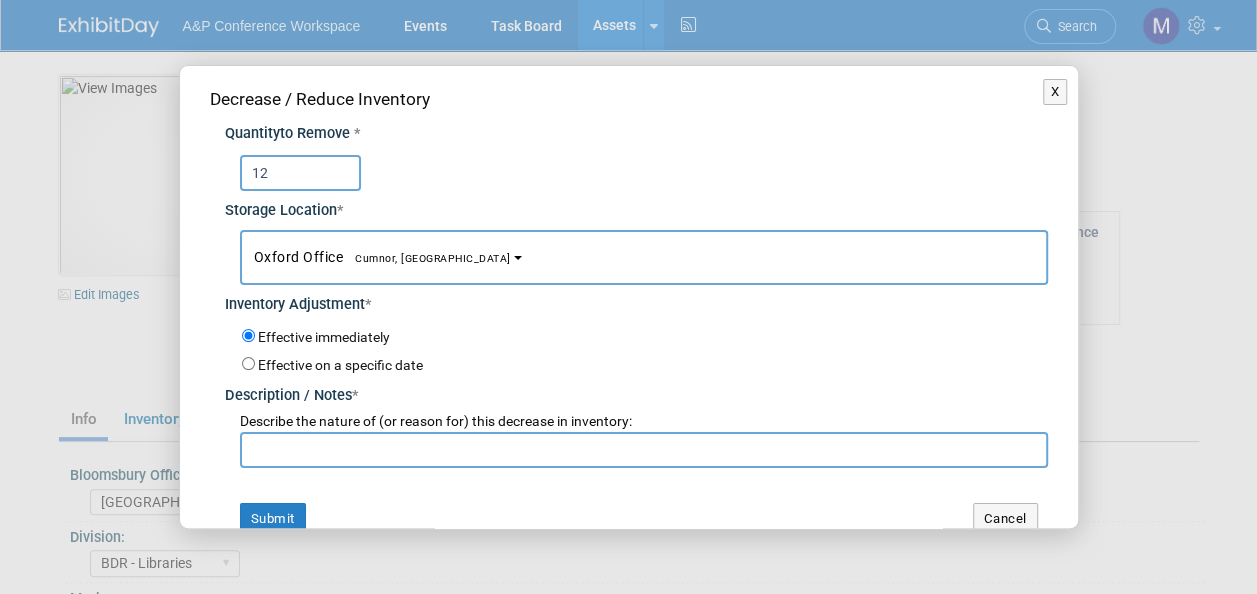 click at bounding box center [644, 450] 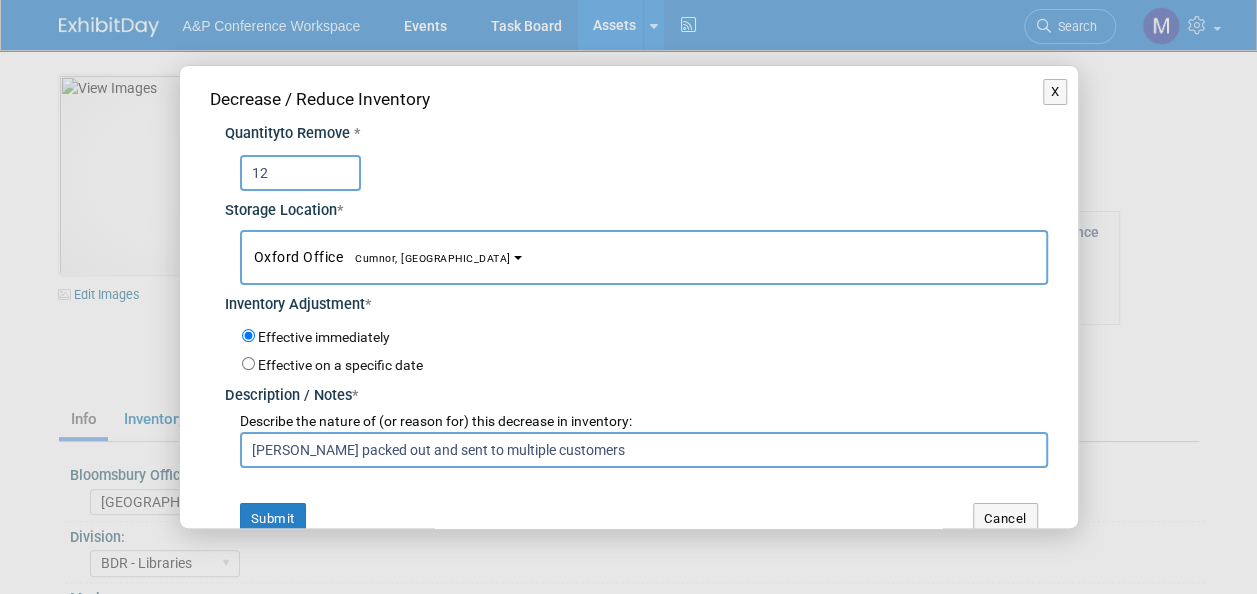 drag, startPoint x: 684, startPoint y: 448, endPoint x: 314, endPoint y: 454, distance: 370.04865 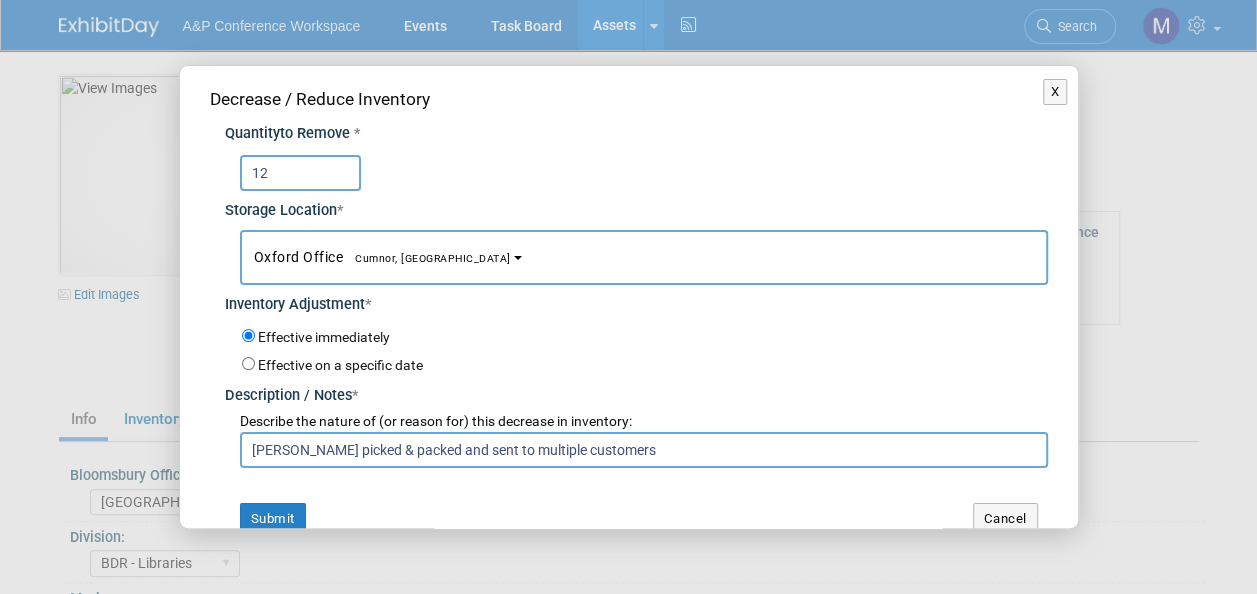 drag, startPoint x: 706, startPoint y: 452, endPoint x: 249, endPoint y: 459, distance: 457.05362 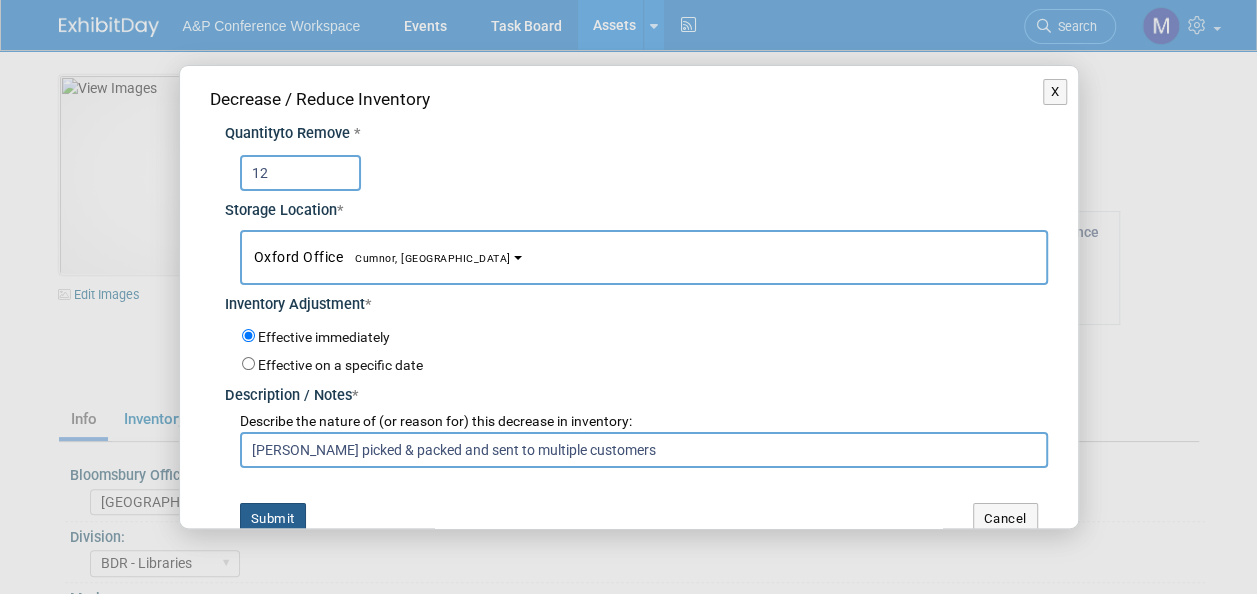 type on "Charlotte Unsworth picked & packed and sent to multiple customers" 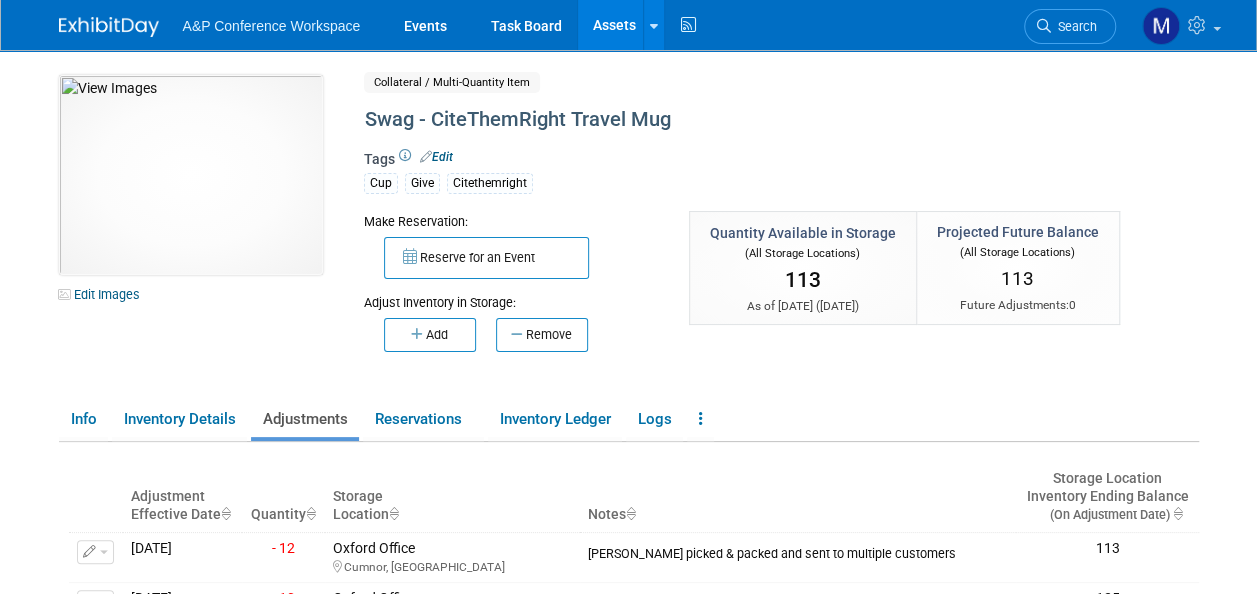 click on "Assets" at bounding box center [614, 25] 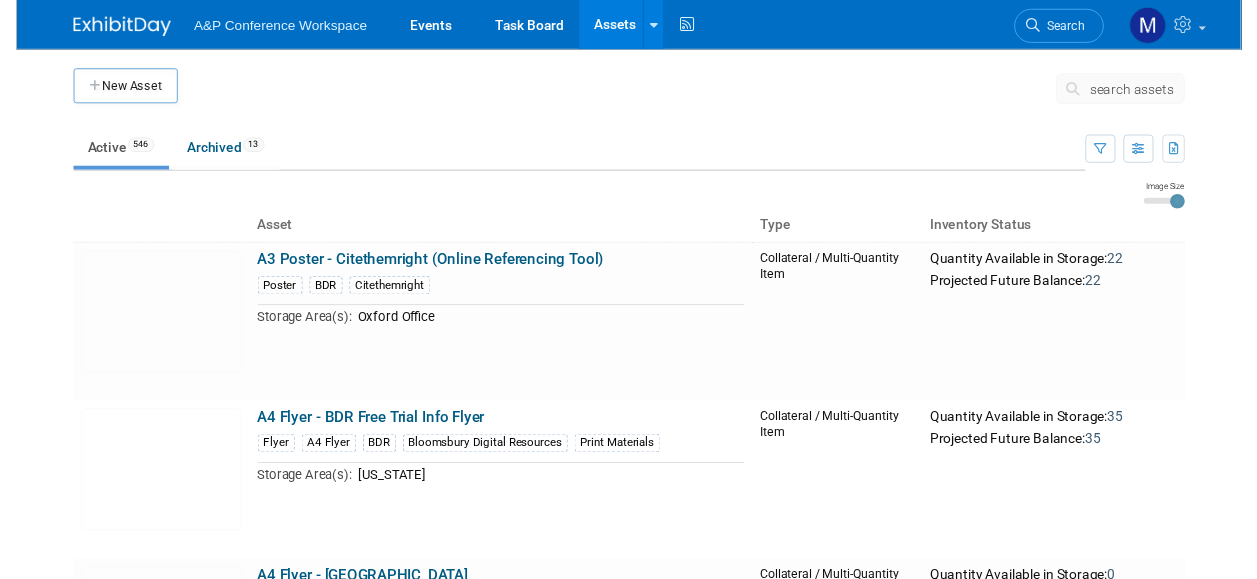 scroll, scrollTop: 0, scrollLeft: 0, axis: both 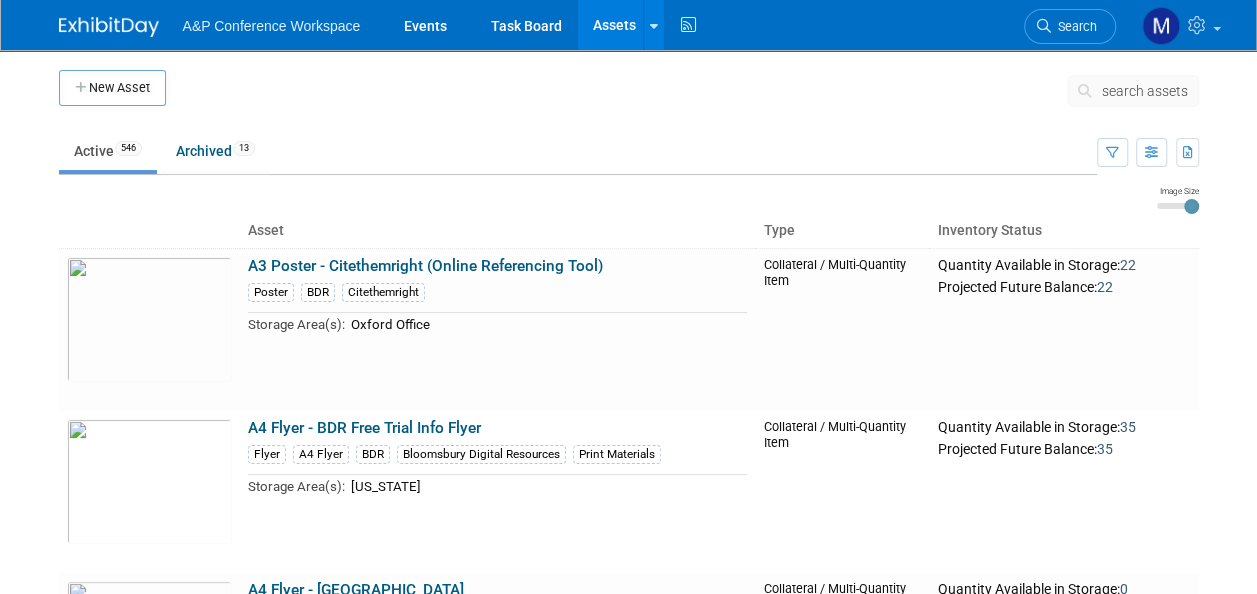 click on "search assets" at bounding box center [1145, 91] 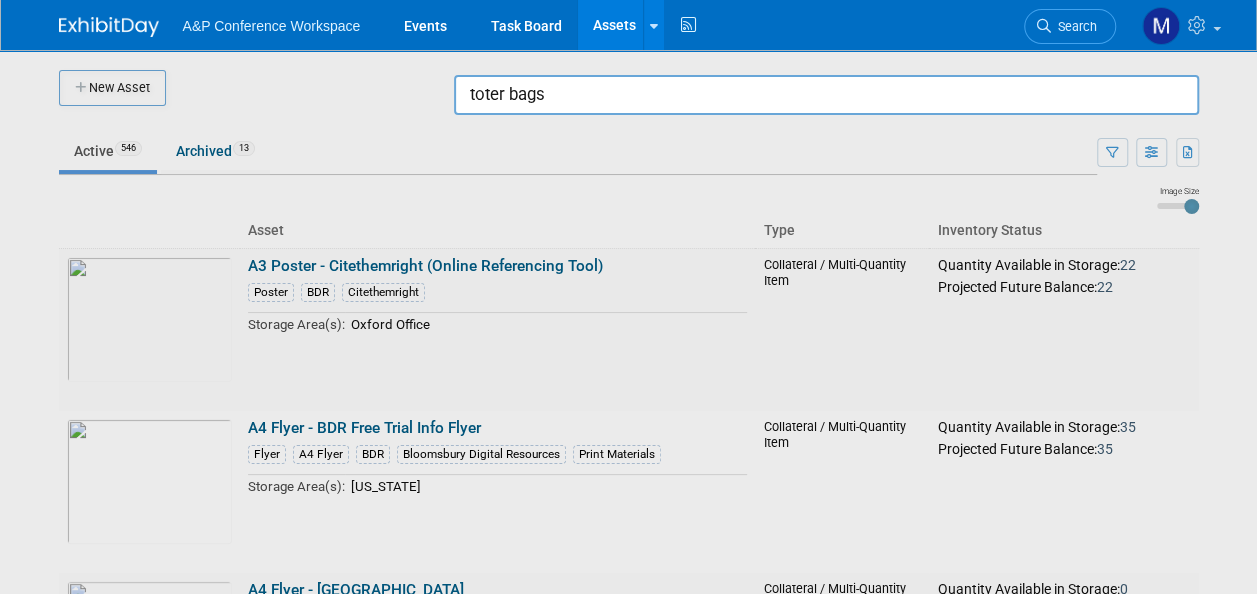 click on "toter bags" at bounding box center [826, 95] 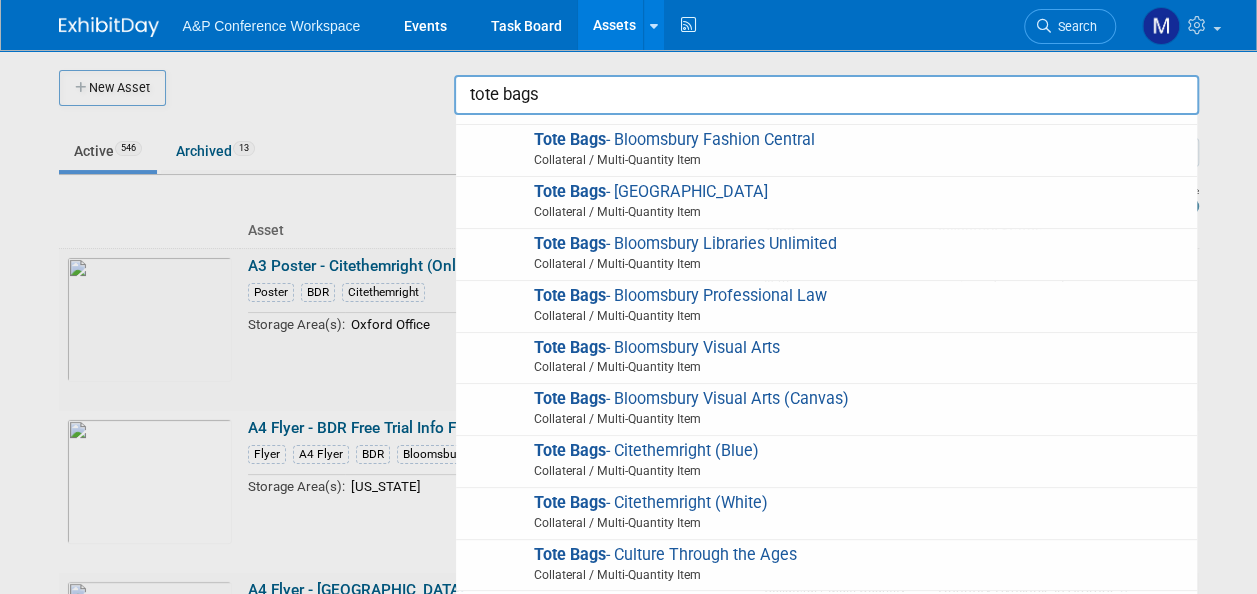 scroll, scrollTop: 900, scrollLeft: 0, axis: vertical 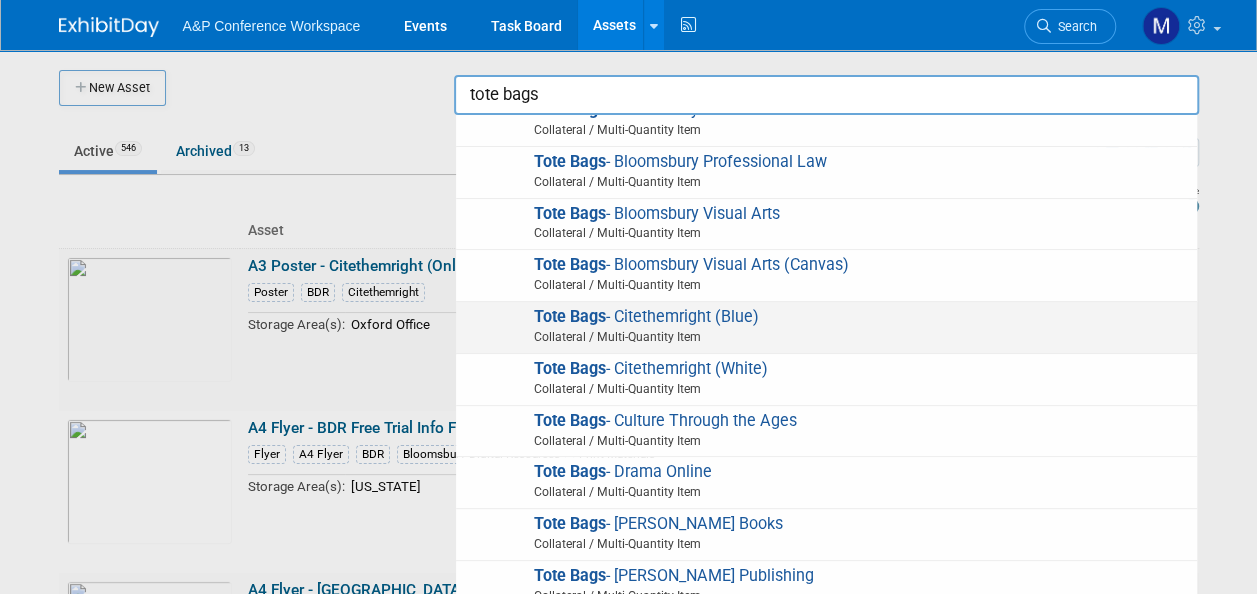 click on "Tote Bags  - Citethemright (Blue) Collateral / Multi-Quantity Item" at bounding box center [826, 327] 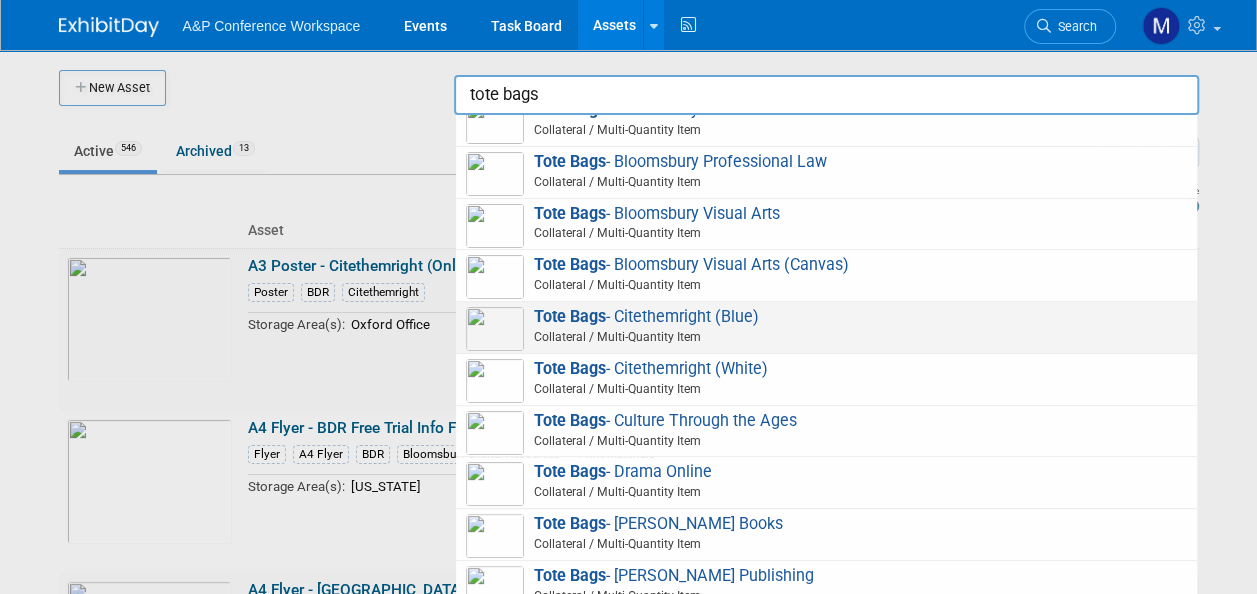 type on "Tote Bags - Citethemright (Blue)" 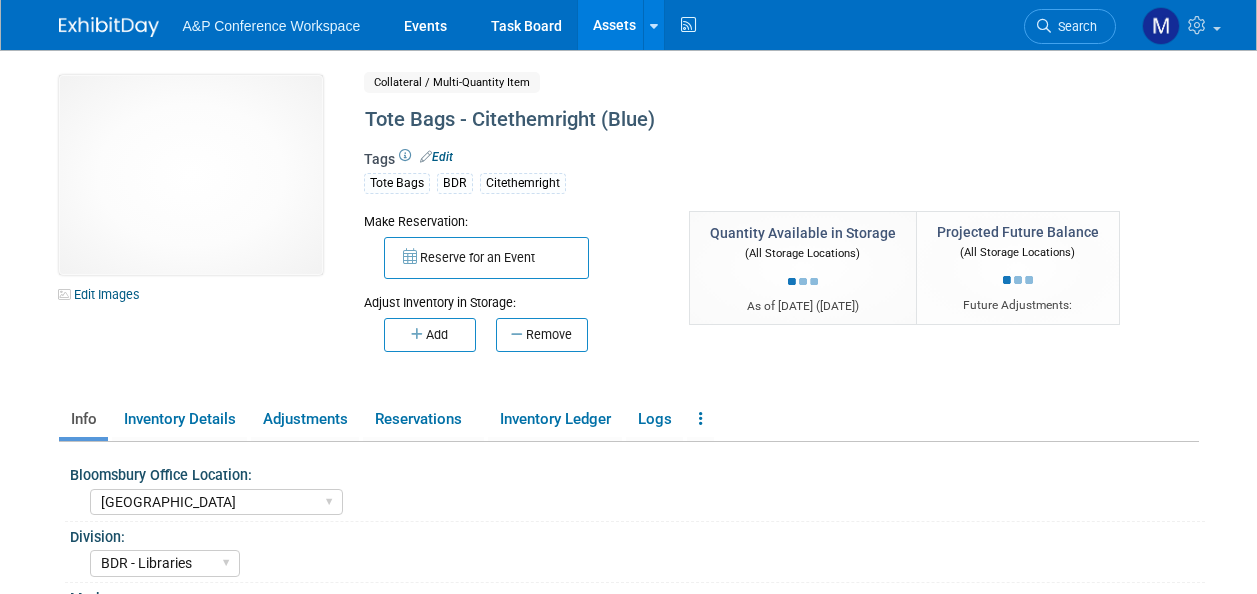 select on "[GEOGRAPHIC_DATA]" 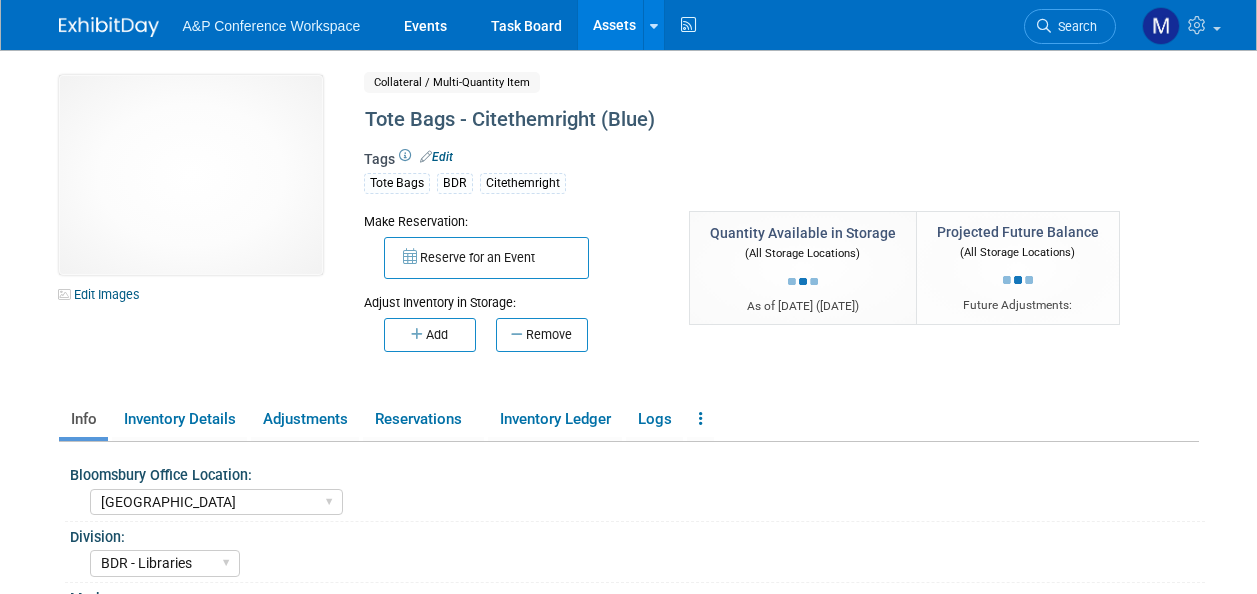 select on "BDR - Libraries" 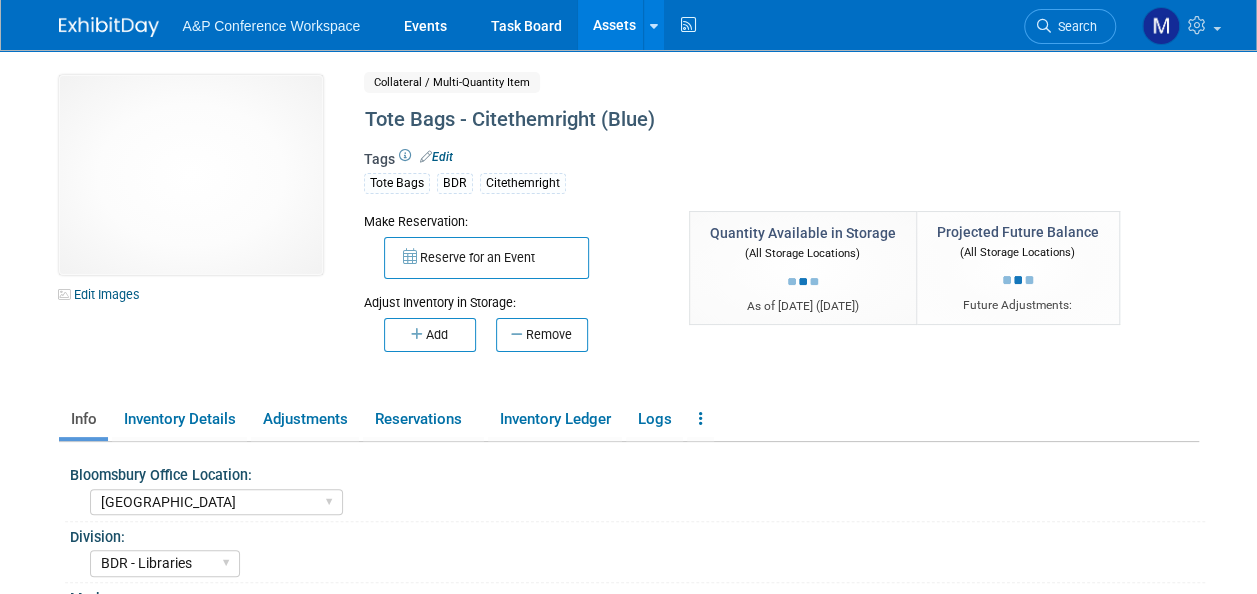 scroll, scrollTop: 0, scrollLeft: 0, axis: both 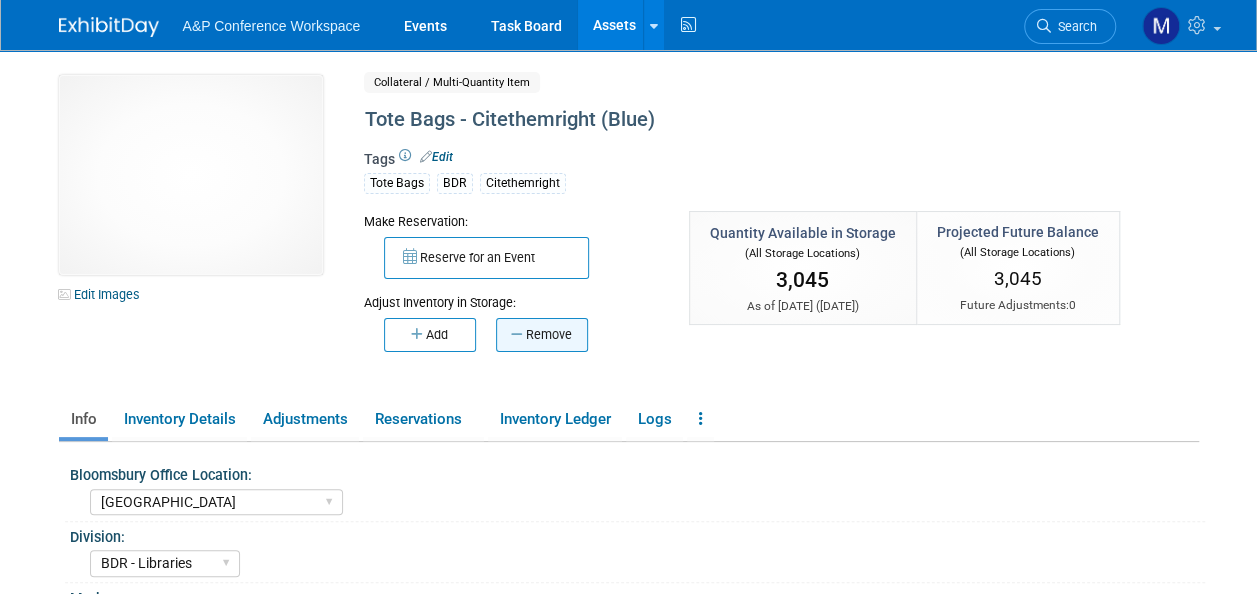 click on "Remove" at bounding box center [542, 335] 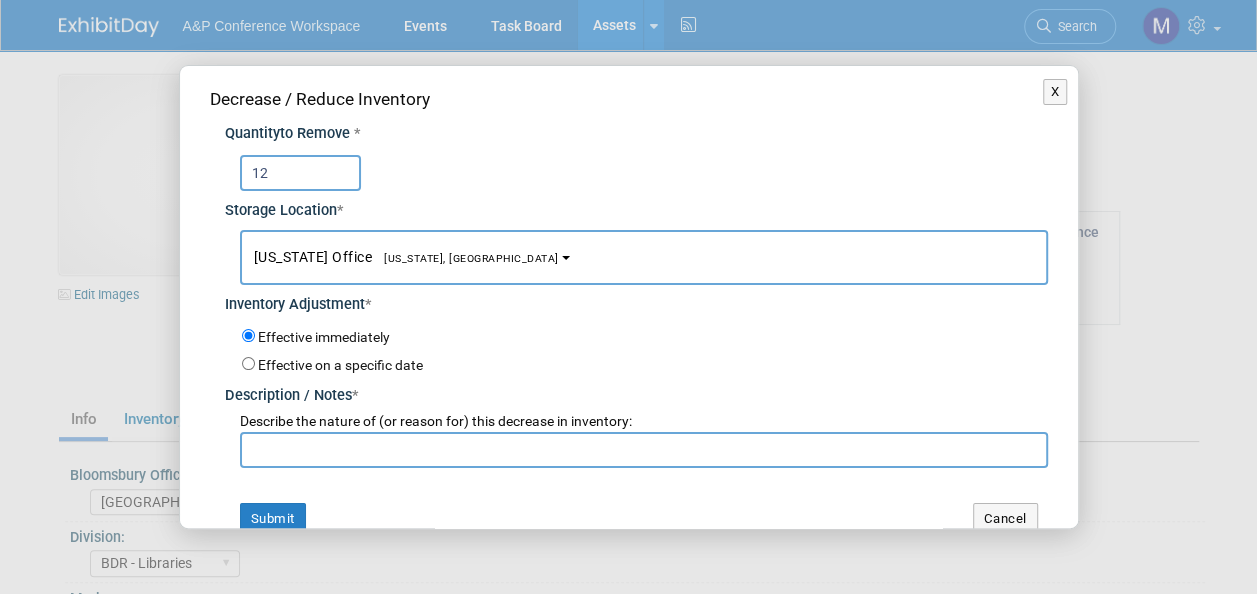type on "12" 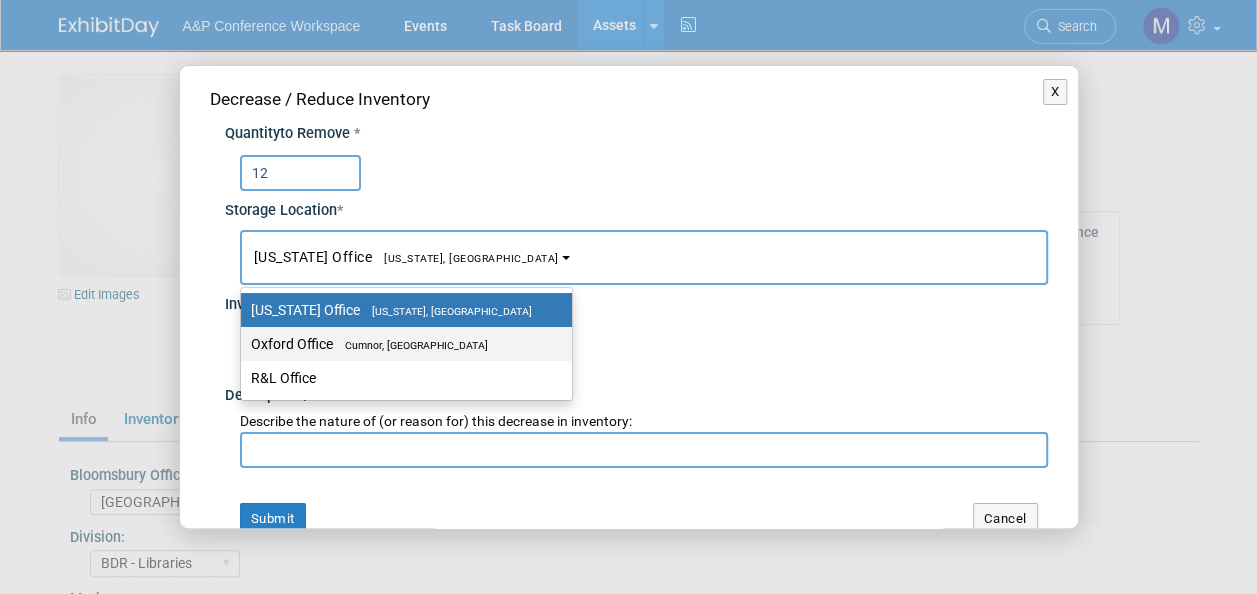click on "Cumnor, [GEOGRAPHIC_DATA]" at bounding box center (410, 345) 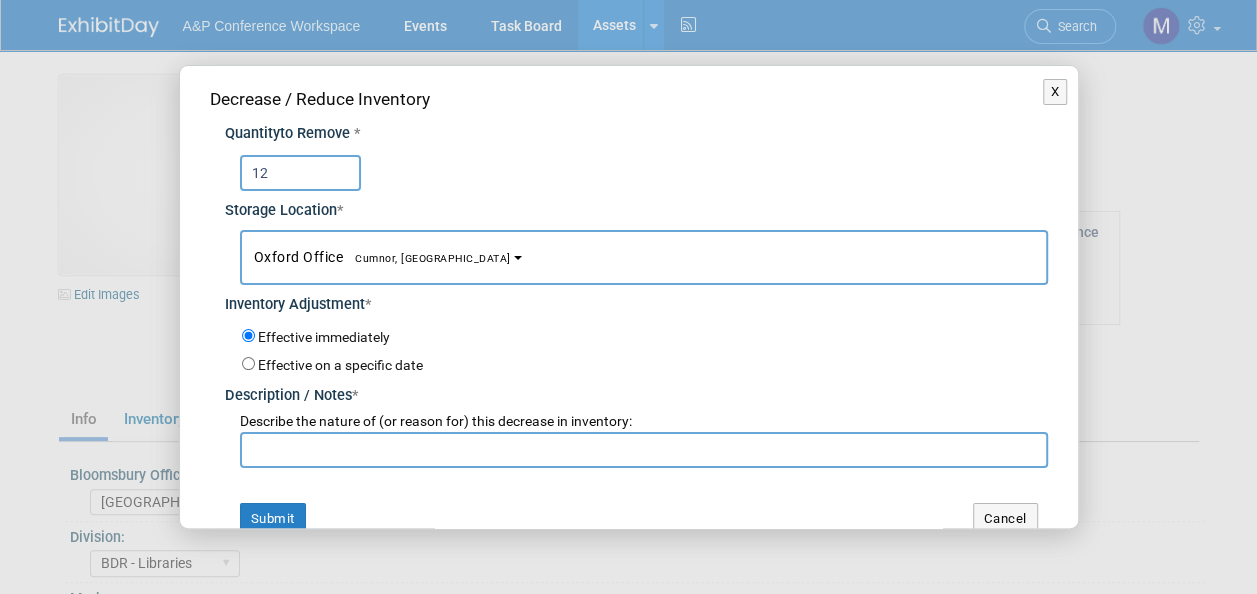 click at bounding box center [644, 450] 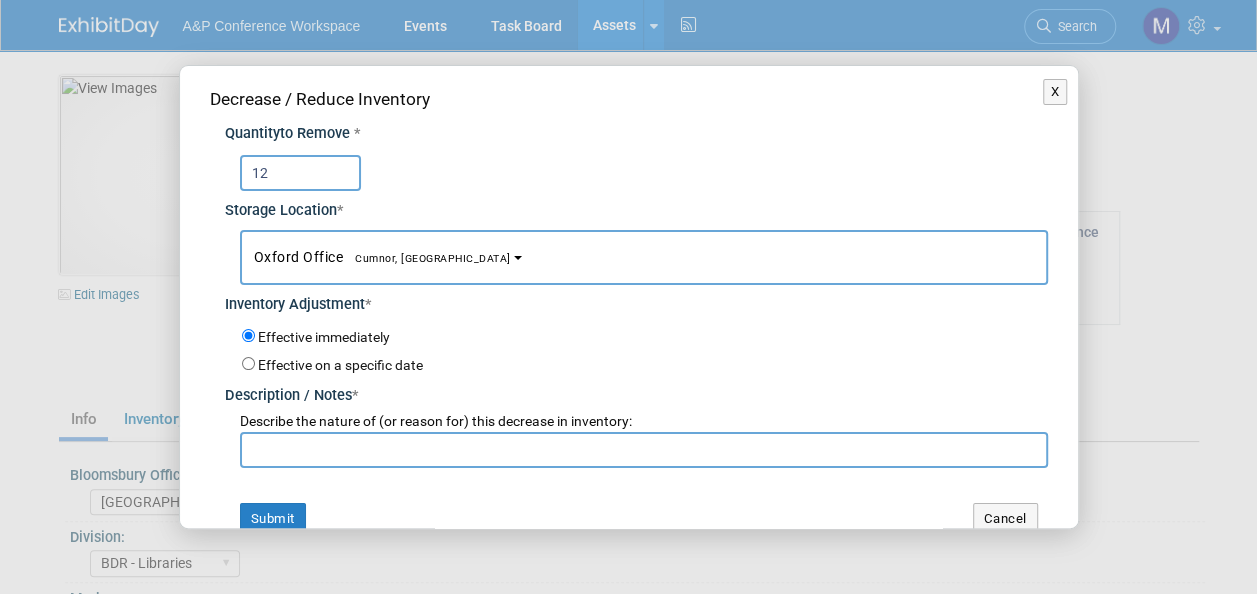 paste on "[PERSON_NAME] picked & packed and sent to multiple customers" 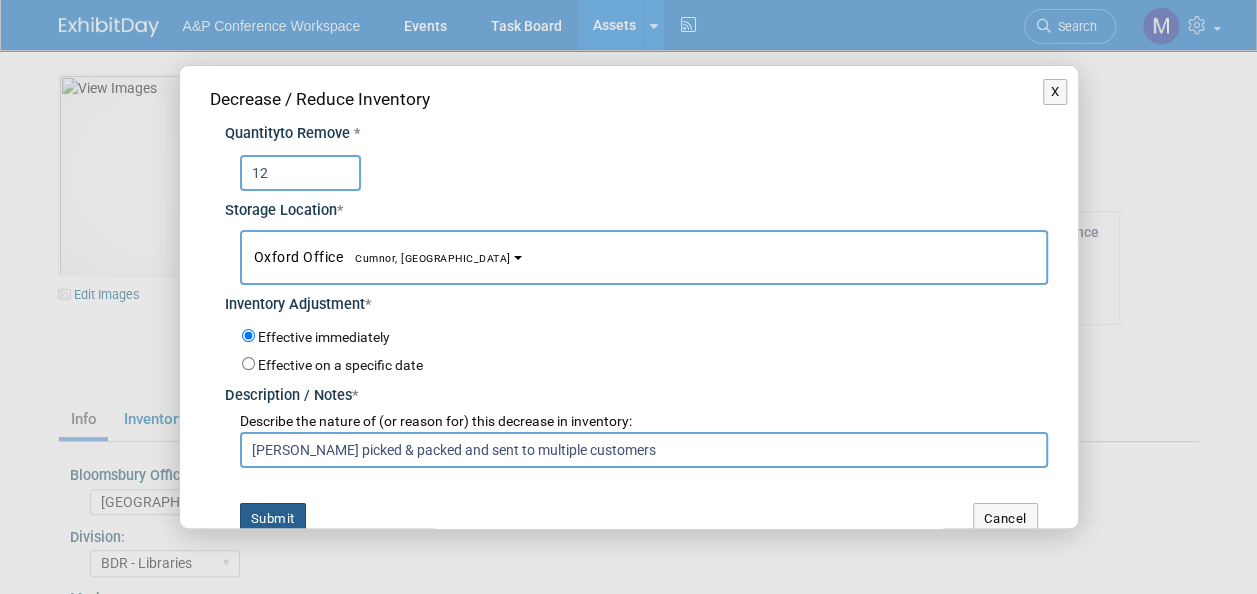 type on "[PERSON_NAME] picked & packed and sent to multiple customers" 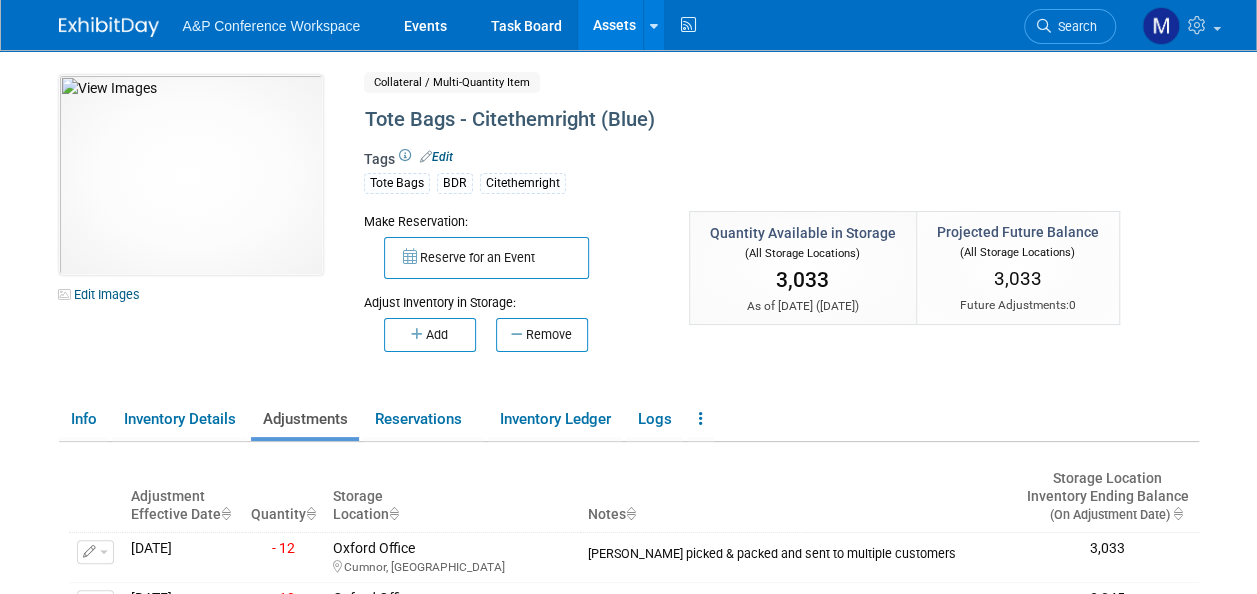 click on "Assets" at bounding box center [614, 25] 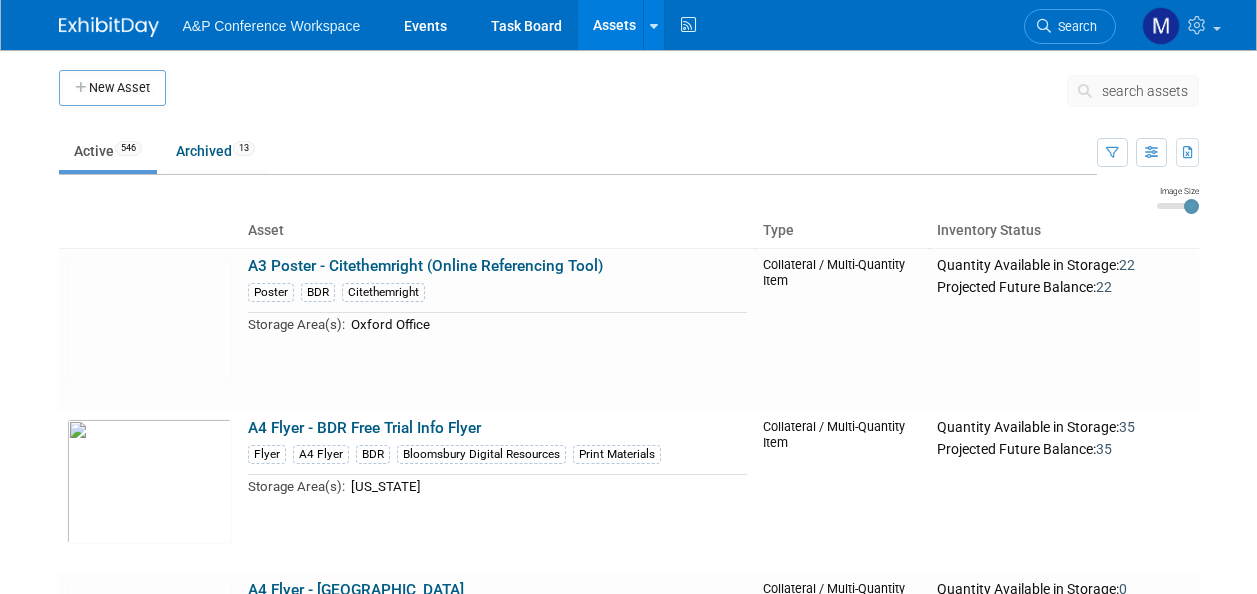 scroll, scrollTop: 0, scrollLeft: 0, axis: both 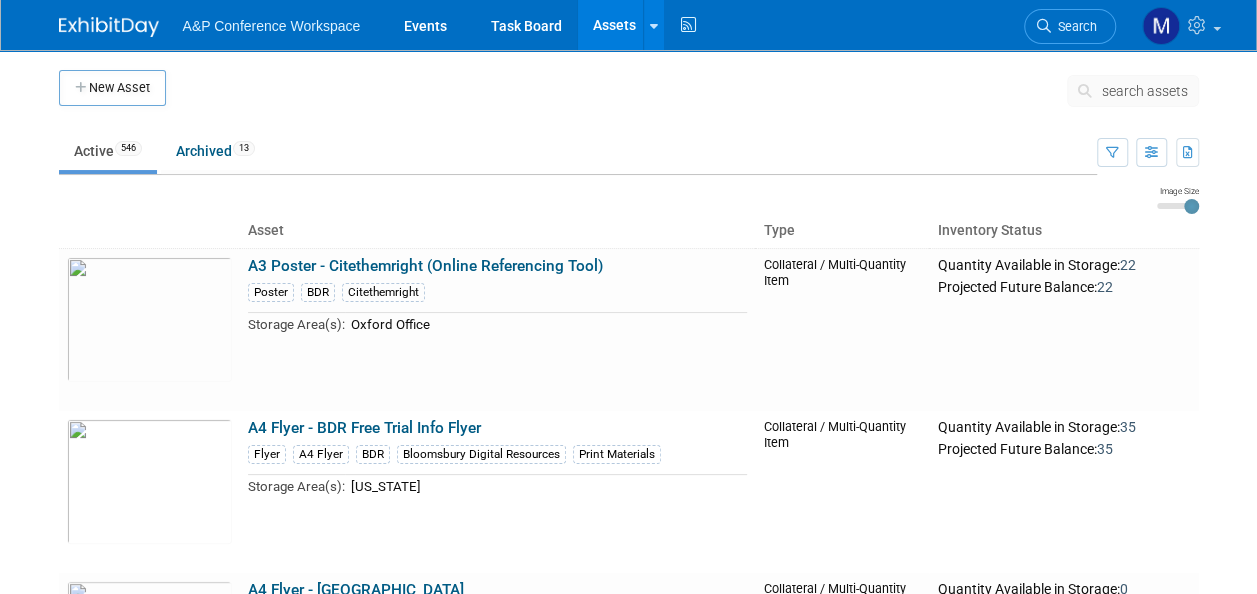 click on "search assets" at bounding box center (1145, 91) 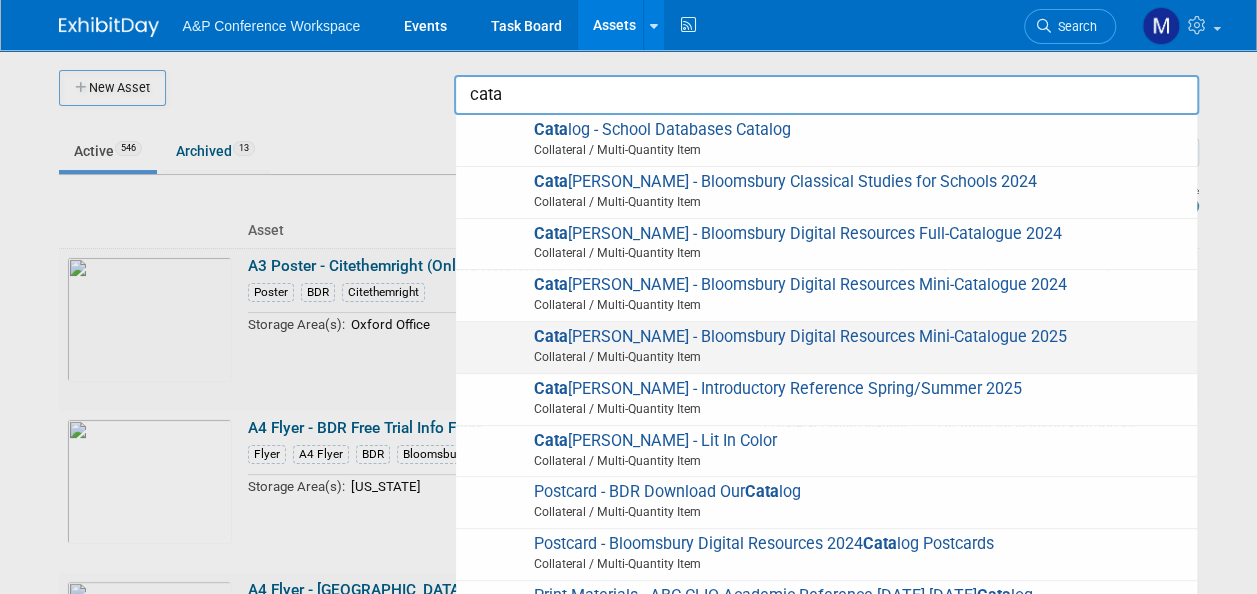 click on "Cata logue - Bloomsbury Digital Resources Mini-Catalogue 2025 Collateral / Multi-Quantity Item" at bounding box center (826, 347) 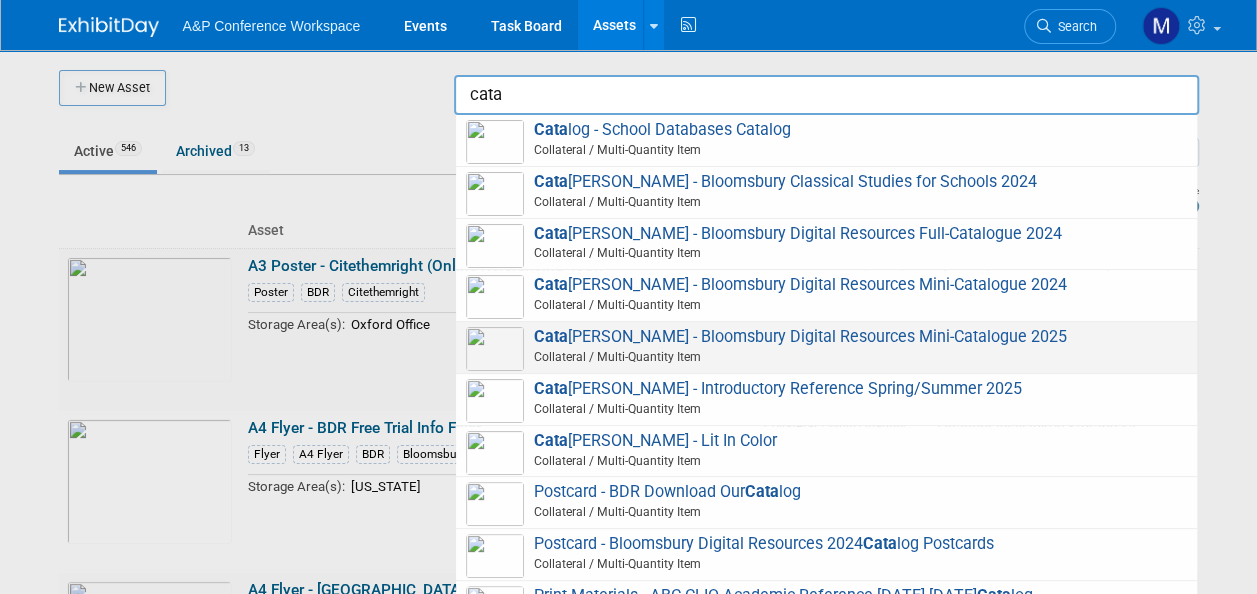 type on "Catalogue - Bloomsbury Digital Resources Mini-Catalogue 2025" 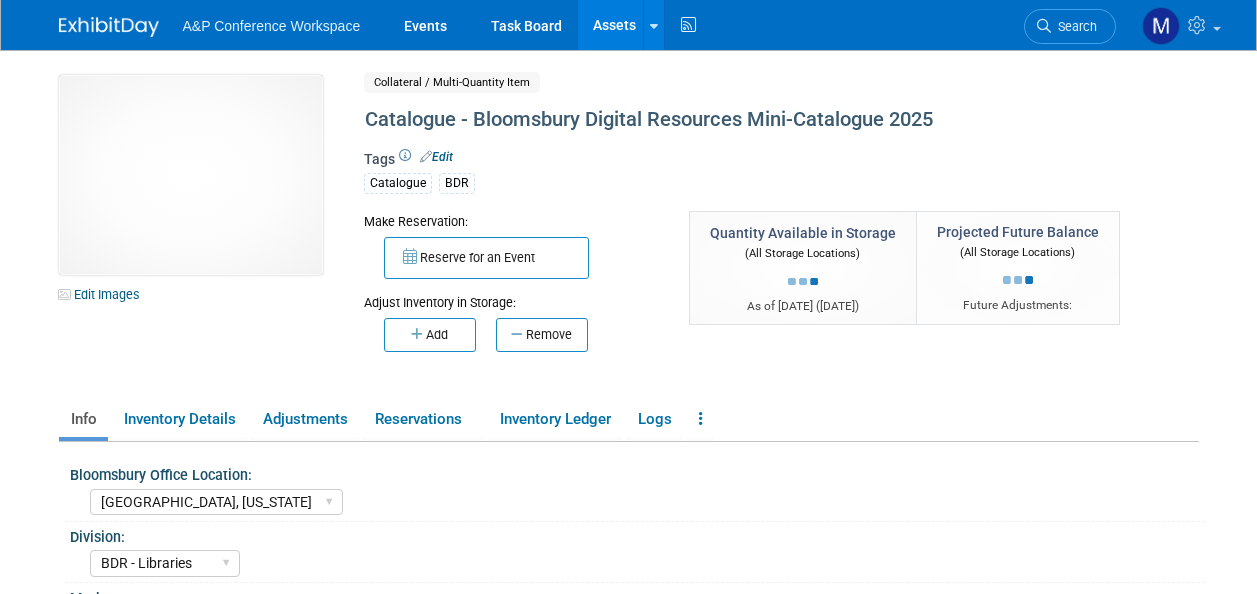 select on "[GEOGRAPHIC_DATA], [US_STATE]" 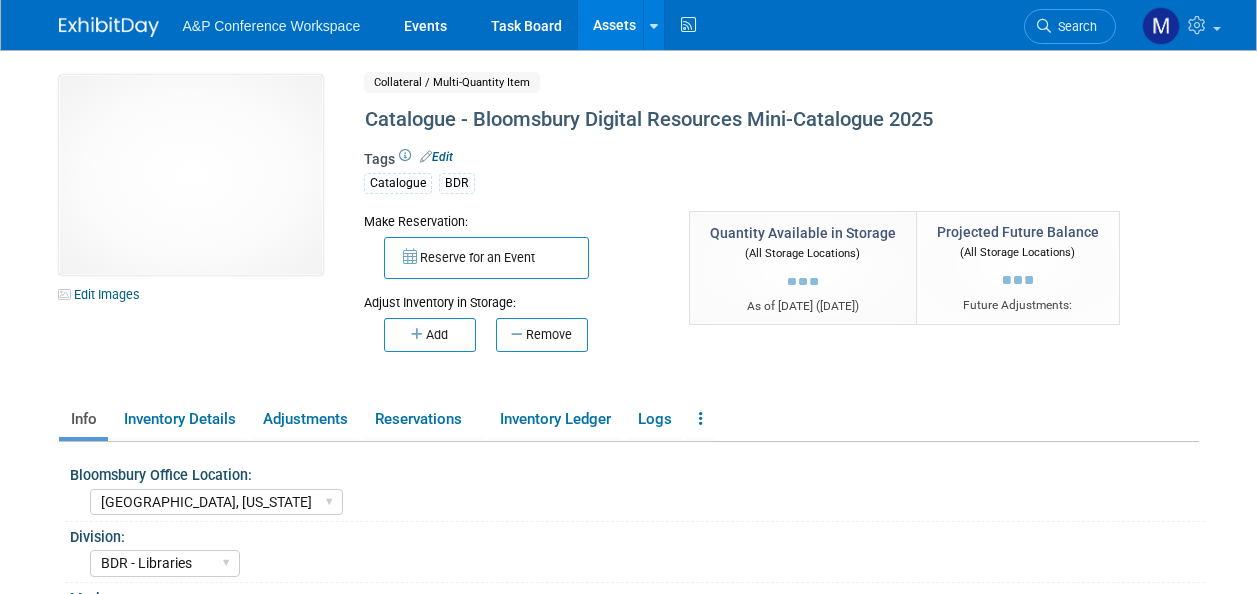select on "BDR - Libraries" 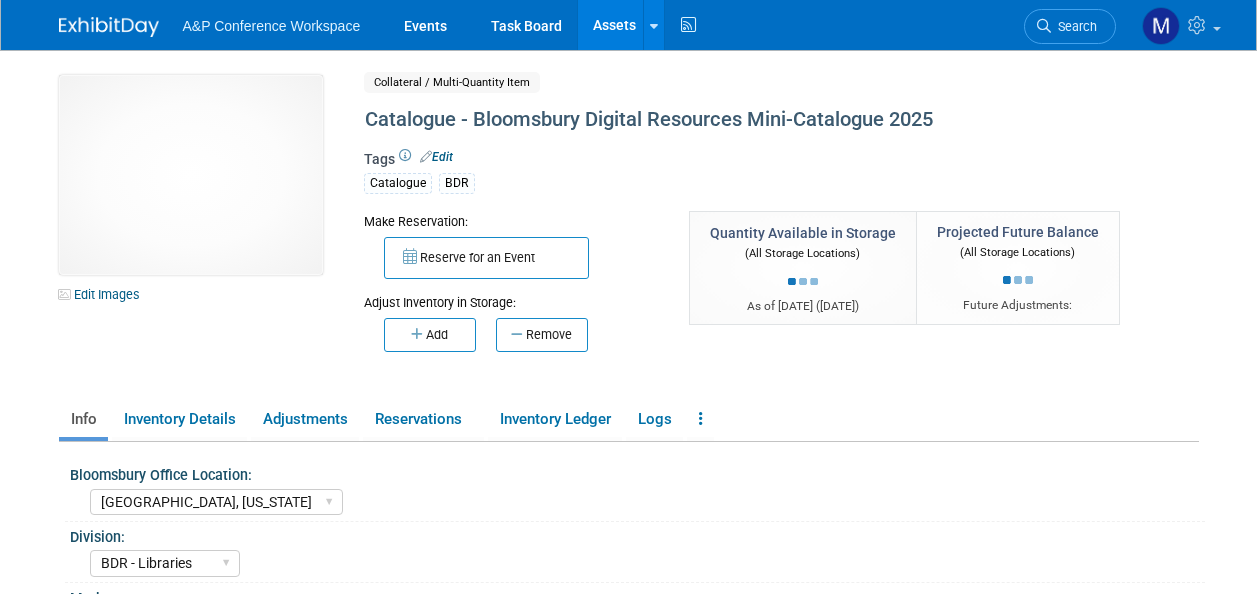 scroll, scrollTop: 0, scrollLeft: 0, axis: both 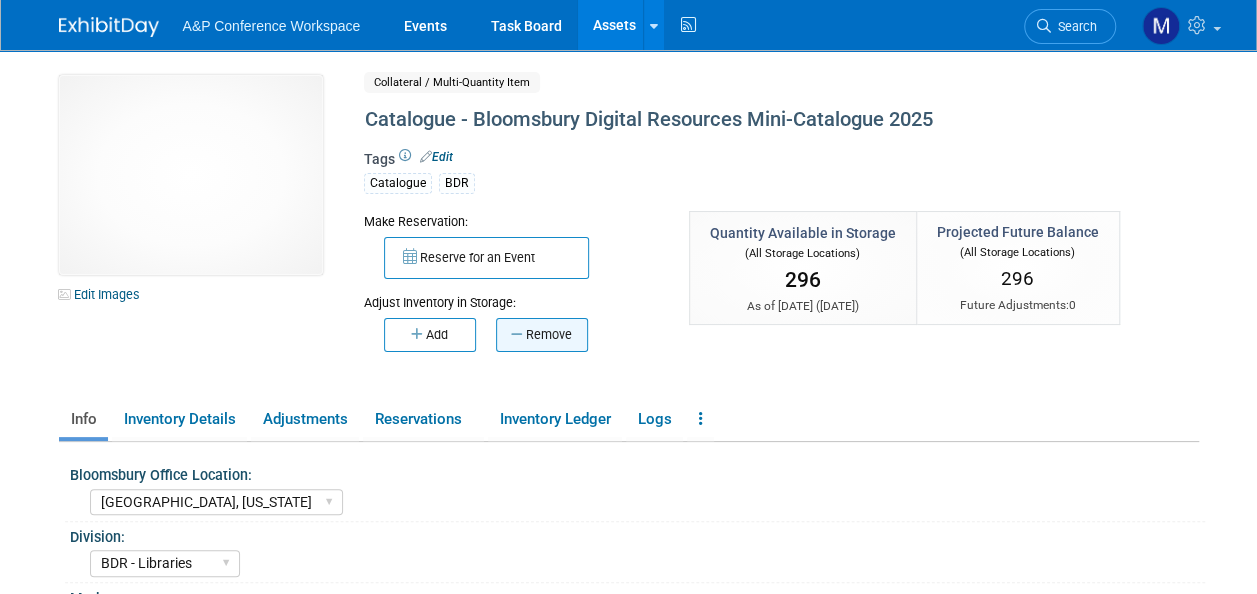 click on "Remove" at bounding box center [542, 335] 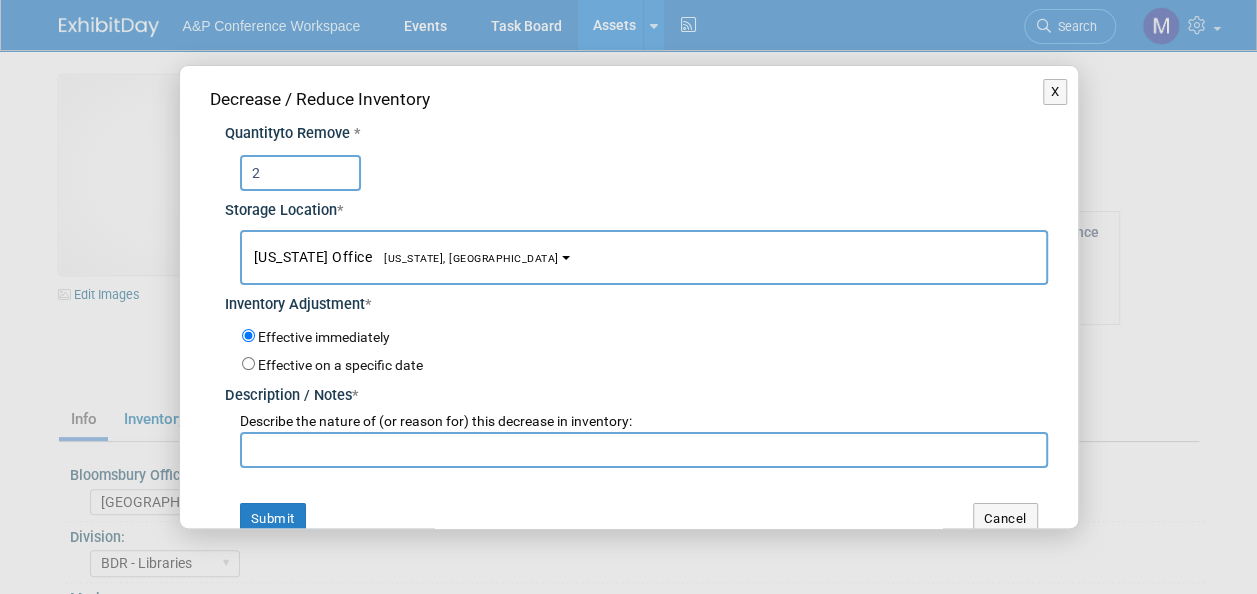 type on "2" 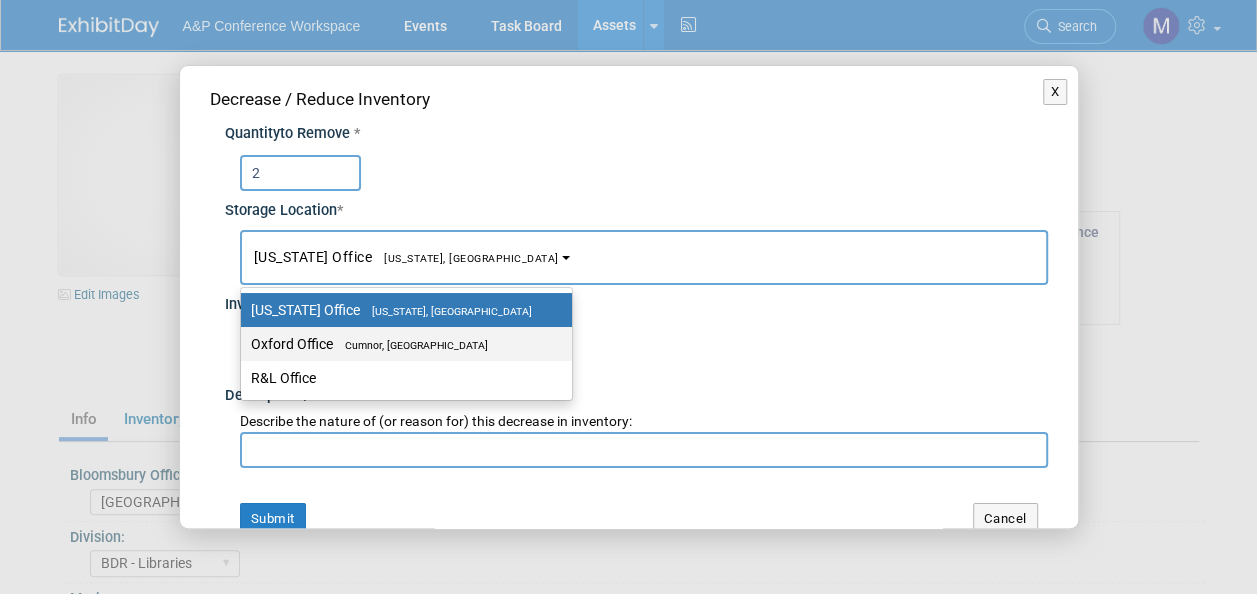 click on "Oxford Office  Cumnor, United Kingdom" at bounding box center [406, 344] 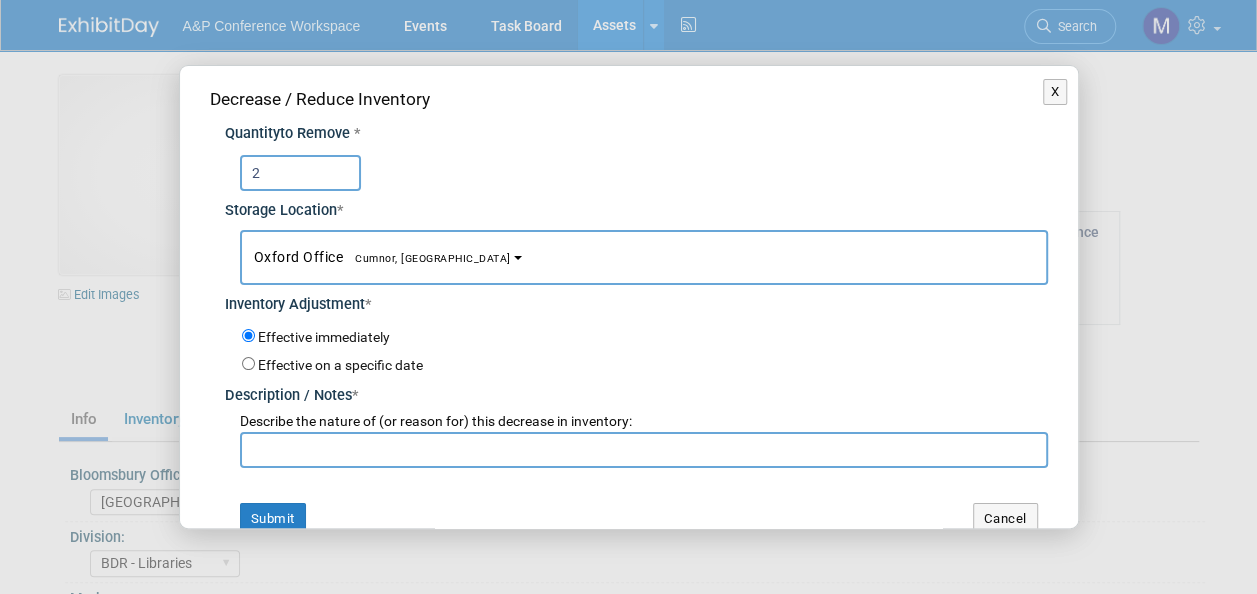 click at bounding box center (644, 450) 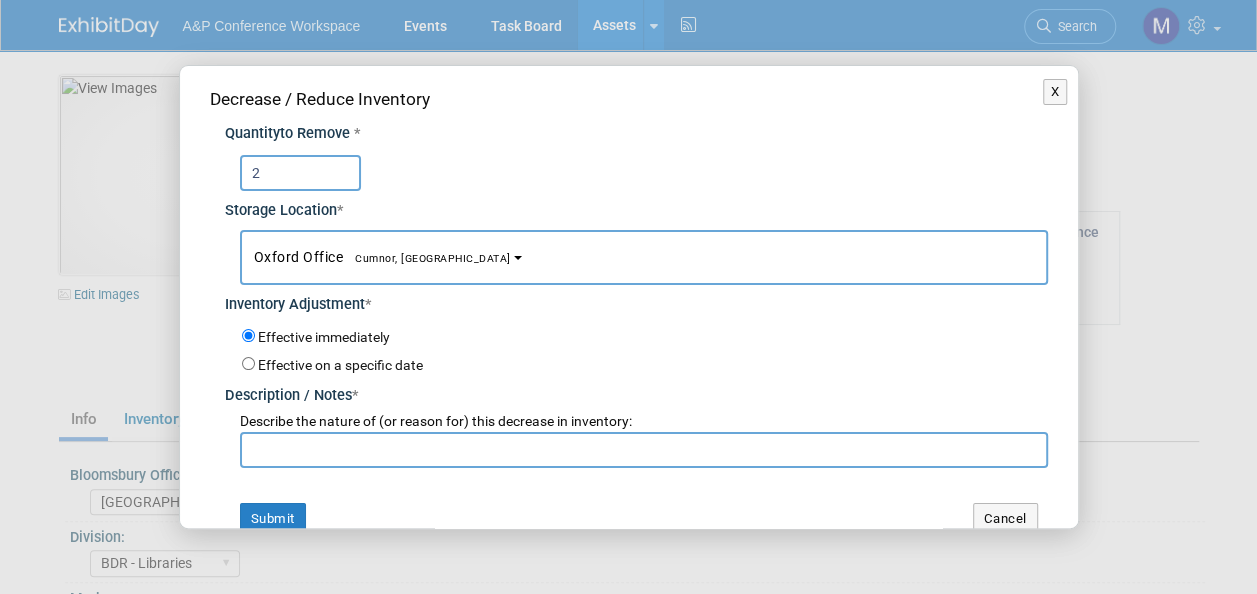 paste on "Charlotte Unsworth picked & packed and sent to multiple customers" 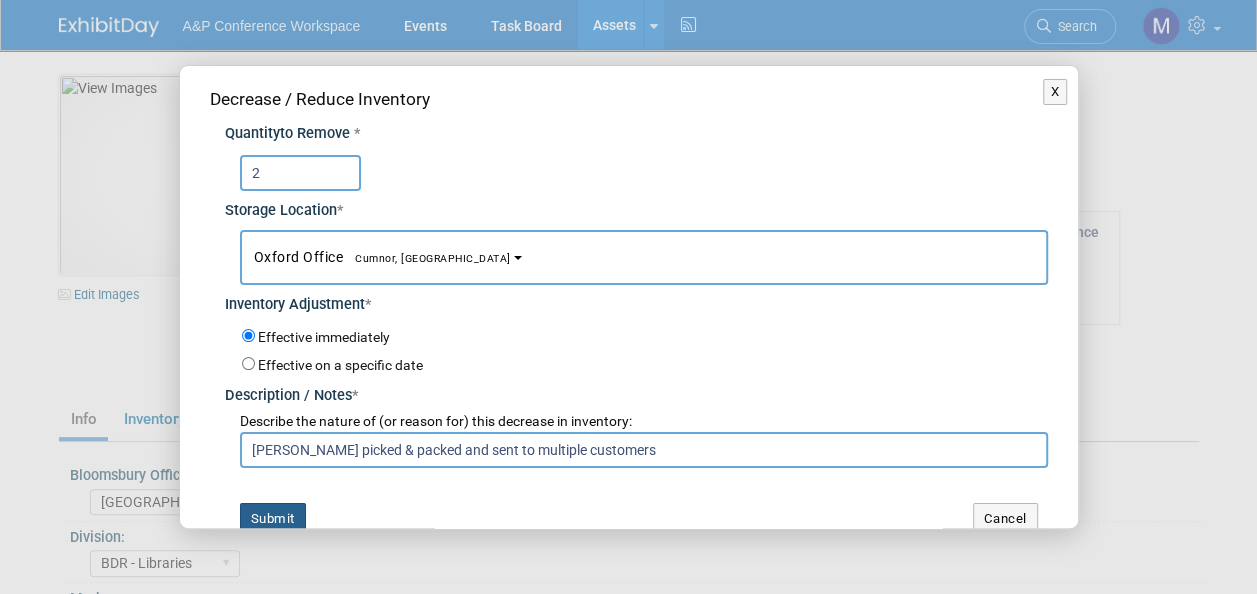 type on "Charlotte Unsworth picked & packed and sent to multiple customers" 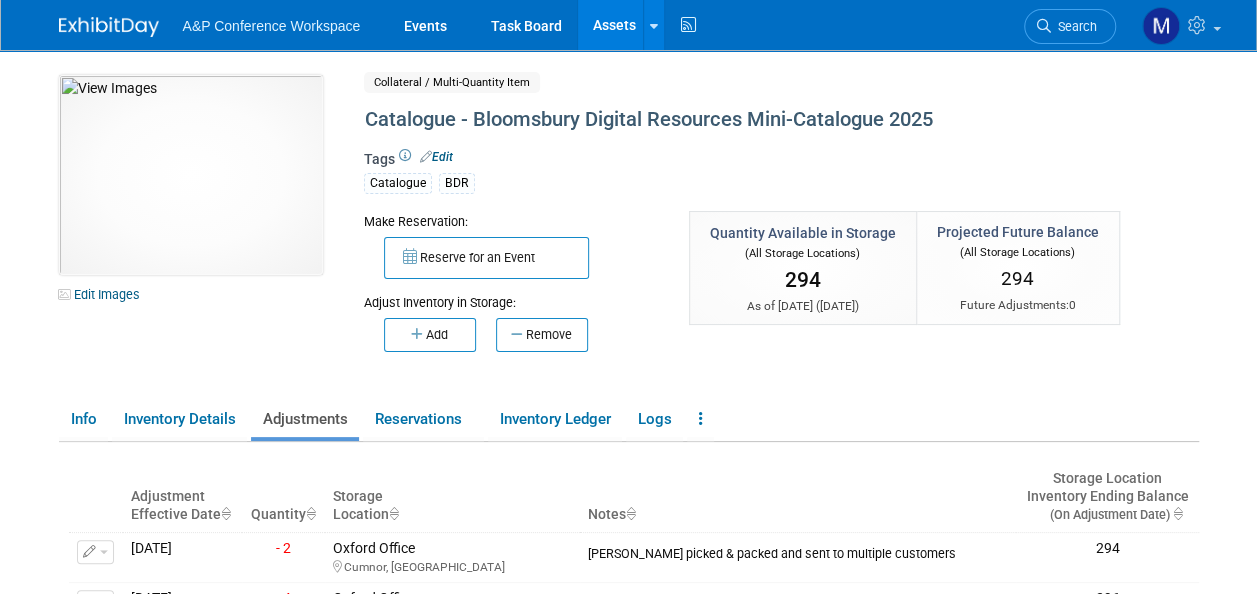 click on "Assets" at bounding box center [614, 25] 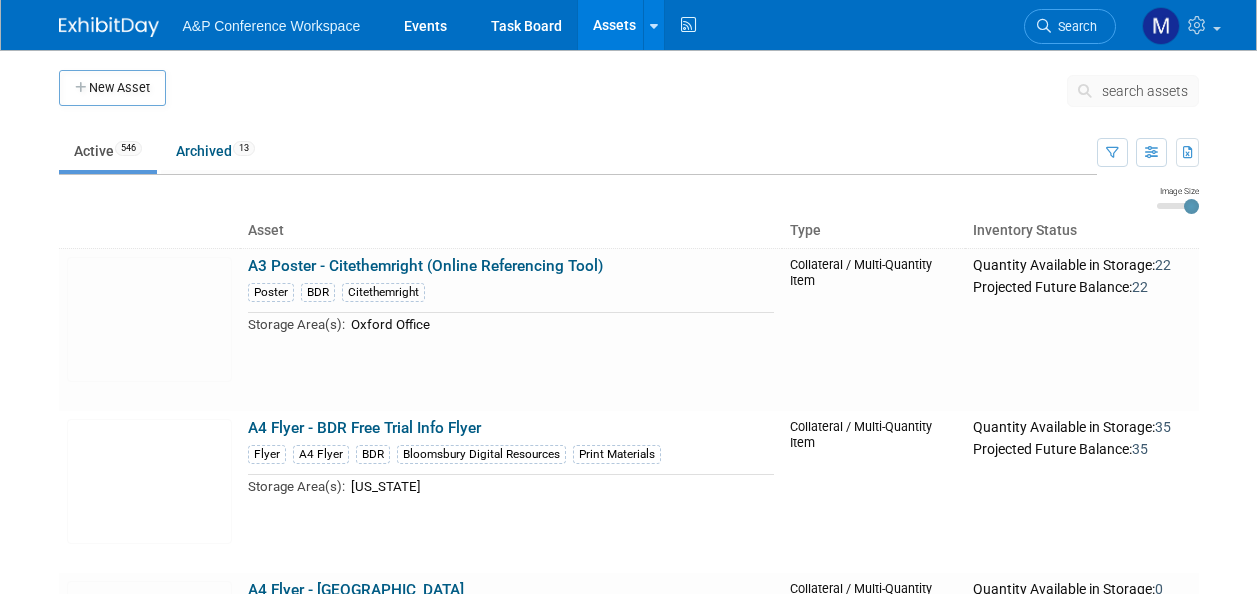 scroll, scrollTop: 0, scrollLeft: 0, axis: both 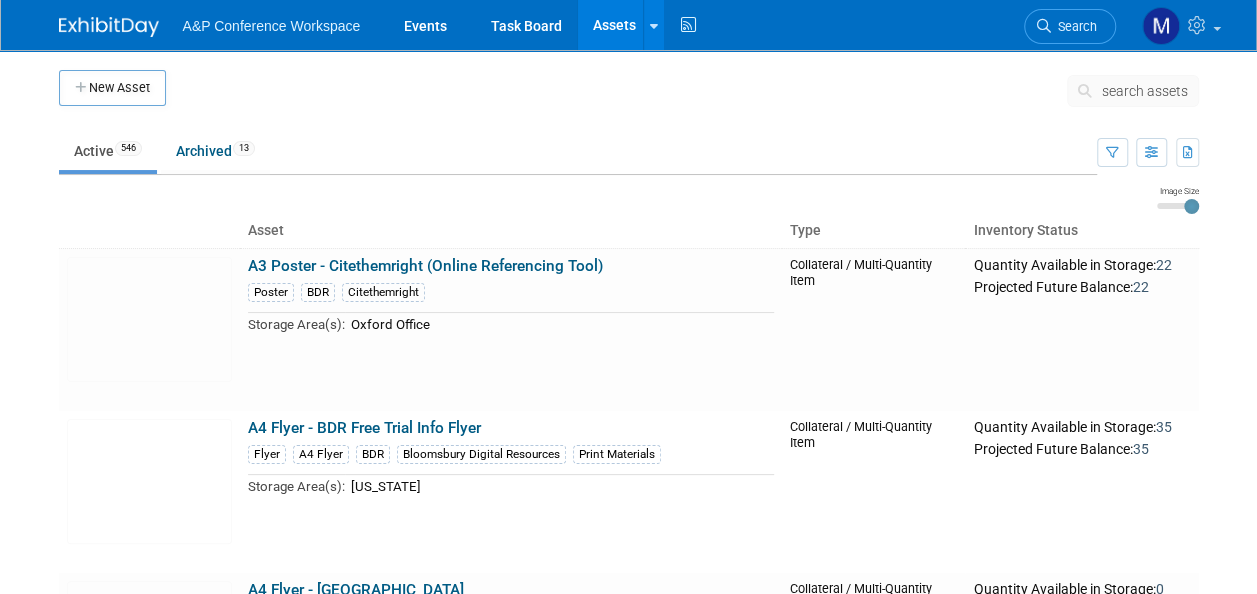 click on "search assets" at bounding box center [1145, 91] 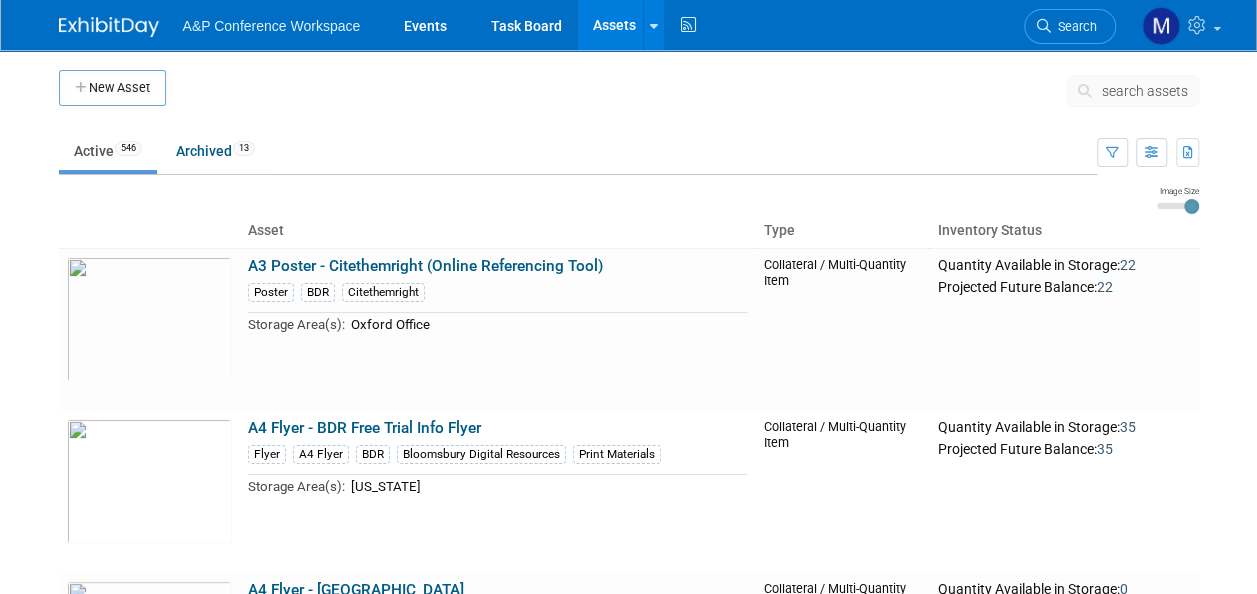click on "search assets" at bounding box center (1145, 91) 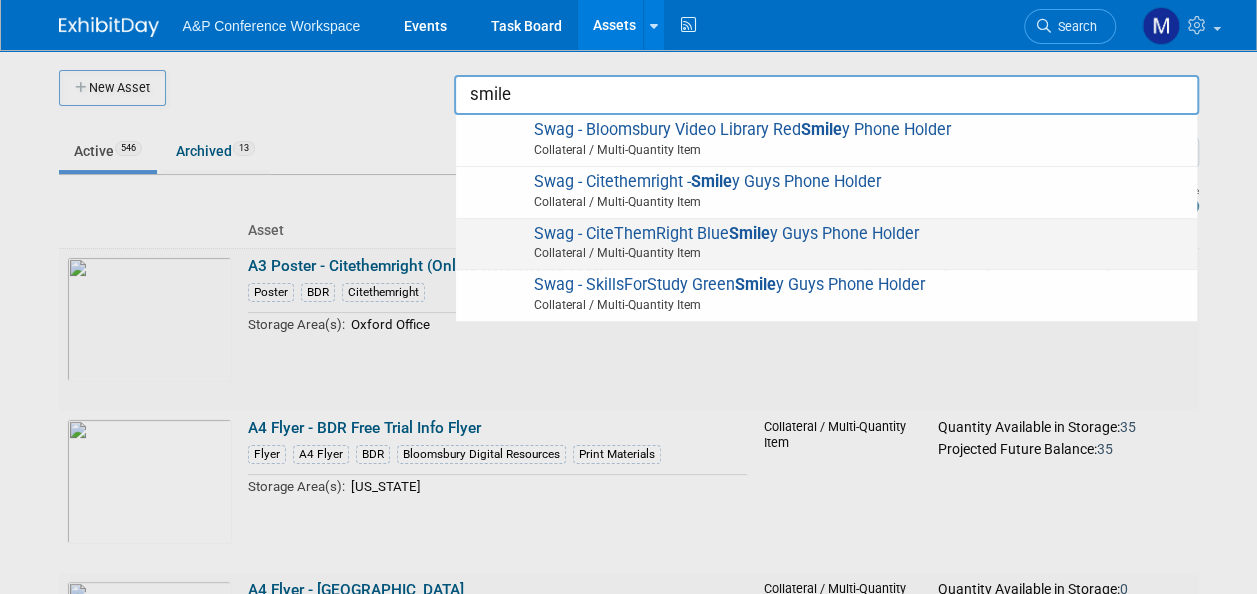 click on "Smile" at bounding box center (749, 233) 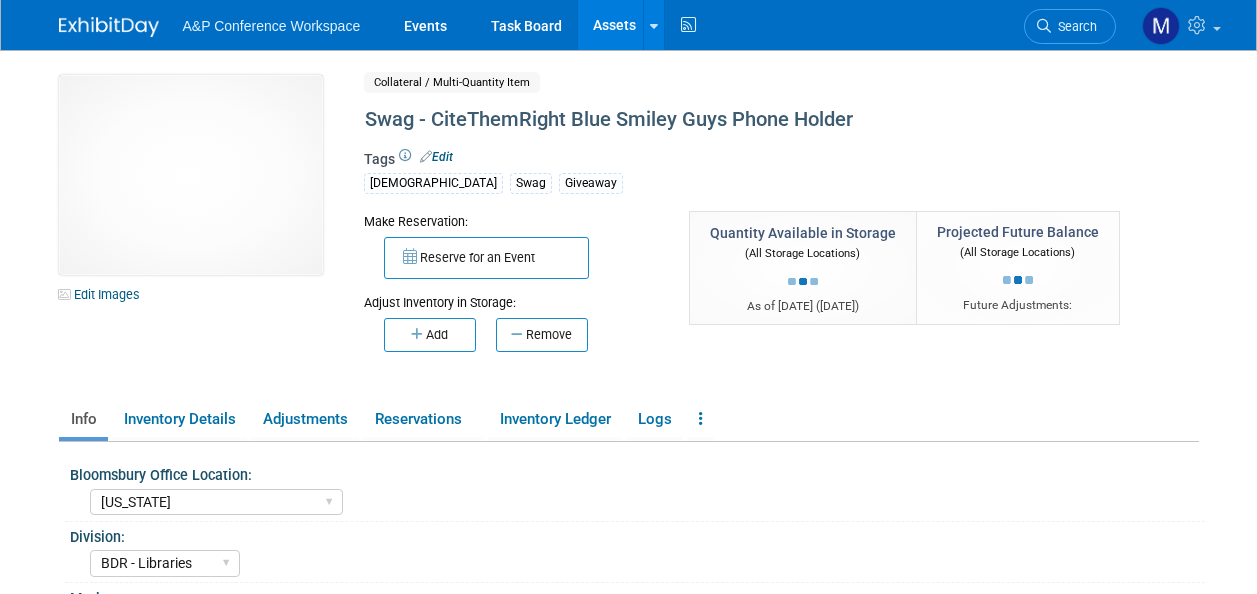 select on "[US_STATE]" 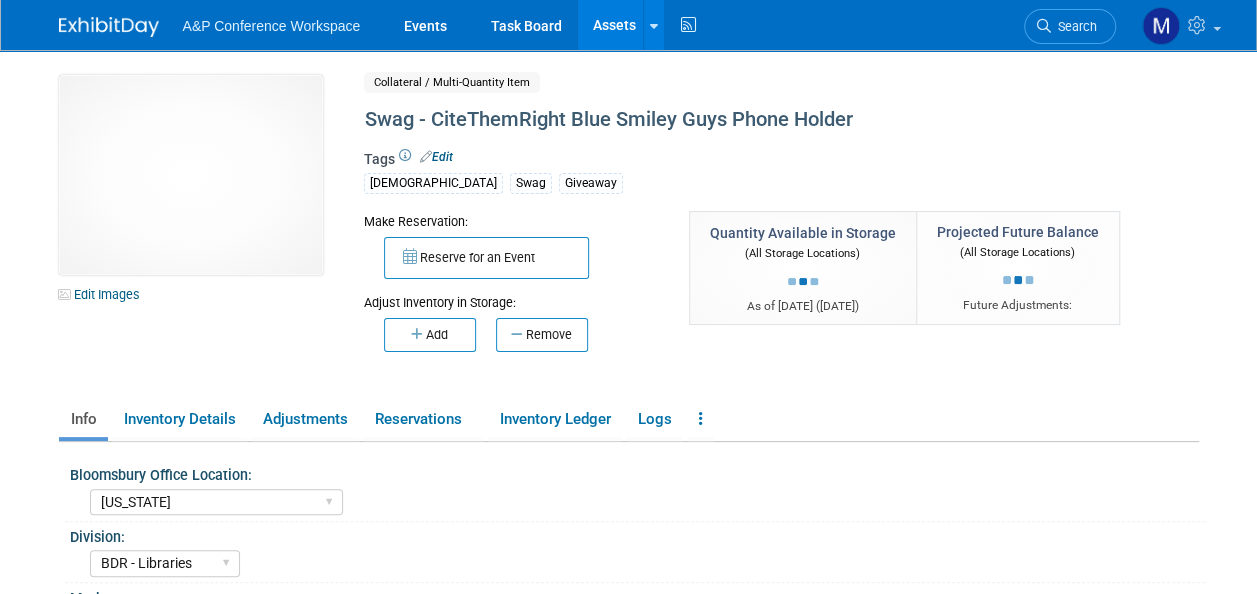 scroll, scrollTop: 0, scrollLeft: 0, axis: both 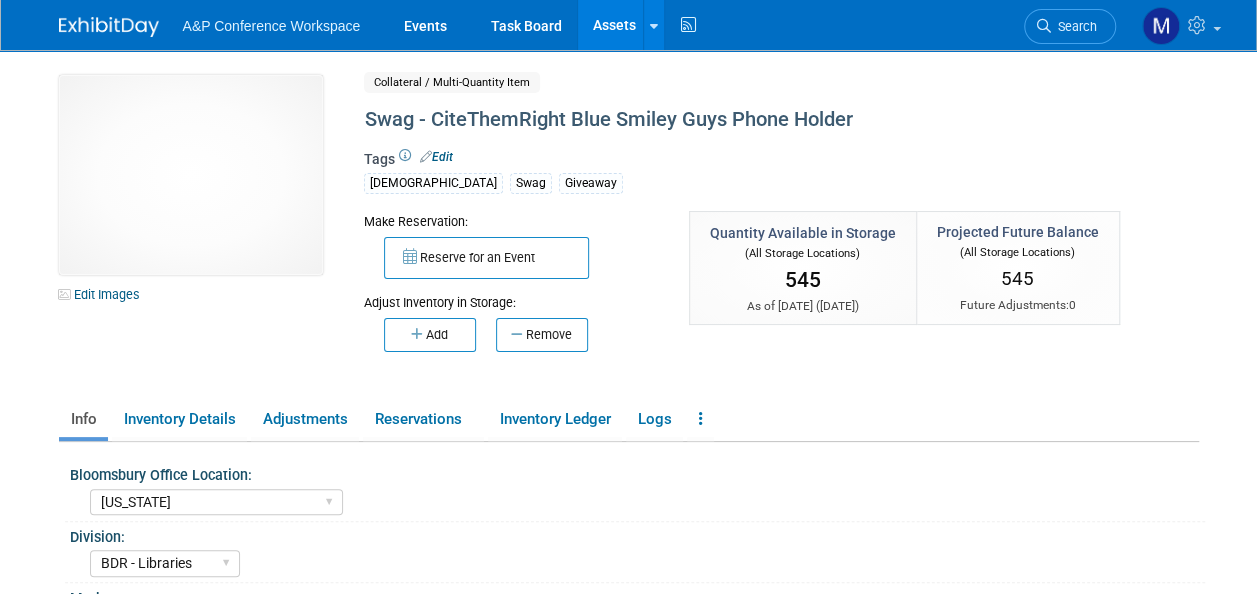 click on "Assets" at bounding box center (614, 25) 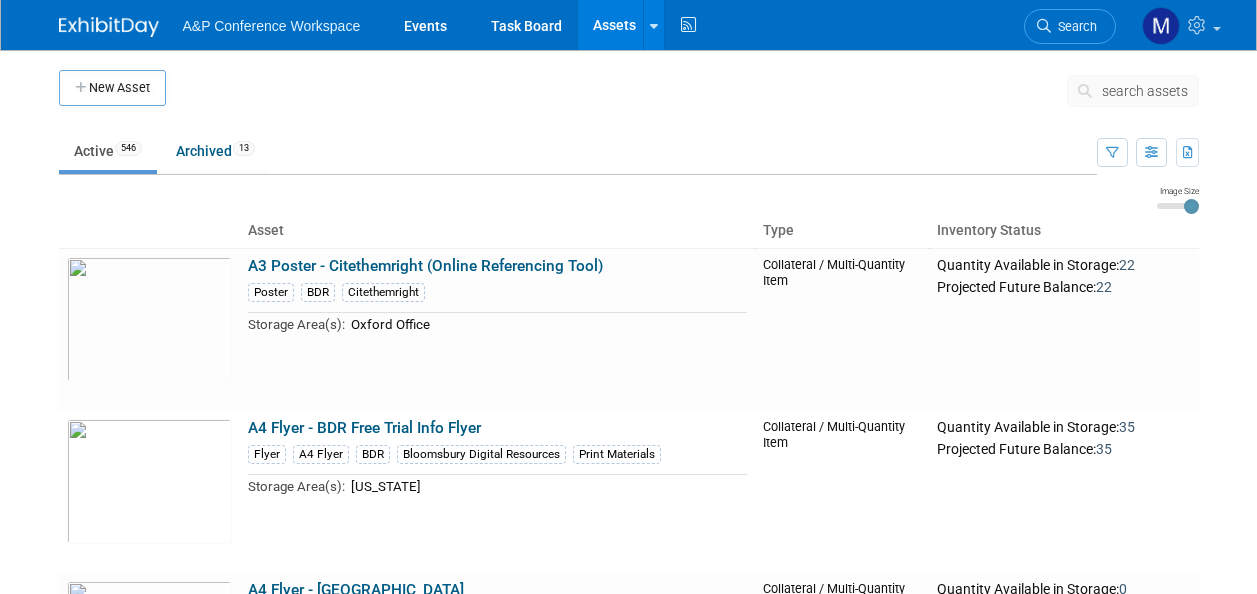 click on "search assets" at bounding box center [1133, 91] 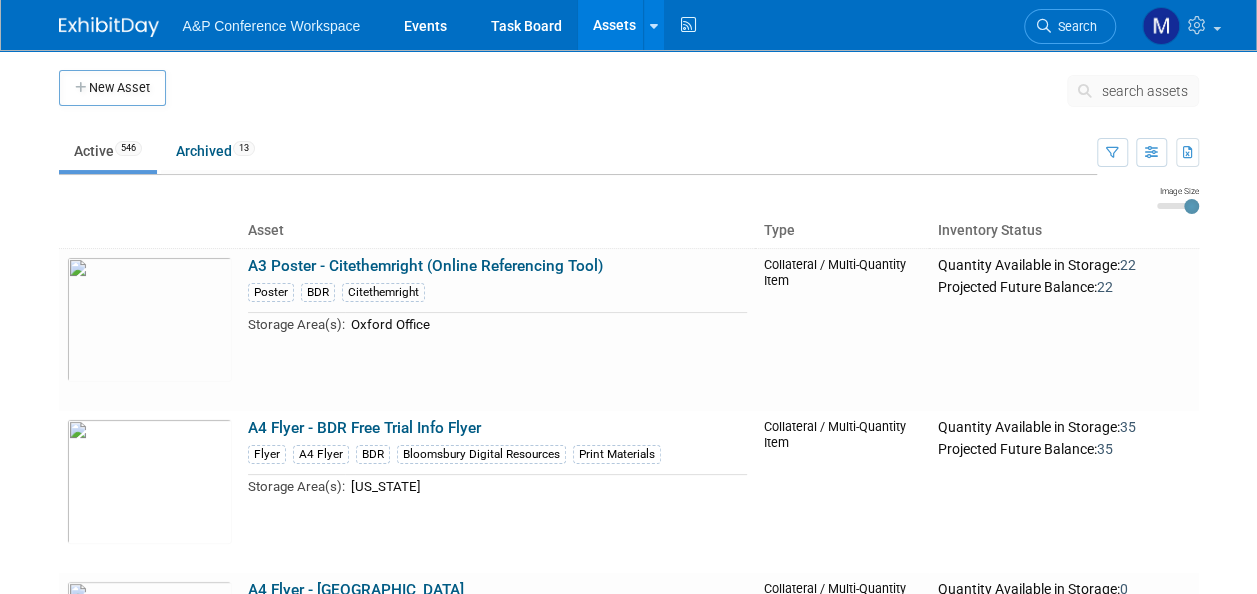 scroll, scrollTop: 0, scrollLeft: 0, axis: both 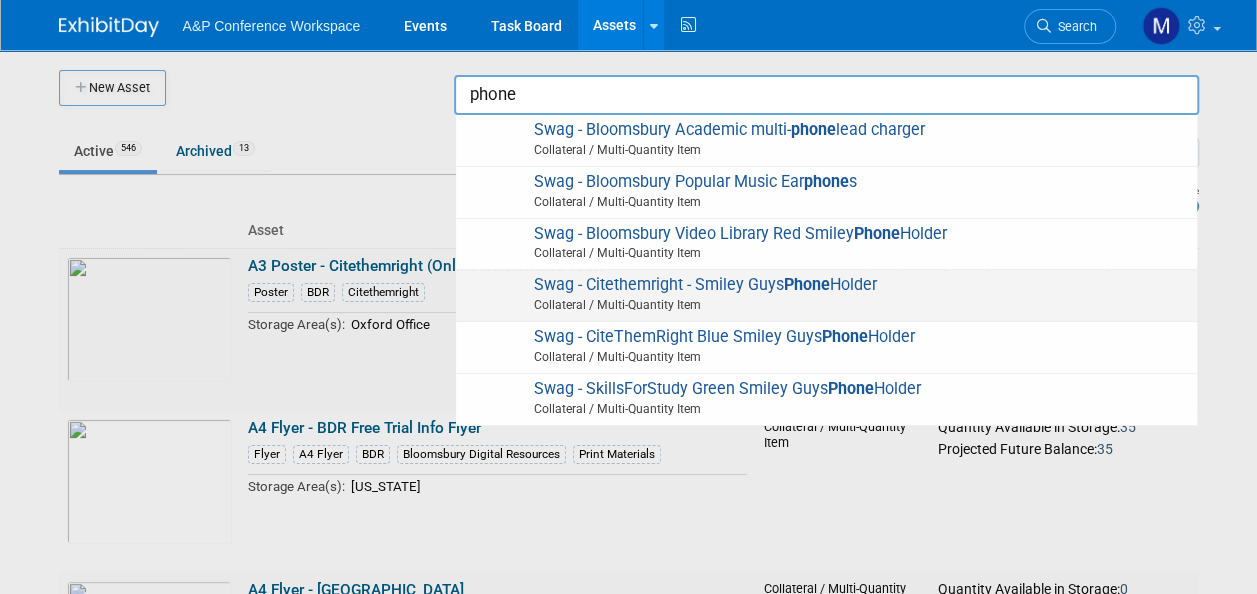 click on "Swag - Citethemright - Smiley Guys  Phone  Holder Collateral / Multi-Quantity Item" at bounding box center [826, 295] 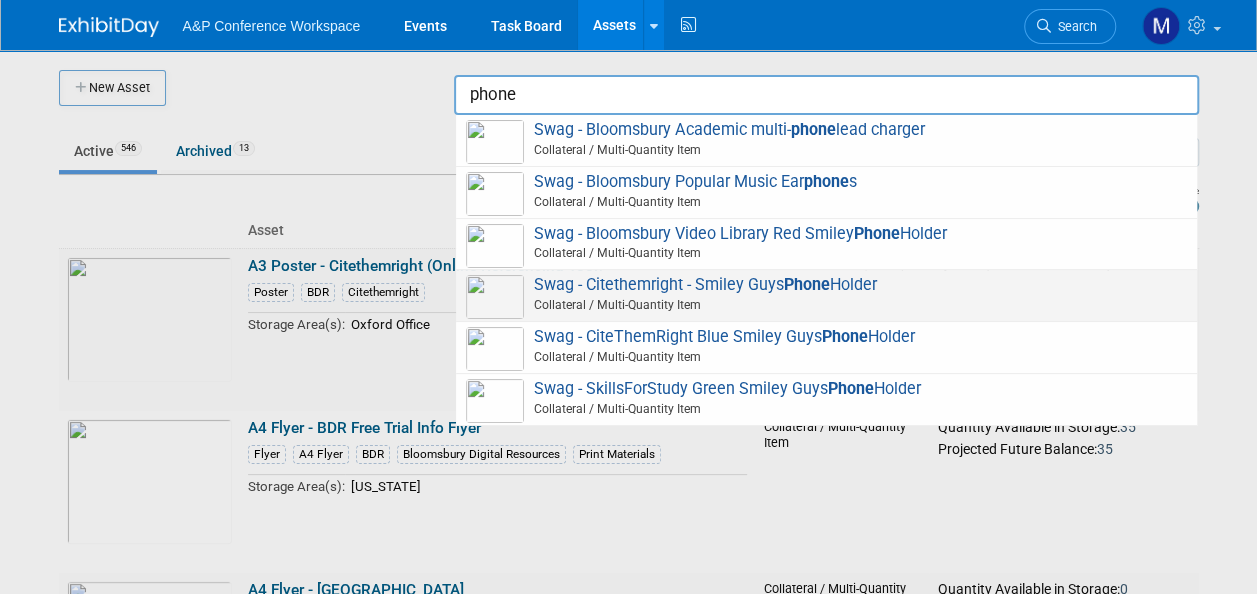 type on "Swag - Citethemright - Smiley Guys Phone Holder" 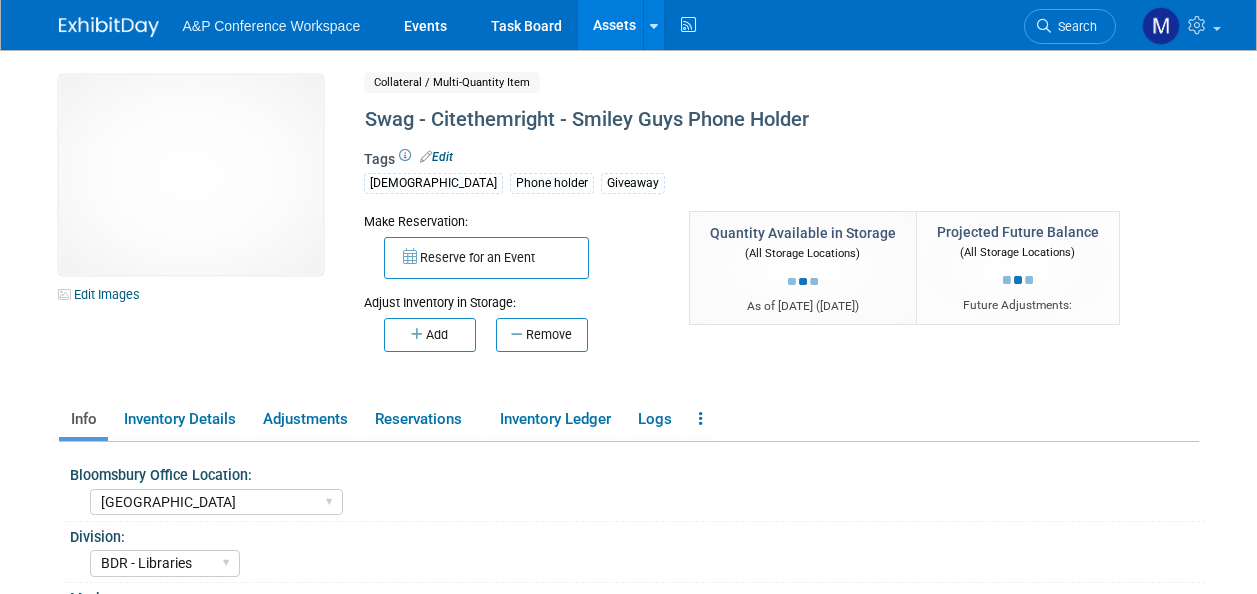 select on "[GEOGRAPHIC_DATA]" 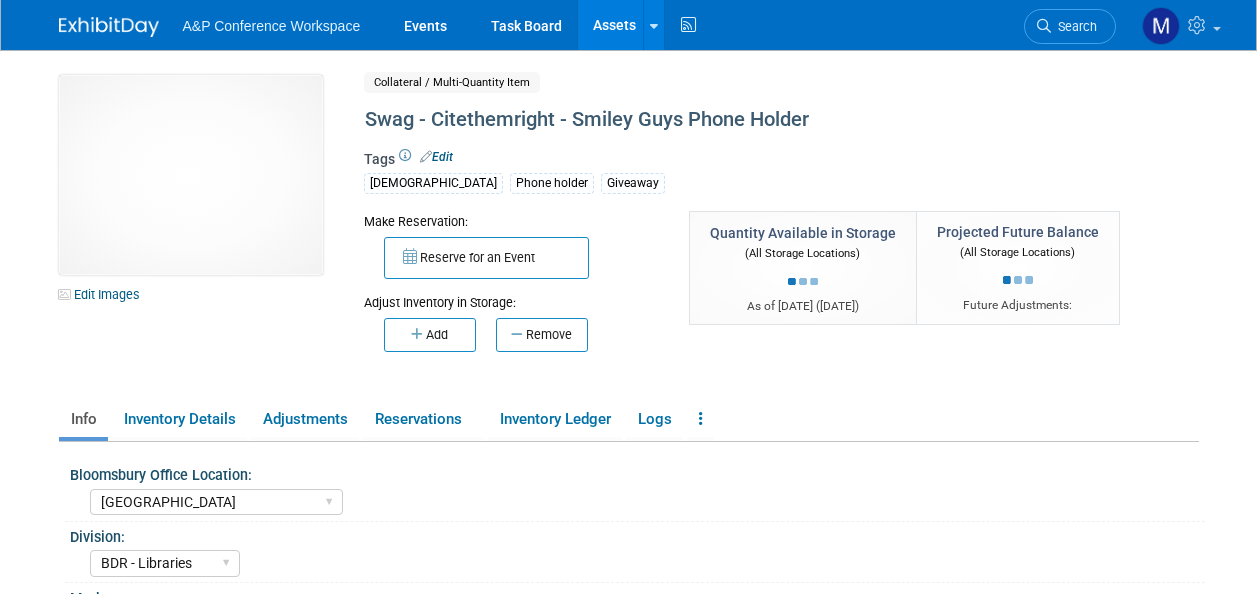 select on "BDR - Libraries" 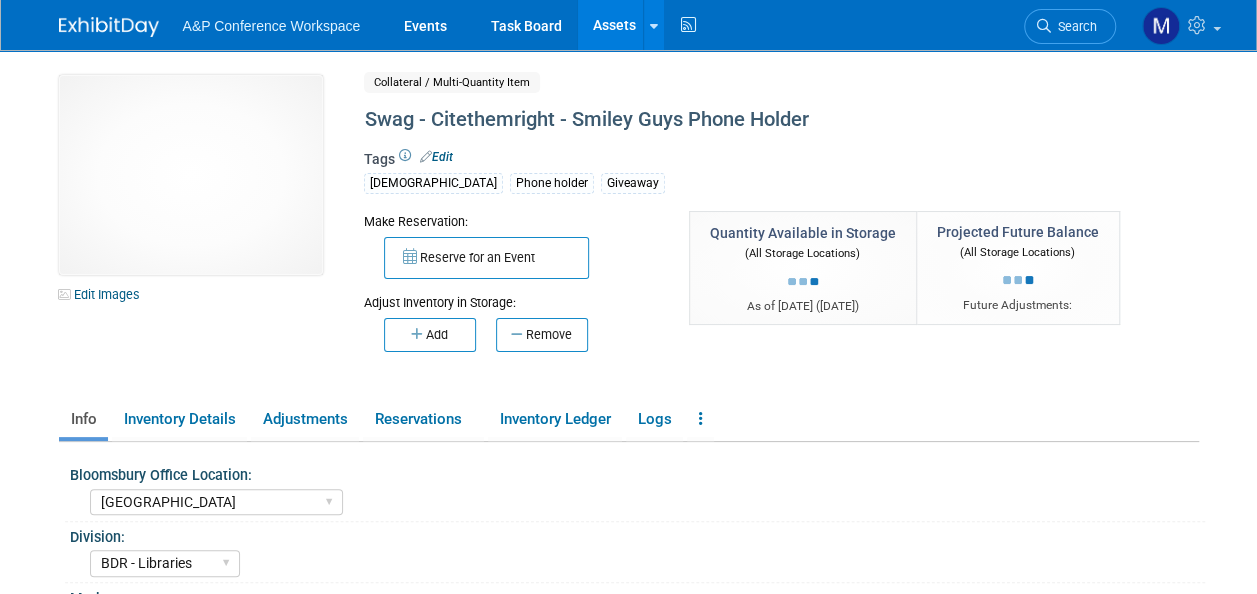 scroll, scrollTop: 0, scrollLeft: 0, axis: both 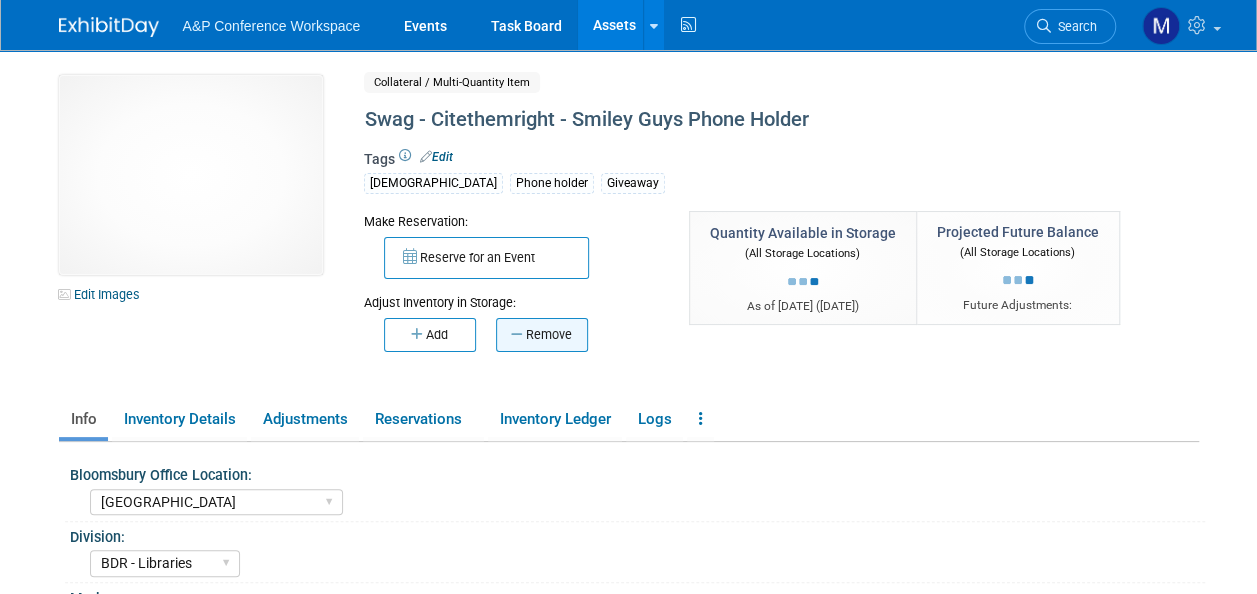 click on "Remove" at bounding box center (542, 335) 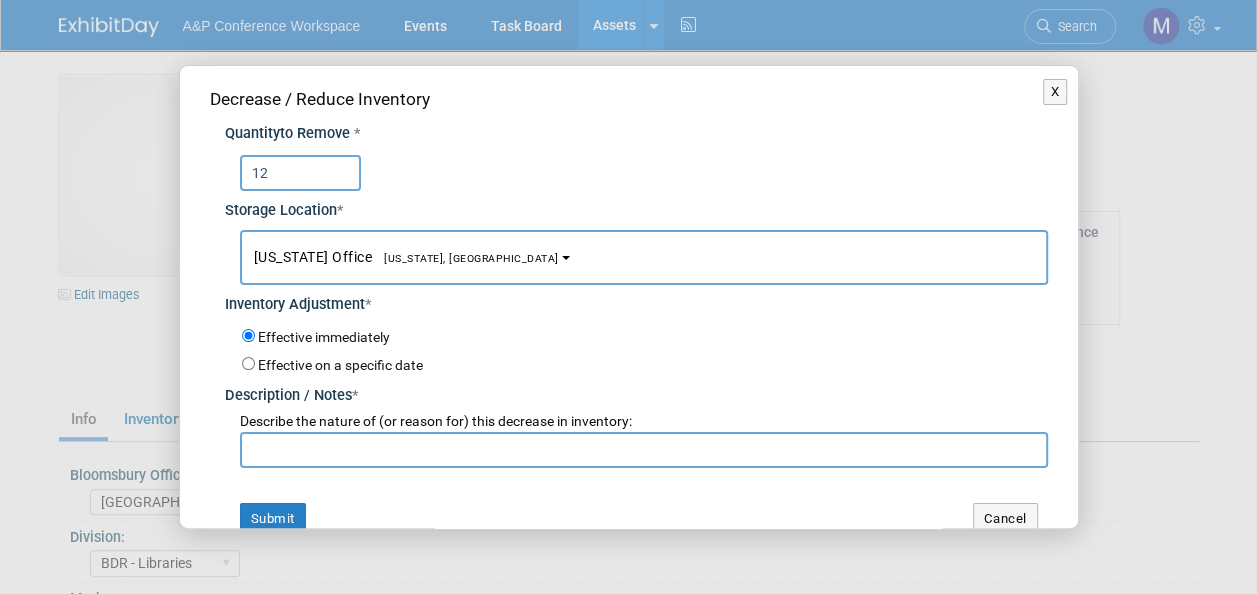type on "12" 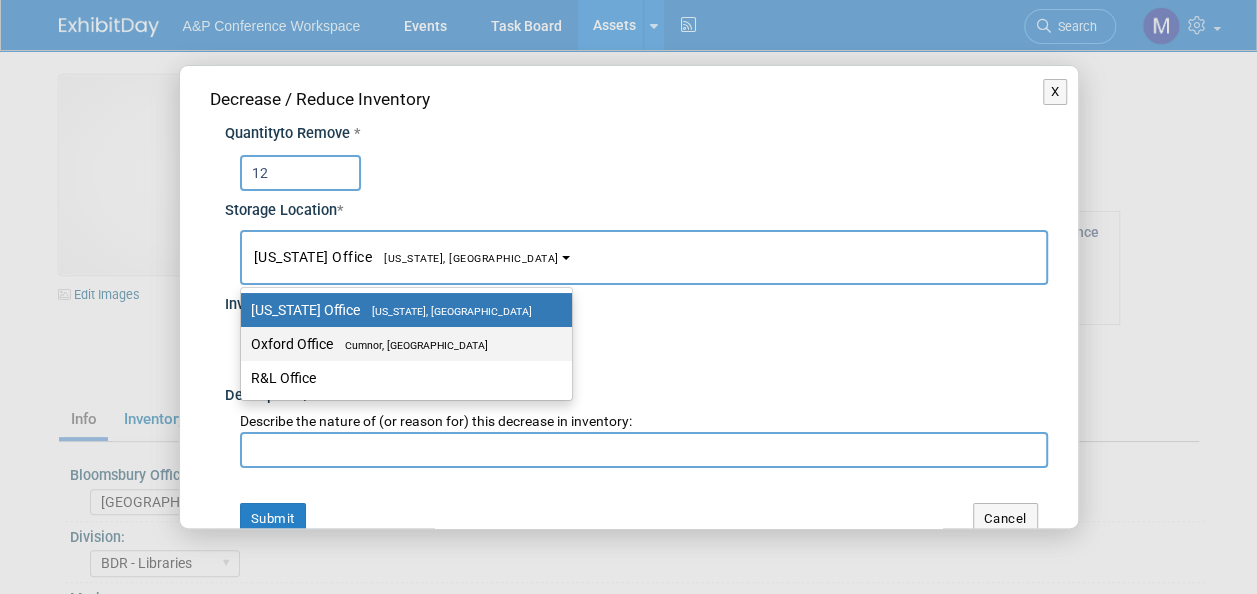 click on "Cumnor, [GEOGRAPHIC_DATA]" at bounding box center [410, 345] 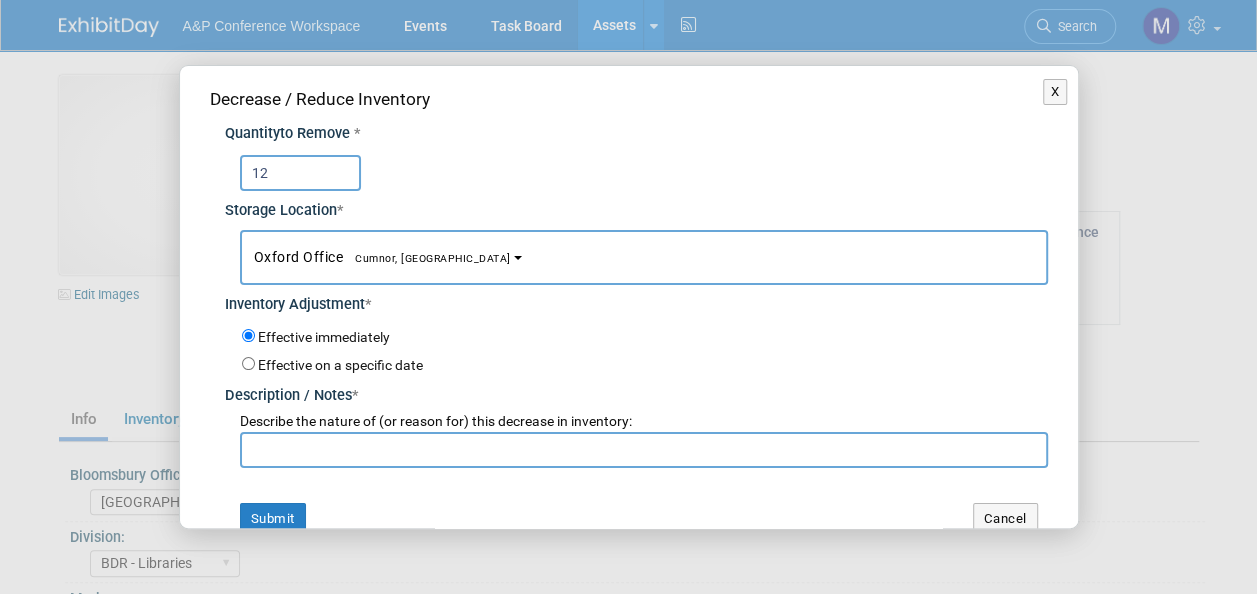 click at bounding box center [644, 450] 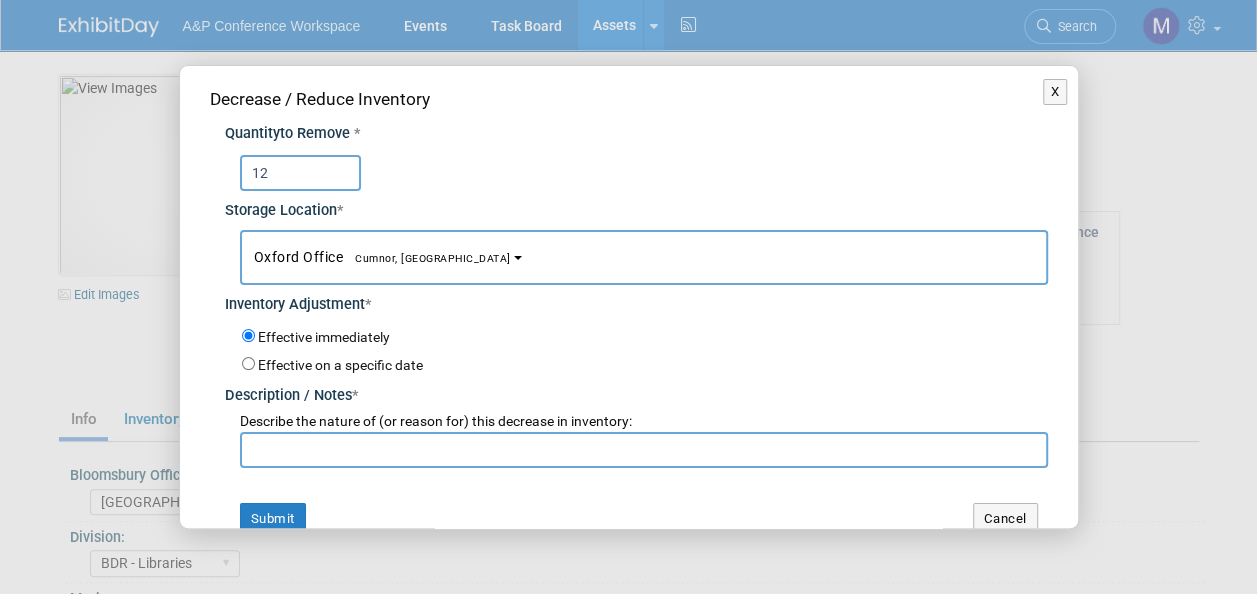 paste on "[PERSON_NAME] picked & packed and sent to multiple customers" 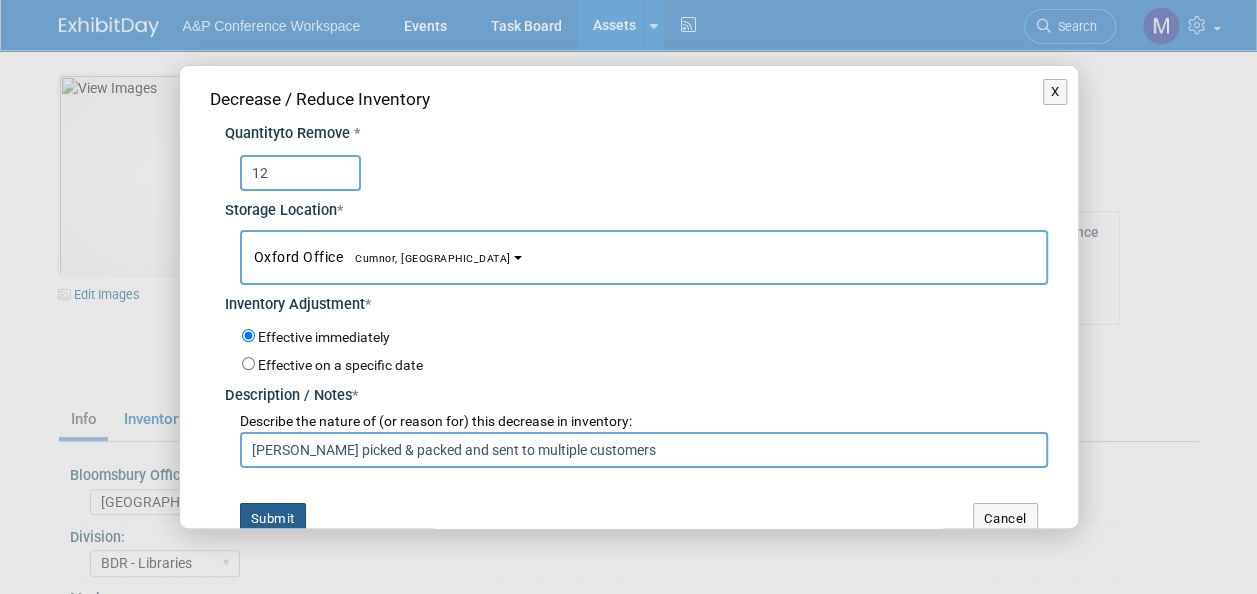 type on "[PERSON_NAME] picked & packed and sent to multiple customers" 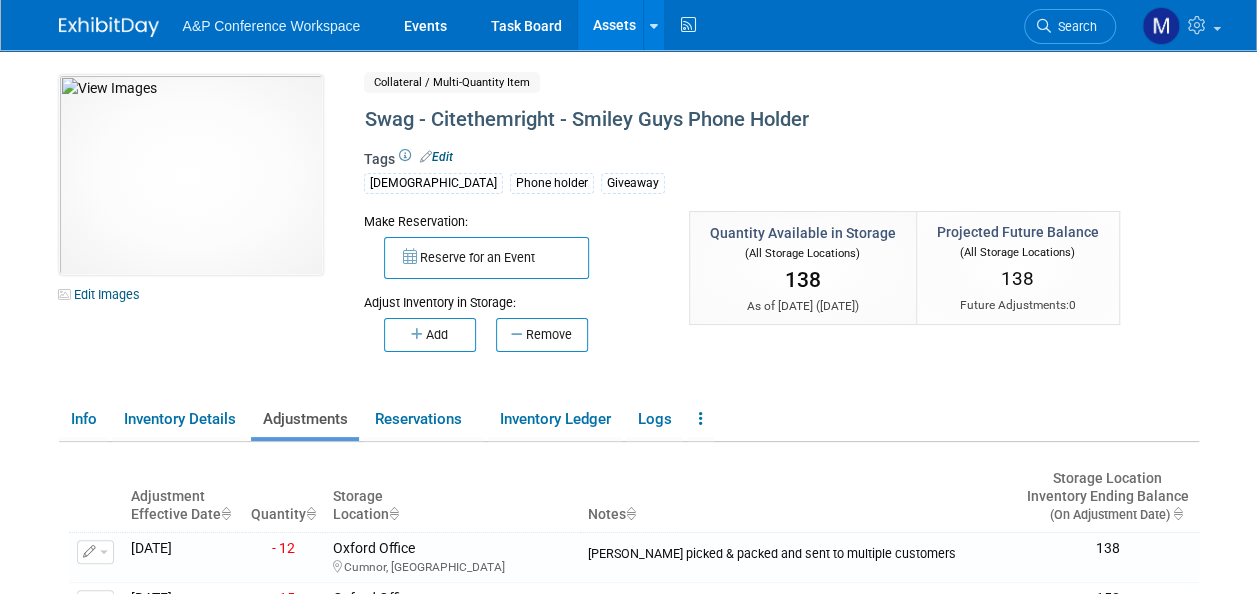 click on "Assets" at bounding box center [614, 25] 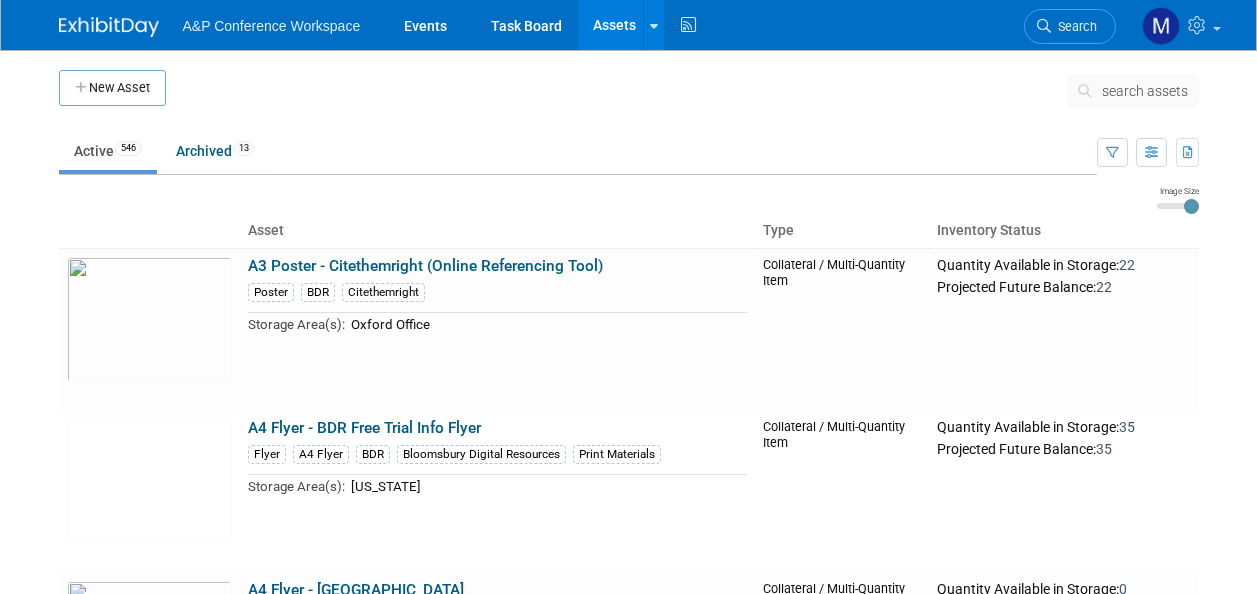 scroll, scrollTop: 0, scrollLeft: 0, axis: both 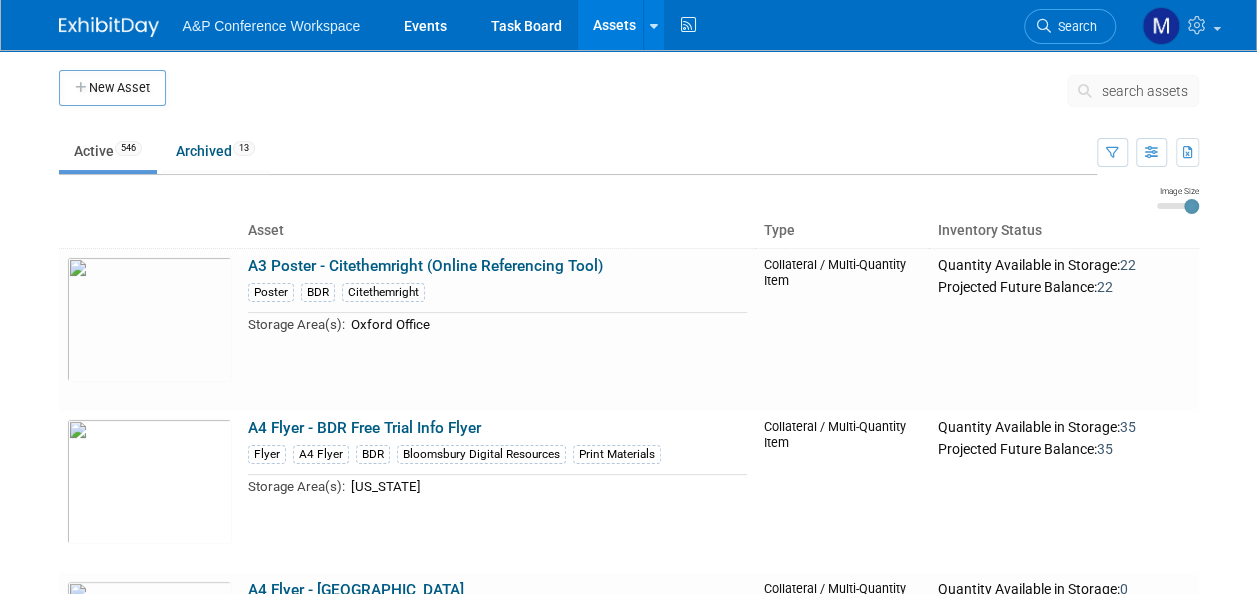 click on "search assets" at bounding box center (1145, 91) 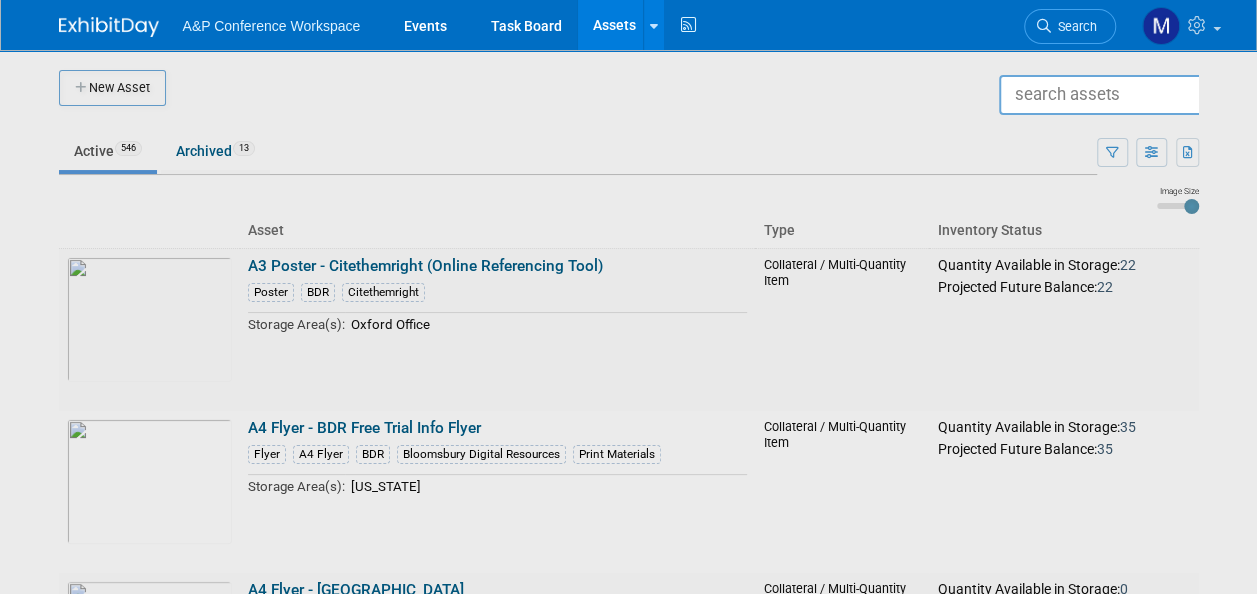 scroll, scrollTop: 0, scrollLeft: 0, axis: both 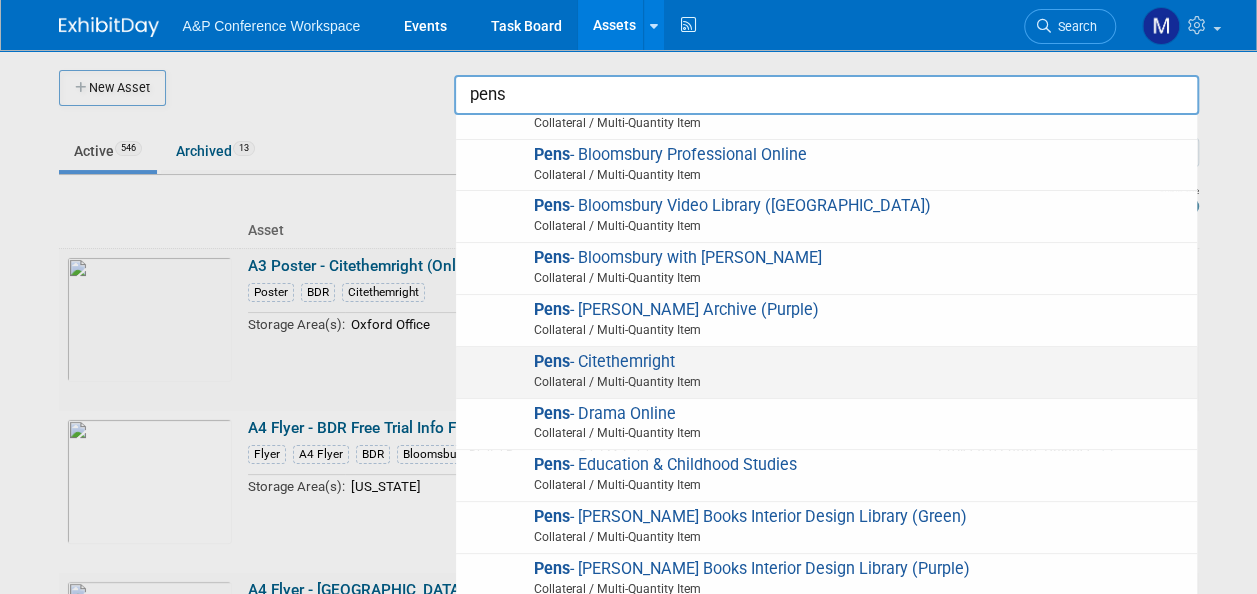 click on "Pens  - Citethemright Collateral / Multi-Quantity Item" at bounding box center (826, 372) 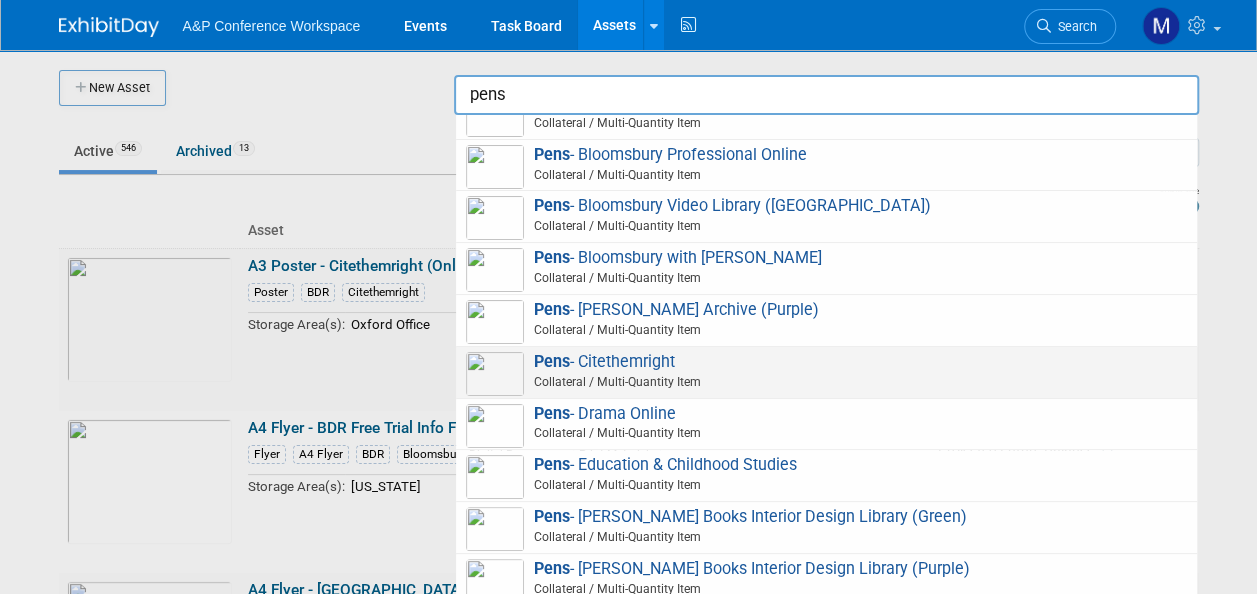 type on "Pens - Citethemright" 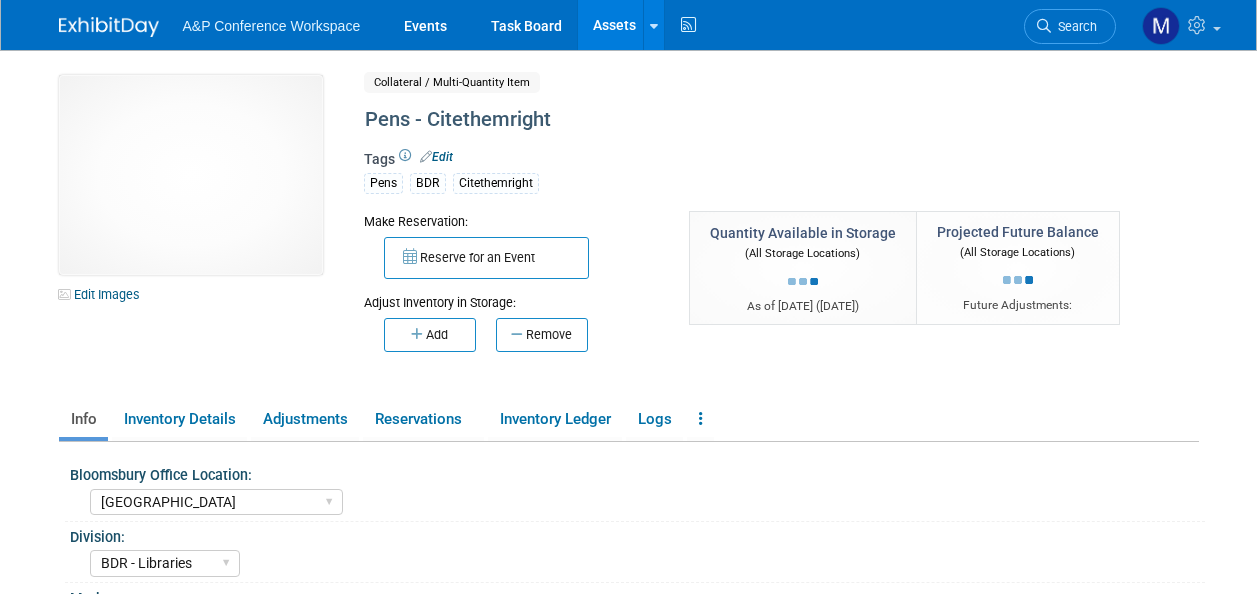 select on "[GEOGRAPHIC_DATA]" 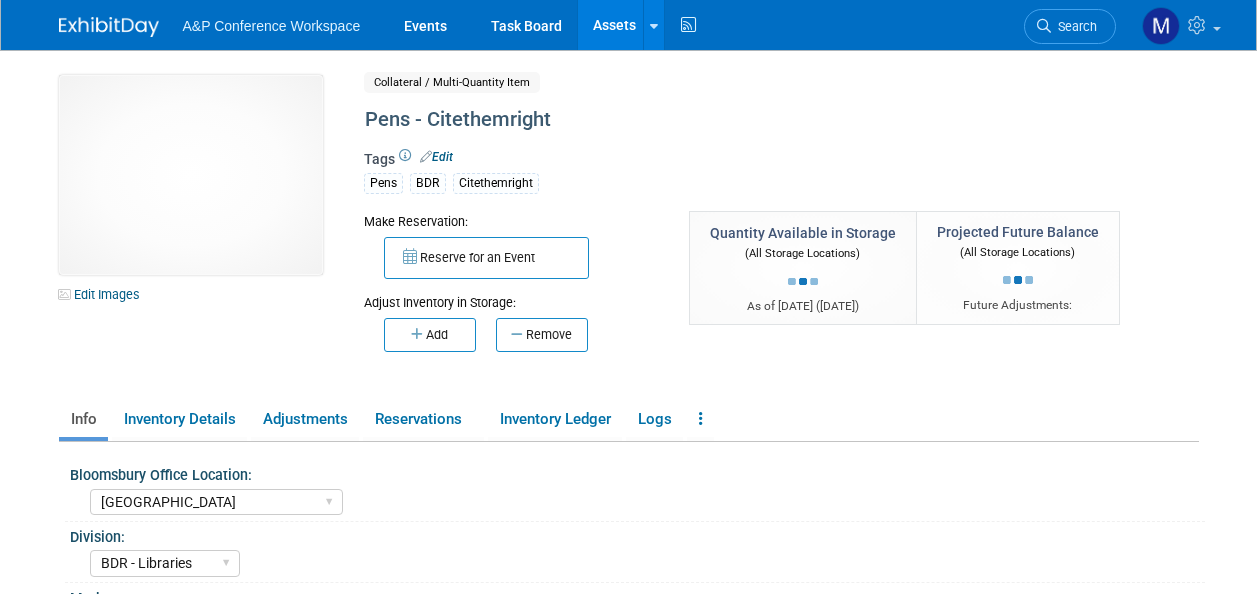 scroll, scrollTop: 0, scrollLeft: 0, axis: both 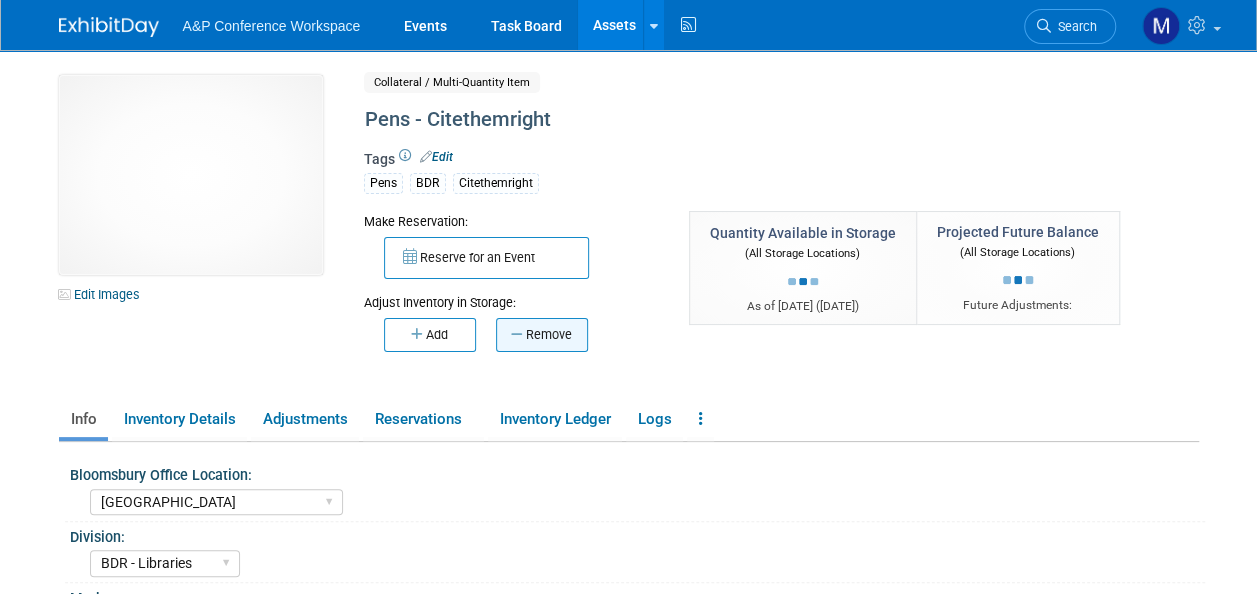 click on "Remove" at bounding box center (542, 335) 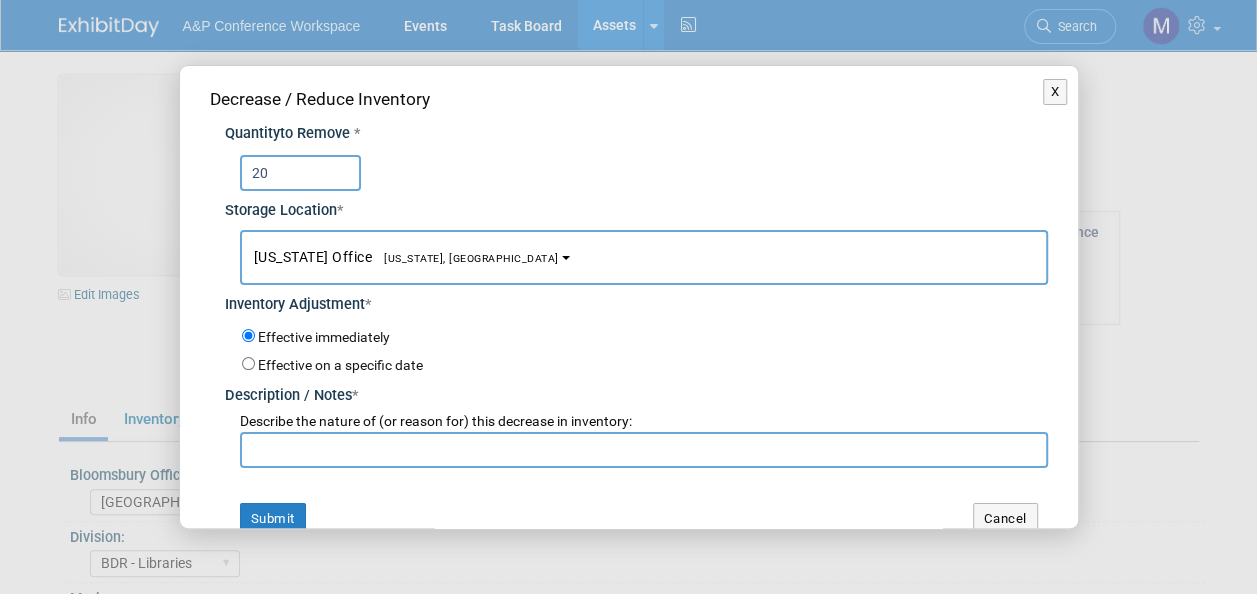 type on "20" 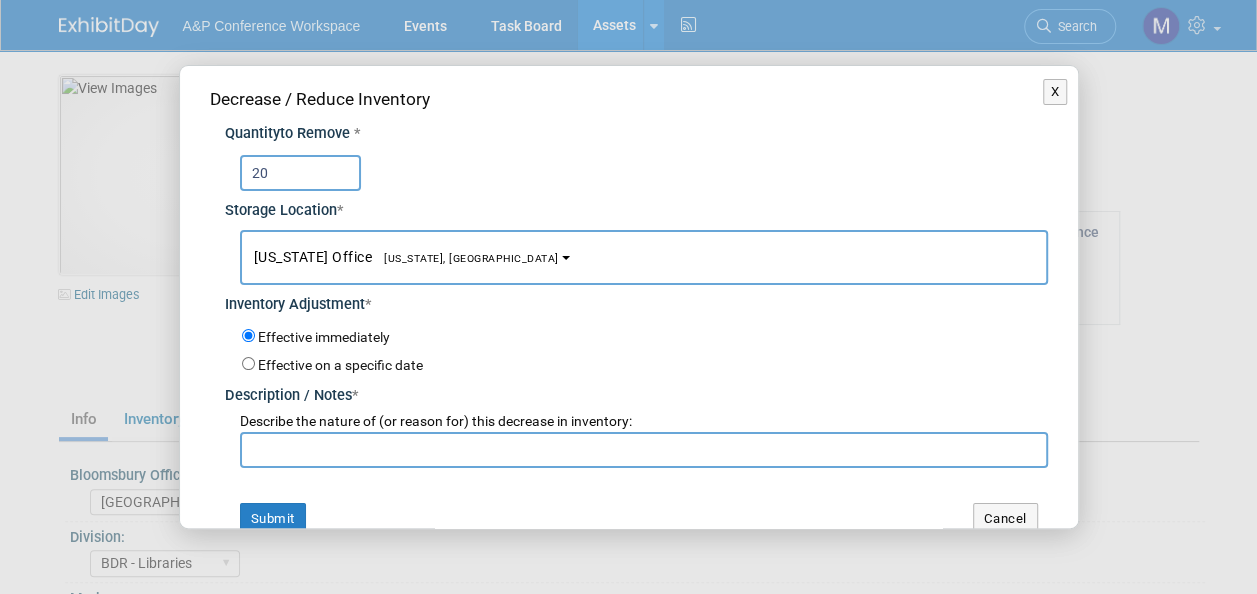 click on "[US_STATE] Office  [US_STATE], [GEOGRAPHIC_DATA]" at bounding box center (644, 257) 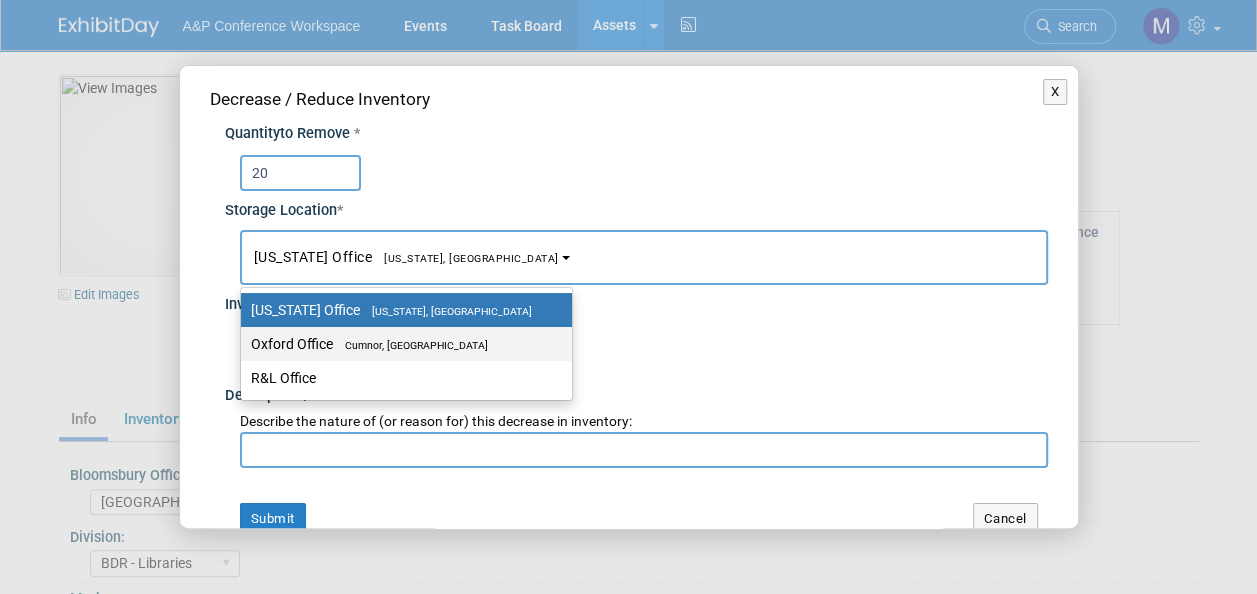 click on "Oxford Office  [GEOGRAPHIC_DATA], [GEOGRAPHIC_DATA]" at bounding box center (401, 344) 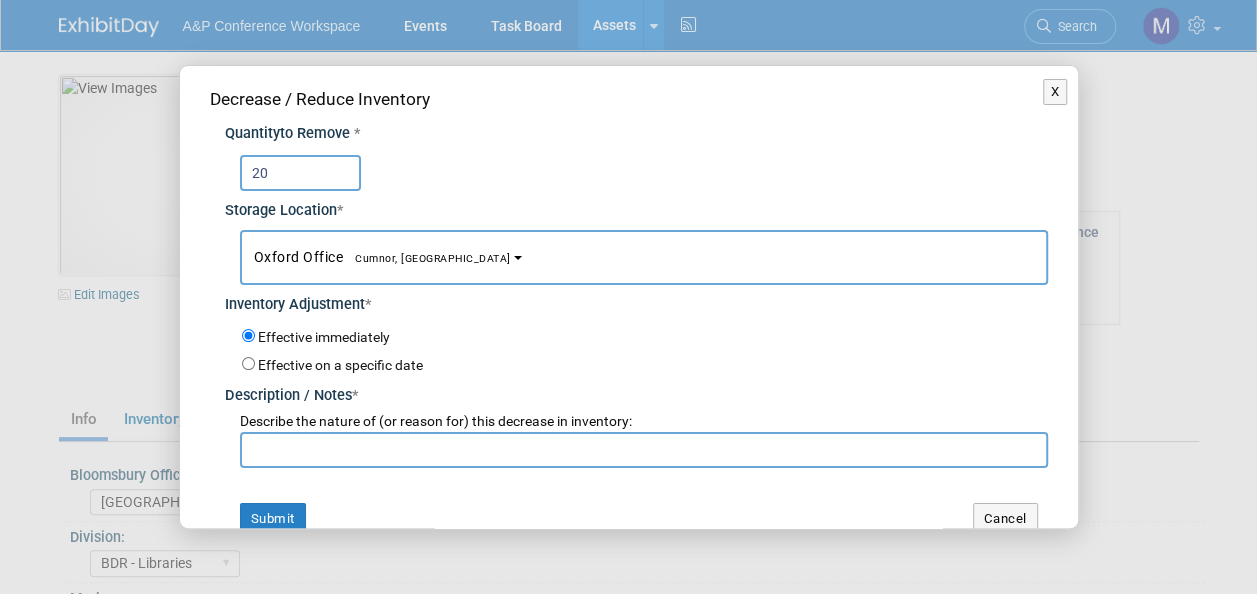click at bounding box center (644, 450) 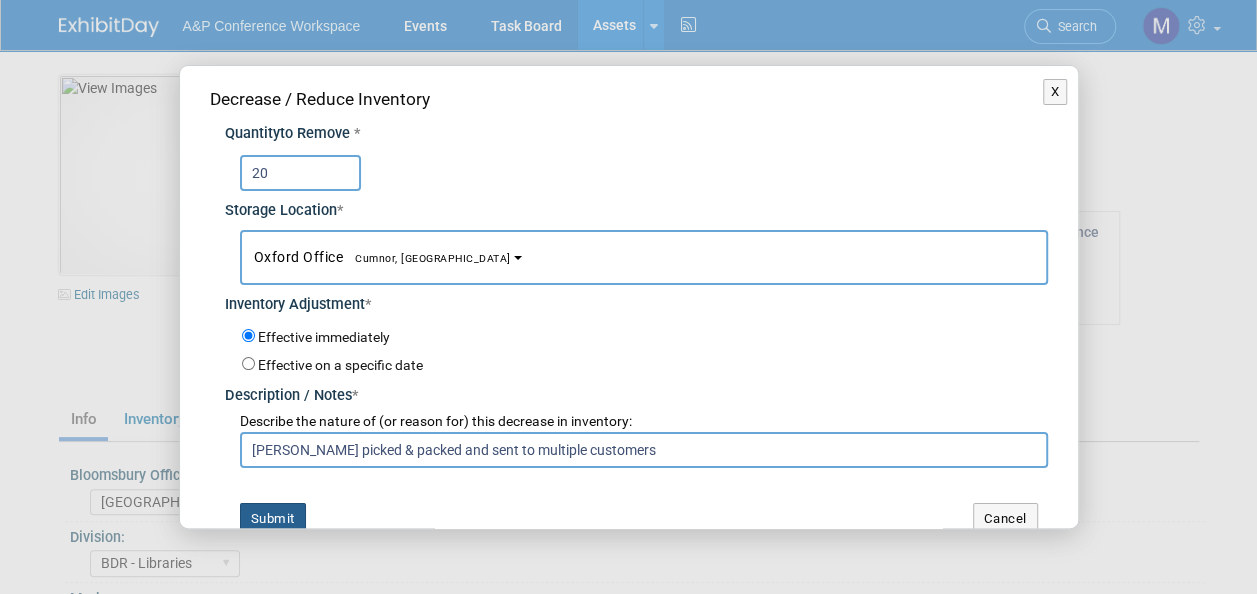 type on "[PERSON_NAME] picked & packed and sent to multiple customers" 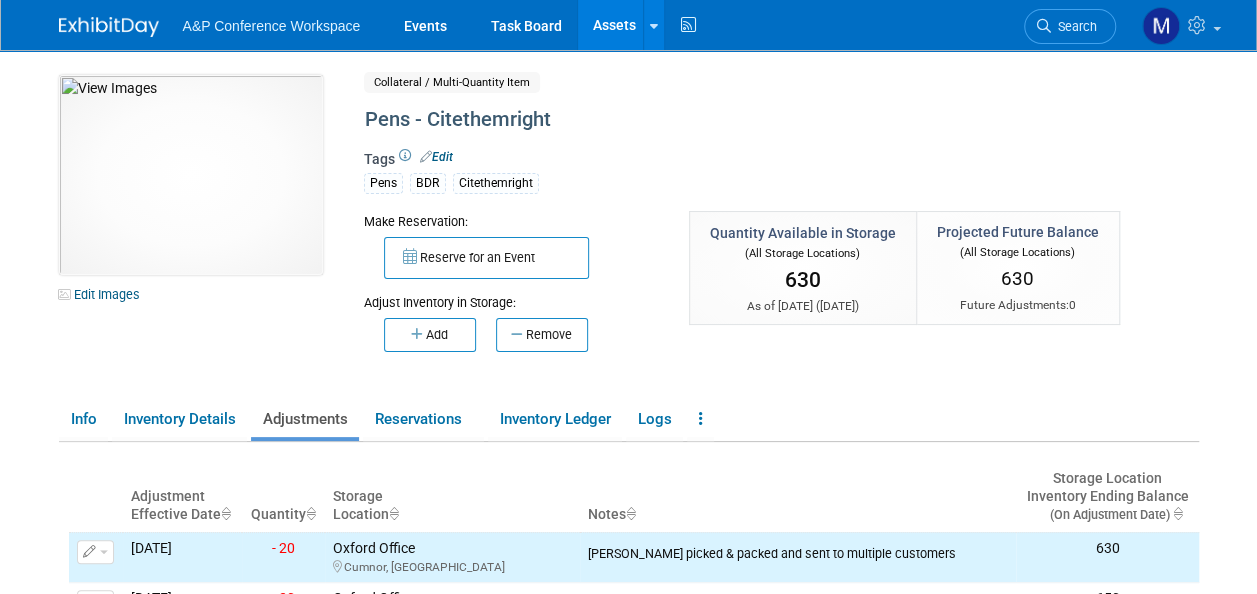 click on "Assets" at bounding box center [614, 25] 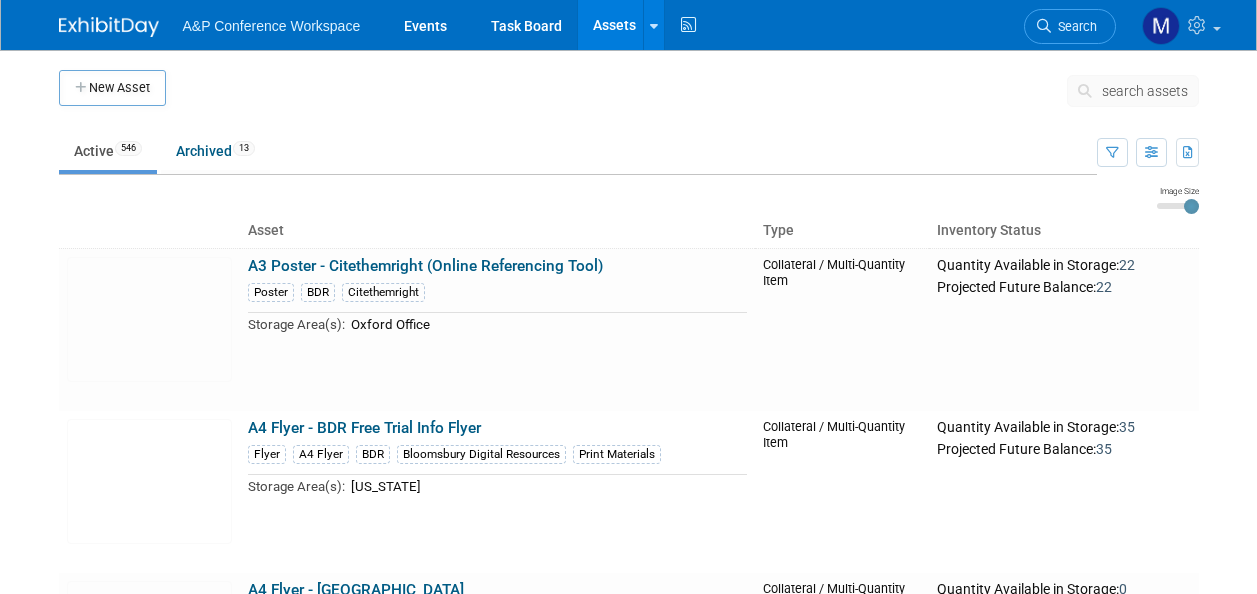 scroll, scrollTop: 0, scrollLeft: 0, axis: both 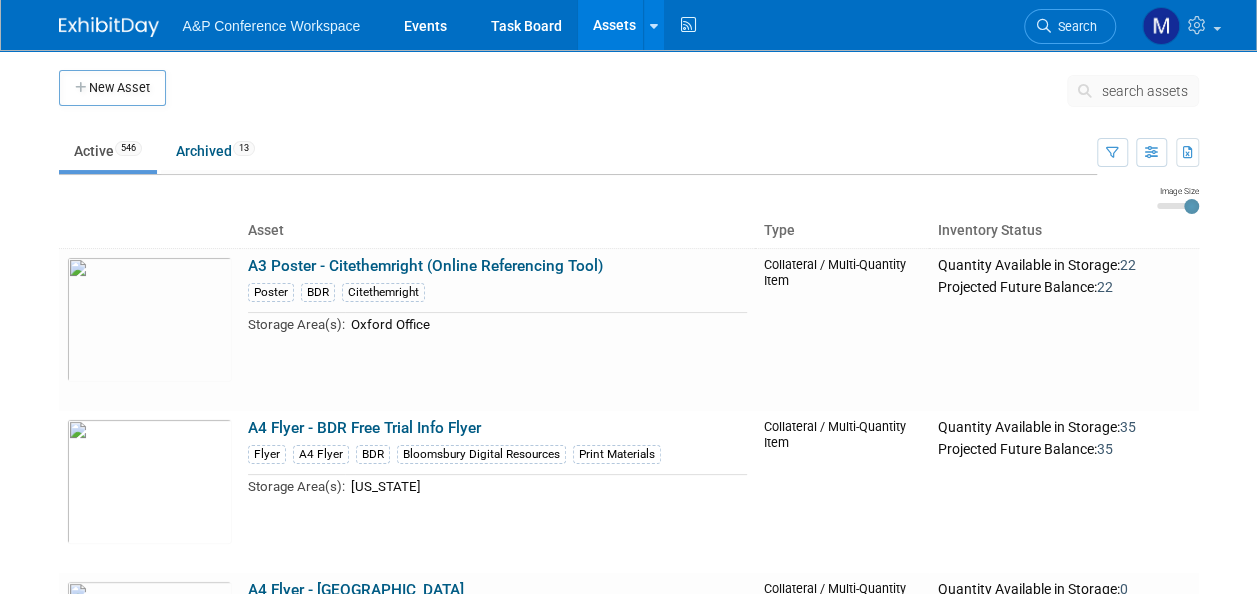 click on "search assets" at bounding box center (1145, 91) 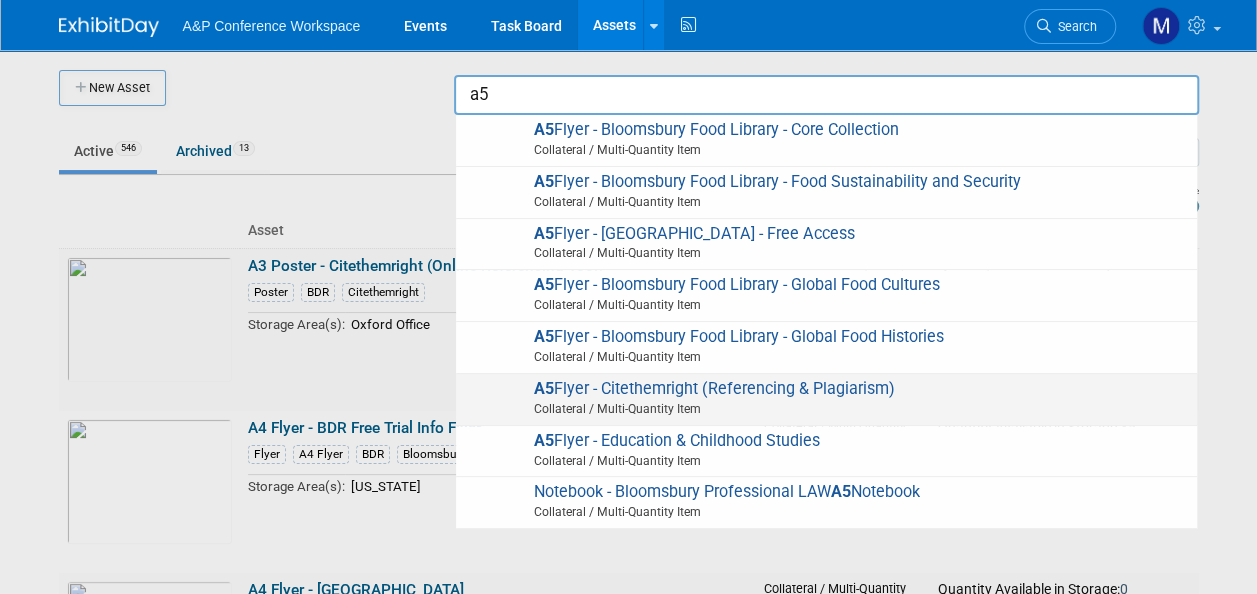 click on "A5  Flyer - Citethemright (Referencing & Plagiarism) Collateral / Multi-Quantity Item" at bounding box center [826, 399] 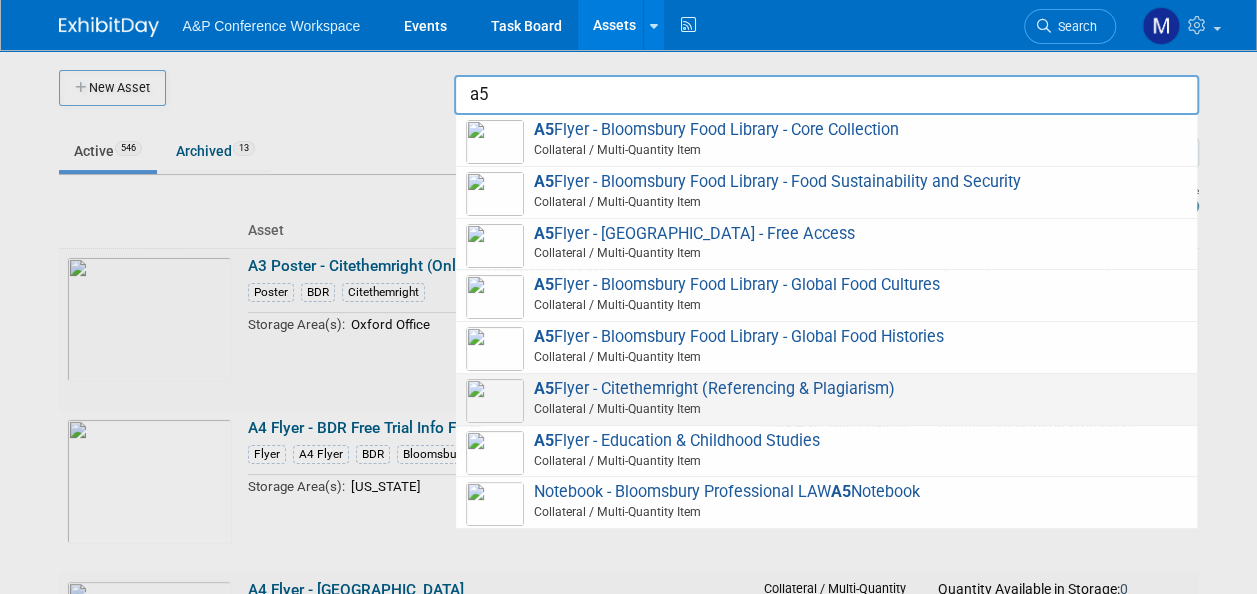 type on "A5 Flyer - Citethemright (Referencing & Plagiarism)" 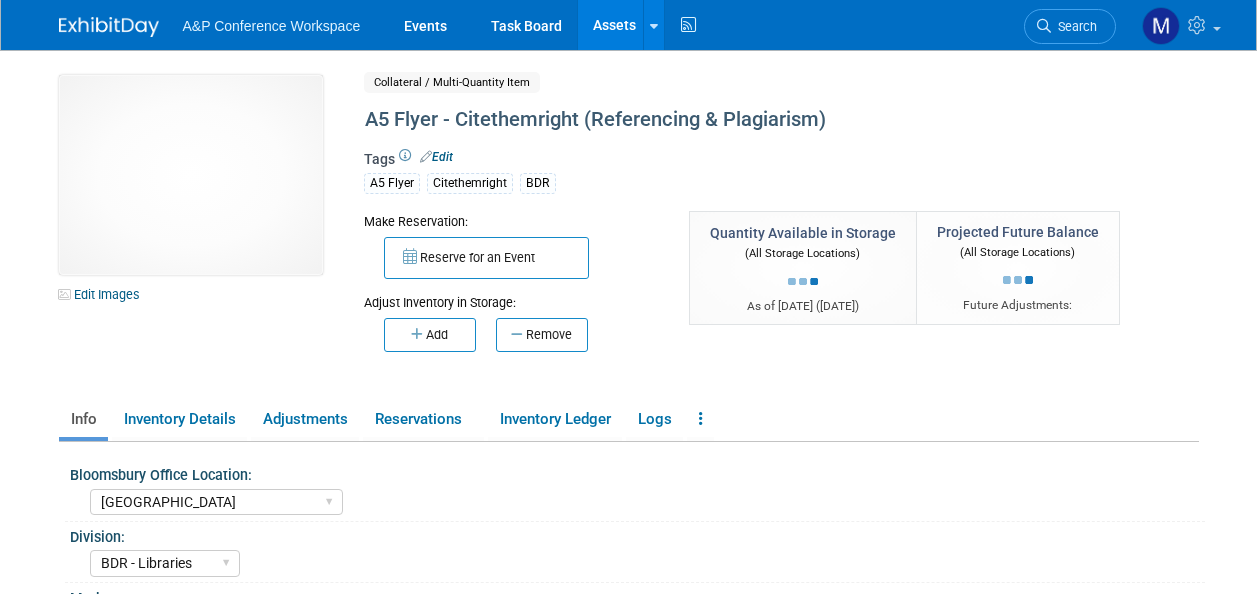 select on "[GEOGRAPHIC_DATA]" 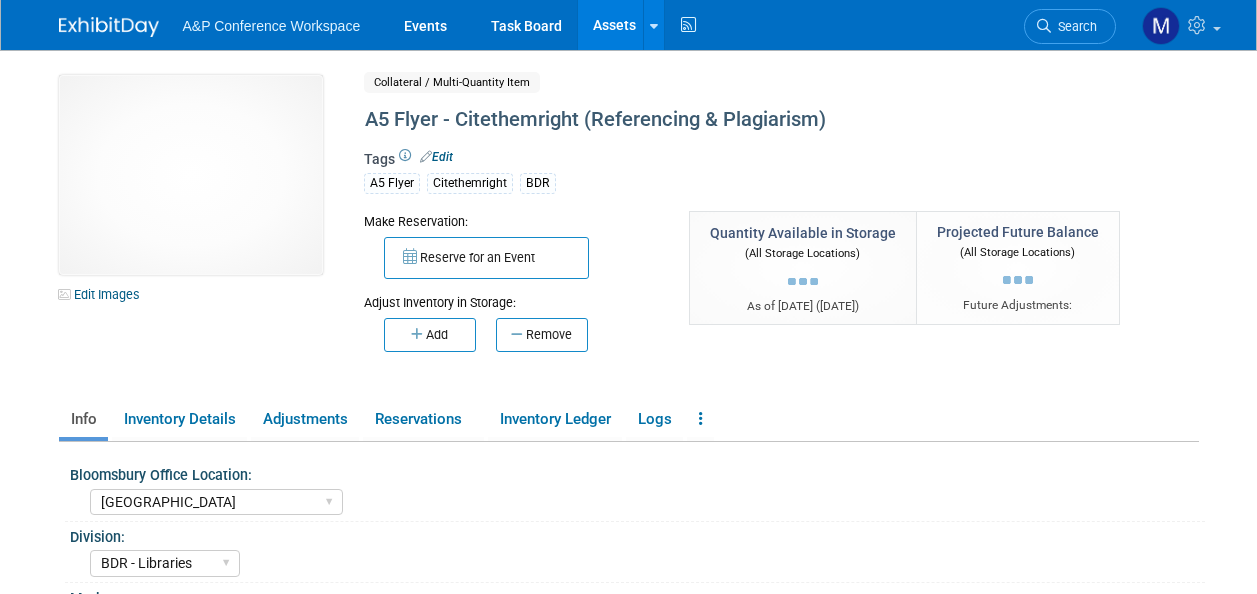 select on "BDR - Libraries" 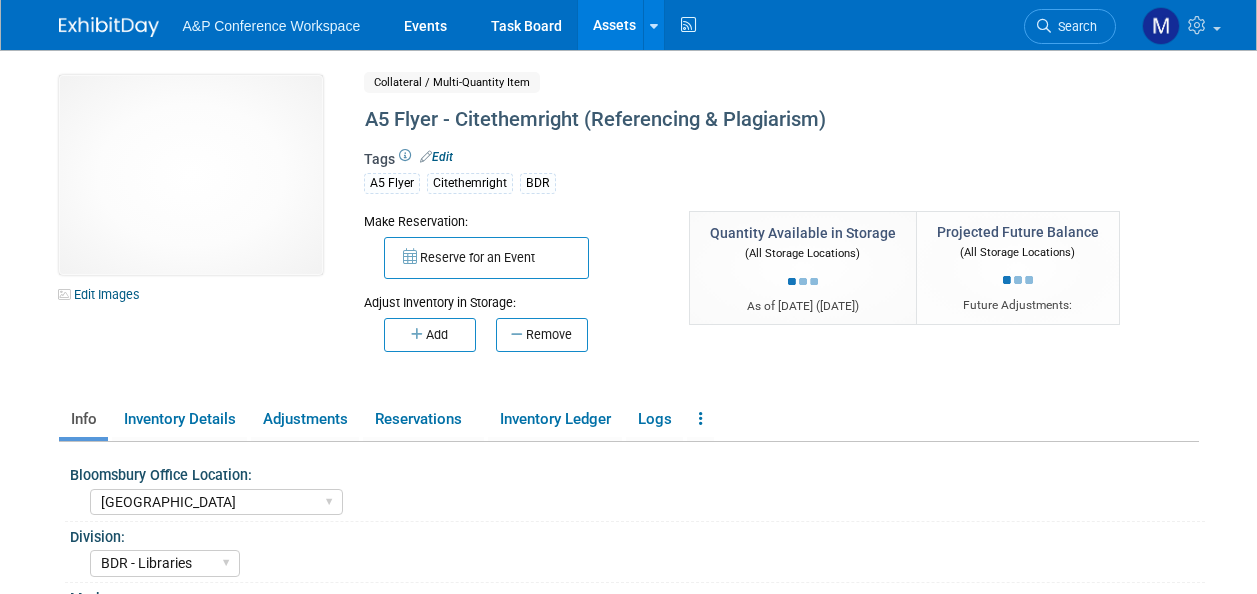 scroll, scrollTop: 0, scrollLeft: 0, axis: both 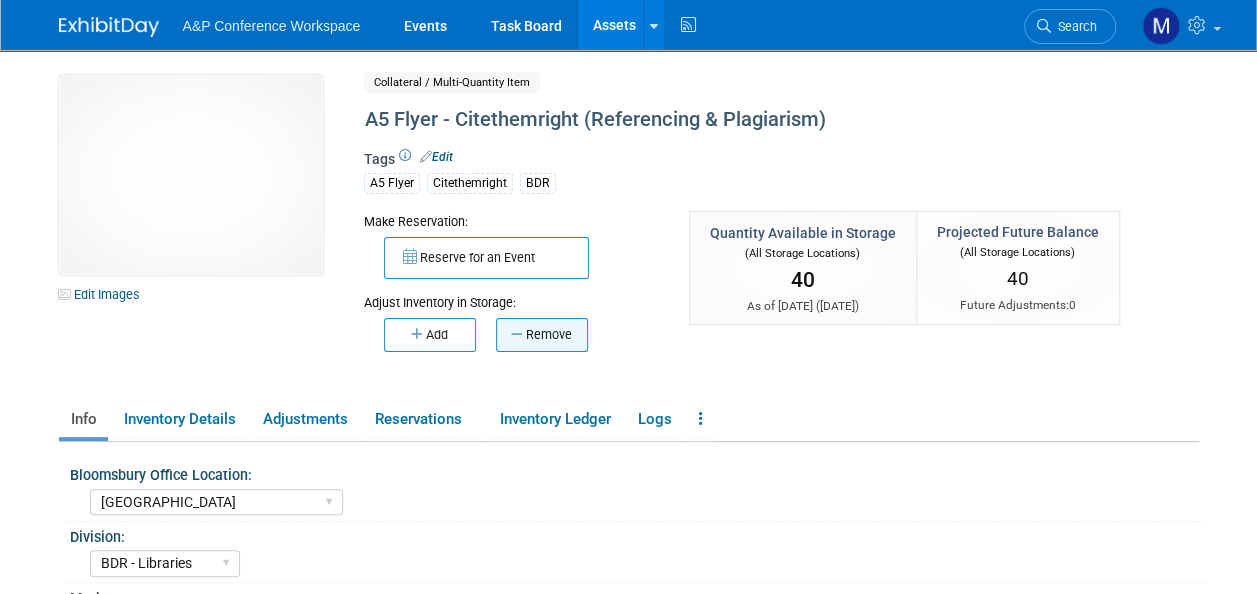 click on "Remove" at bounding box center [542, 335] 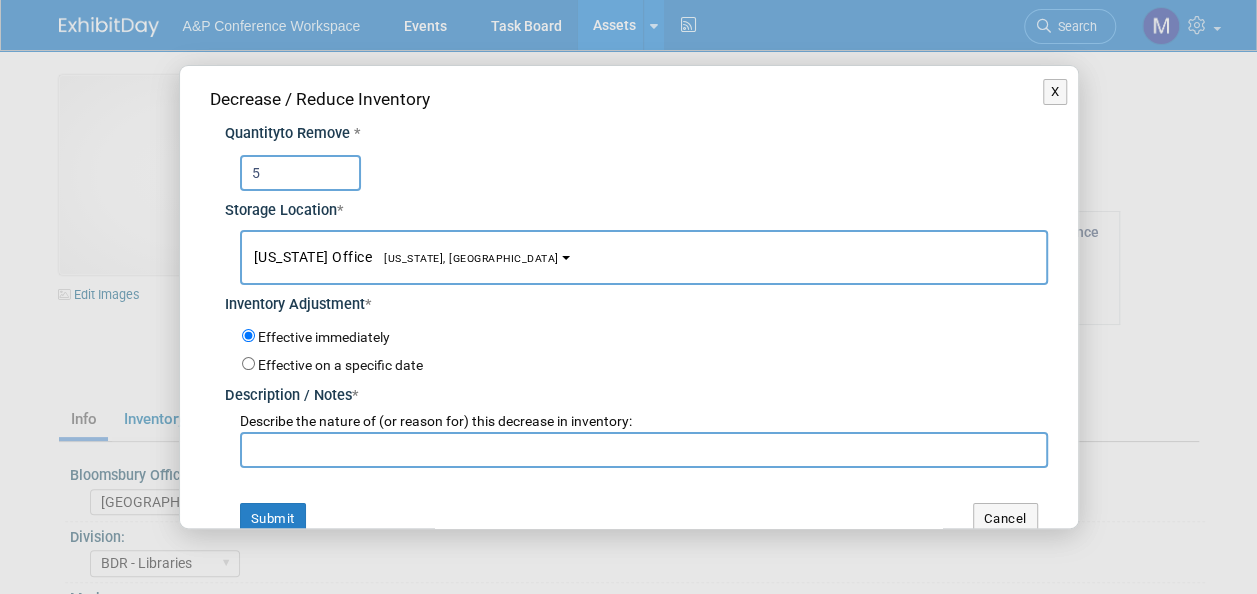 type on "5" 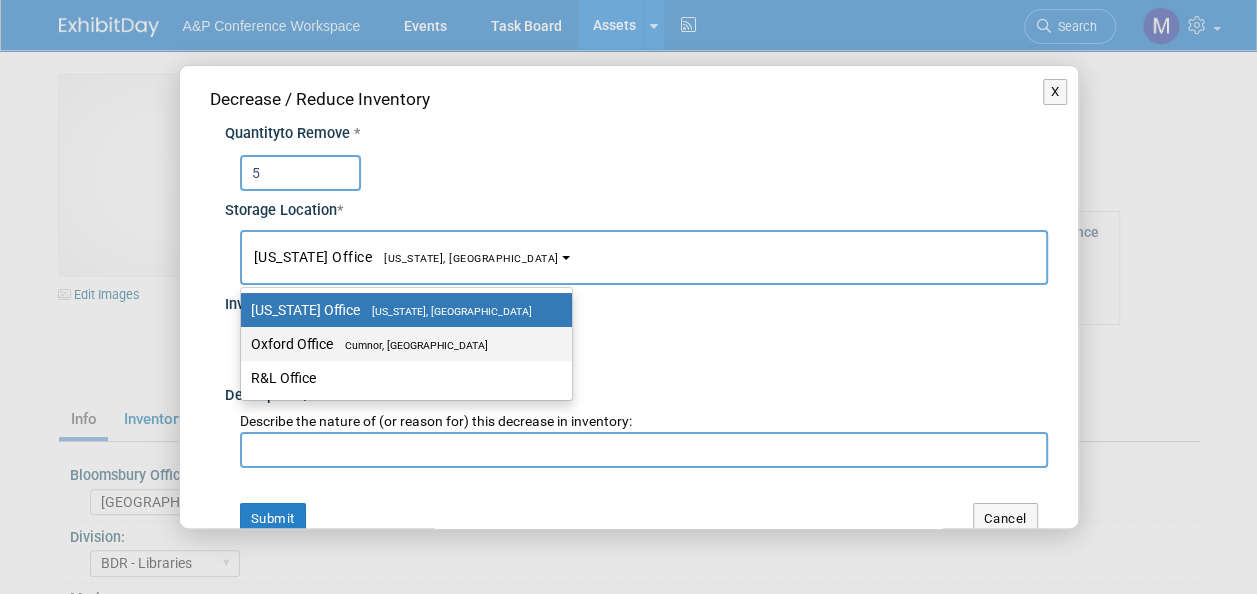 click on "Cumnor, [GEOGRAPHIC_DATA]" at bounding box center [410, 345] 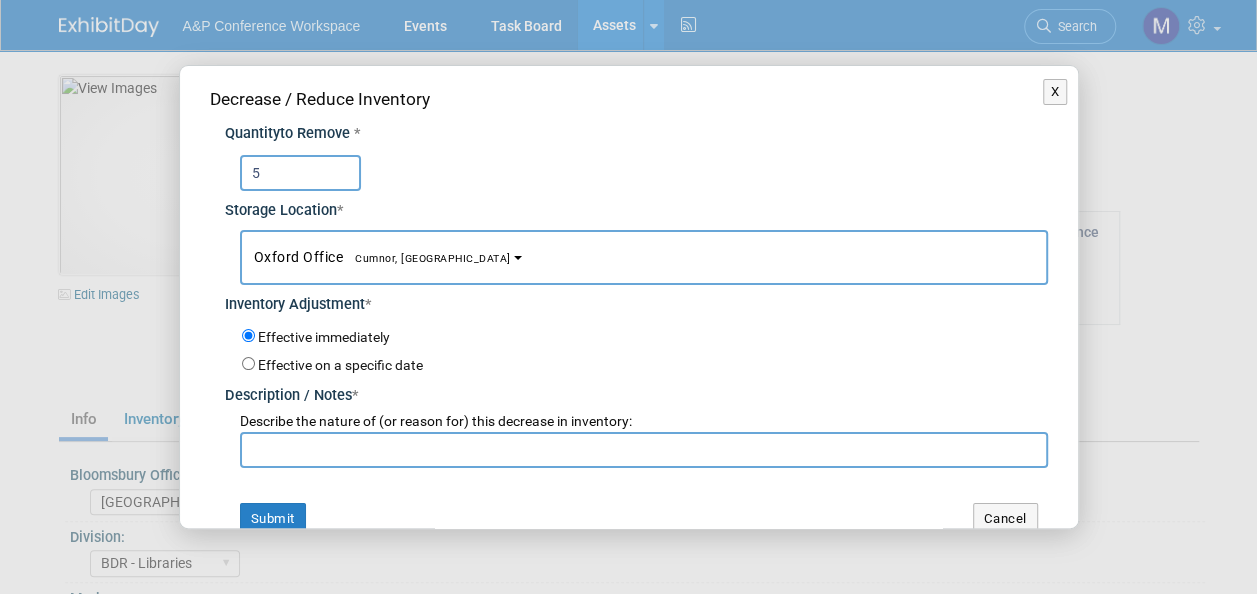 click at bounding box center (644, 450) 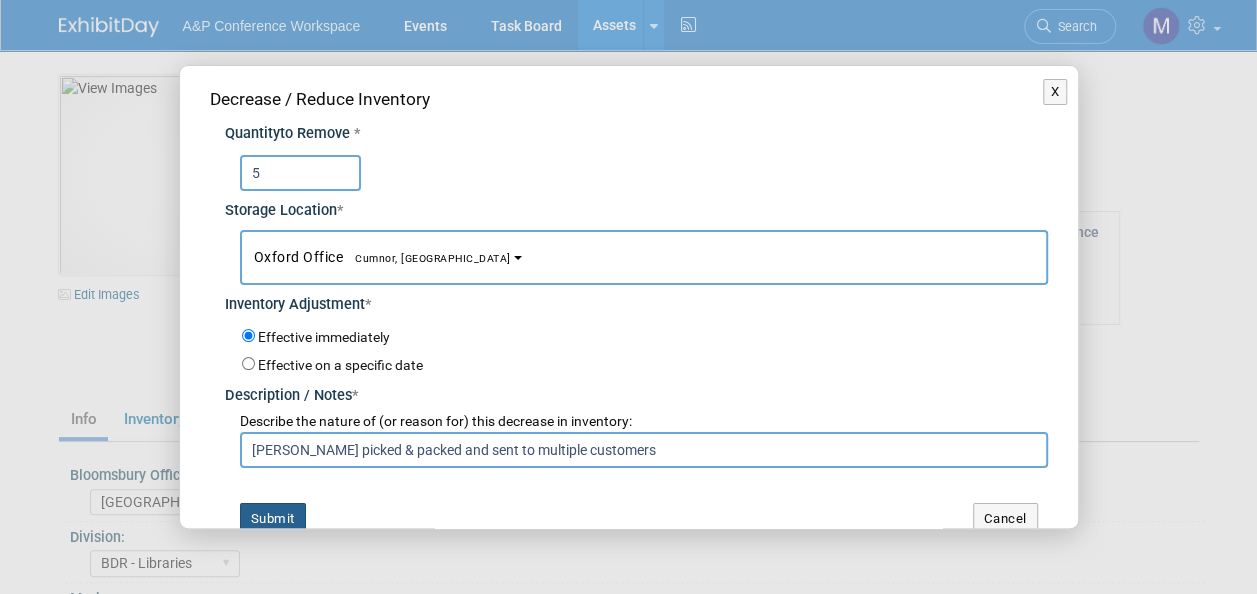 type on "Charlotte Unsworth picked & packed and sent to multiple customers" 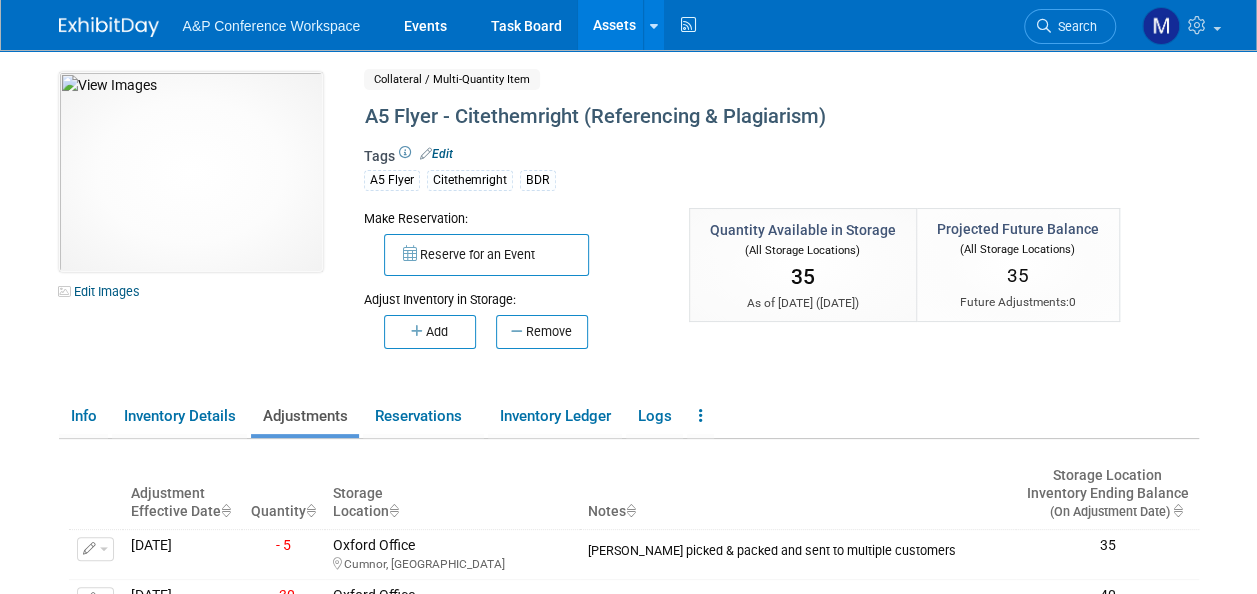 scroll, scrollTop: 0, scrollLeft: 0, axis: both 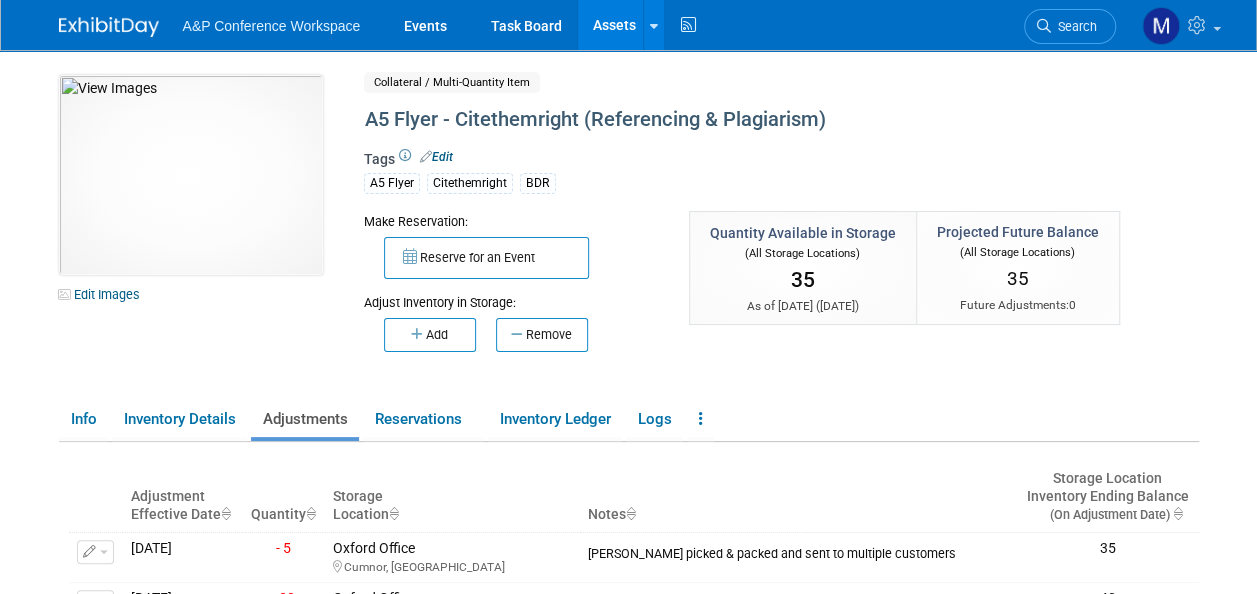 click on "Assets" at bounding box center [614, 25] 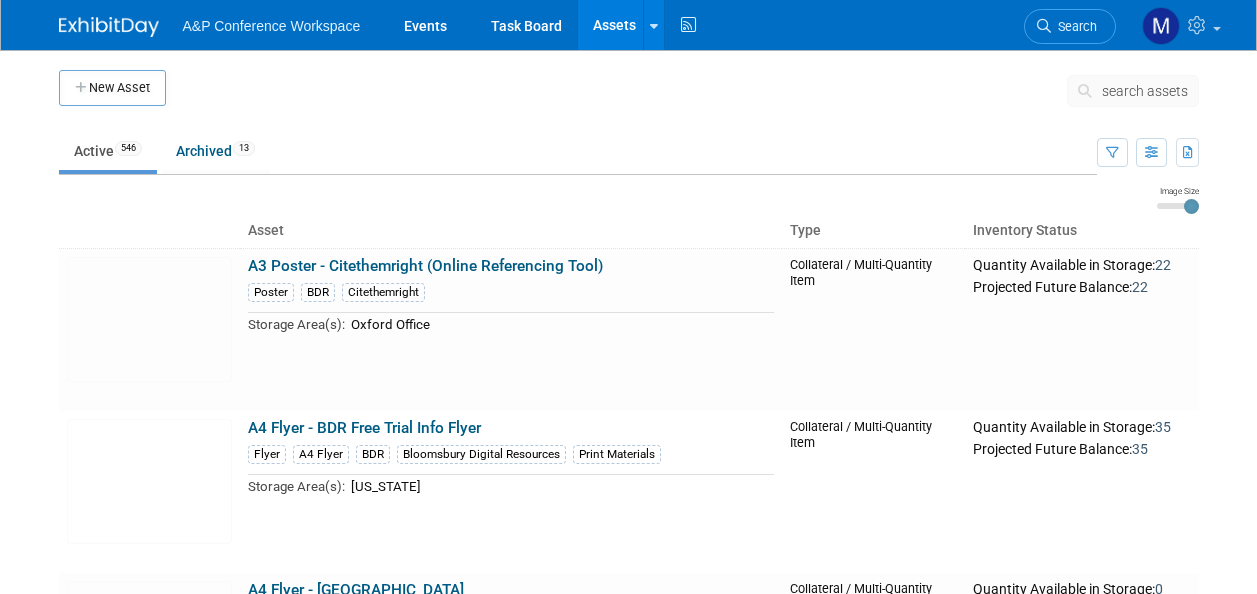 scroll, scrollTop: 0, scrollLeft: 0, axis: both 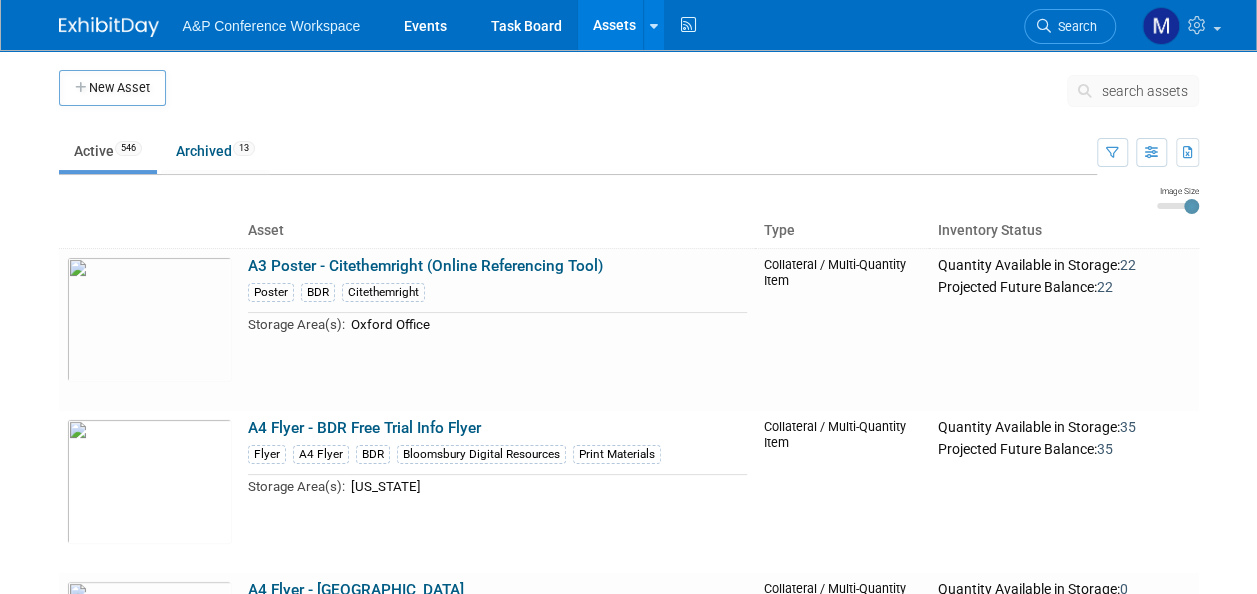 click on "search assets" at bounding box center (1145, 91) 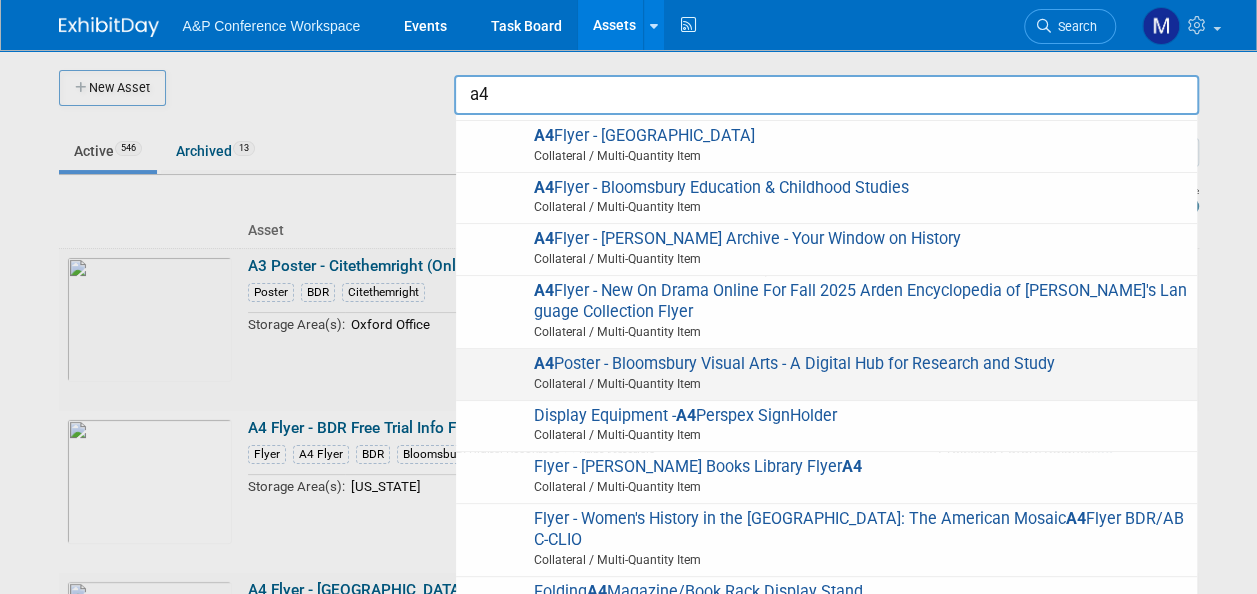 scroll, scrollTop: 0, scrollLeft: 0, axis: both 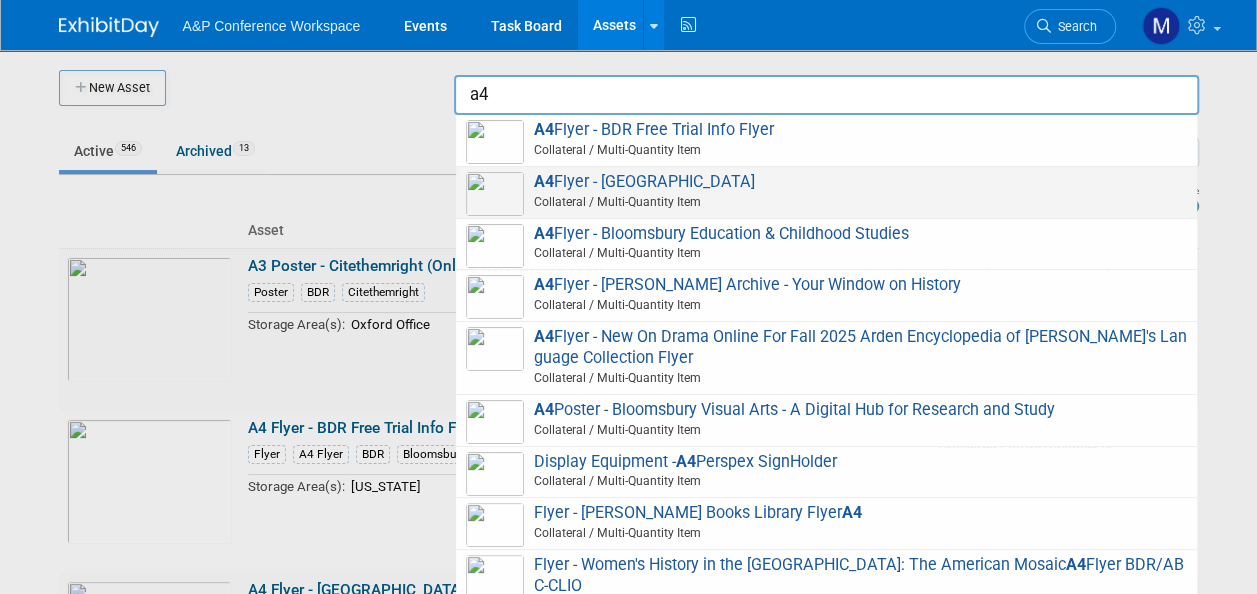 type on "a" 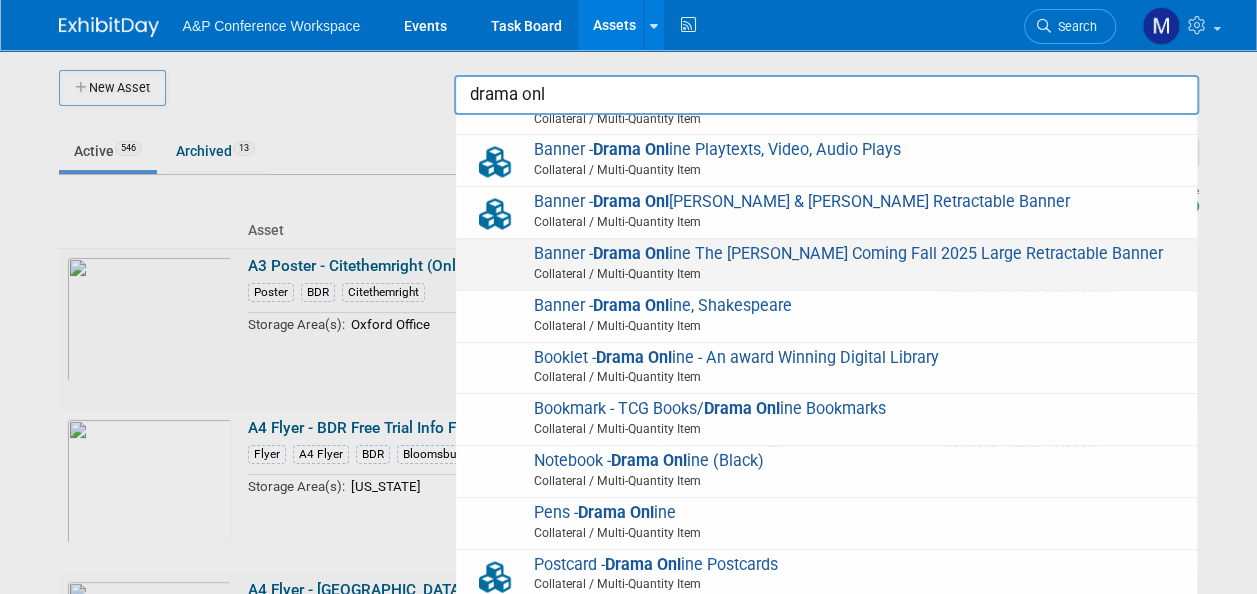 scroll, scrollTop: 256, scrollLeft: 0, axis: vertical 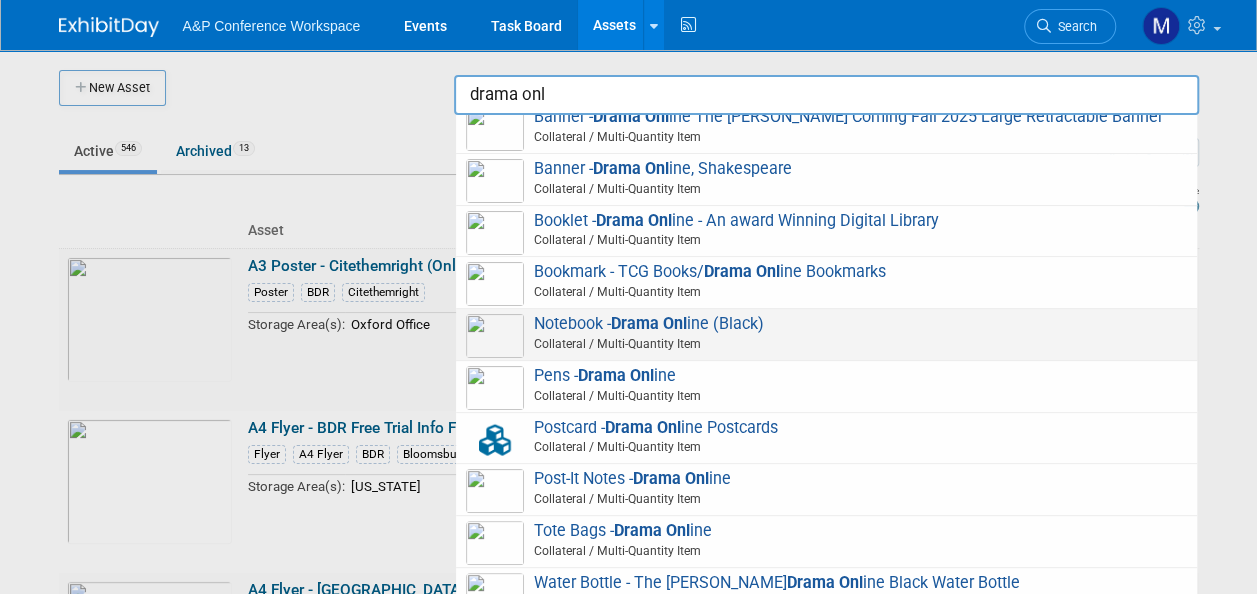 click on "Notebook -  Drama Onl ine (Black) Collateral / Multi-Quantity Item" at bounding box center (826, 334) 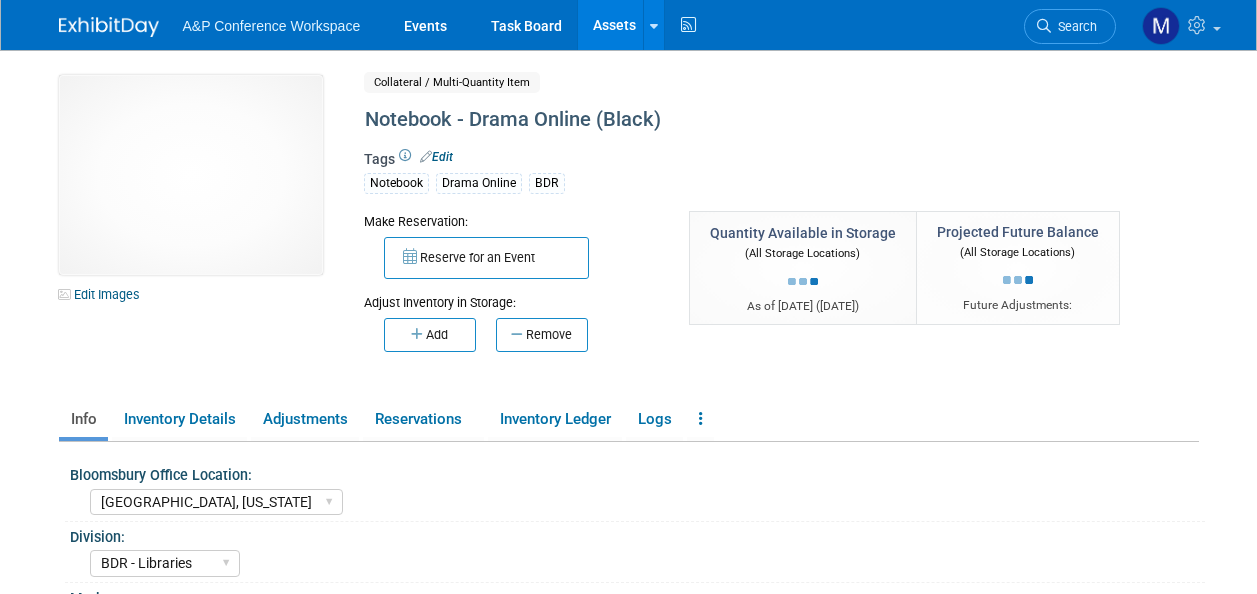 select on "[GEOGRAPHIC_DATA], [US_STATE]" 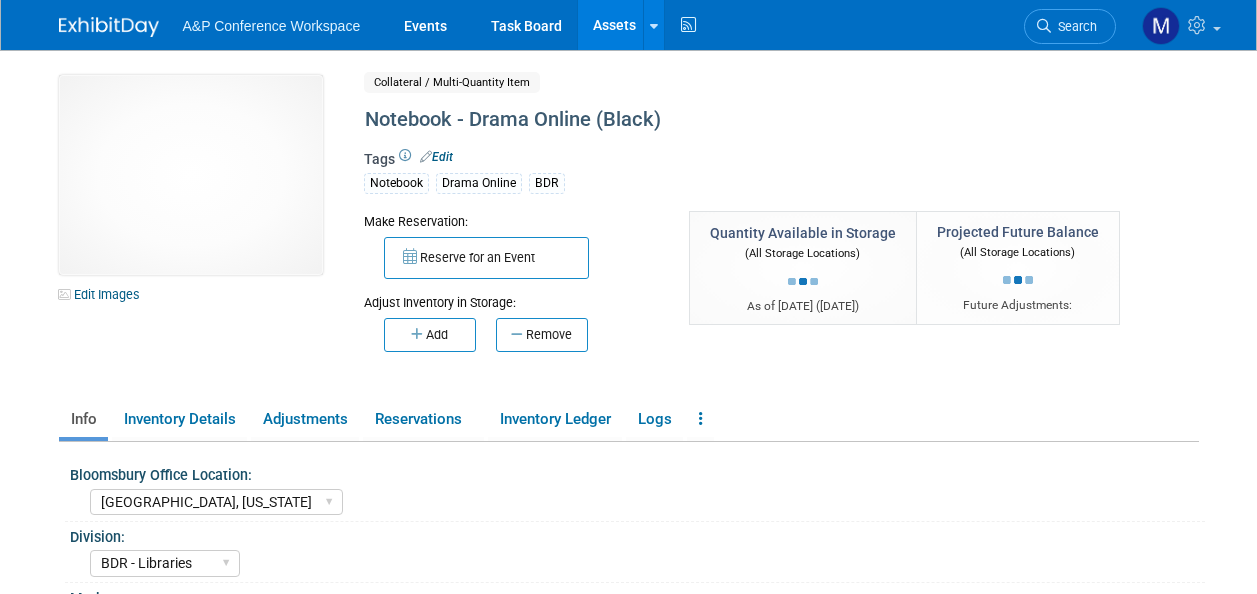 select on "BDR - Libraries" 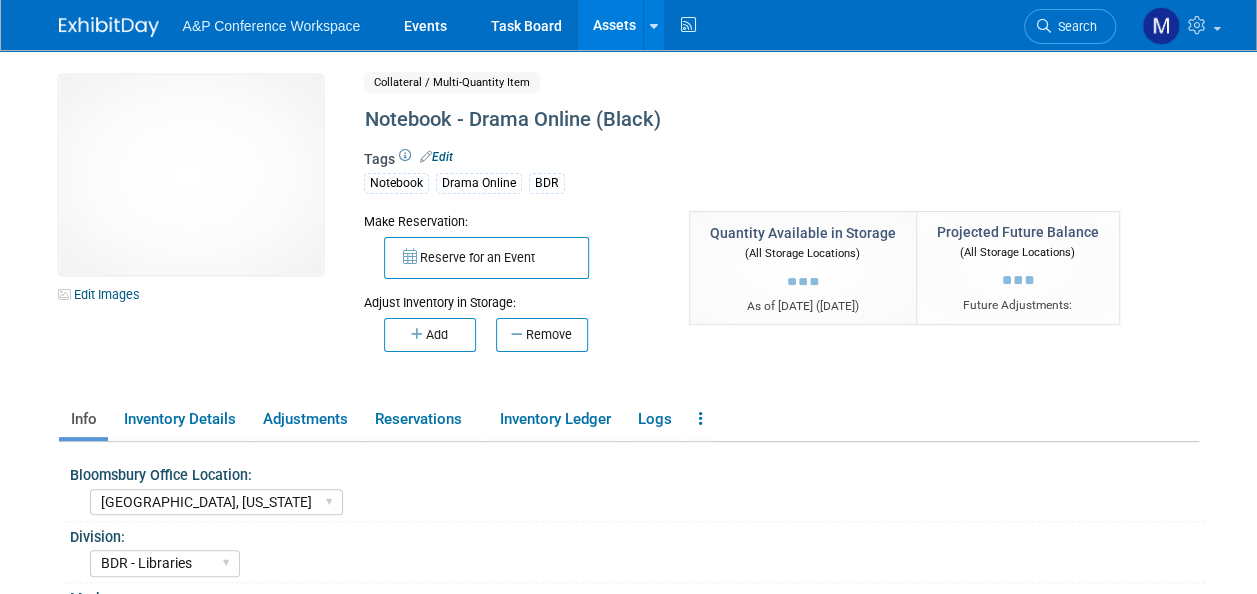 scroll, scrollTop: 0, scrollLeft: 0, axis: both 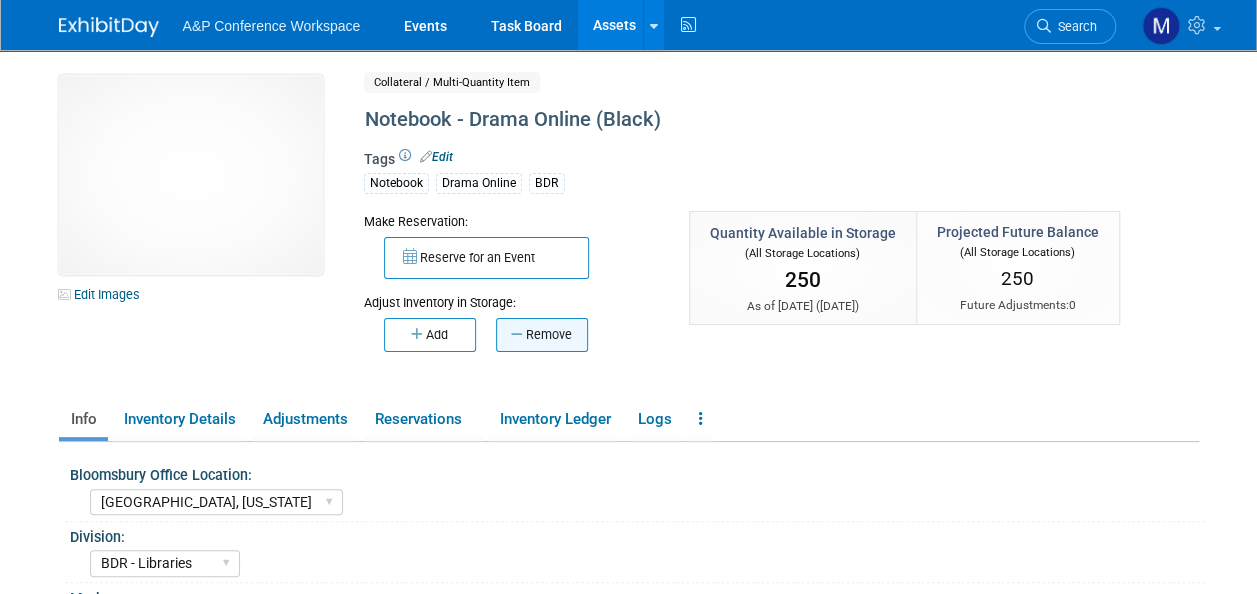 click on "Remove" at bounding box center (542, 335) 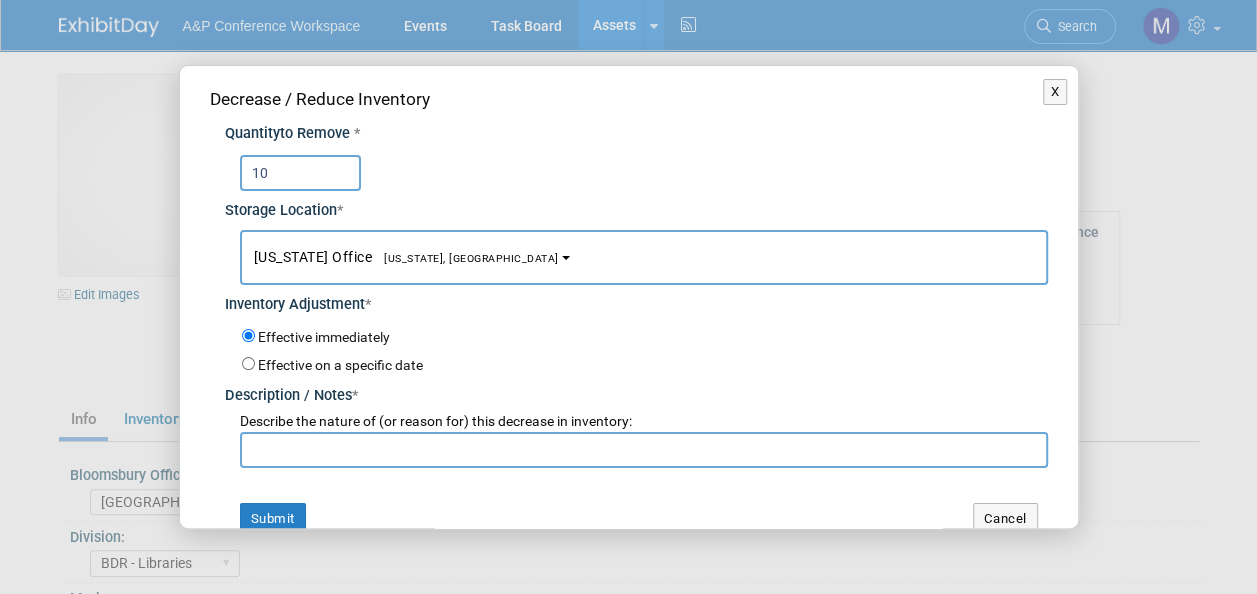 type on "10" 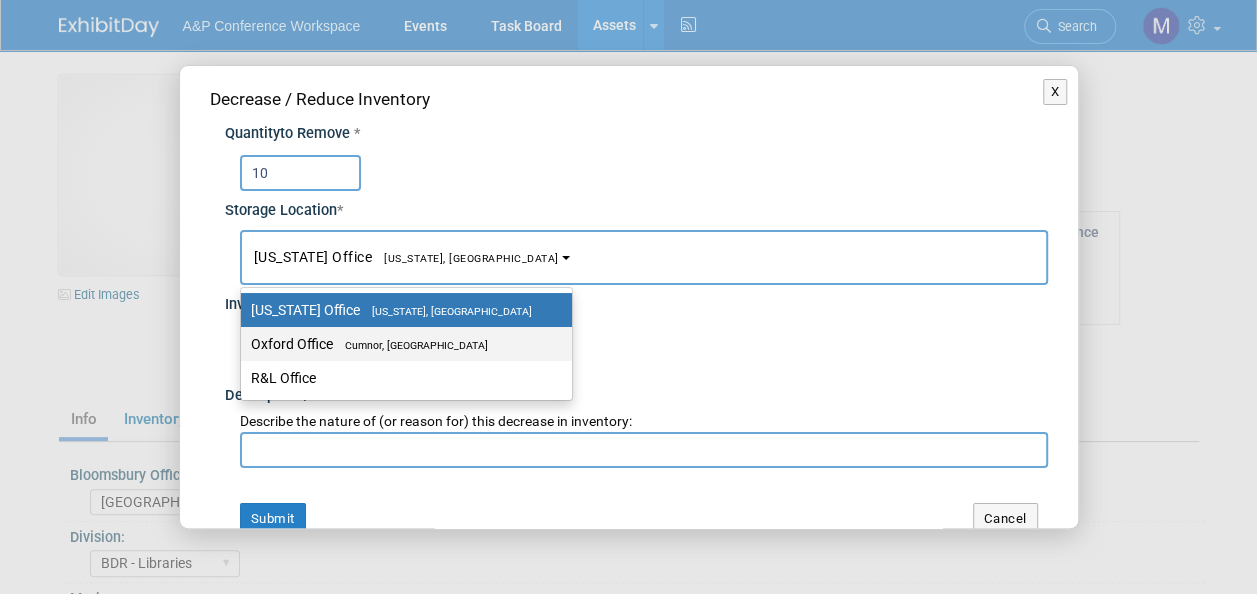 click on "Oxford Office  [GEOGRAPHIC_DATA], [GEOGRAPHIC_DATA]" at bounding box center (401, 344) 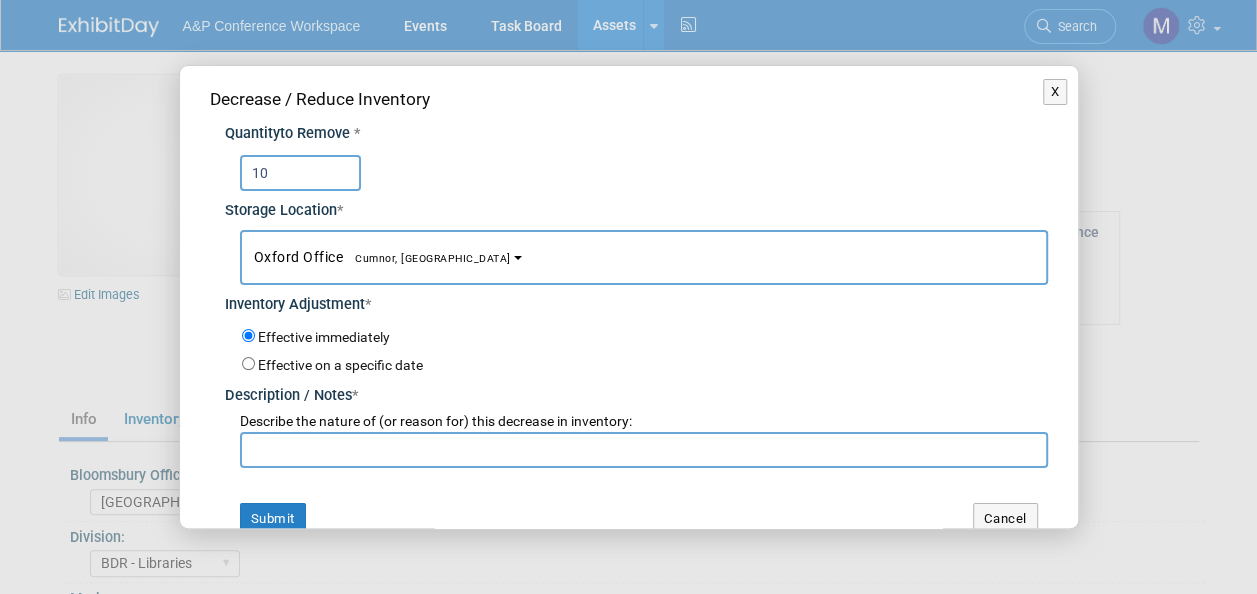 click at bounding box center [644, 450] 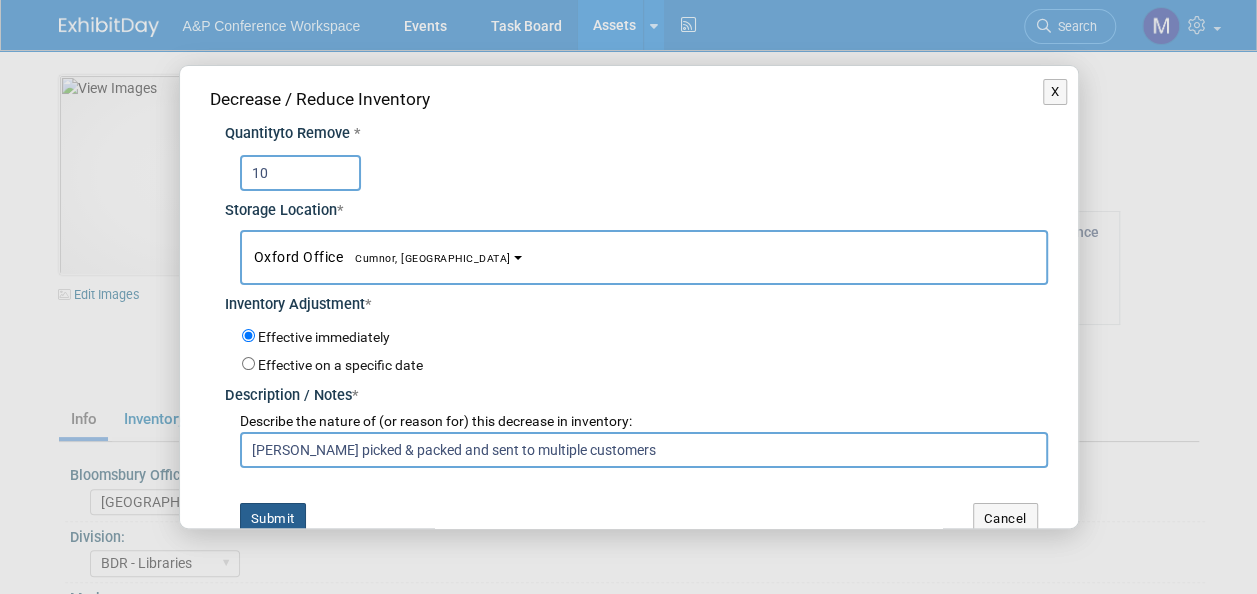 type on "[PERSON_NAME] picked & packed and sent to multiple customers" 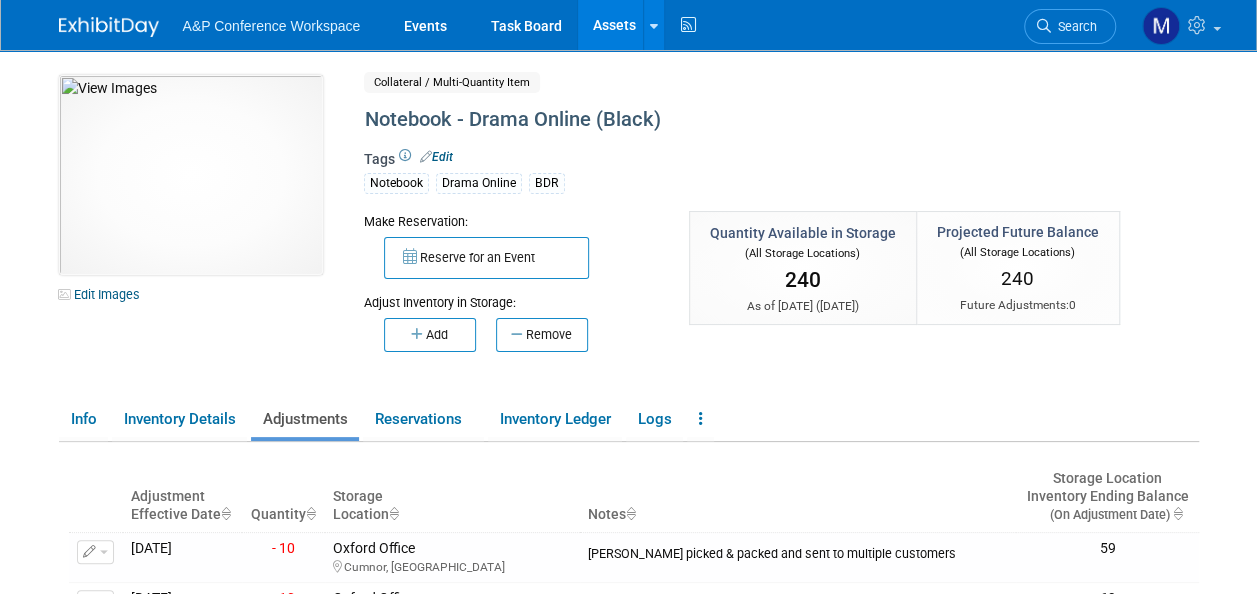 click on "Assets" at bounding box center [614, 25] 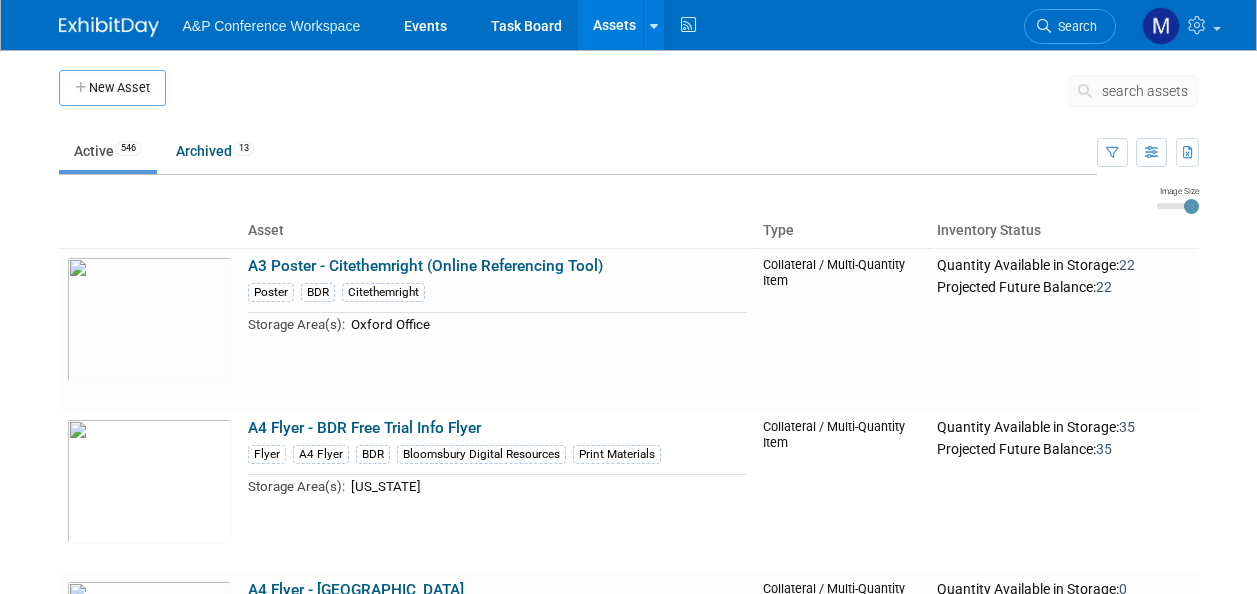 click on "search assets" at bounding box center (1133, 91) 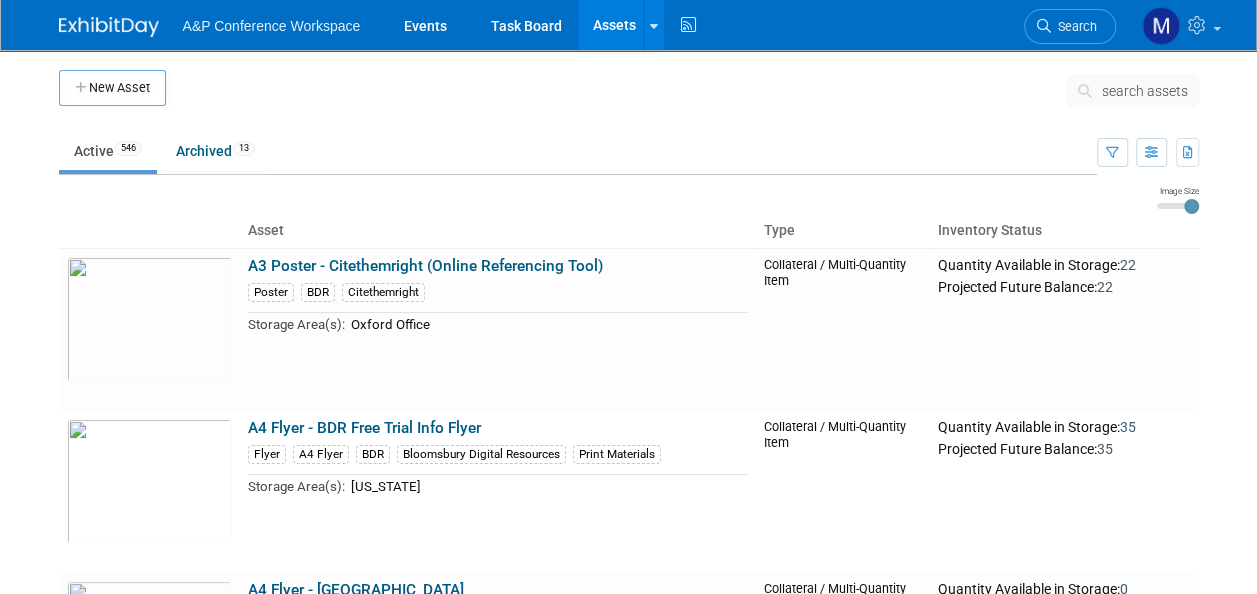 scroll, scrollTop: 0, scrollLeft: 0, axis: both 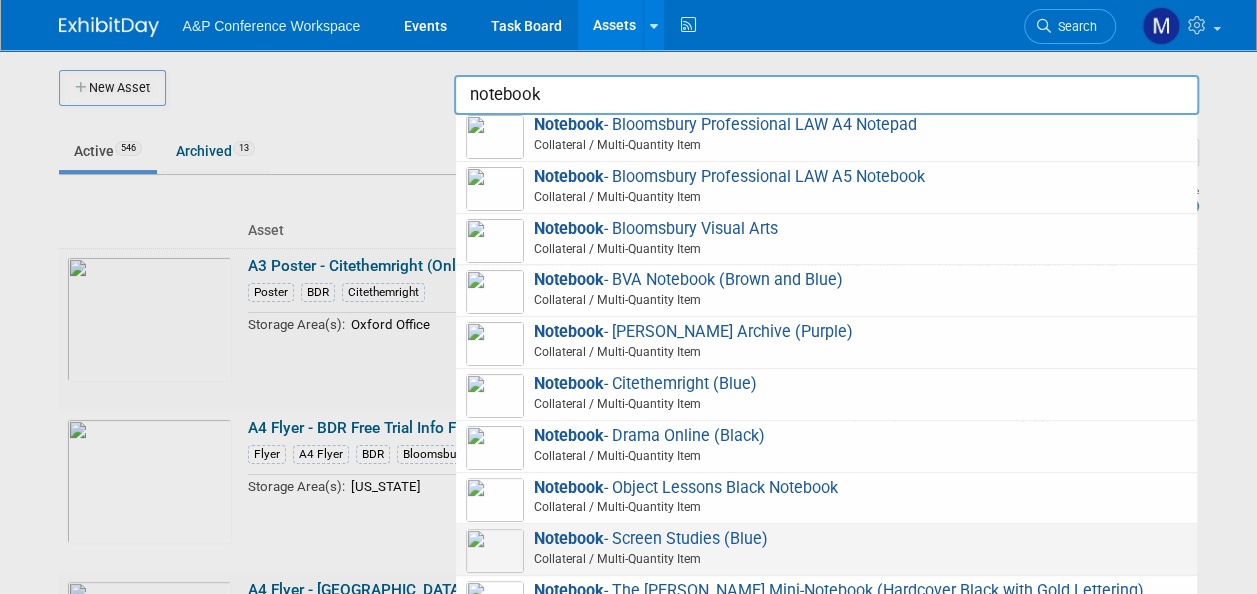 click on "Notebook  - Screen Studies (Blue) Collateral / Multi-Quantity Item" at bounding box center (826, 549) 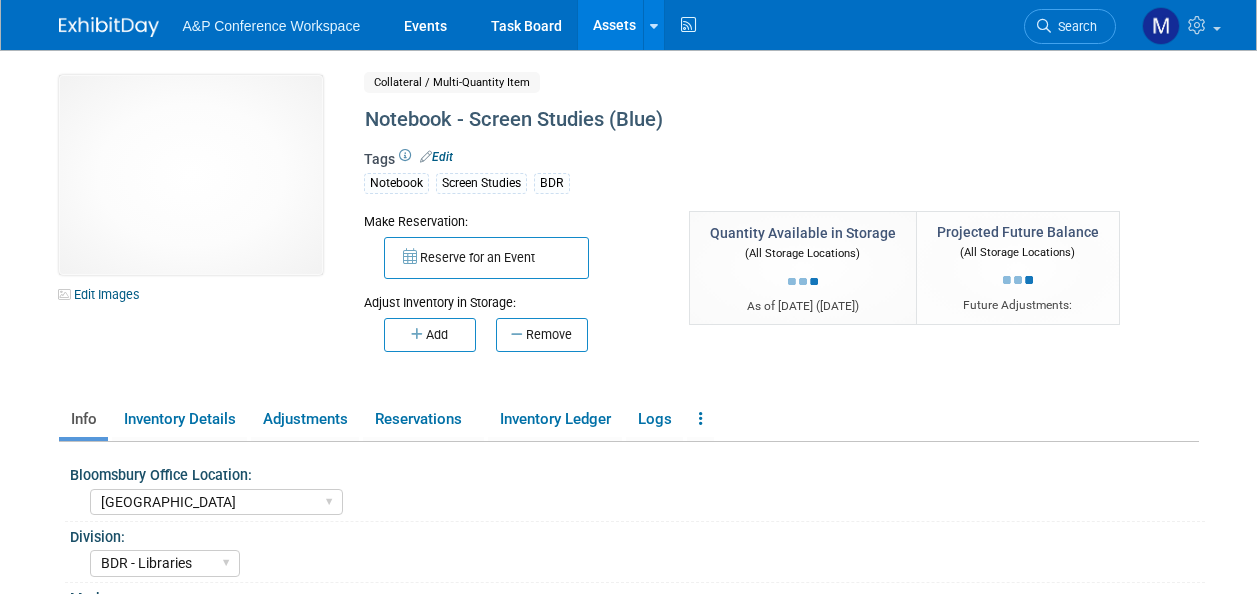 select on "[GEOGRAPHIC_DATA]" 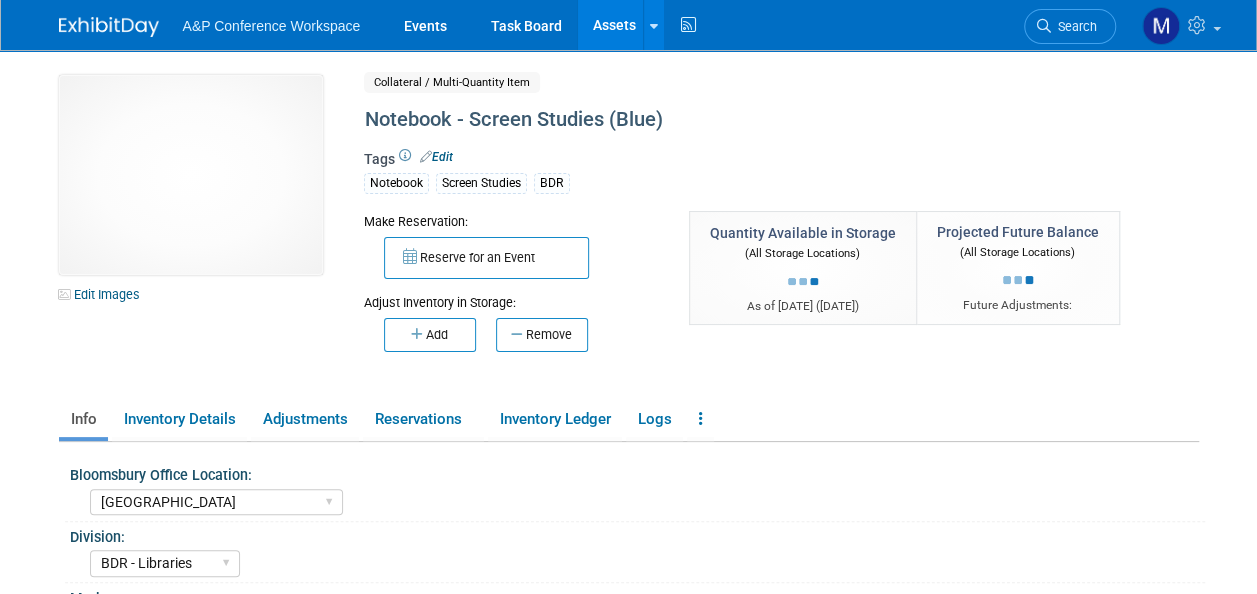 scroll, scrollTop: 0, scrollLeft: 0, axis: both 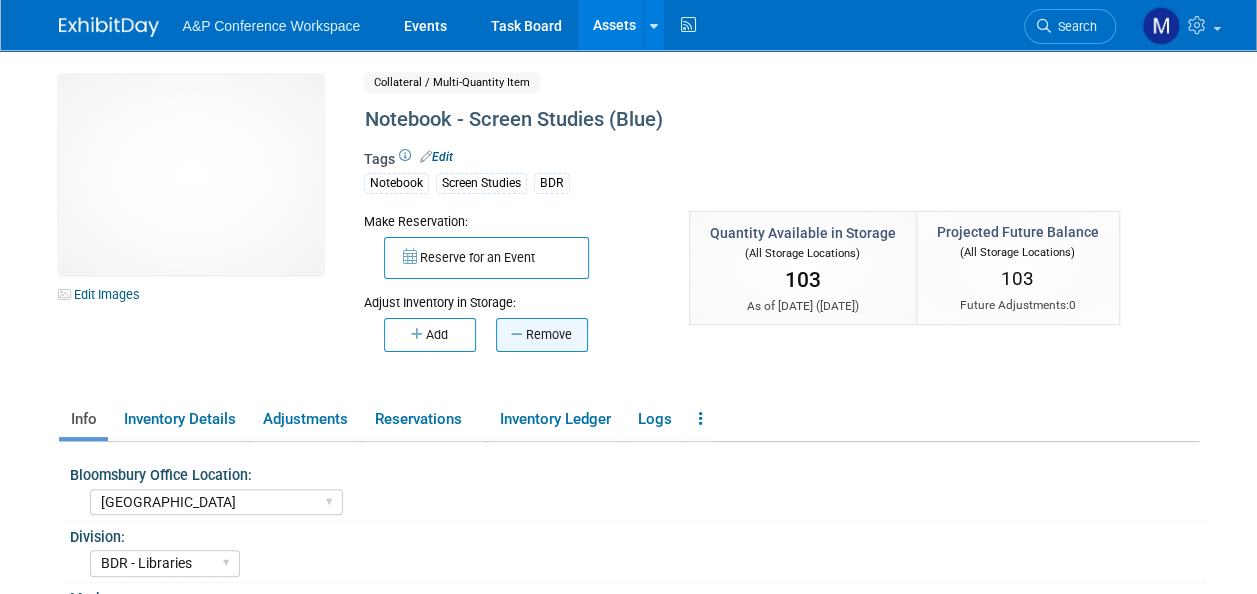 click on "Remove" at bounding box center (542, 335) 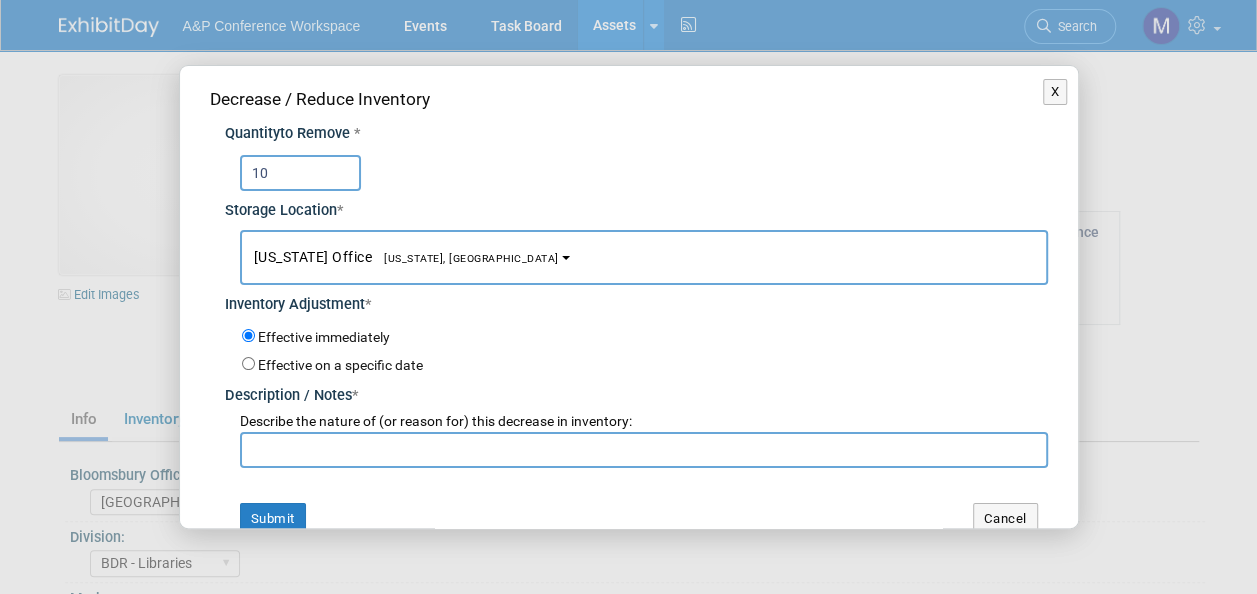 type on "10" 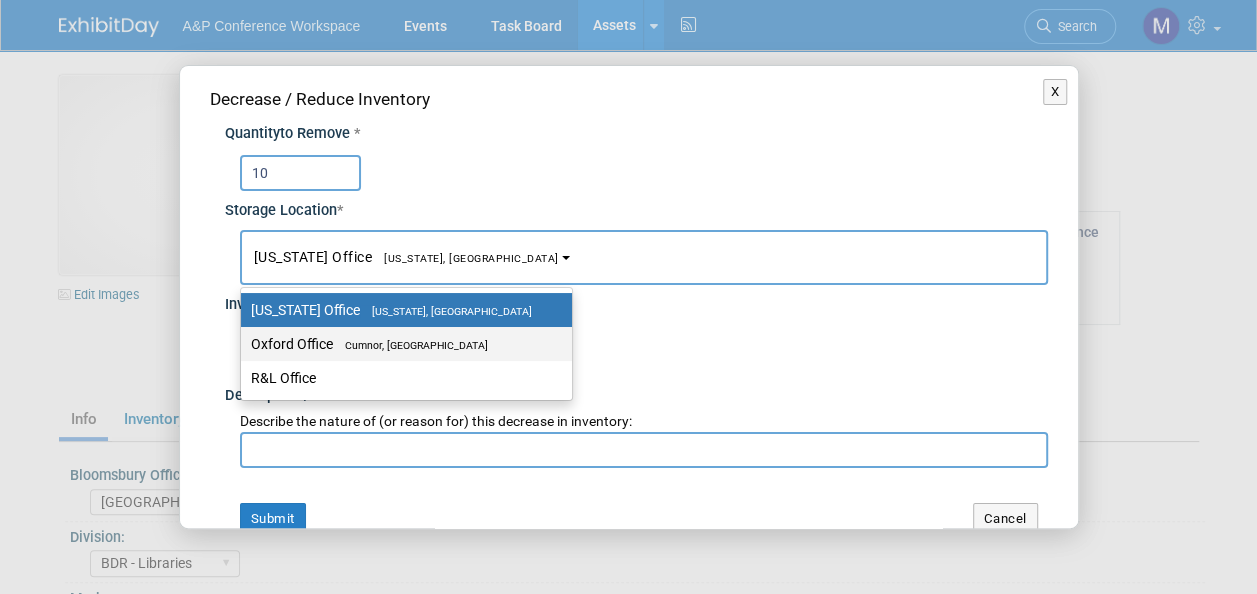 click on "Cumnor, [GEOGRAPHIC_DATA]" at bounding box center (410, 345) 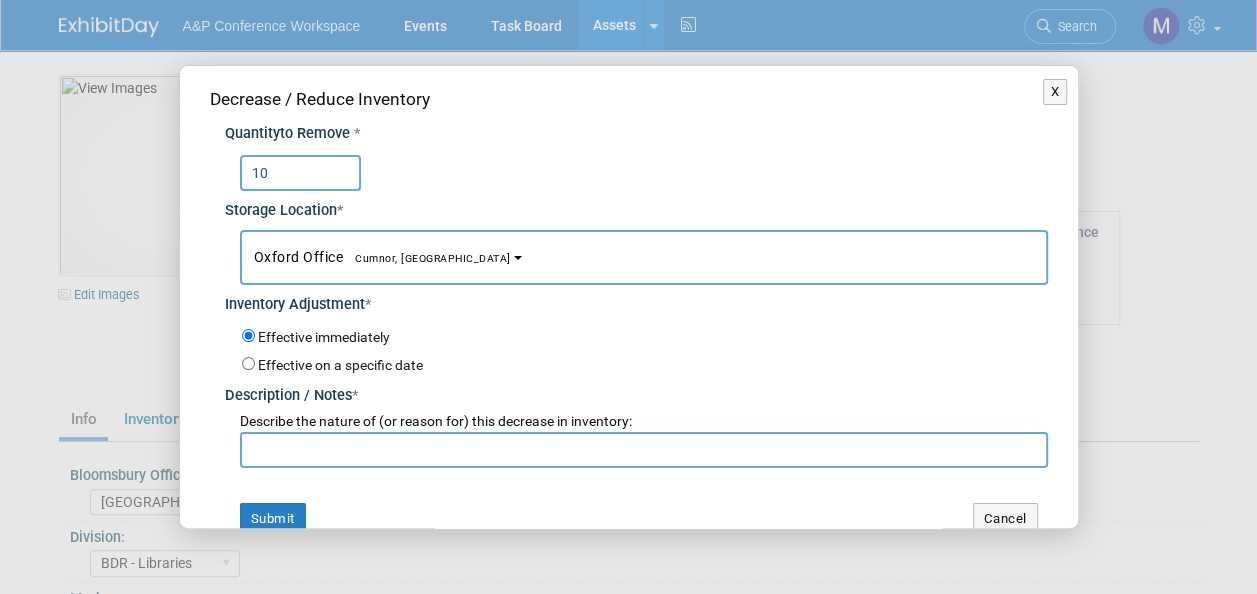 click at bounding box center (644, 450) 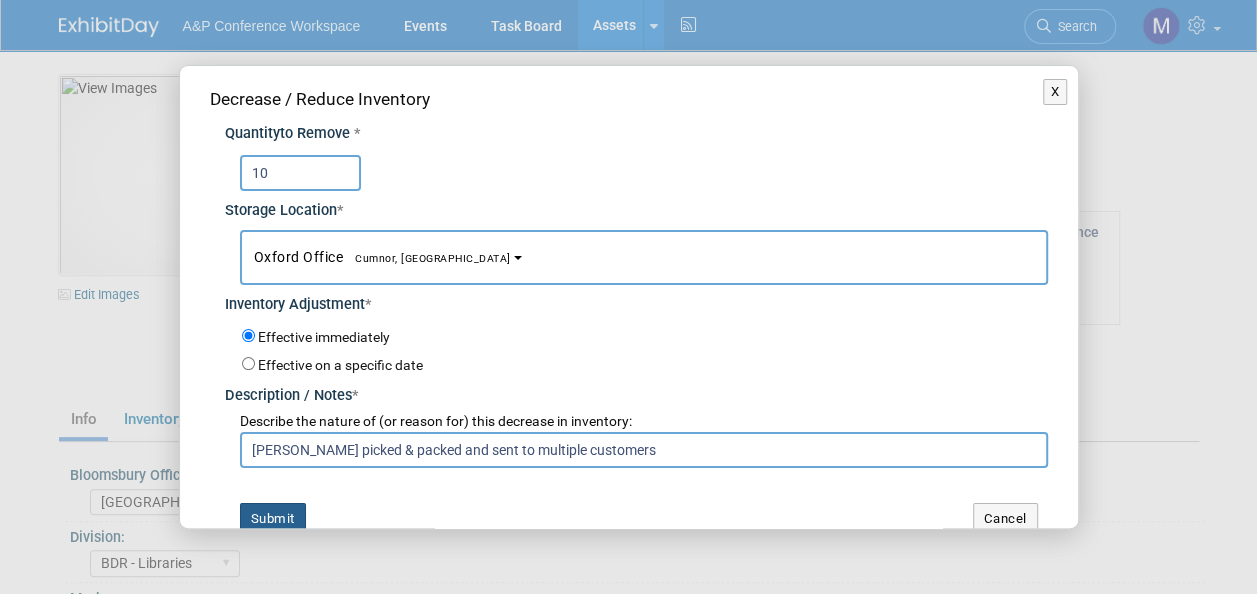 type on "Charlotte Unsworth picked & packed and sent to multiple customers" 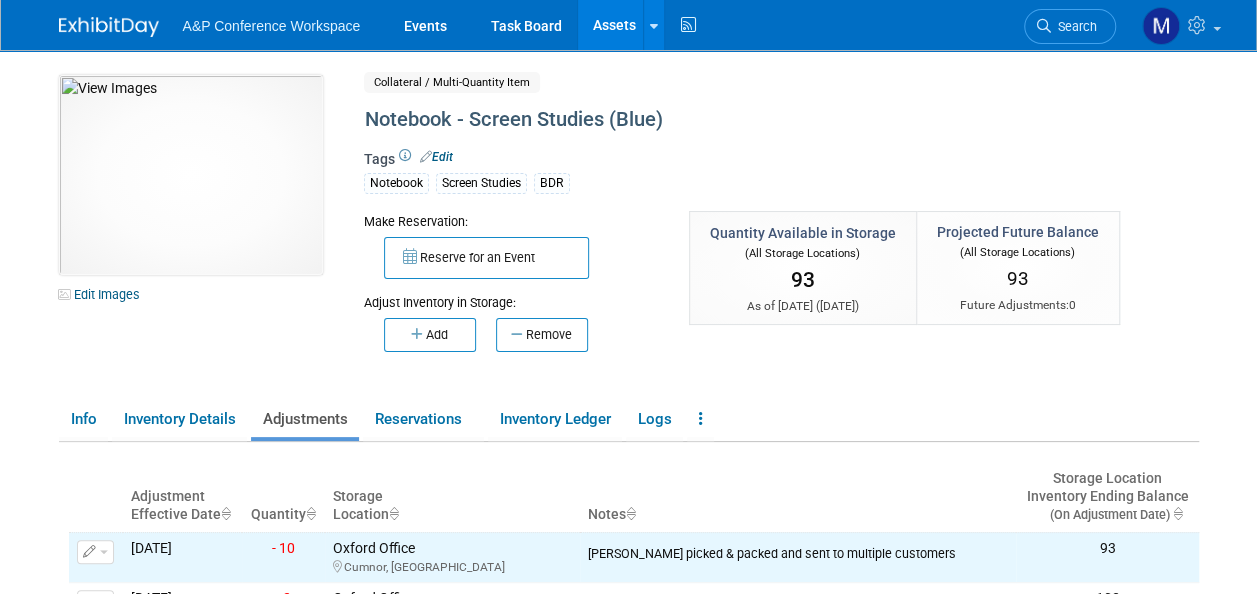 click on "Assets" at bounding box center (614, 25) 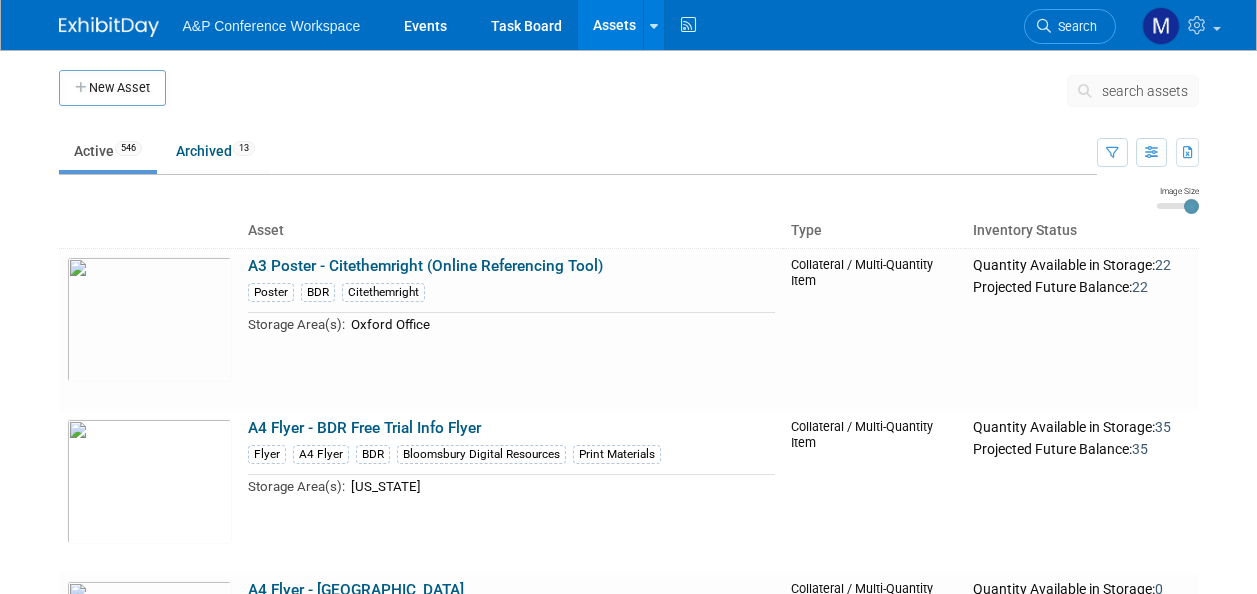 click on "search assets" at bounding box center [1145, 91] 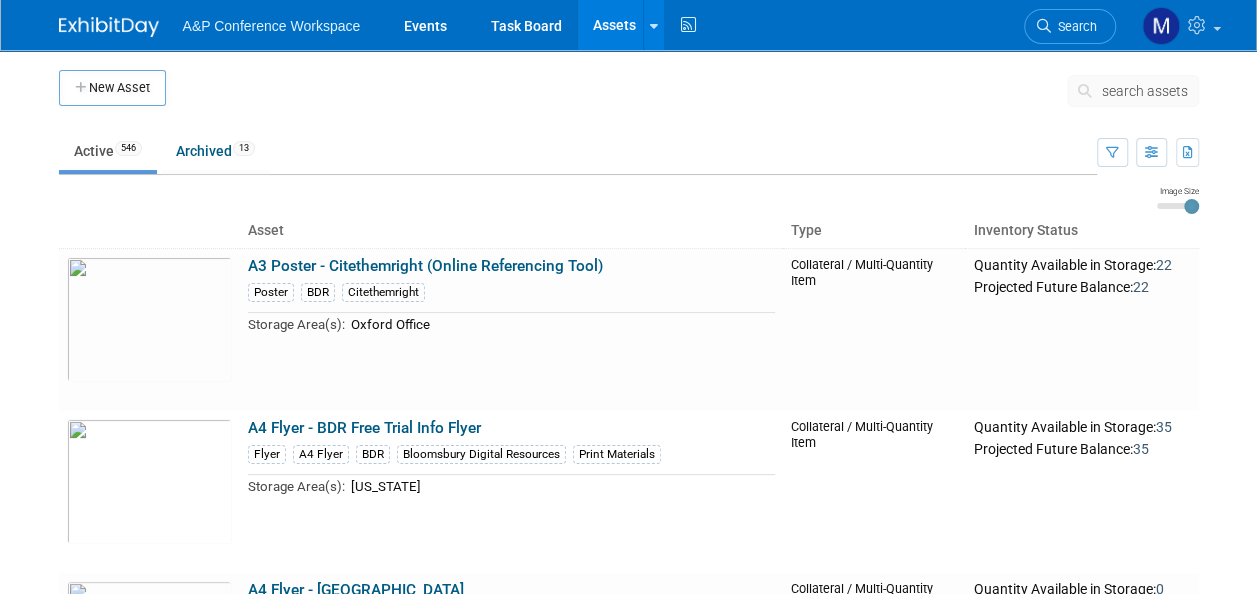 click on "search assets" at bounding box center [1145, 91] 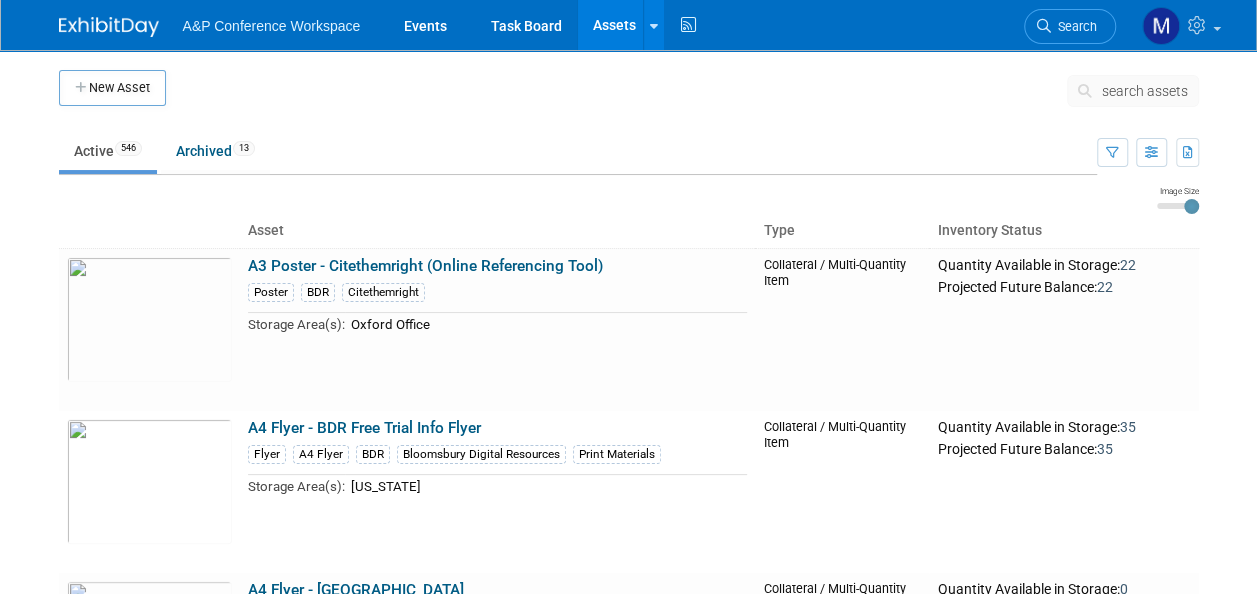 click on "search assets" at bounding box center (1145, 91) 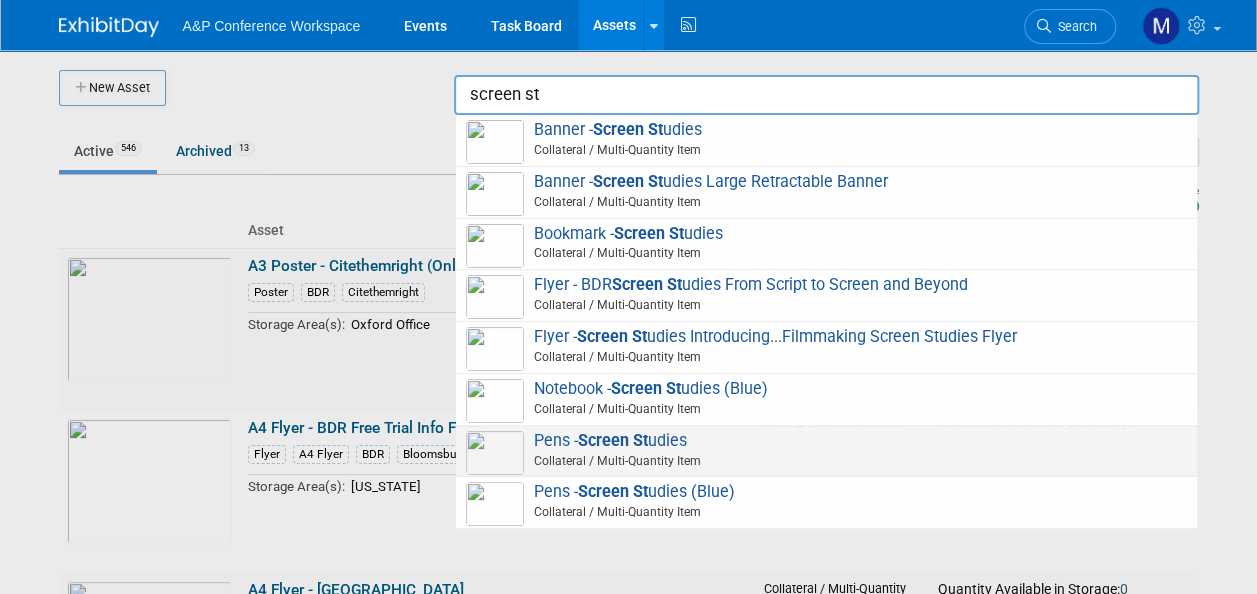 click on "Pens -  Screen St udies Collateral / Multi-Quantity Item" at bounding box center (826, 451) 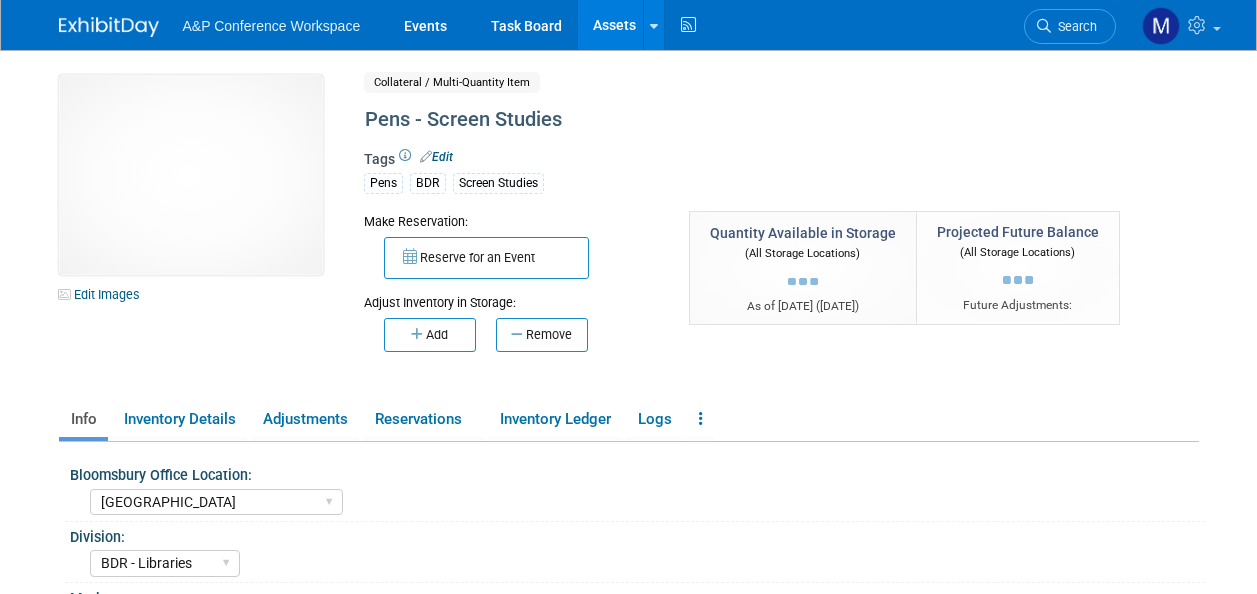 select on "[GEOGRAPHIC_DATA]" 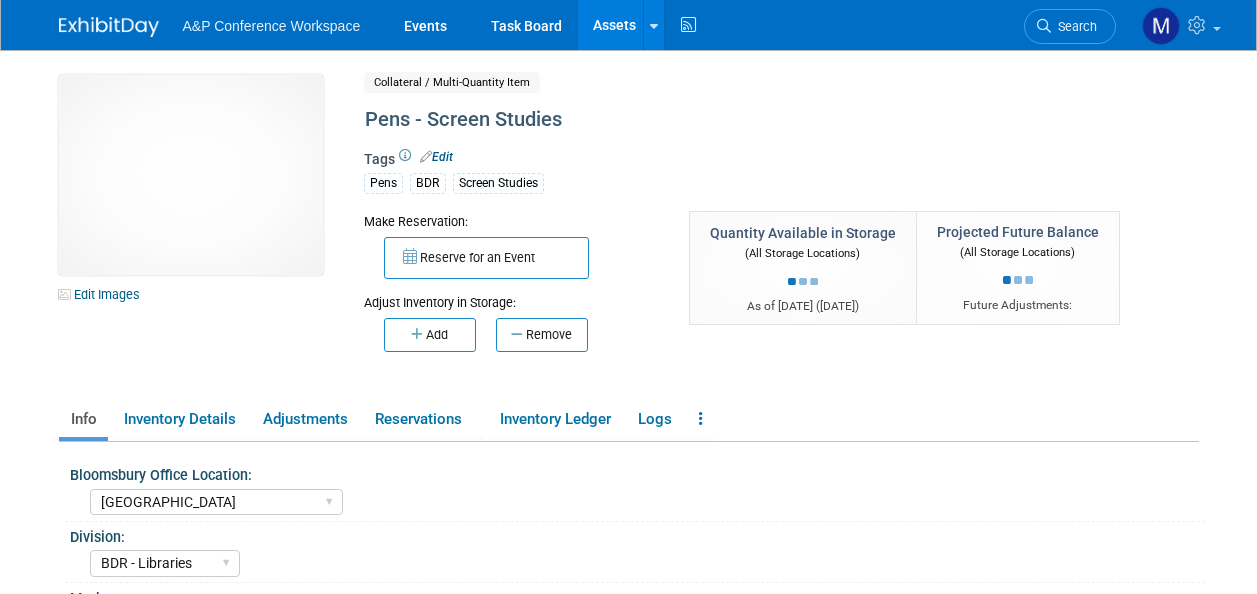 select on "BDR - Libraries" 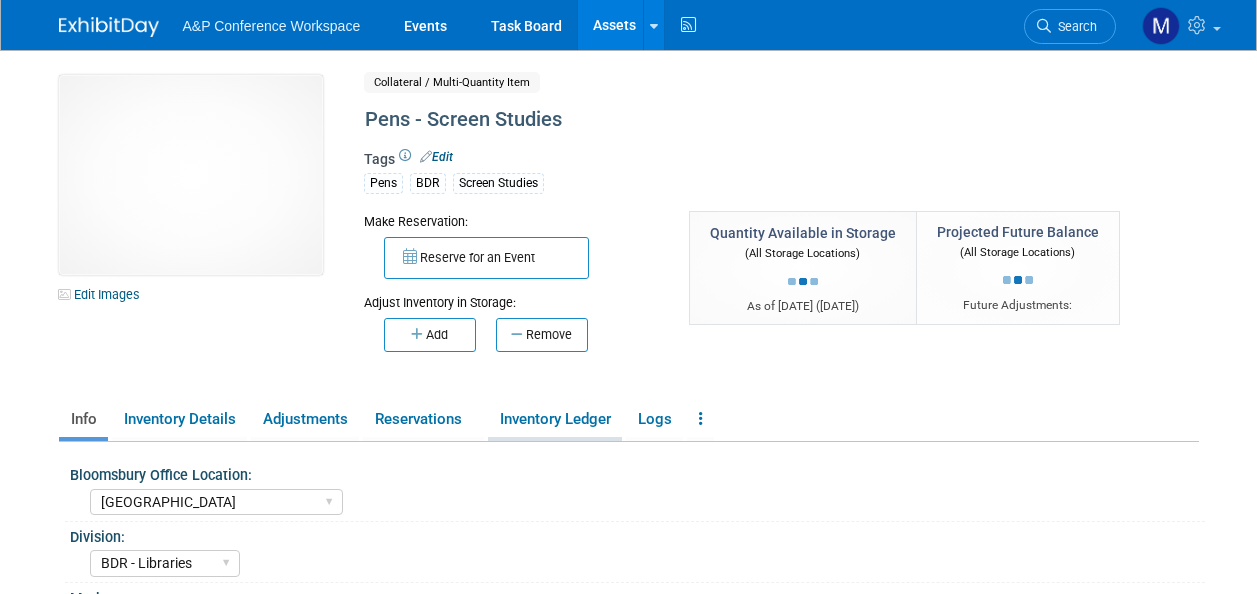scroll, scrollTop: 0, scrollLeft: 0, axis: both 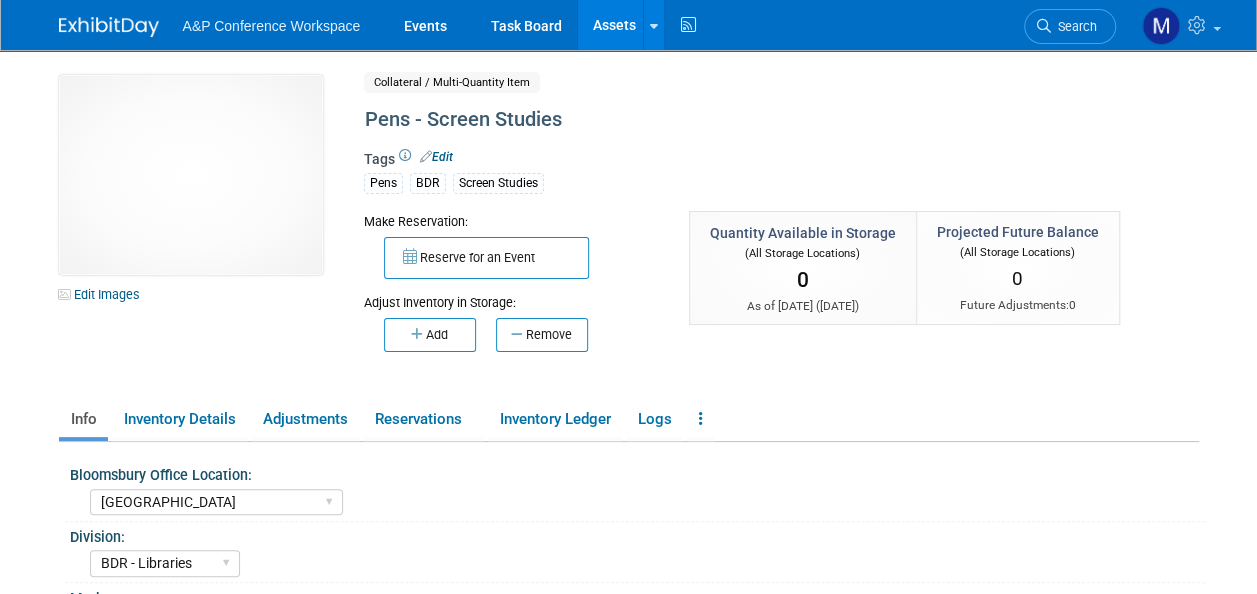 click on "Assets" at bounding box center [614, 25] 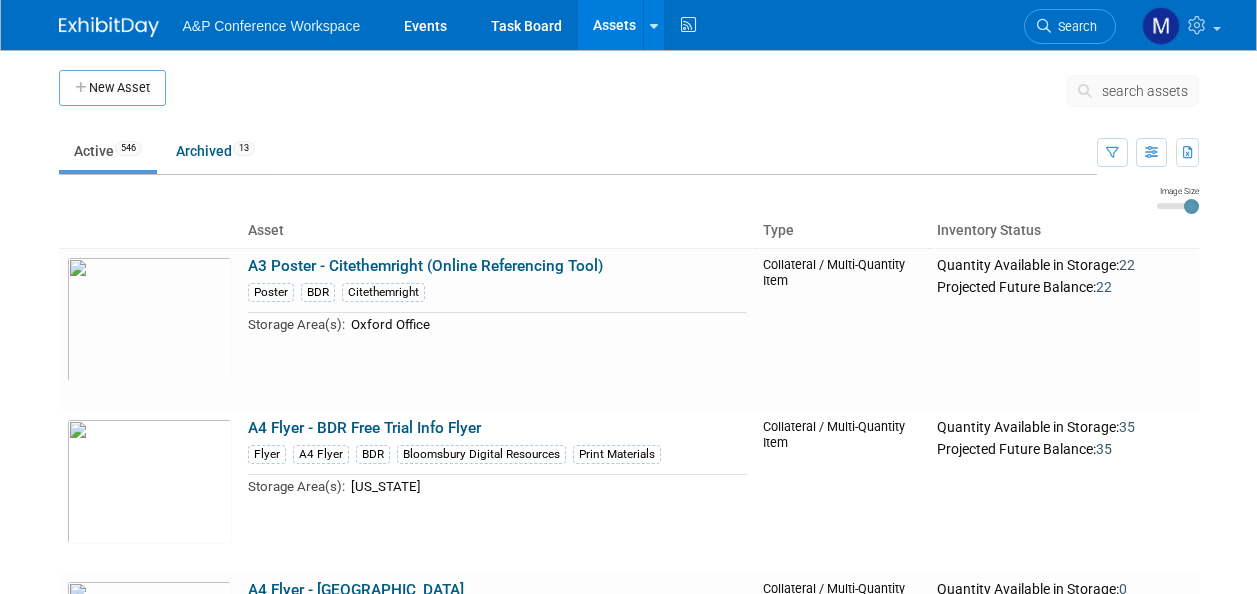 scroll, scrollTop: 0, scrollLeft: 0, axis: both 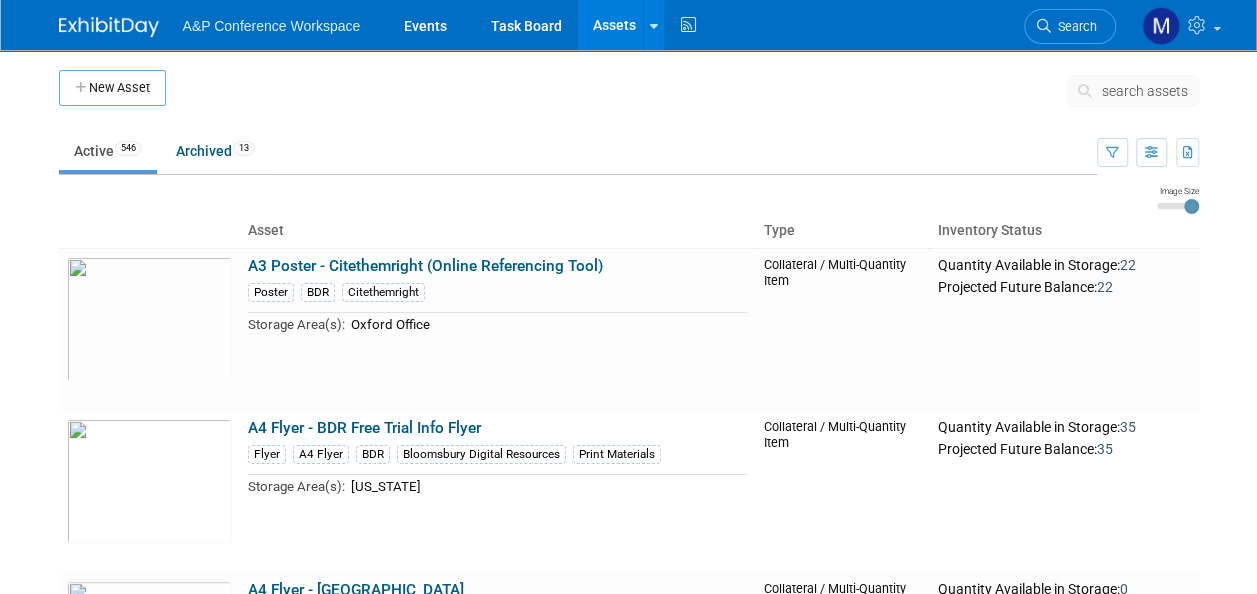 click on "search assets" at bounding box center [1145, 91] 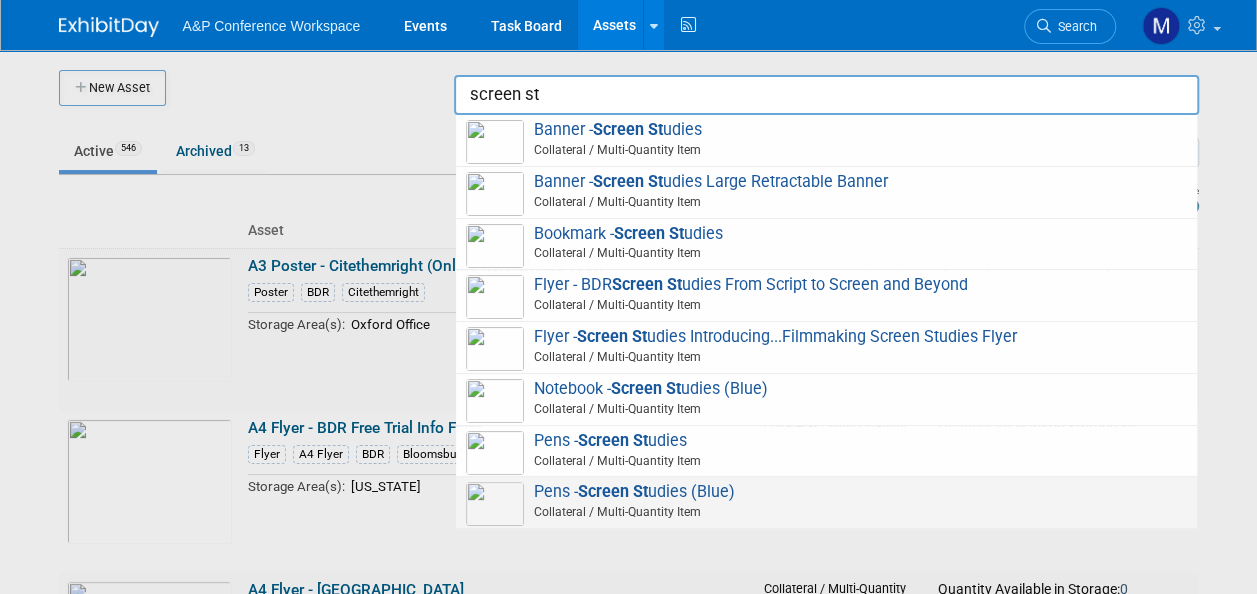 click on "Pens -  Screen St udies (Blue) Collateral / Multi-Quantity Item" at bounding box center (826, 502) 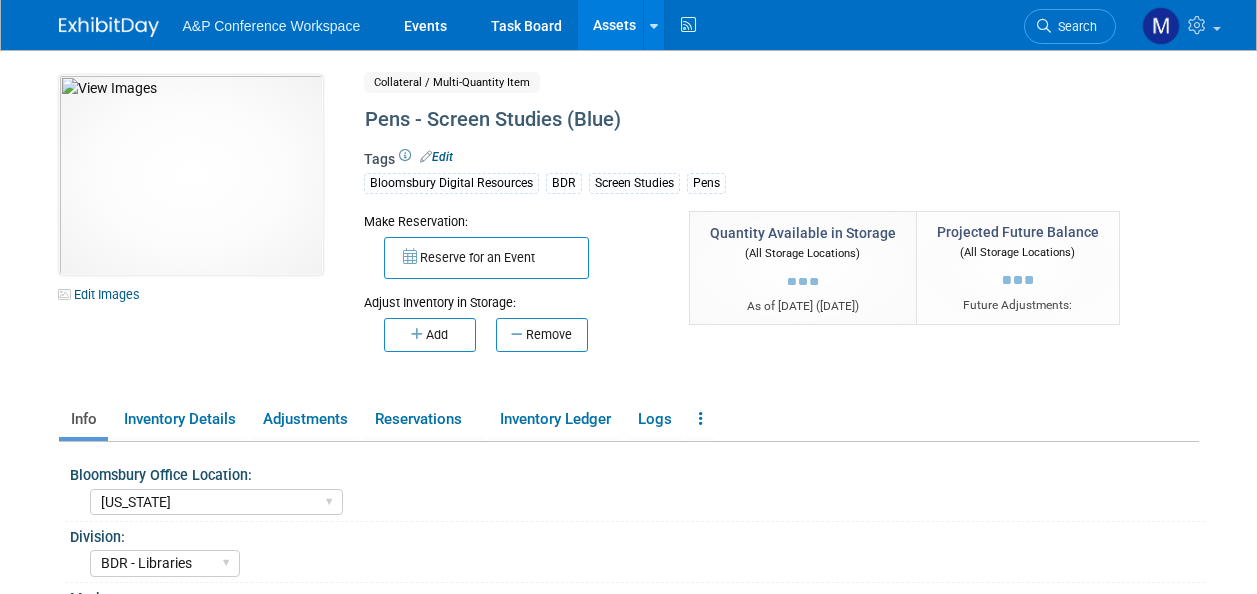 select on "[US_STATE]" 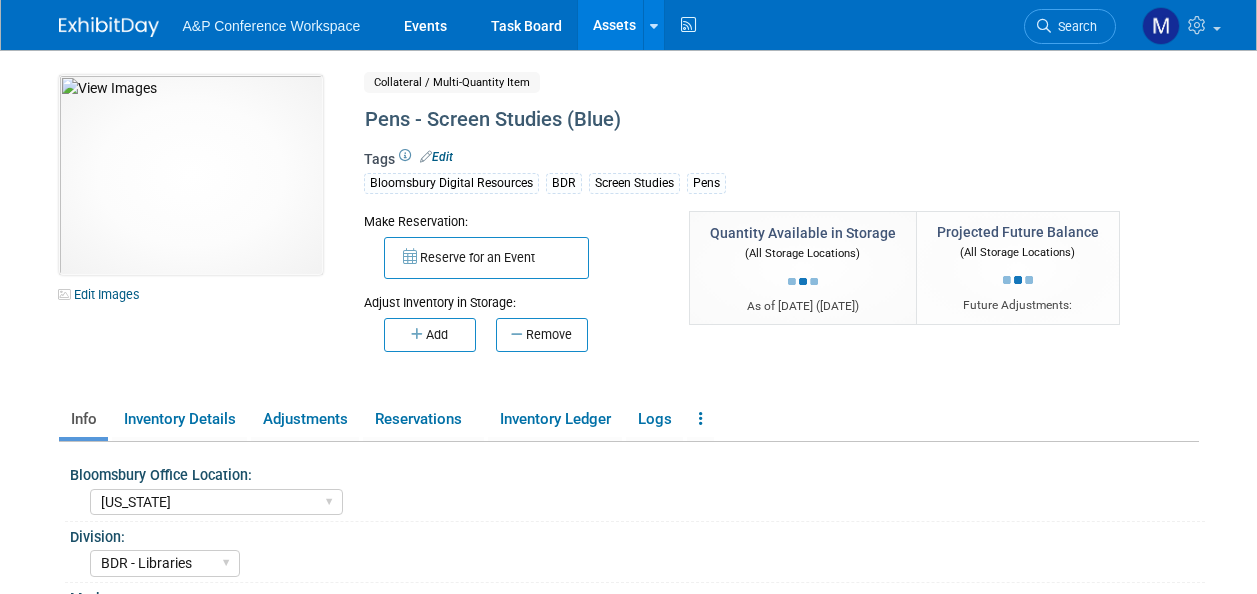 select on "BDR - Libraries" 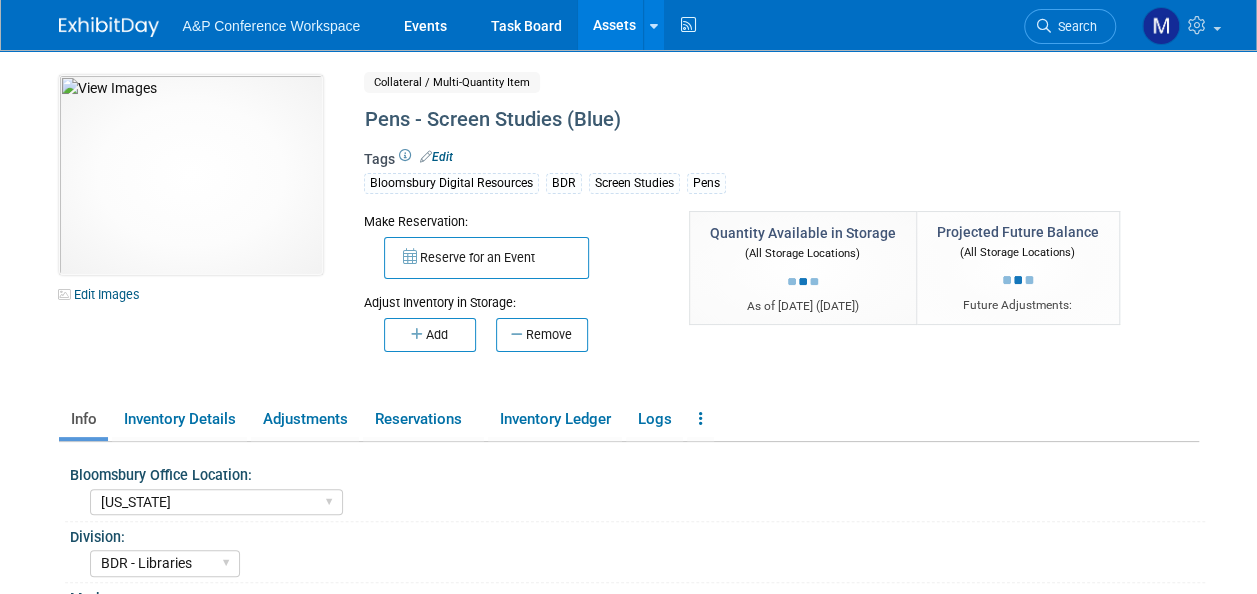 scroll, scrollTop: 0, scrollLeft: 0, axis: both 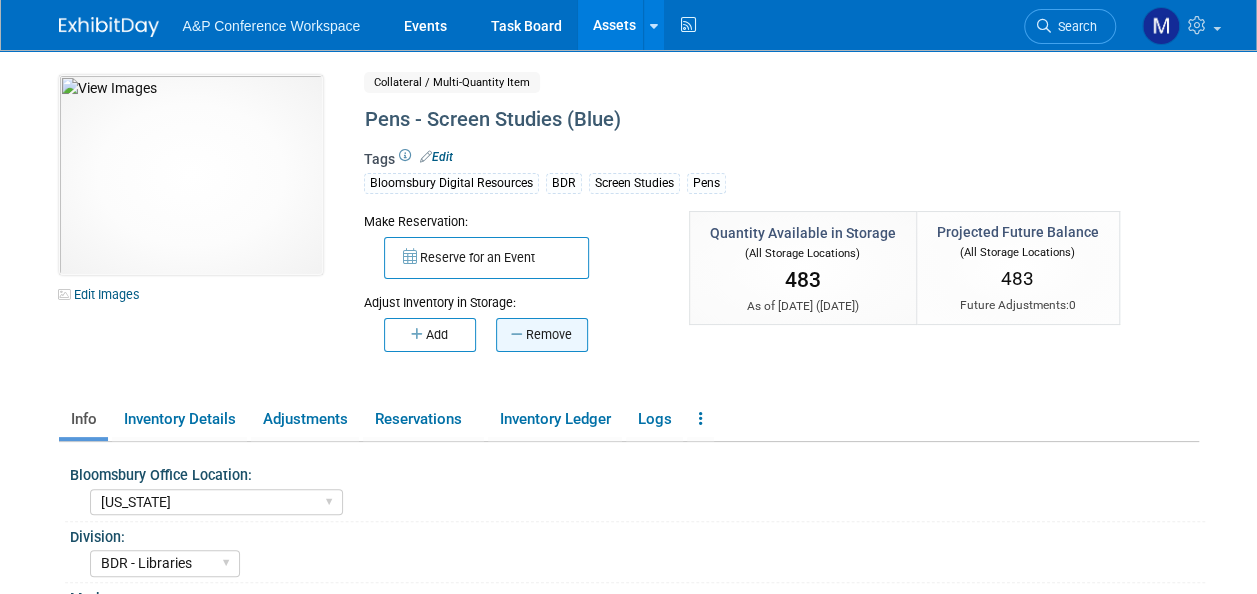click on "Remove" at bounding box center (542, 335) 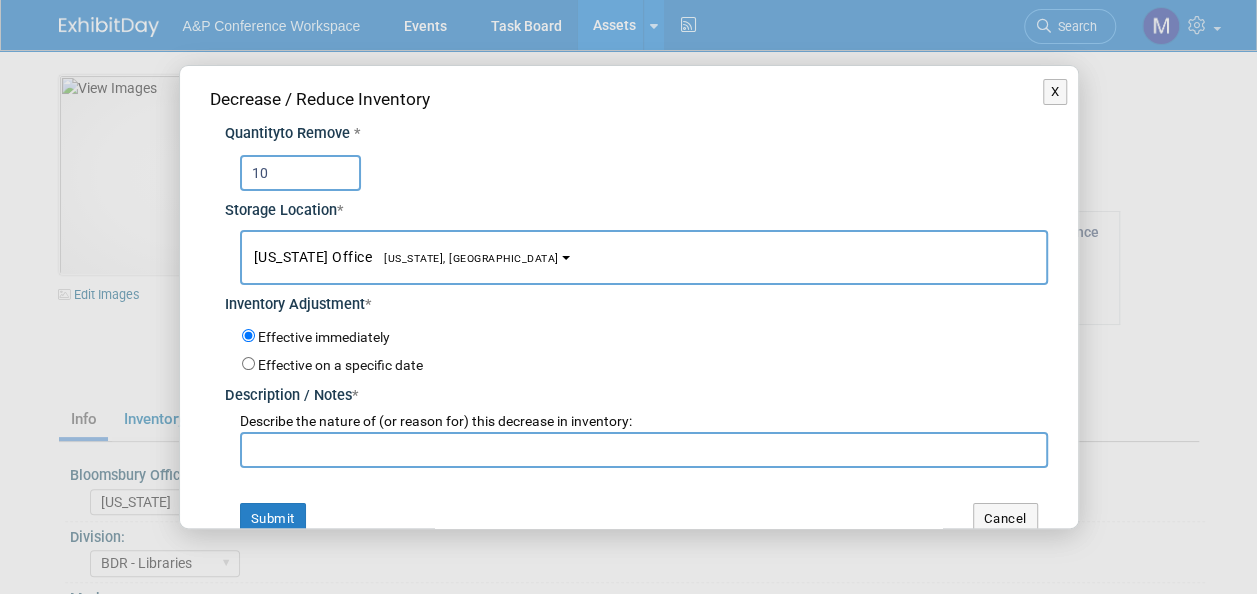 type on "1" 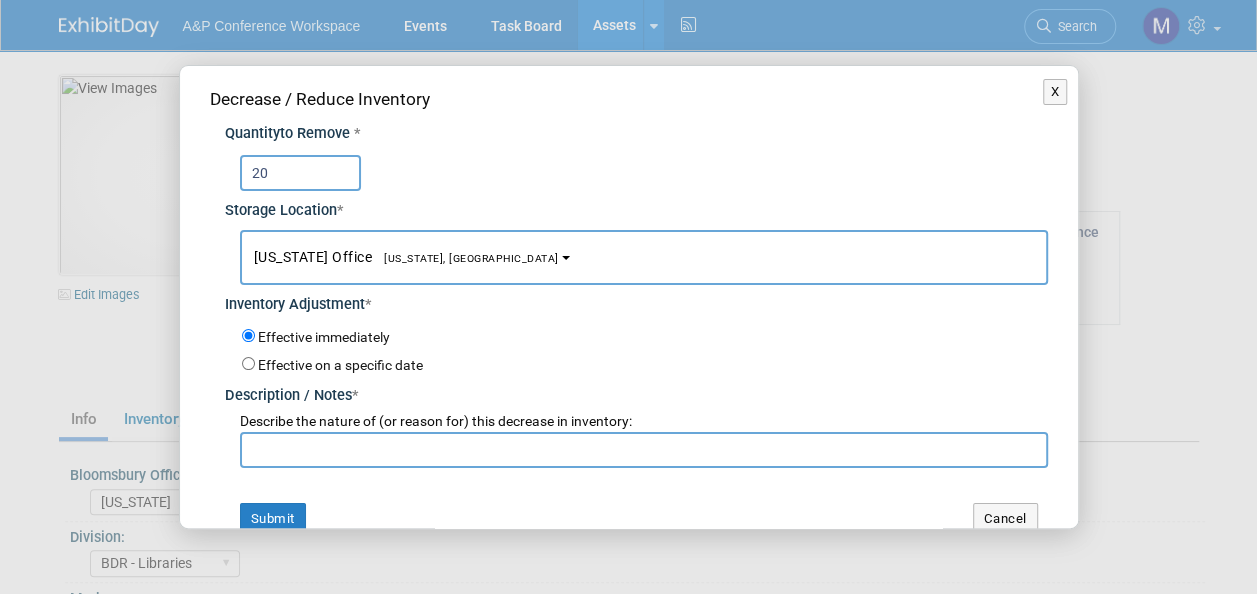 type on "20" 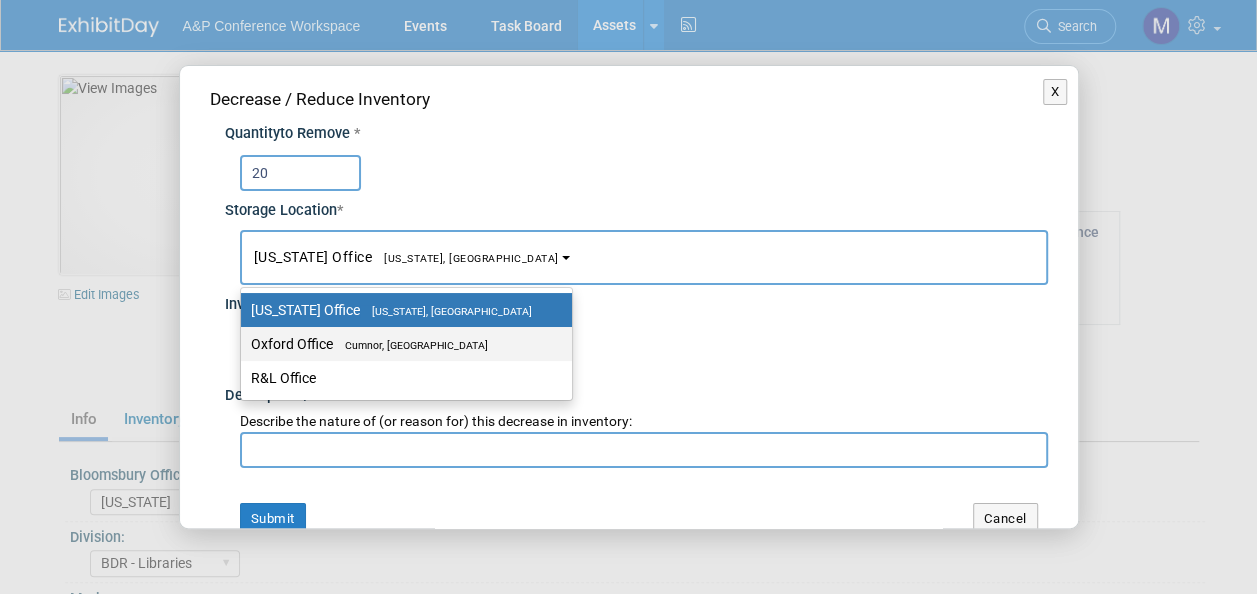 click on "Cumnor, [GEOGRAPHIC_DATA]" at bounding box center (410, 345) 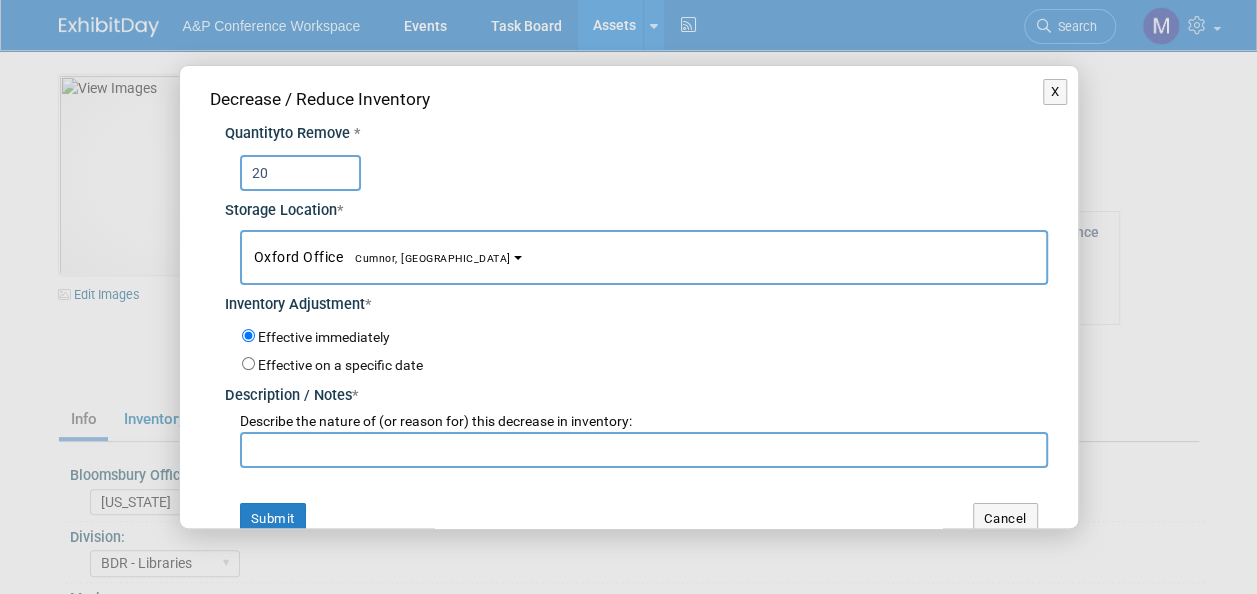click at bounding box center (644, 450) 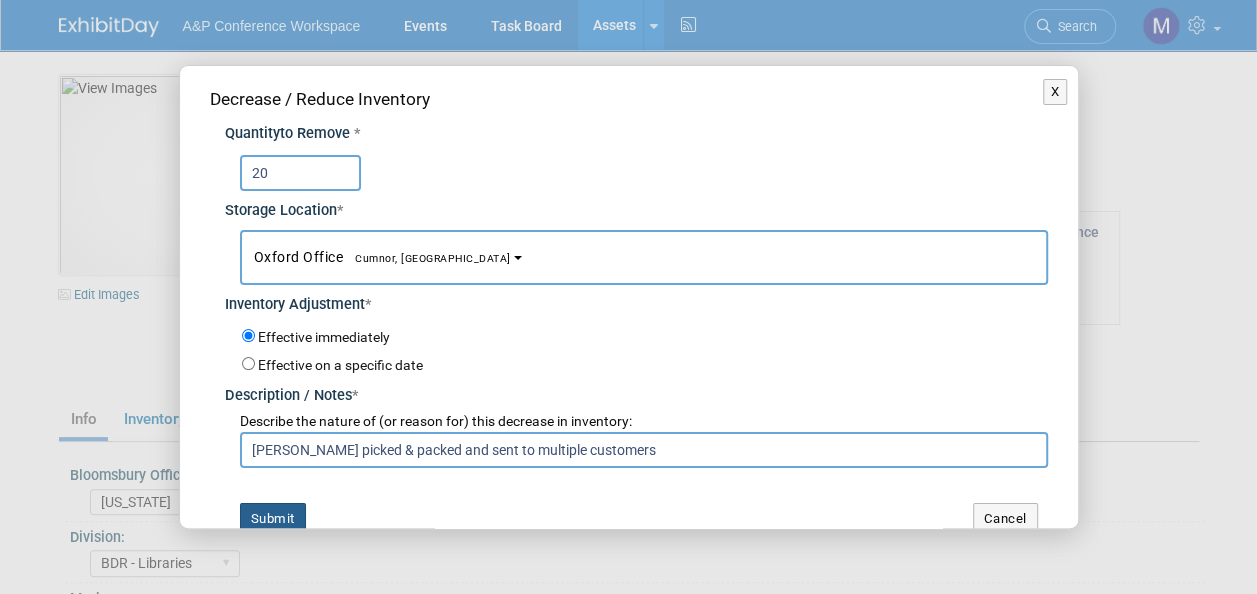 type on "[PERSON_NAME] picked & packed and sent to multiple customers" 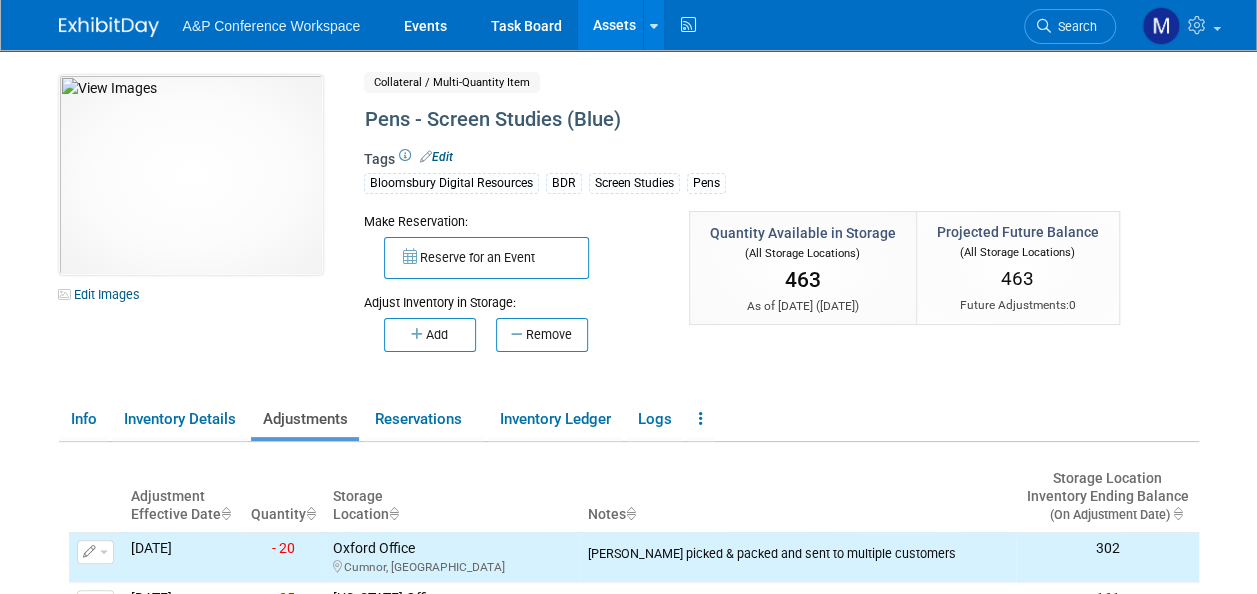 click on "Assets" at bounding box center [614, 25] 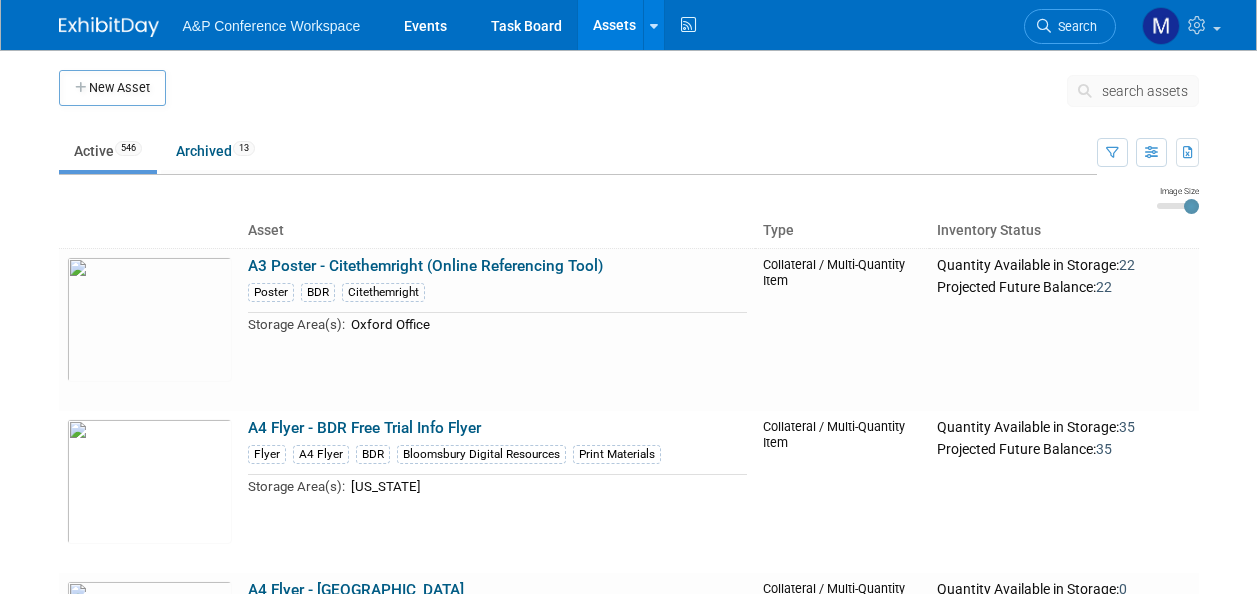 scroll, scrollTop: 0, scrollLeft: 0, axis: both 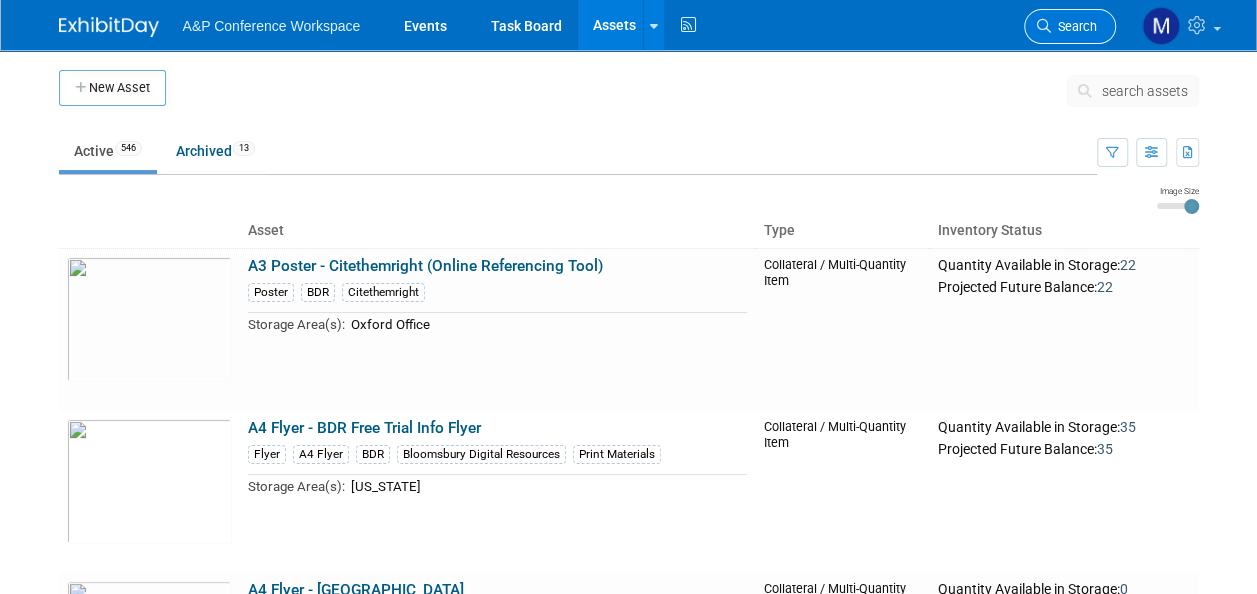 click on "Search" at bounding box center [1074, 26] 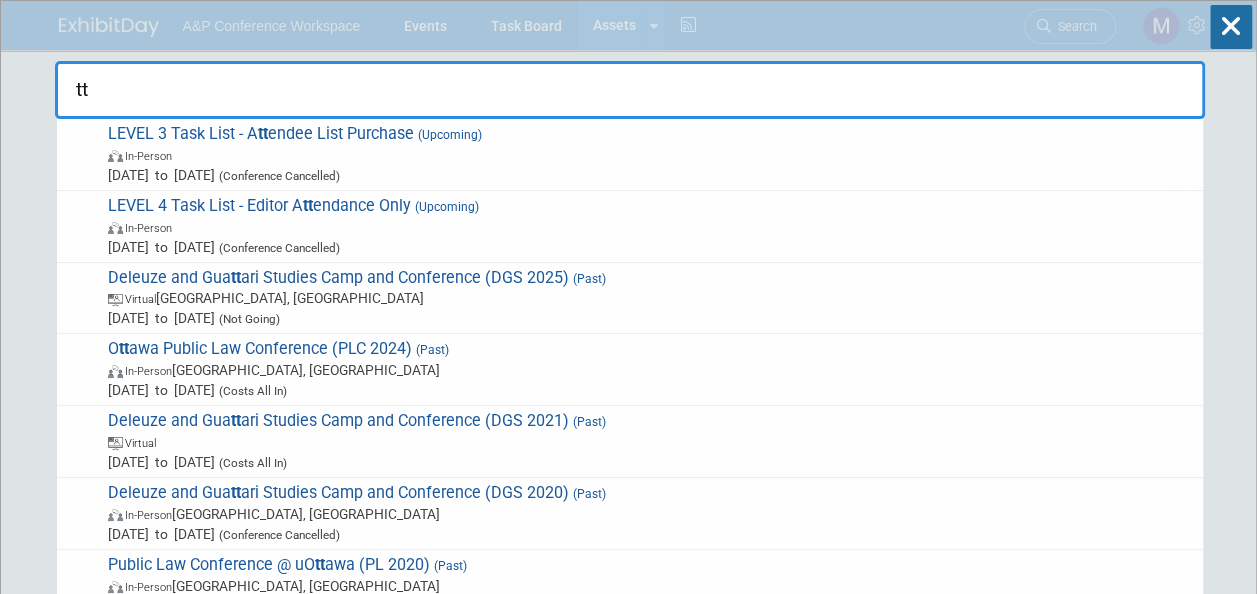 type on "t" 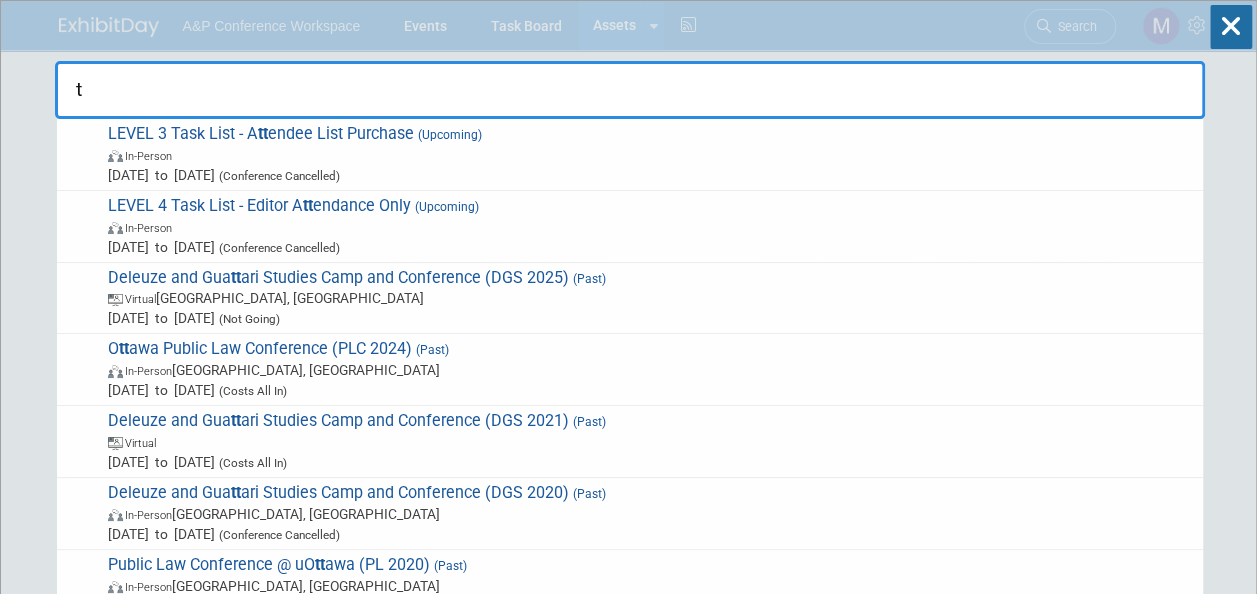 type 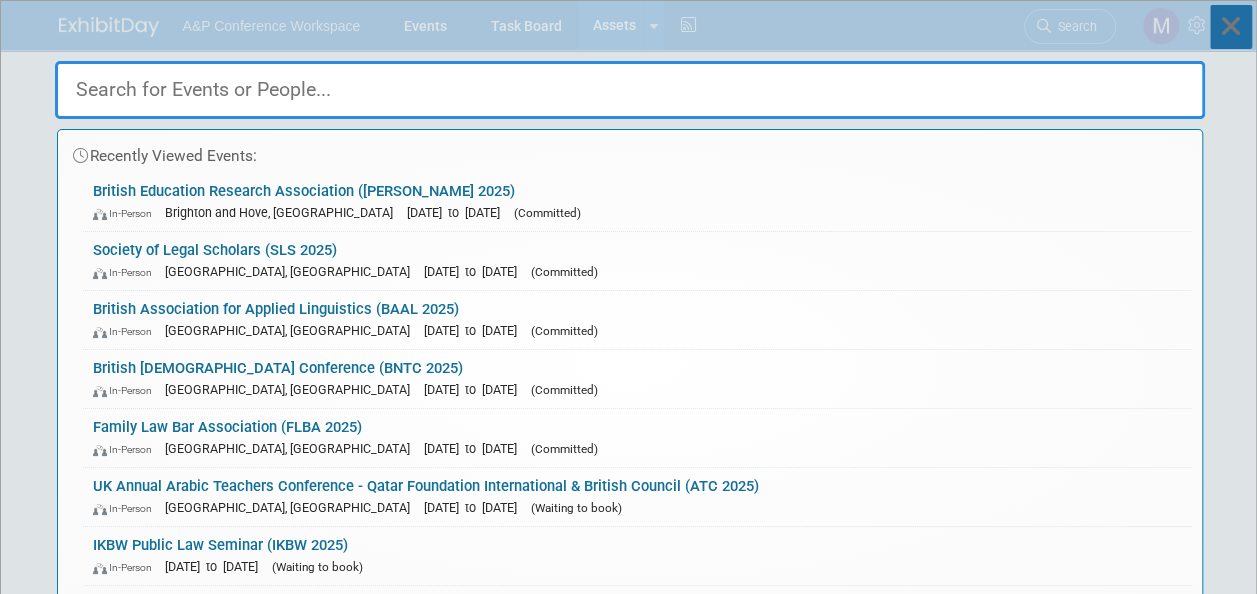 click at bounding box center [1231, 27] 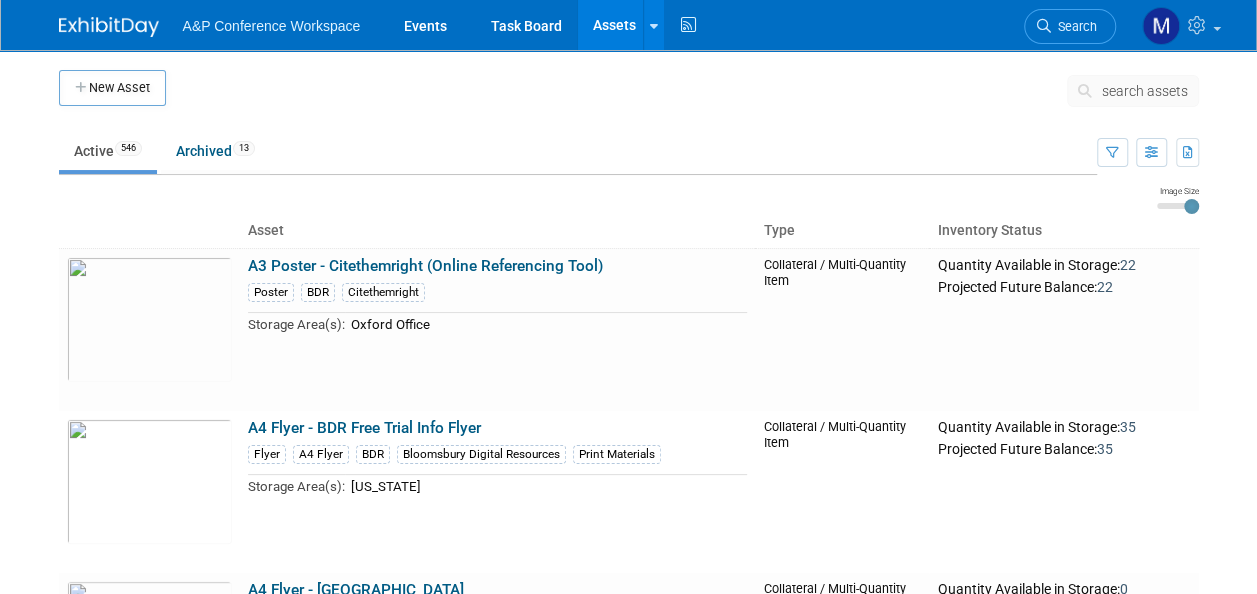 click on "search assets" at bounding box center [1145, 91] 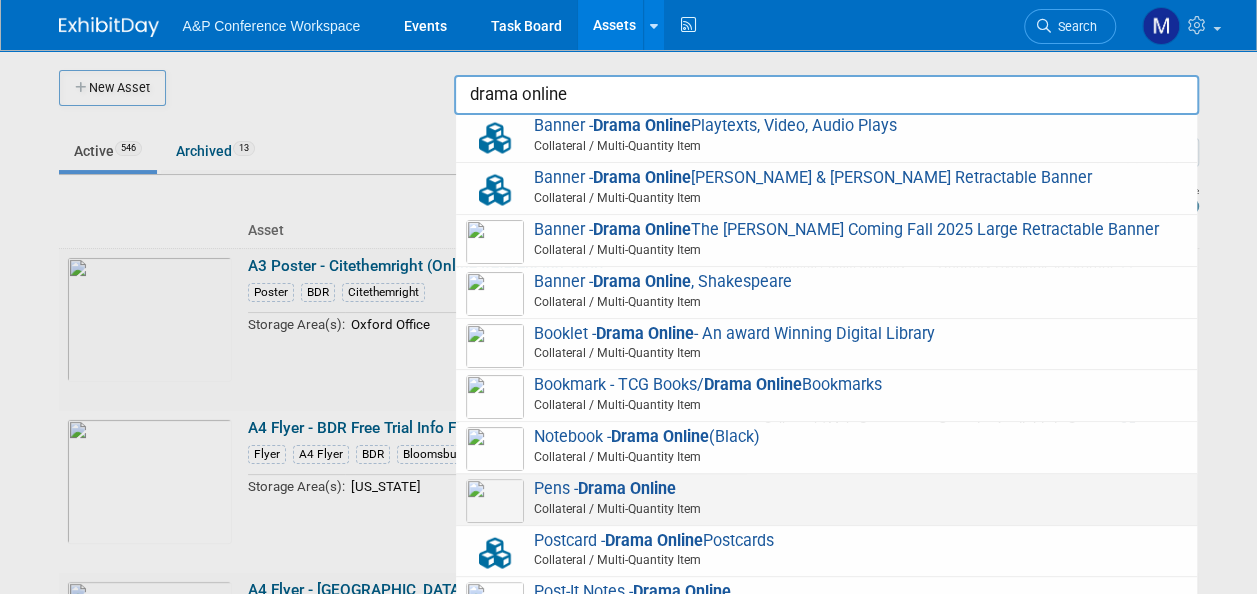 scroll, scrollTop: 256, scrollLeft: 0, axis: vertical 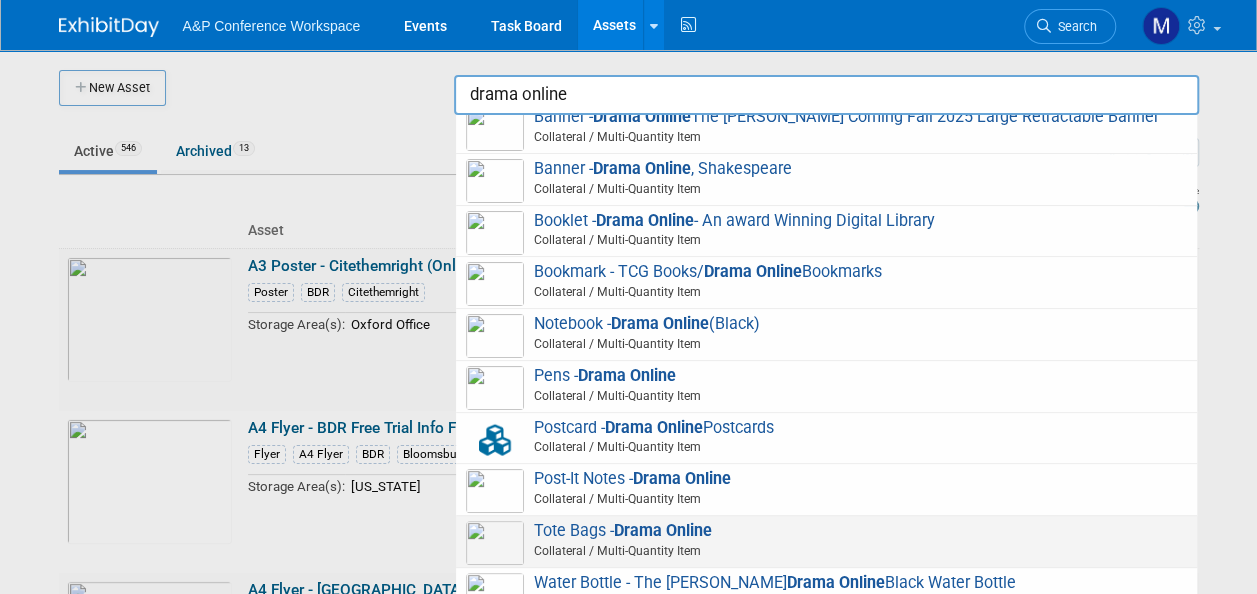 click on "Drama Online" at bounding box center (663, 530) 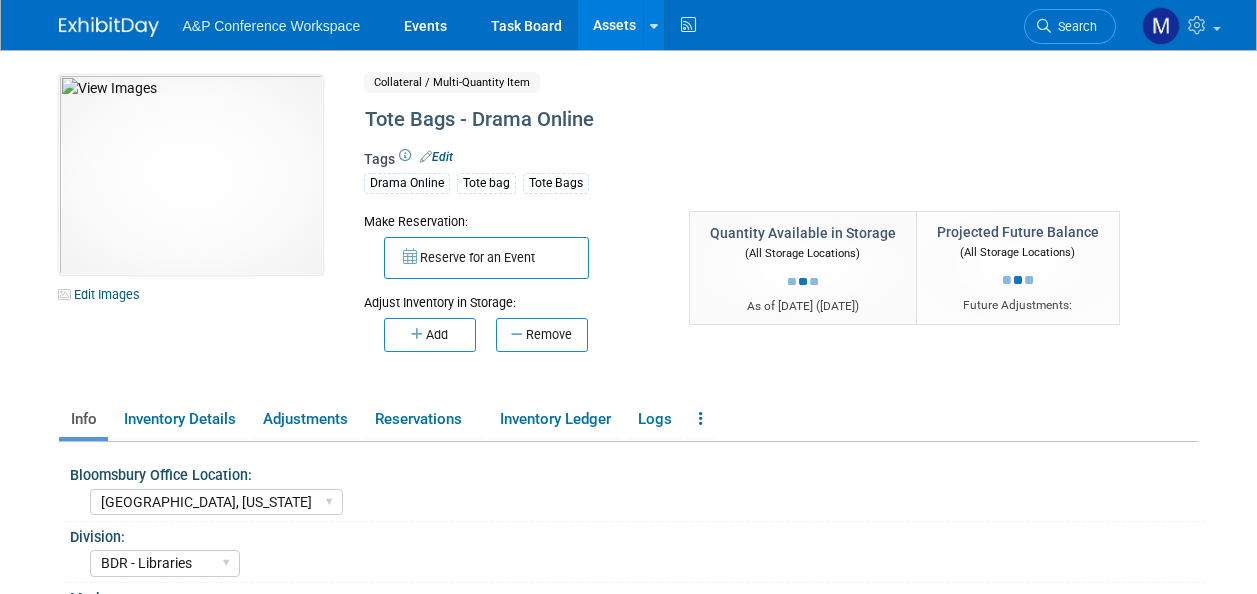 select on "[GEOGRAPHIC_DATA], [US_STATE]" 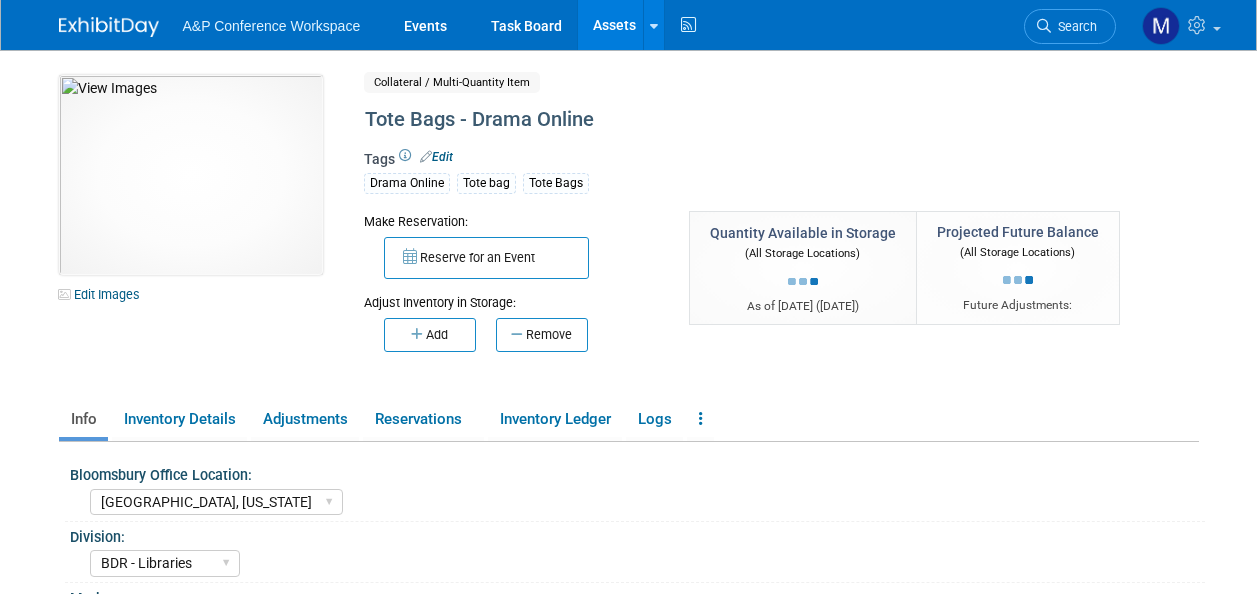 select on "BDR - Libraries" 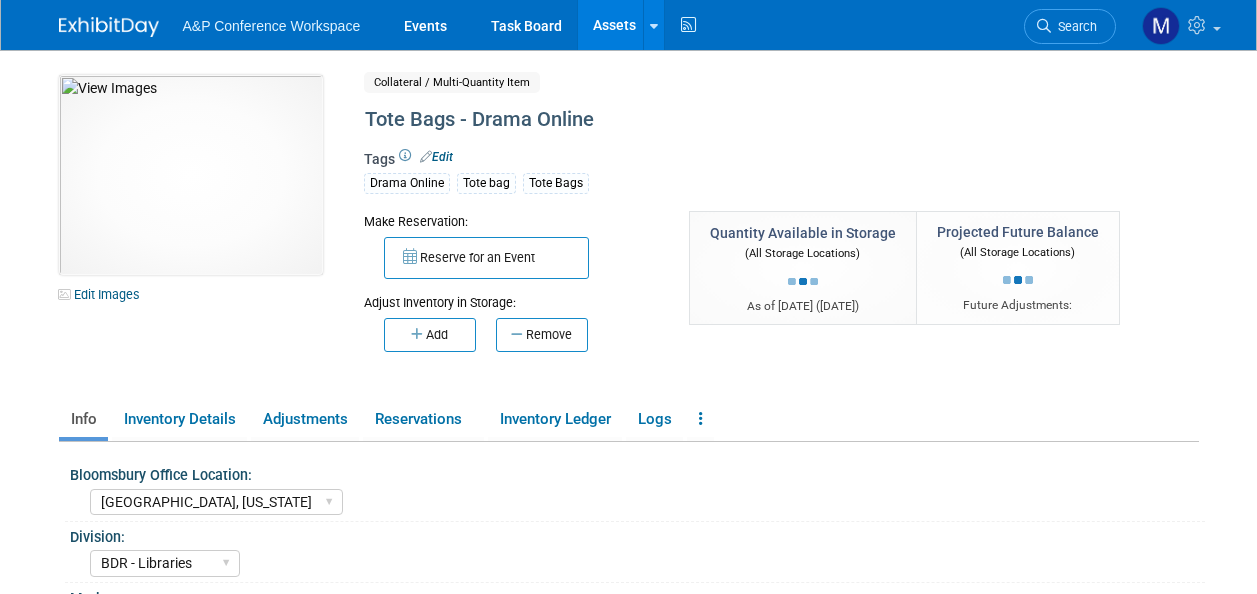 scroll, scrollTop: 0, scrollLeft: 0, axis: both 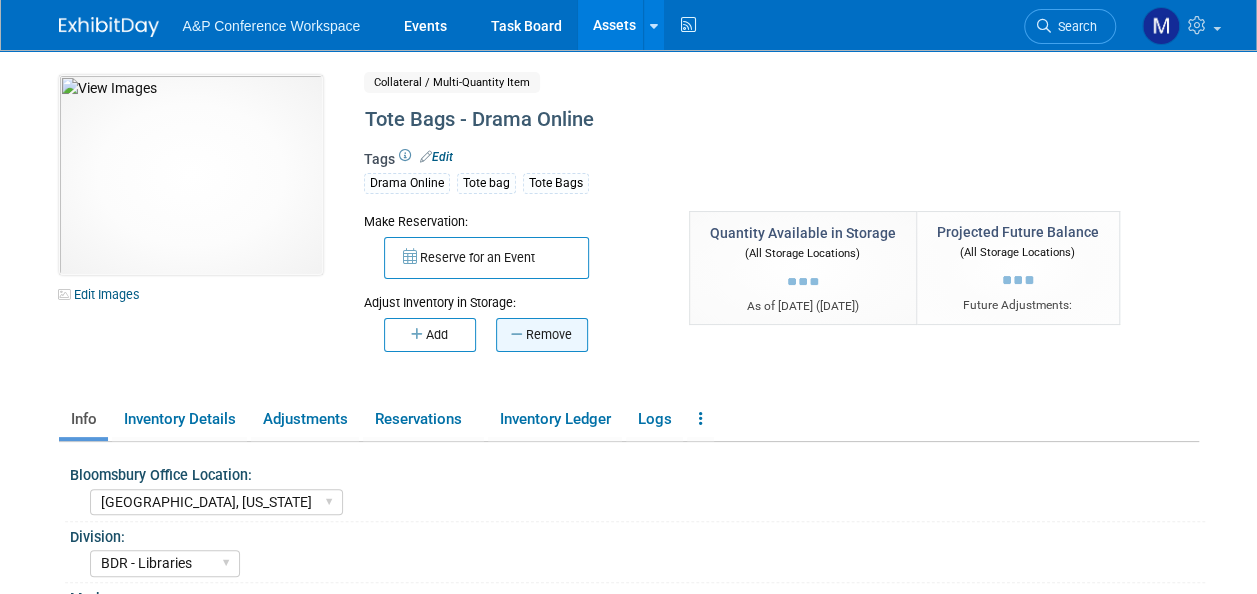 click on "Remove" at bounding box center (542, 335) 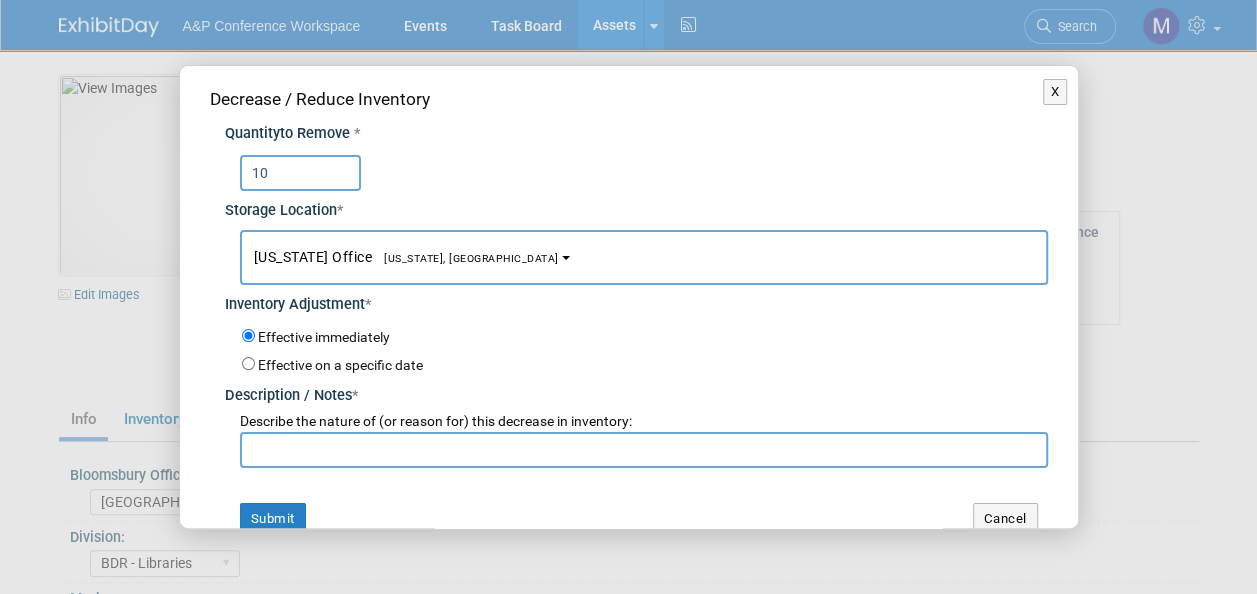 type on "10" 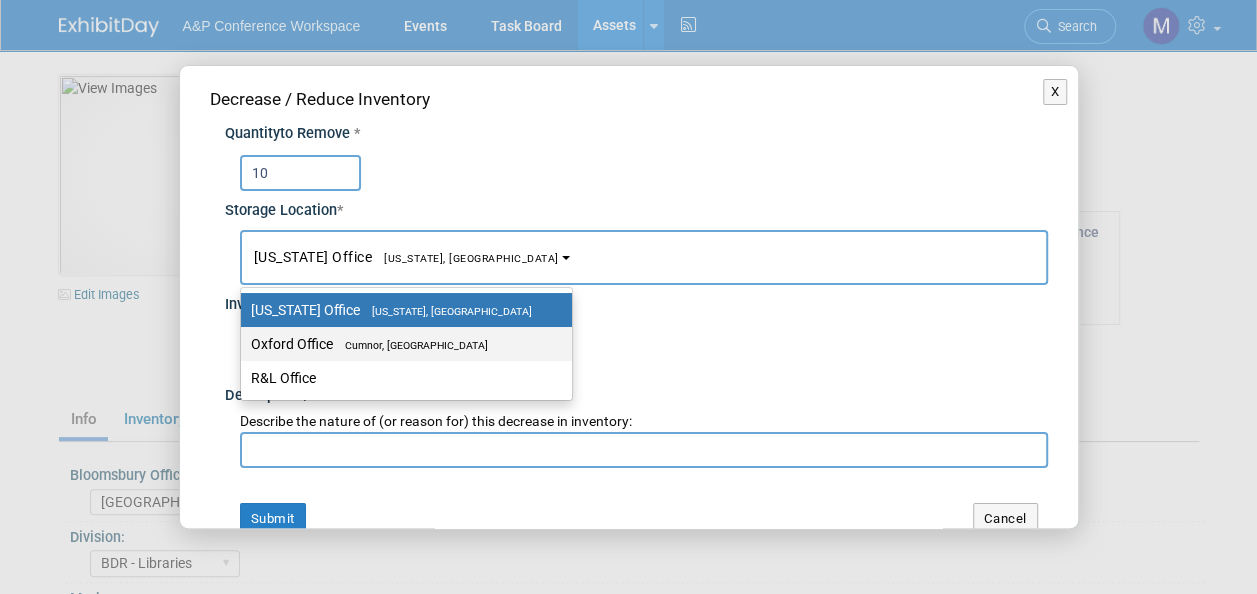 click on "Cumnor, [GEOGRAPHIC_DATA]" at bounding box center (410, 345) 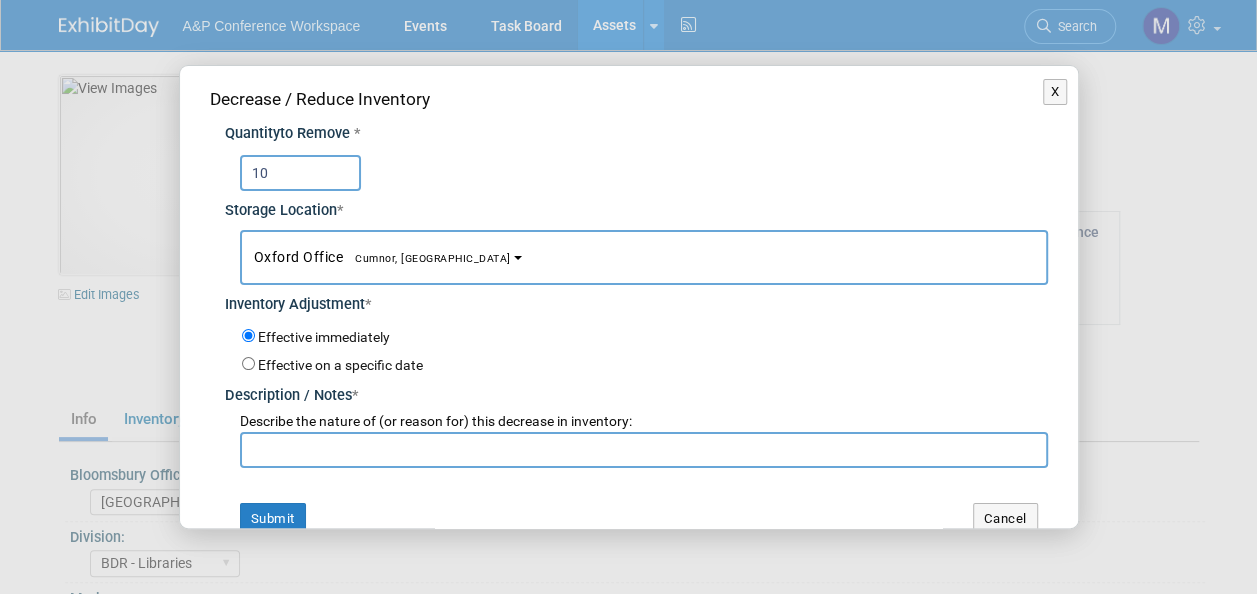 click at bounding box center (644, 450) 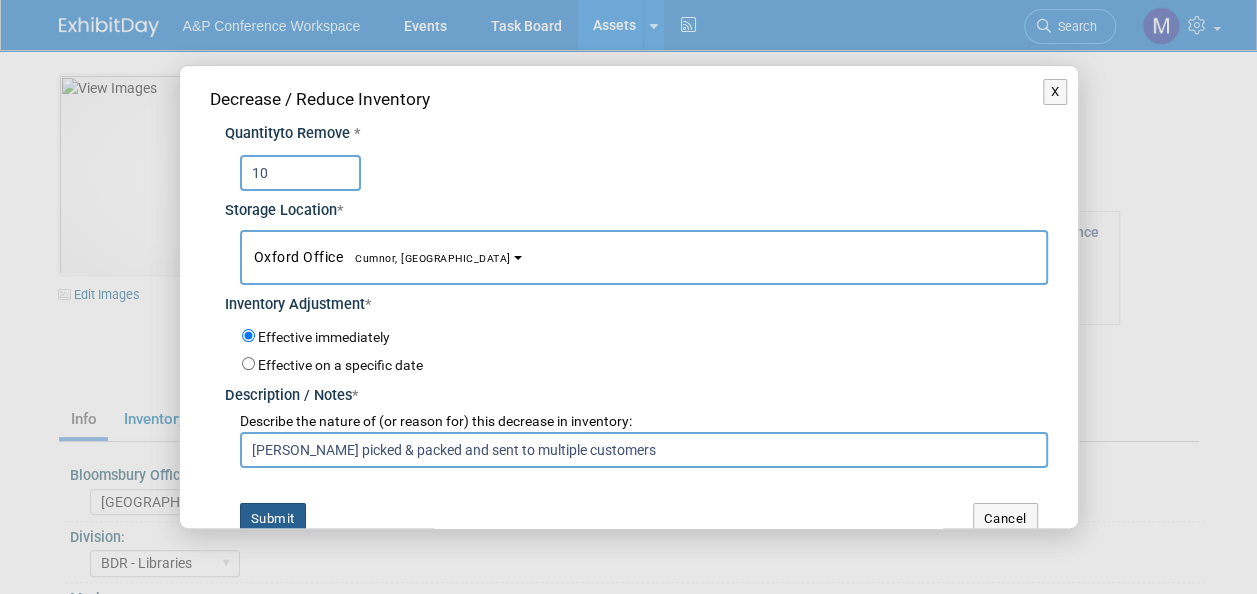 type on "Charlotte Unsworth picked & packed and sent to multiple customers" 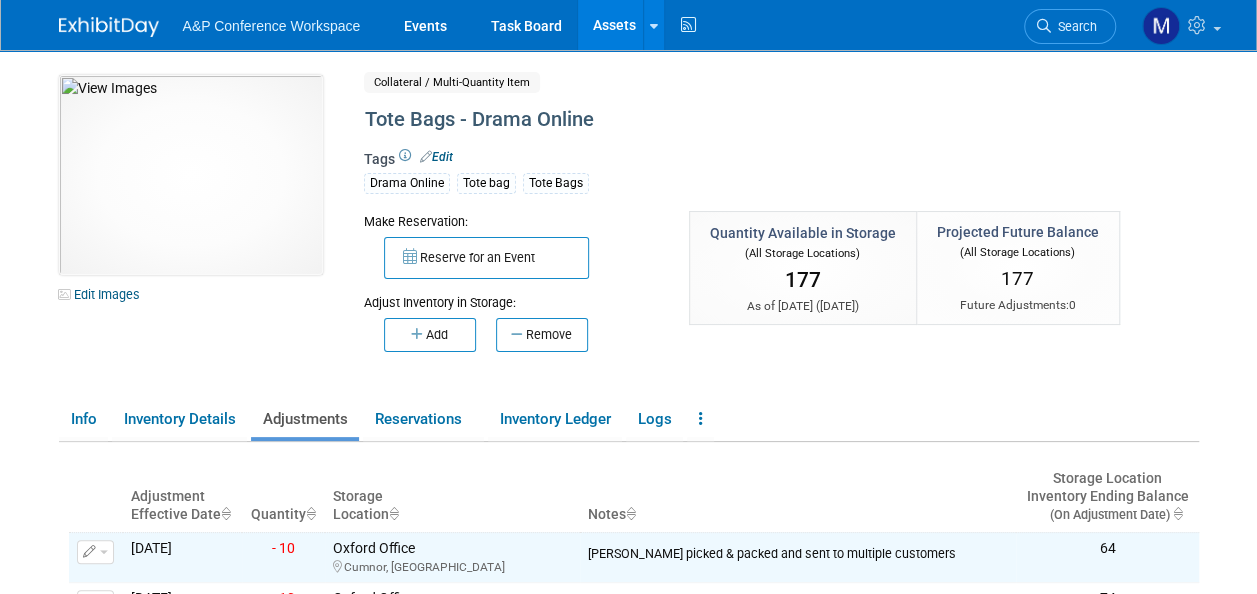 click on "Assets" at bounding box center (614, 25) 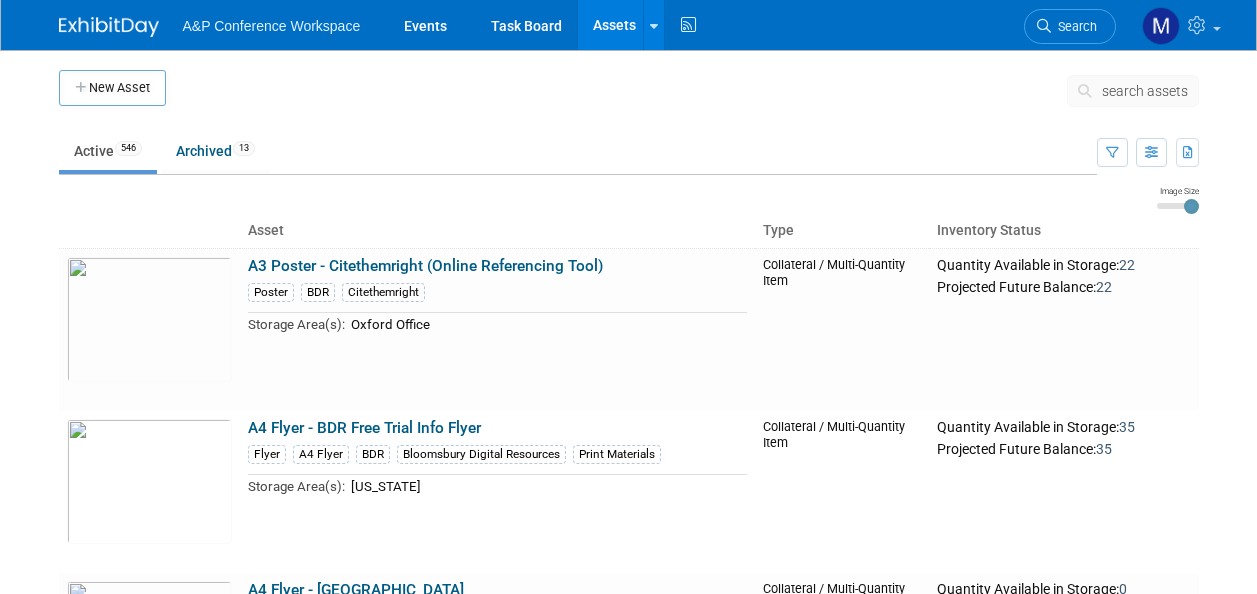 click on "search assets" at bounding box center (1145, 91) 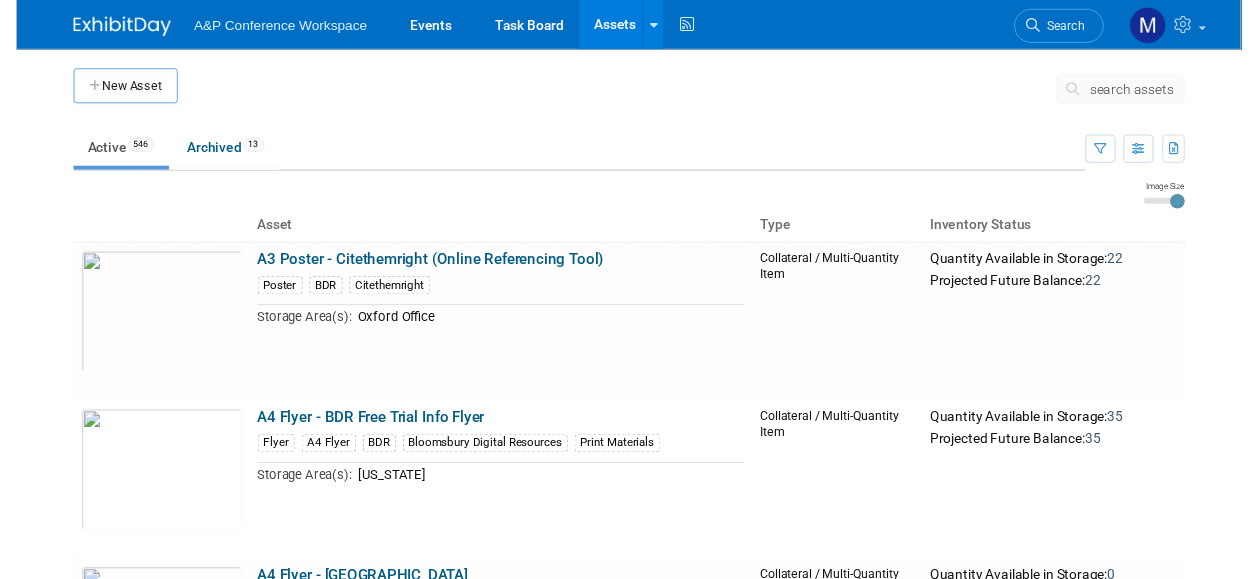 scroll, scrollTop: 0, scrollLeft: 0, axis: both 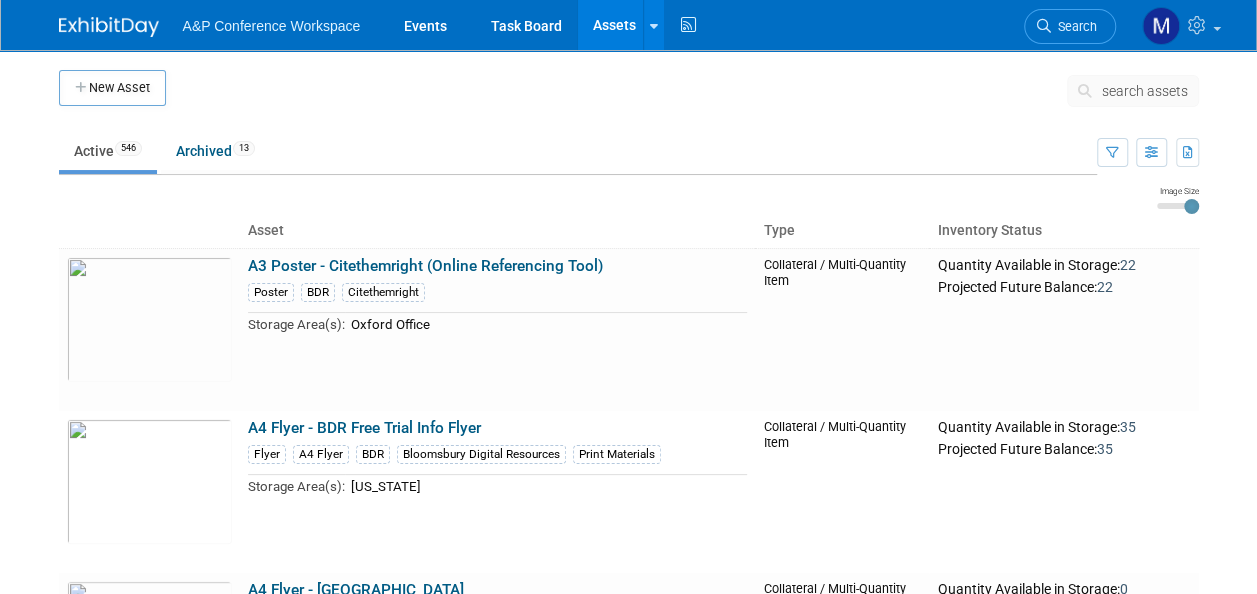 click on "search assets" at bounding box center [1145, 91] 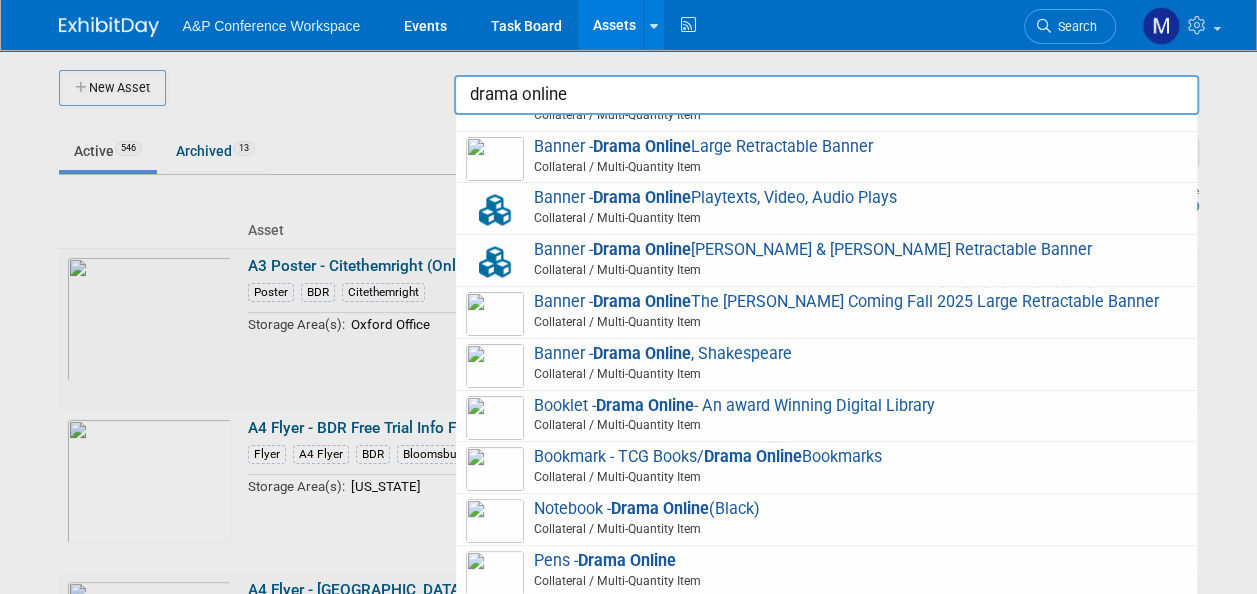 scroll, scrollTop: 0, scrollLeft: 0, axis: both 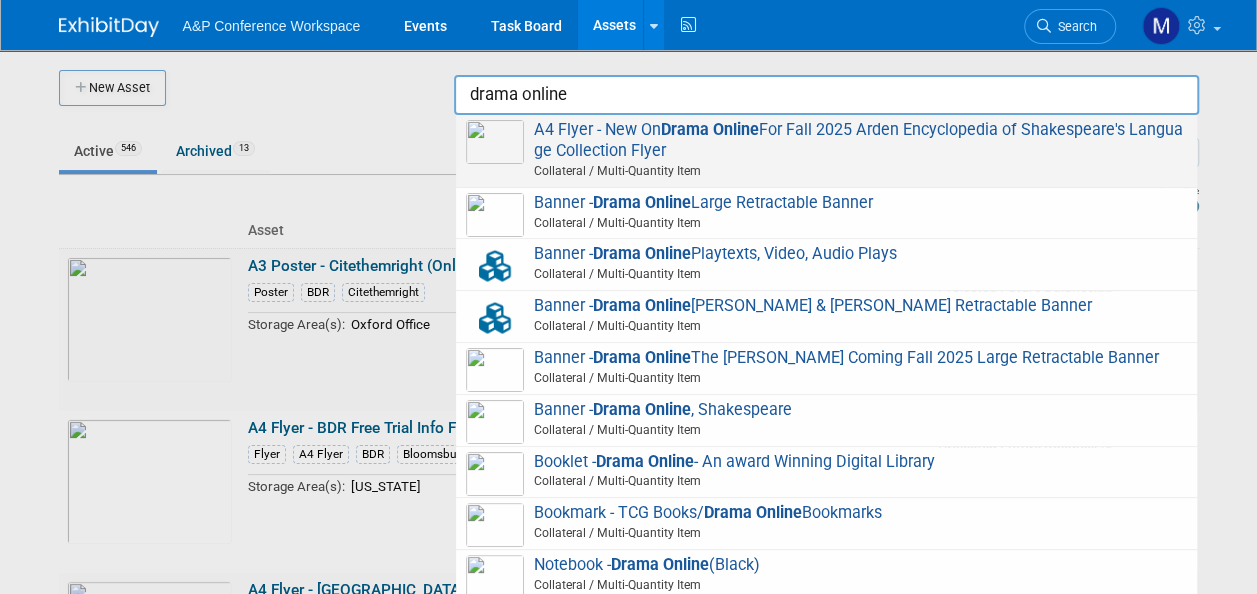 click on "A4 Flyer - New On  Drama Online  For Fall 2025 Arden Encyclopedia of Shakespeare's Language Collection Flyer Collateral / Multi-Quantity Item" at bounding box center [826, 151] 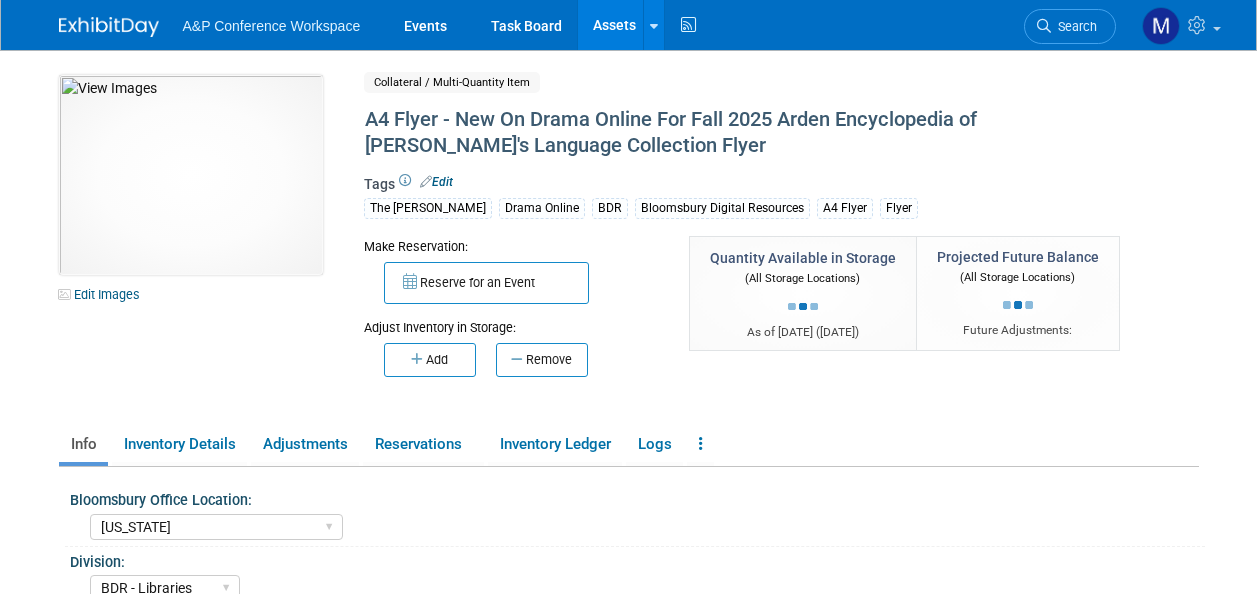 select on "[US_STATE]" 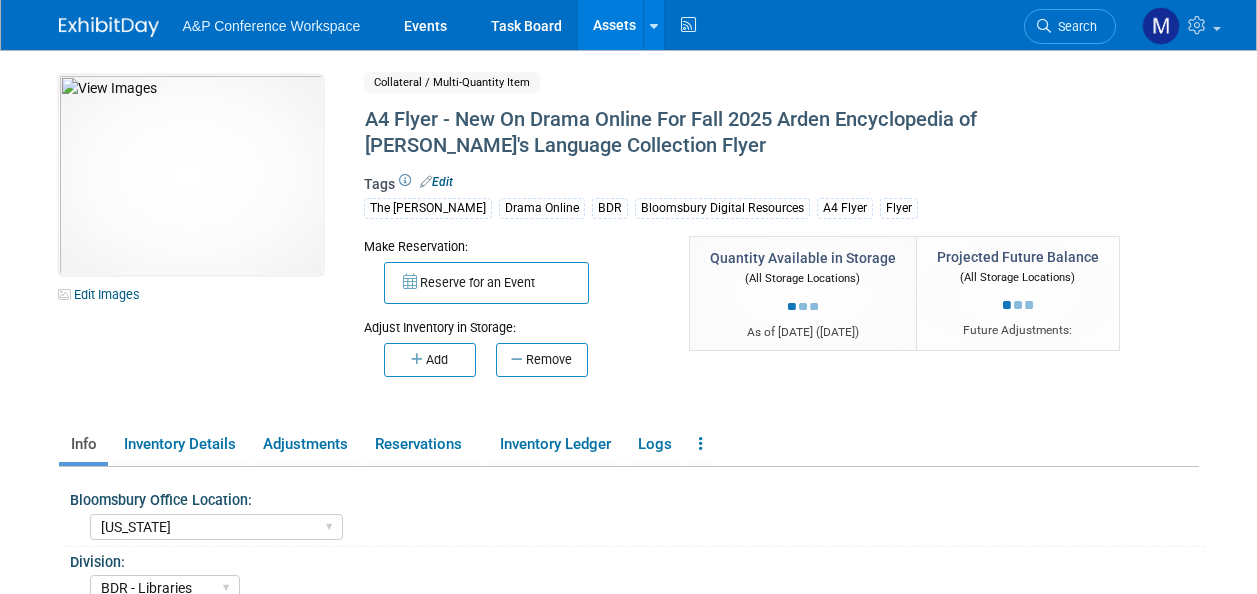 scroll, scrollTop: 0, scrollLeft: 0, axis: both 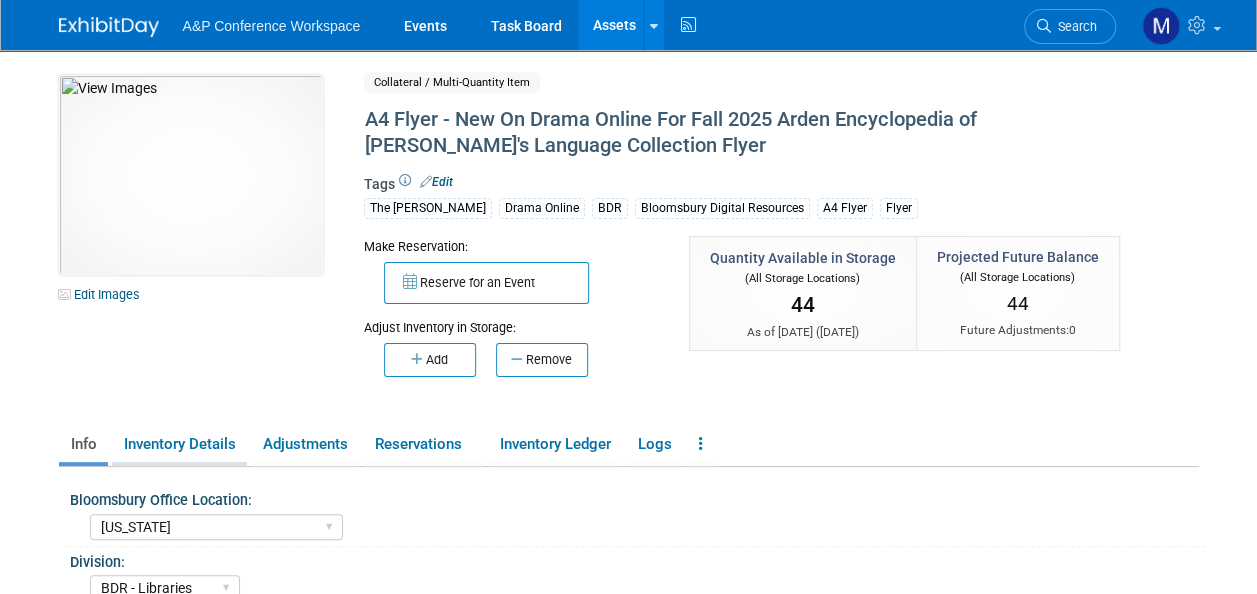 click on "Inventory Details" at bounding box center [179, 444] 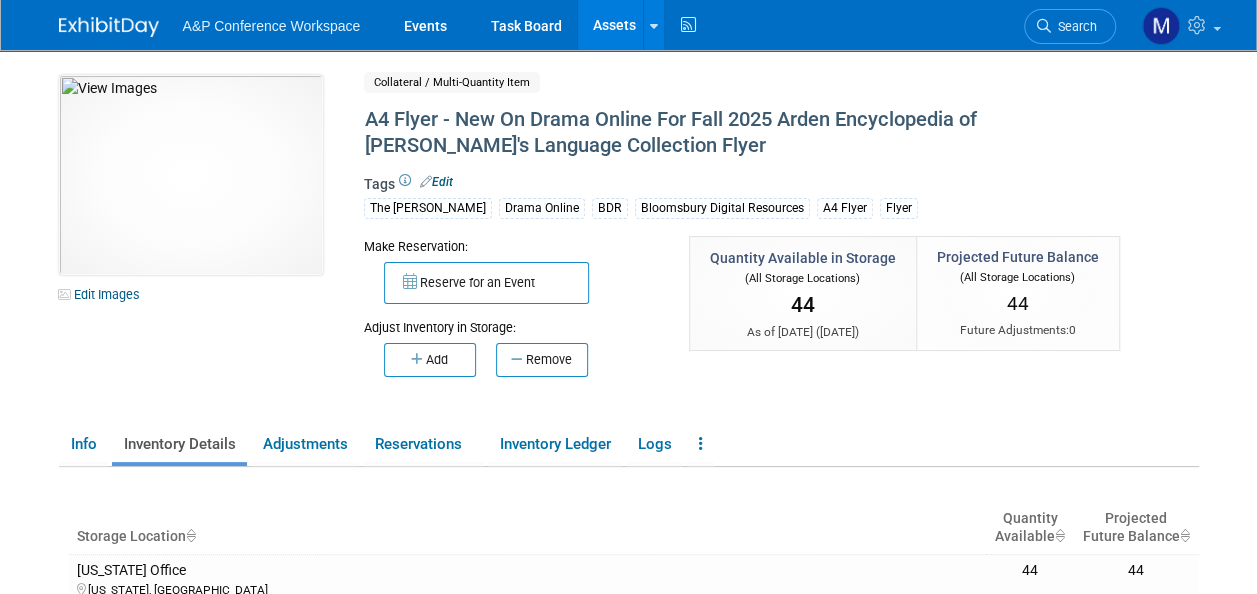 click on "Assets" at bounding box center [614, 25] 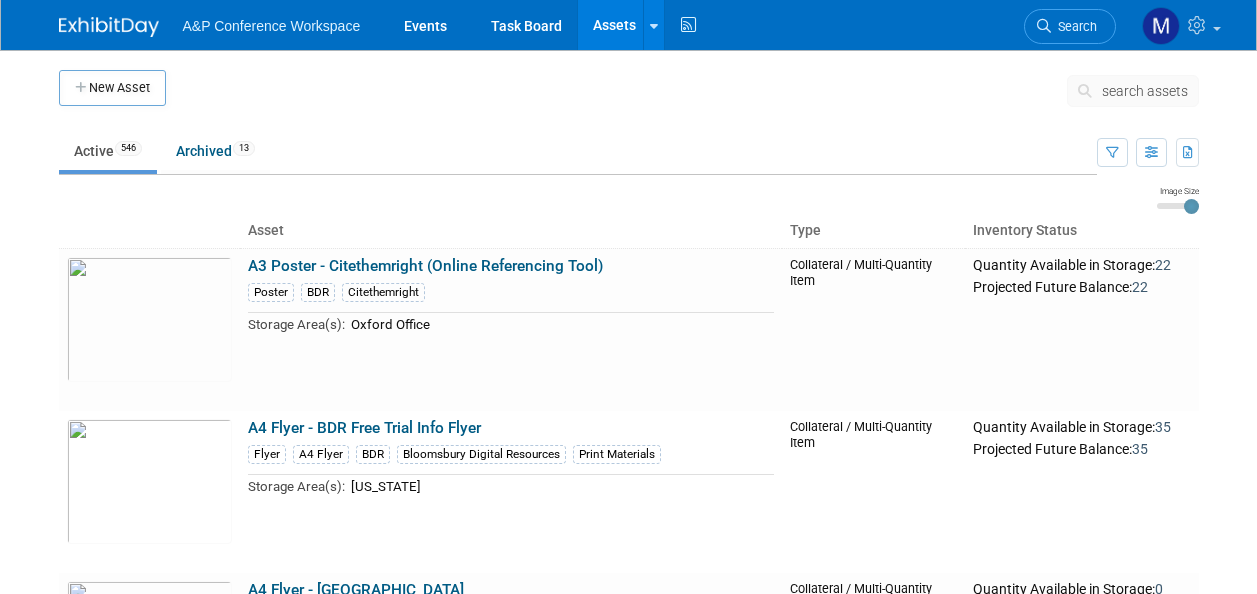 click on "search assets" at bounding box center [1145, 91] 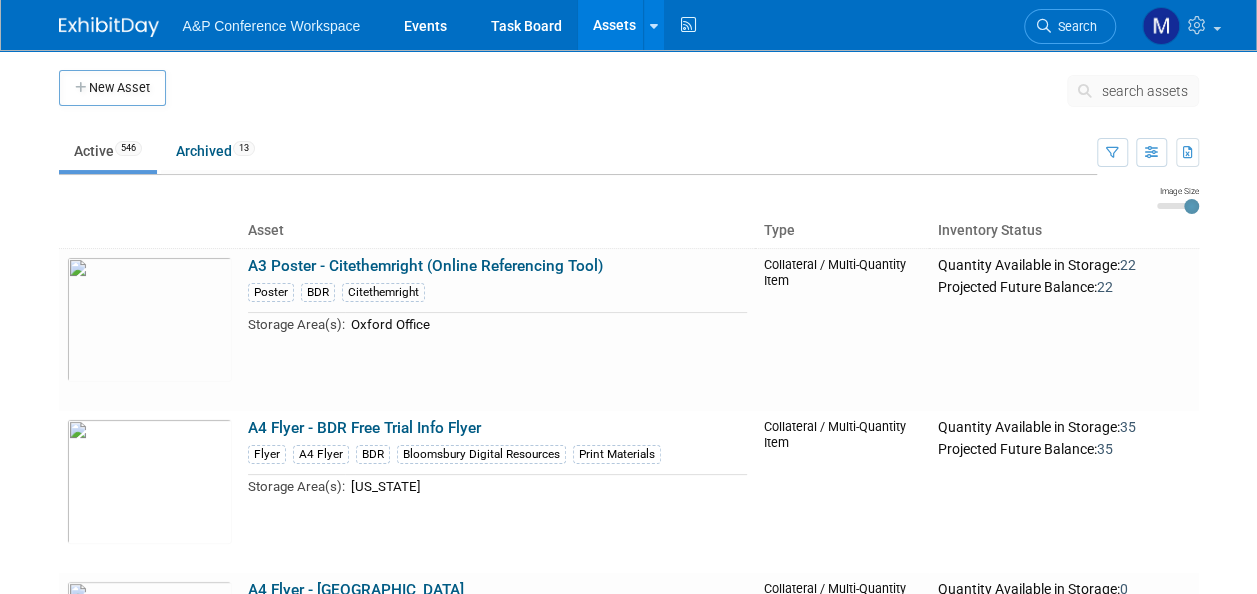 click on "search assets" at bounding box center (1145, 91) 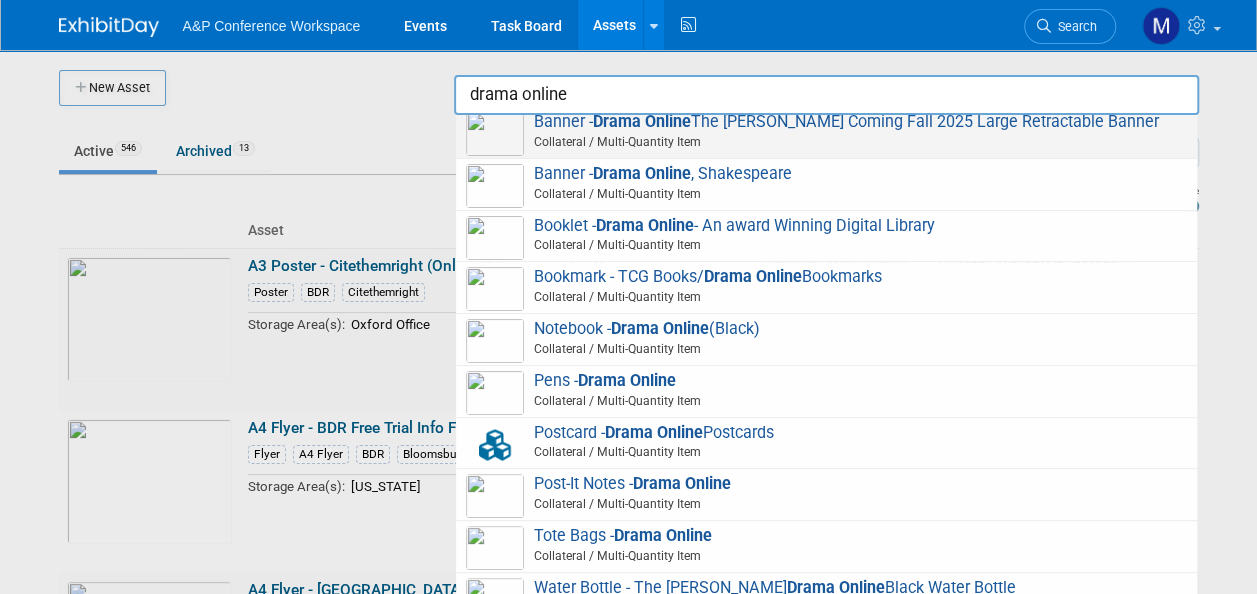 scroll, scrollTop: 256, scrollLeft: 0, axis: vertical 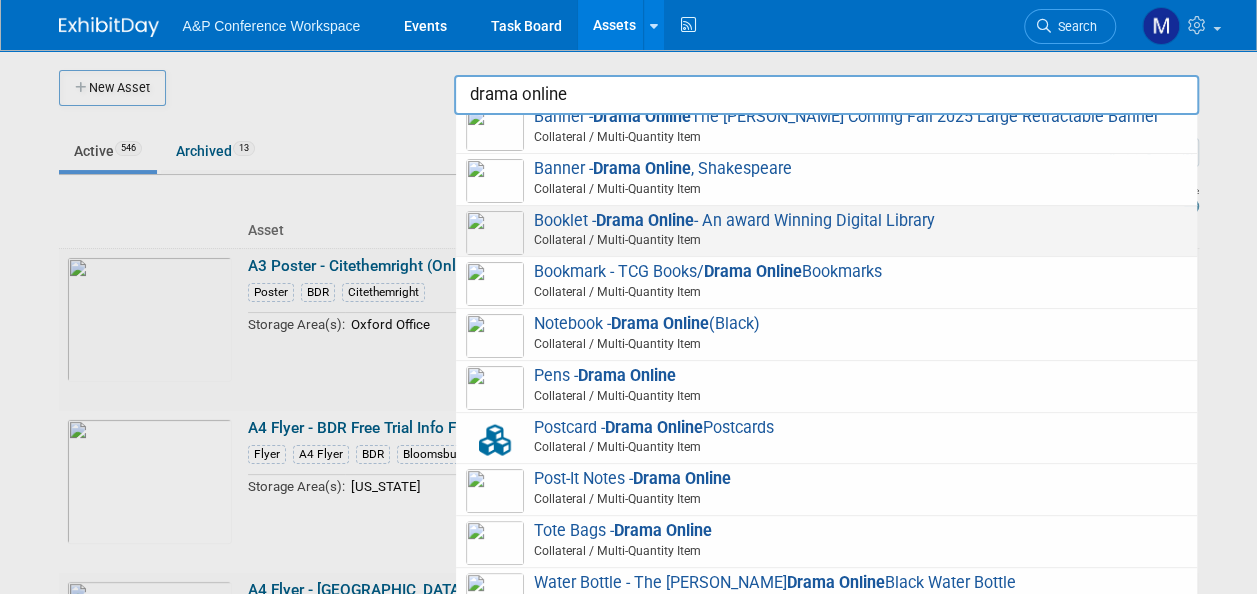 click on "Drama Online" at bounding box center [645, 220] 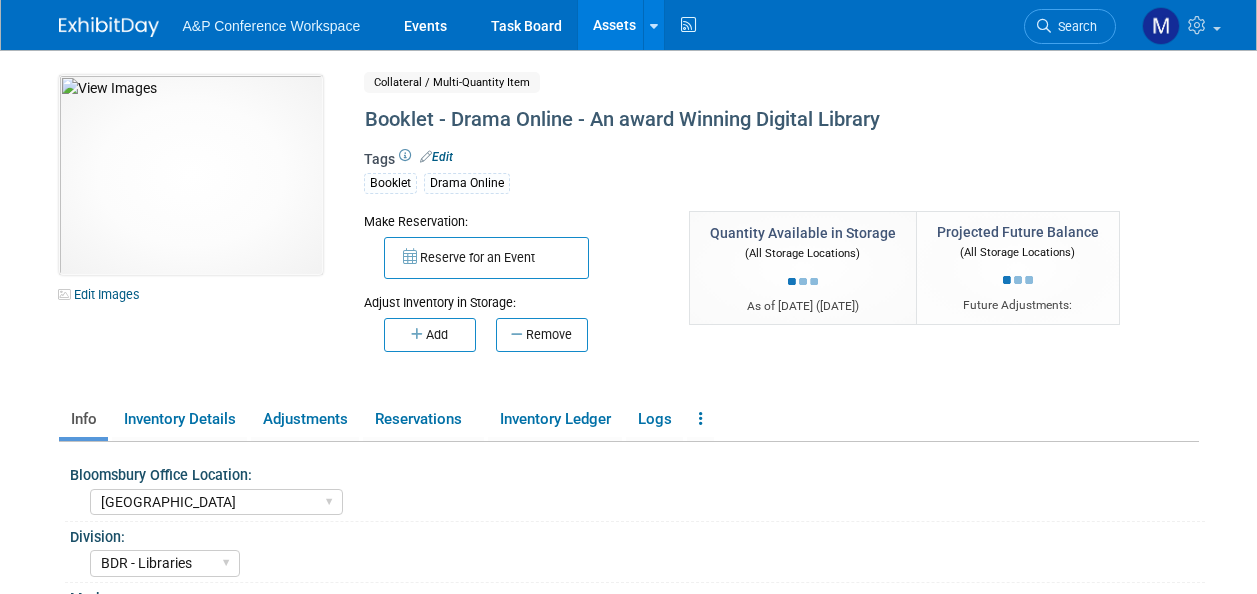 select on "[GEOGRAPHIC_DATA]" 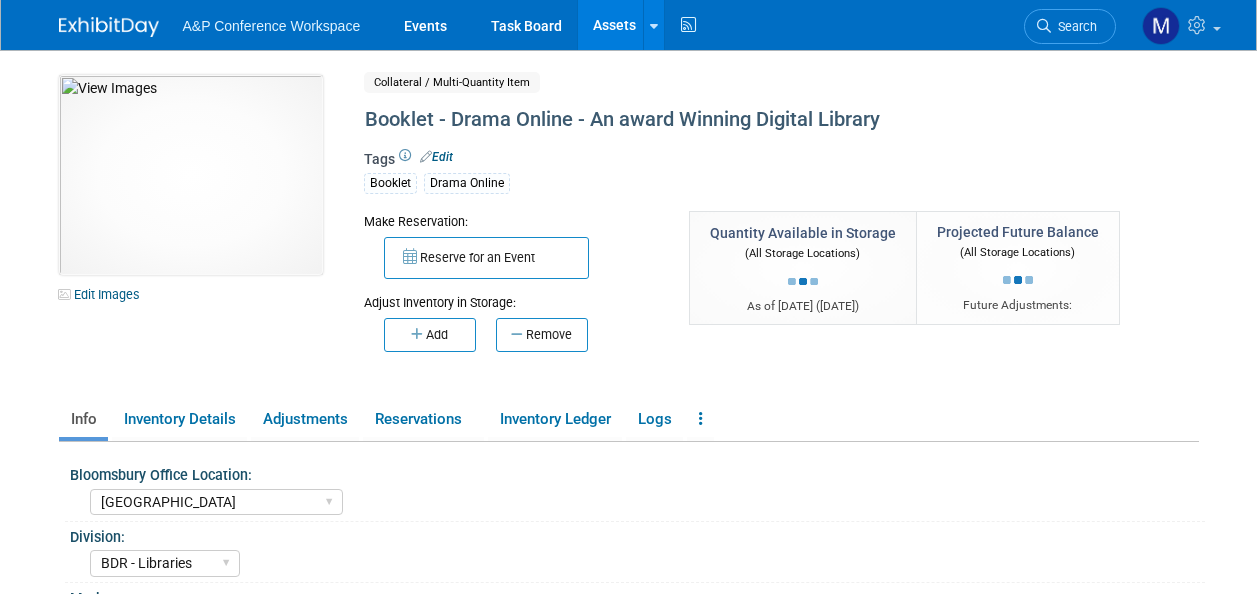 select on "BDR - Libraries" 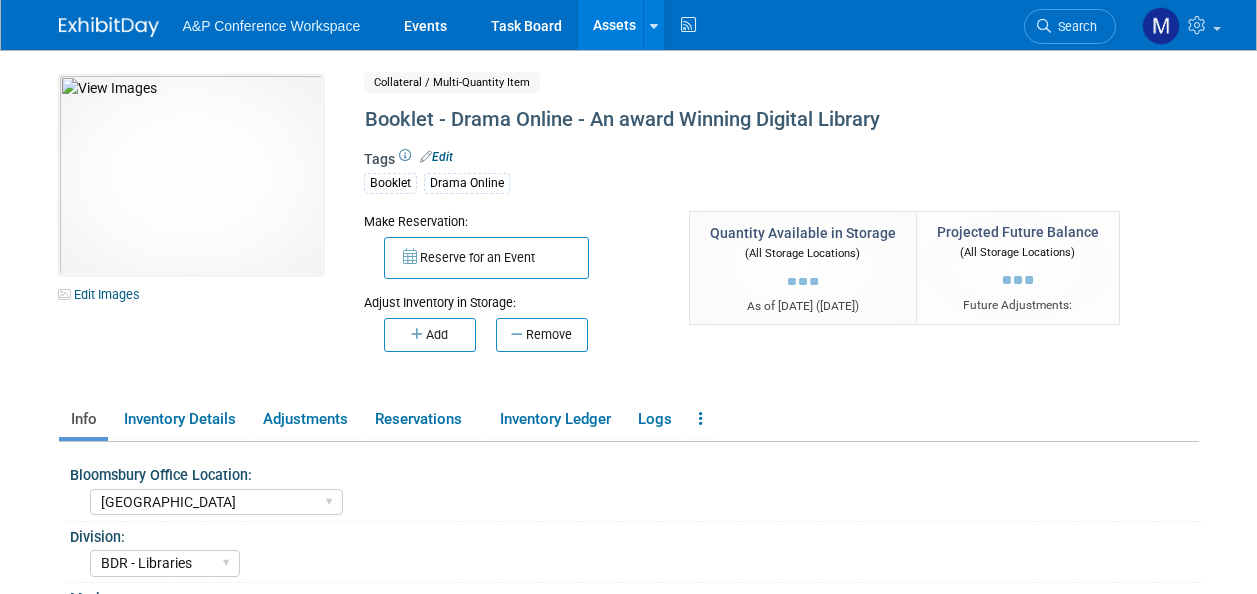 select on "[PERSON_NAME]" 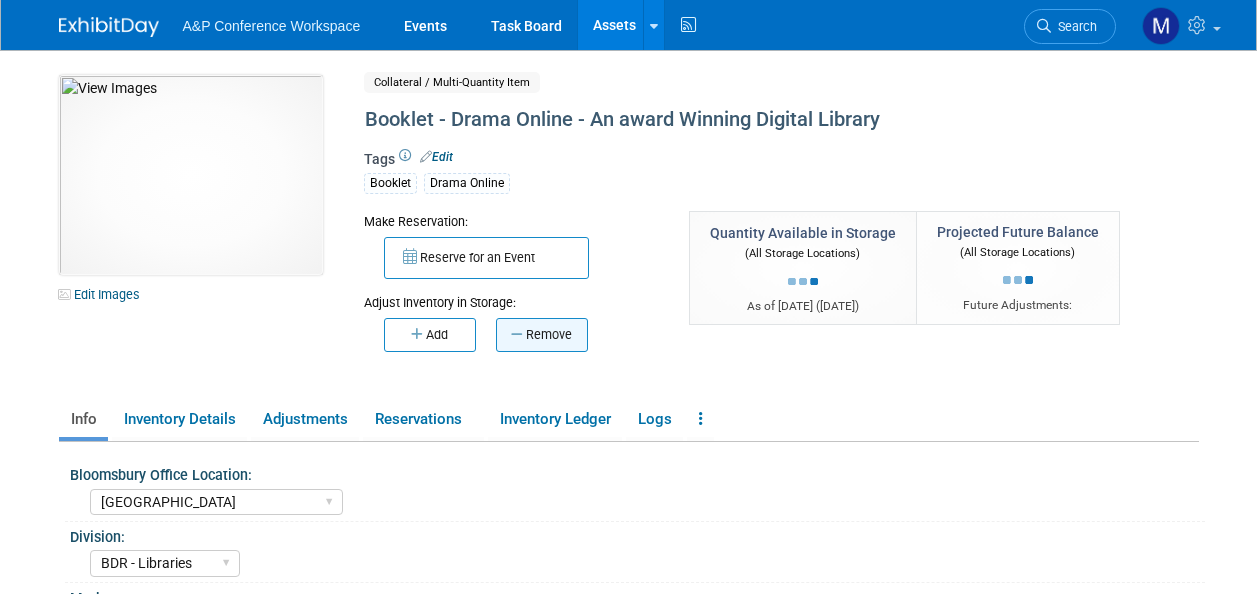 scroll, scrollTop: 0, scrollLeft: 0, axis: both 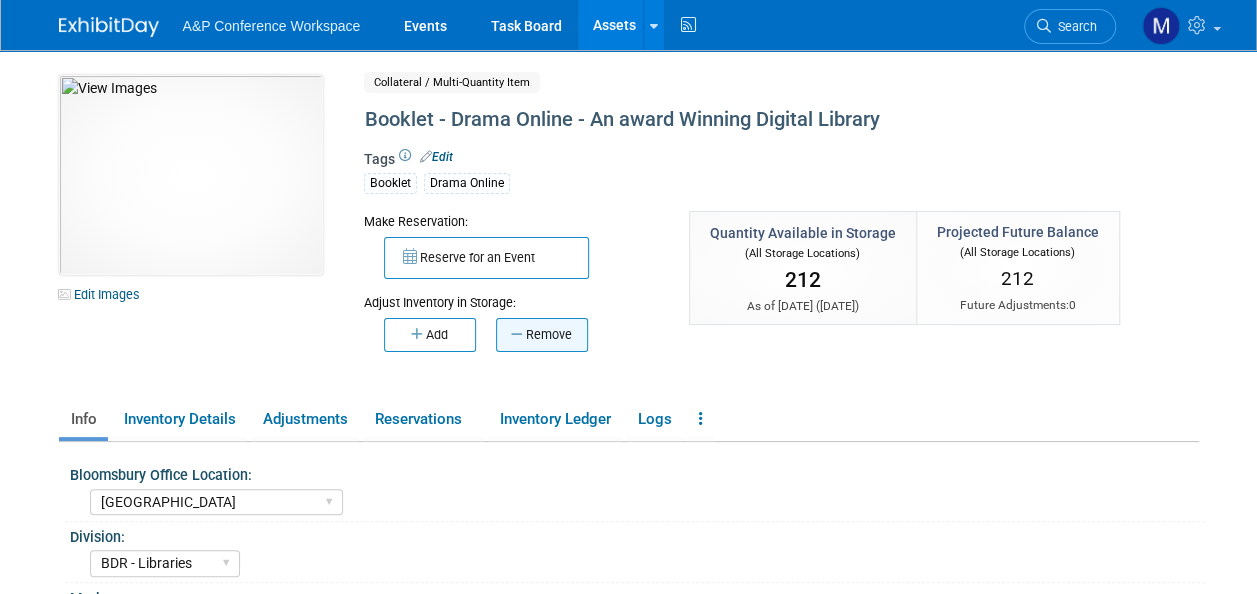 click on "Remove" at bounding box center [542, 335] 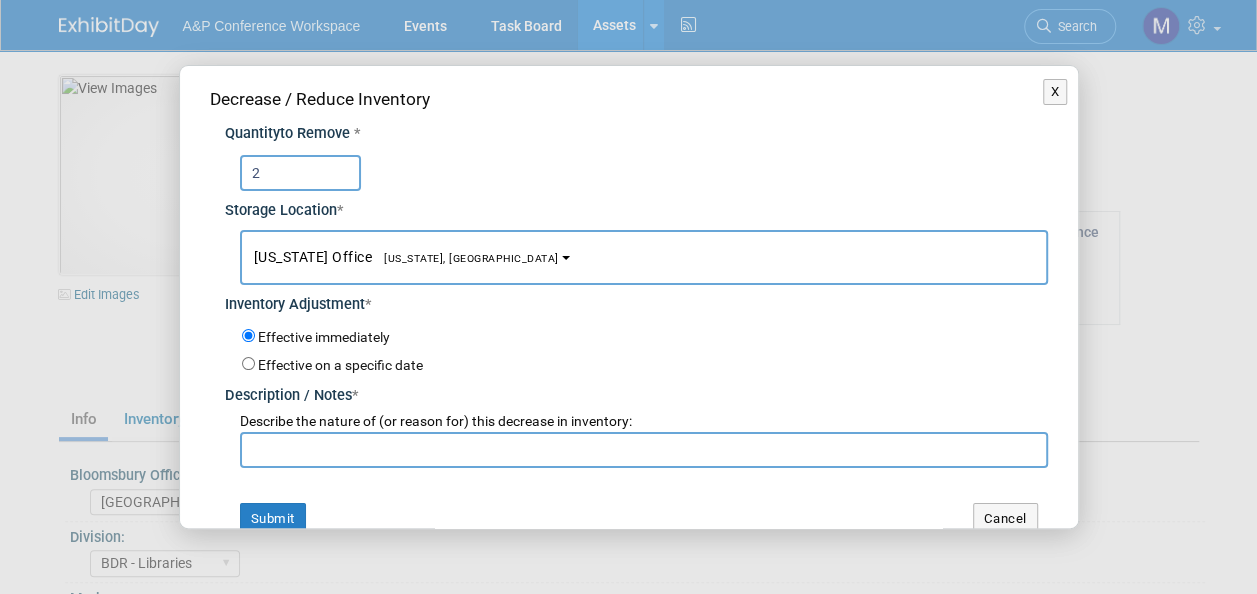 type on "2" 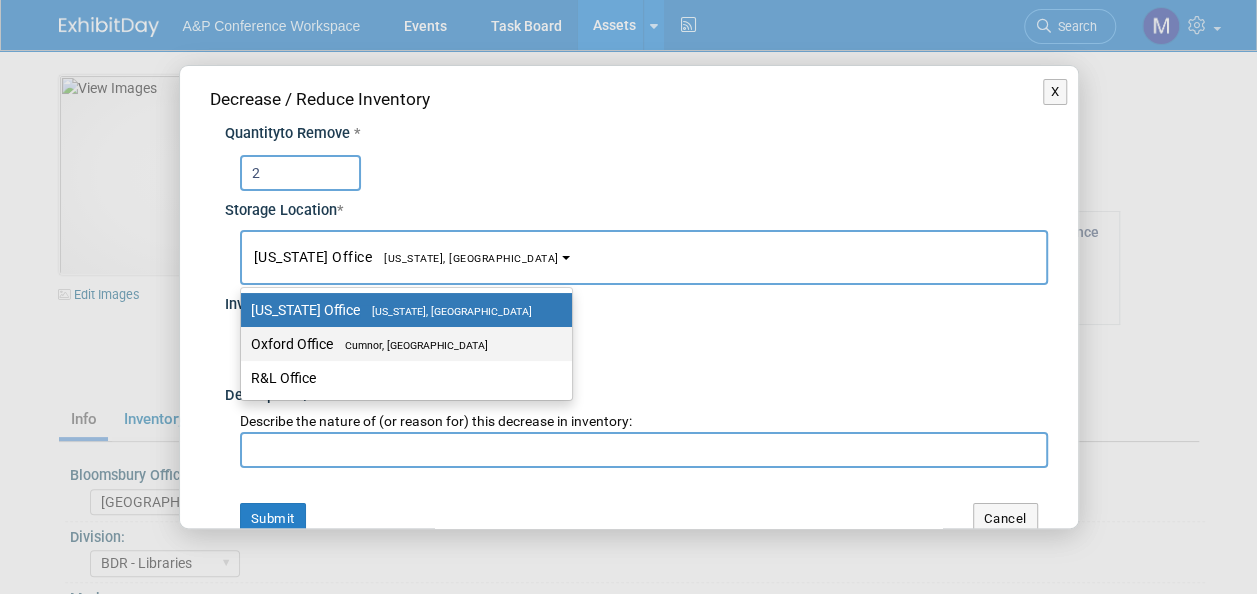 click on "Cumnor, [GEOGRAPHIC_DATA]" at bounding box center [410, 345] 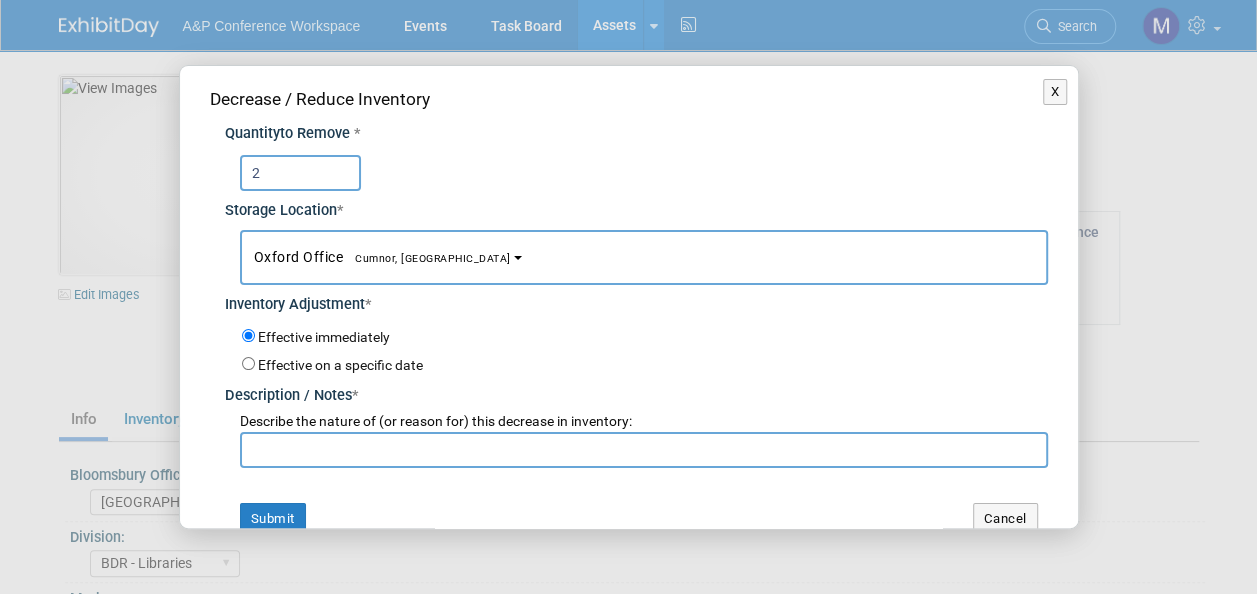 click at bounding box center [644, 450] 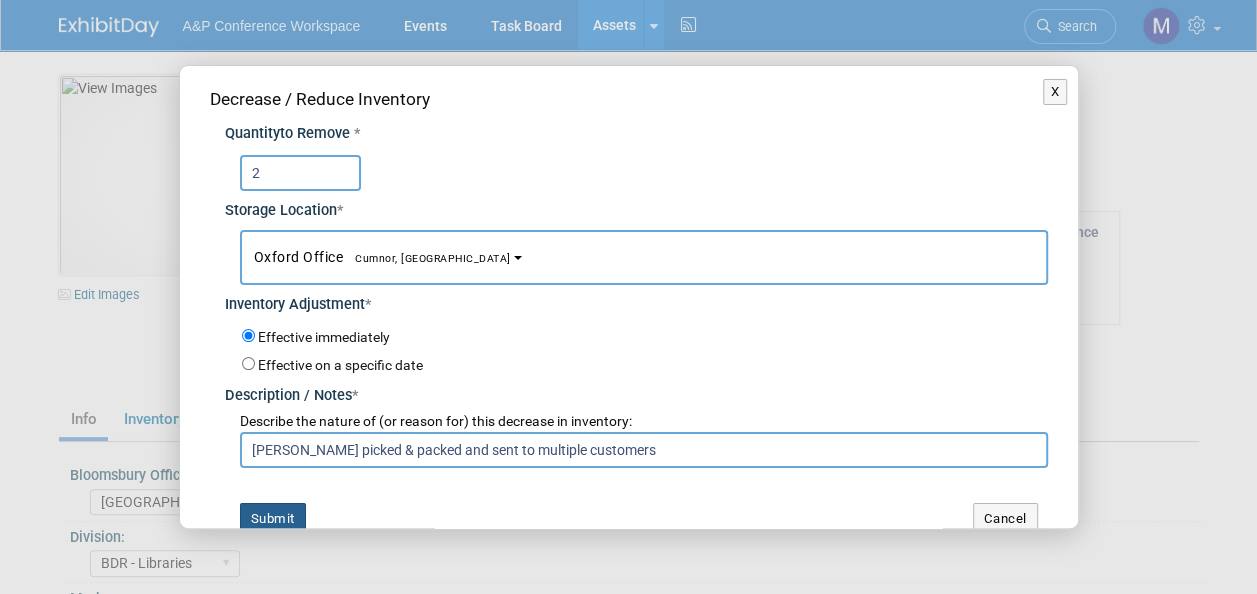 type on "[PERSON_NAME] picked & packed and sent to multiple customers" 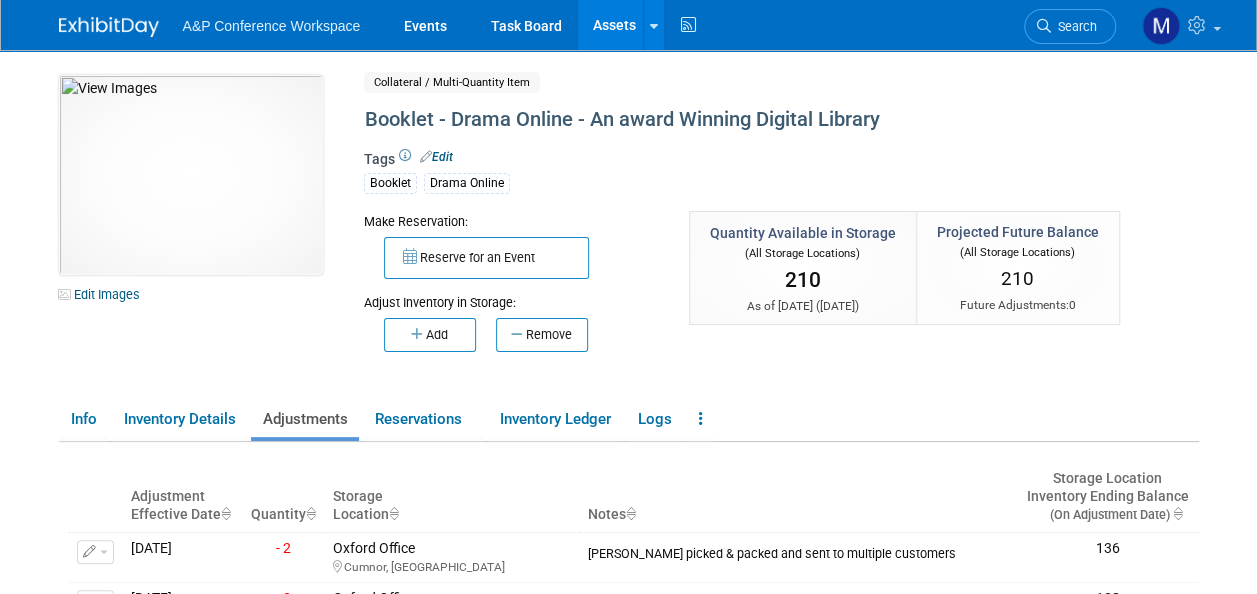 click on "Assets" at bounding box center [614, 25] 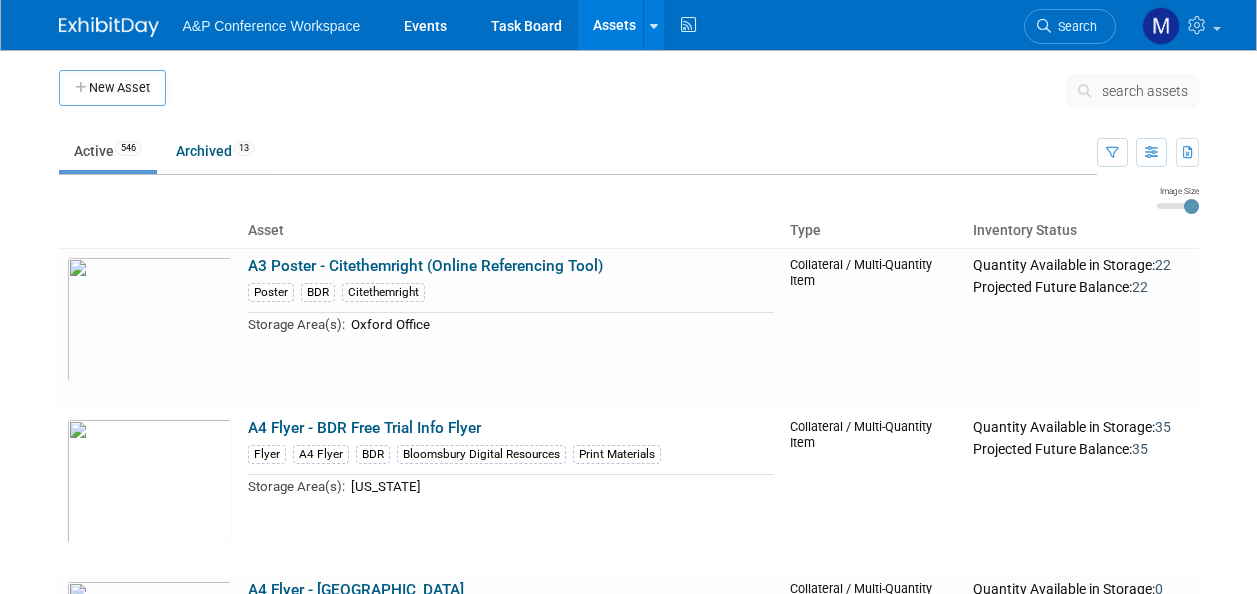 scroll, scrollTop: 0, scrollLeft: 0, axis: both 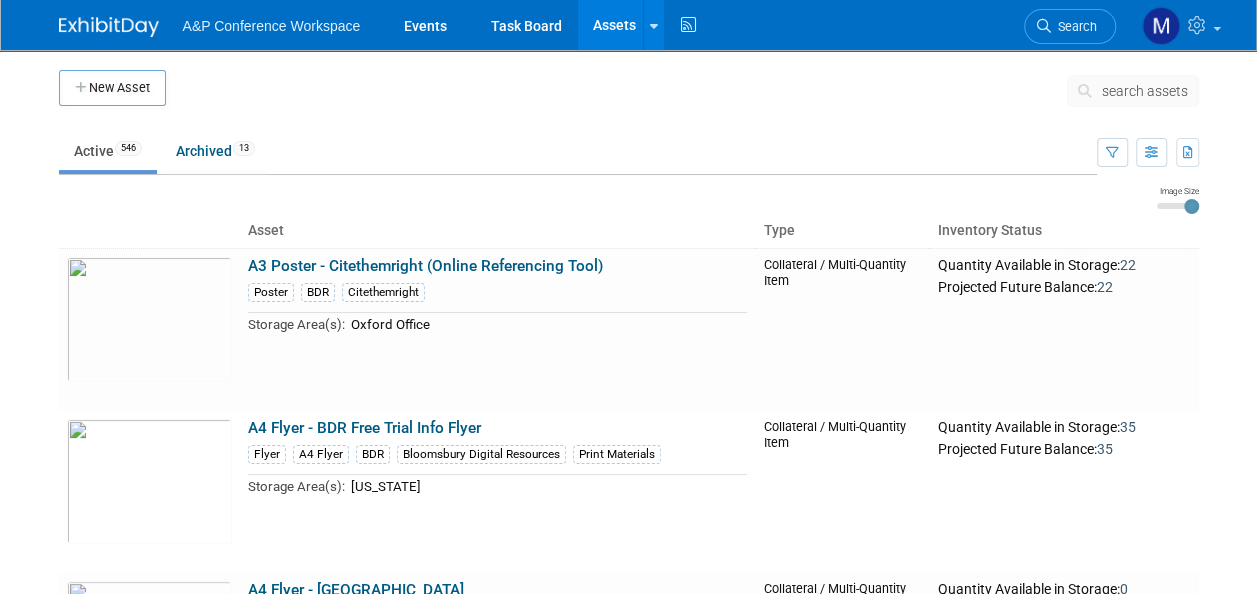 click on "search assets" at bounding box center (1145, 91) 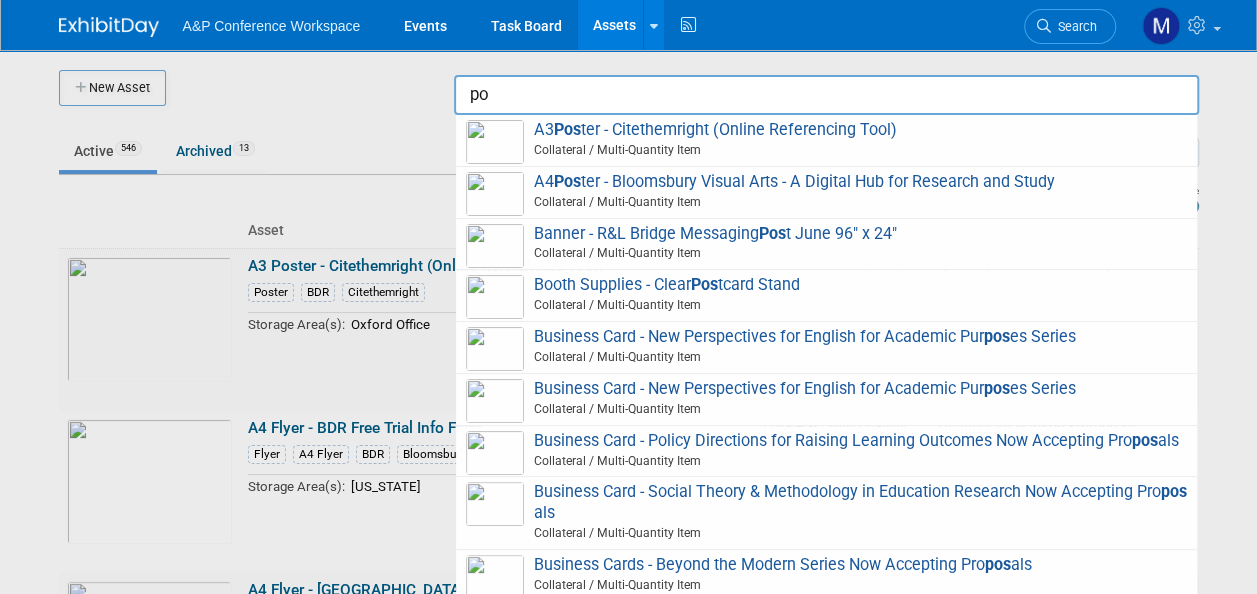type on "p" 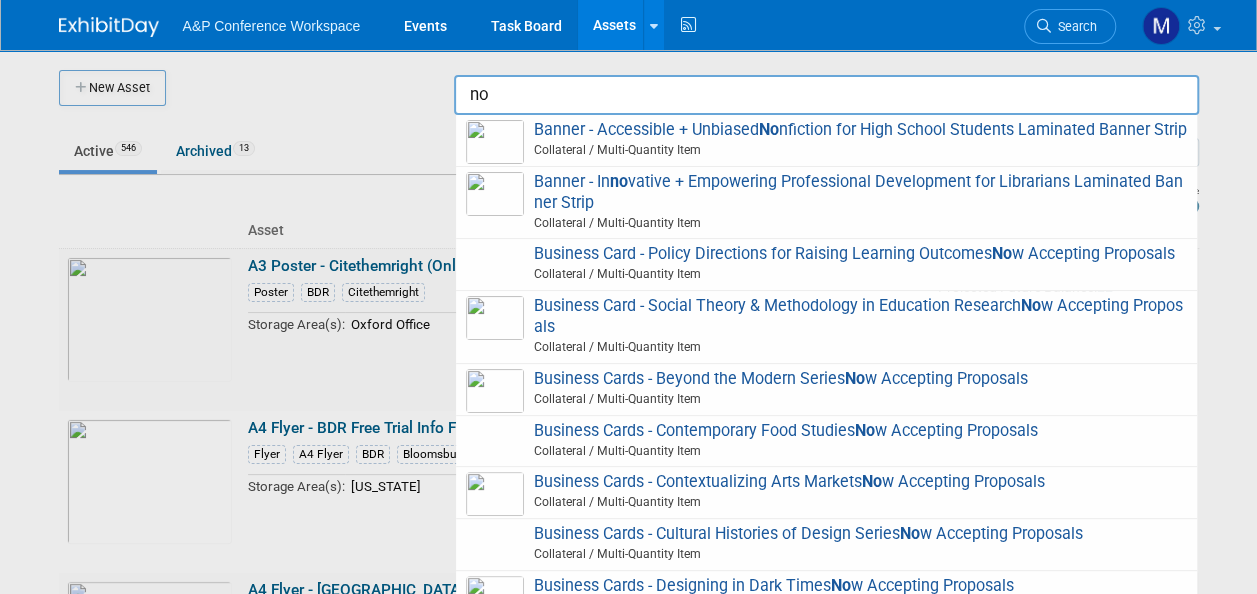 type on "n" 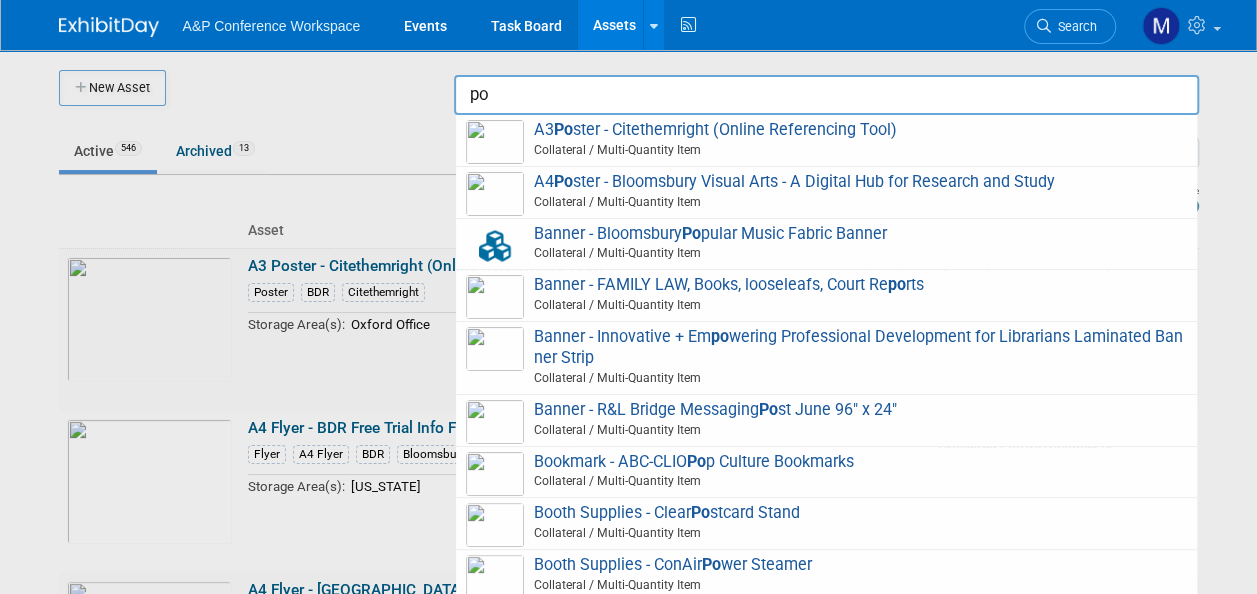 type on "p" 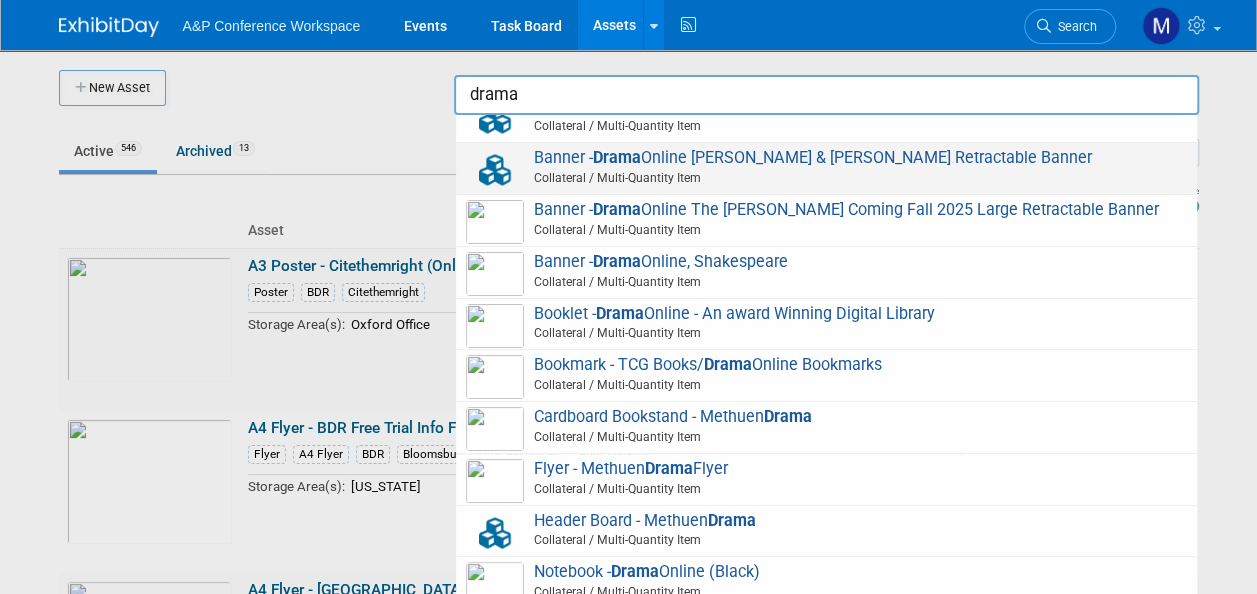 scroll, scrollTop: 400, scrollLeft: 0, axis: vertical 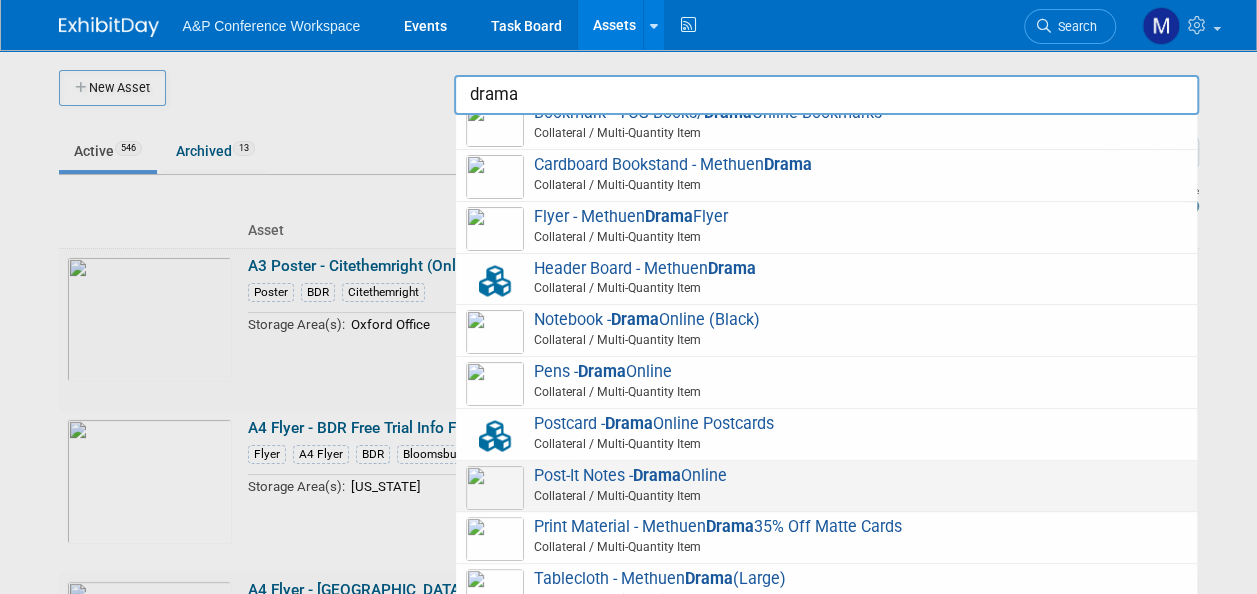 click on "Drama" at bounding box center [657, 475] 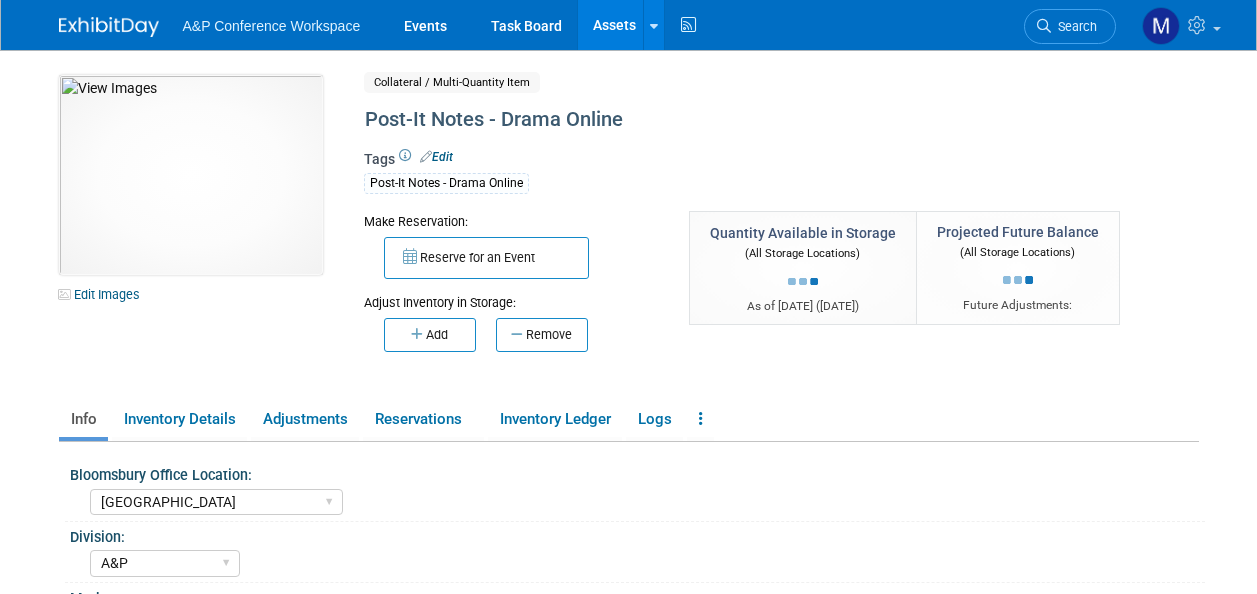 select on "[GEOGRAPHIC_DATA]" 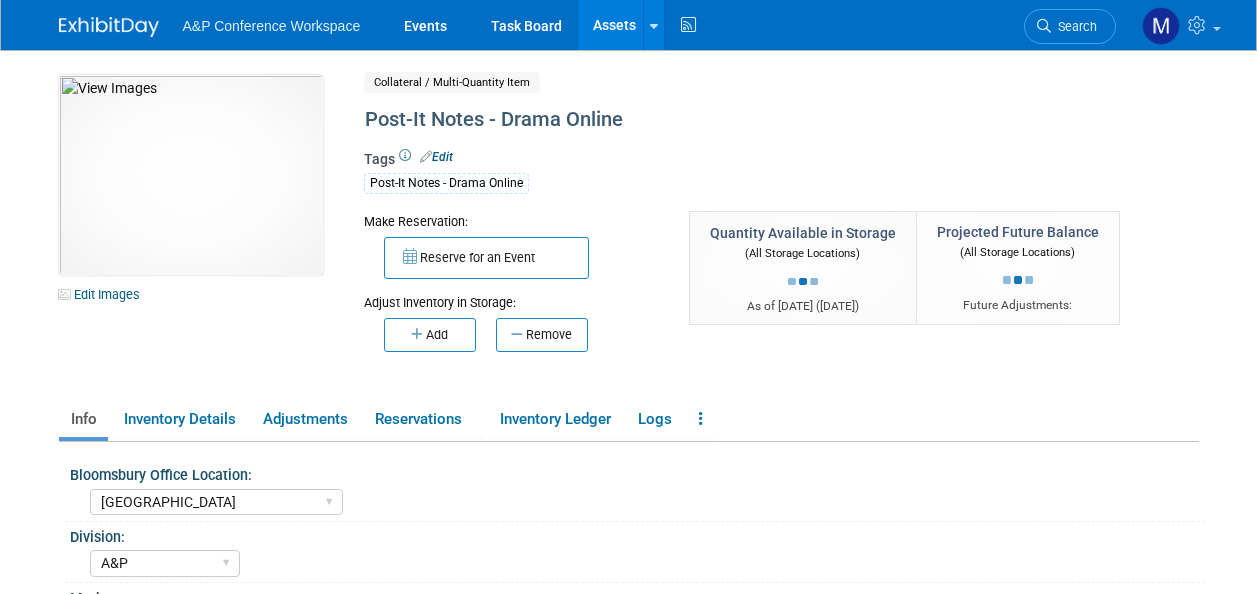 select on "A&P" 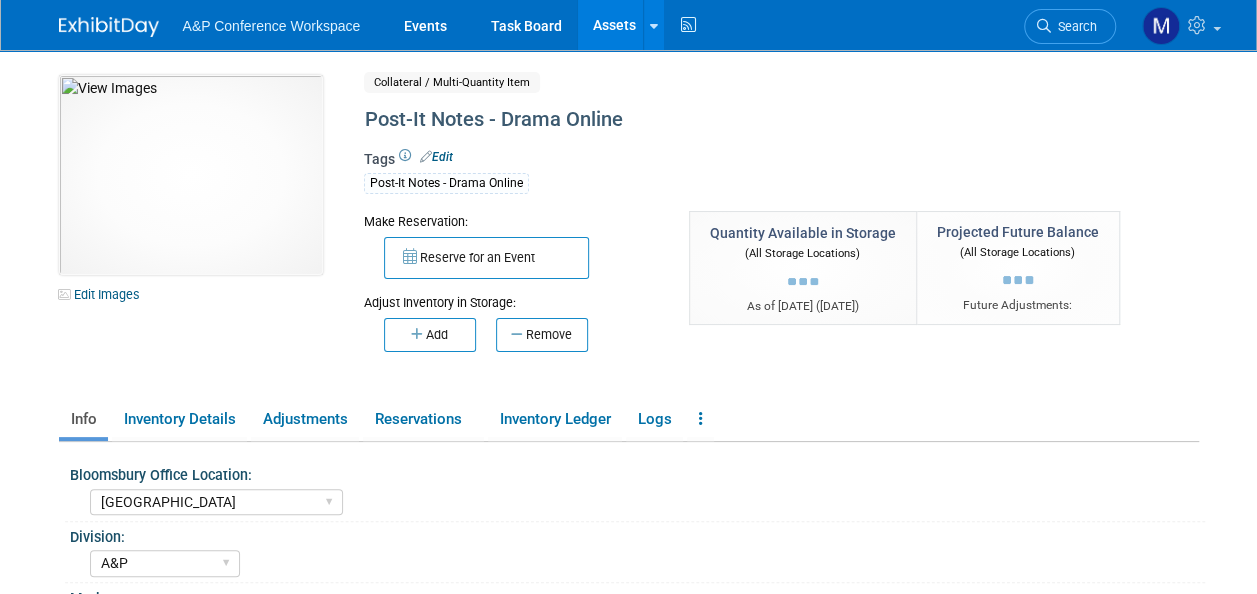 scroll, scrollTop: 0, scrollLeft: 0, axis: both 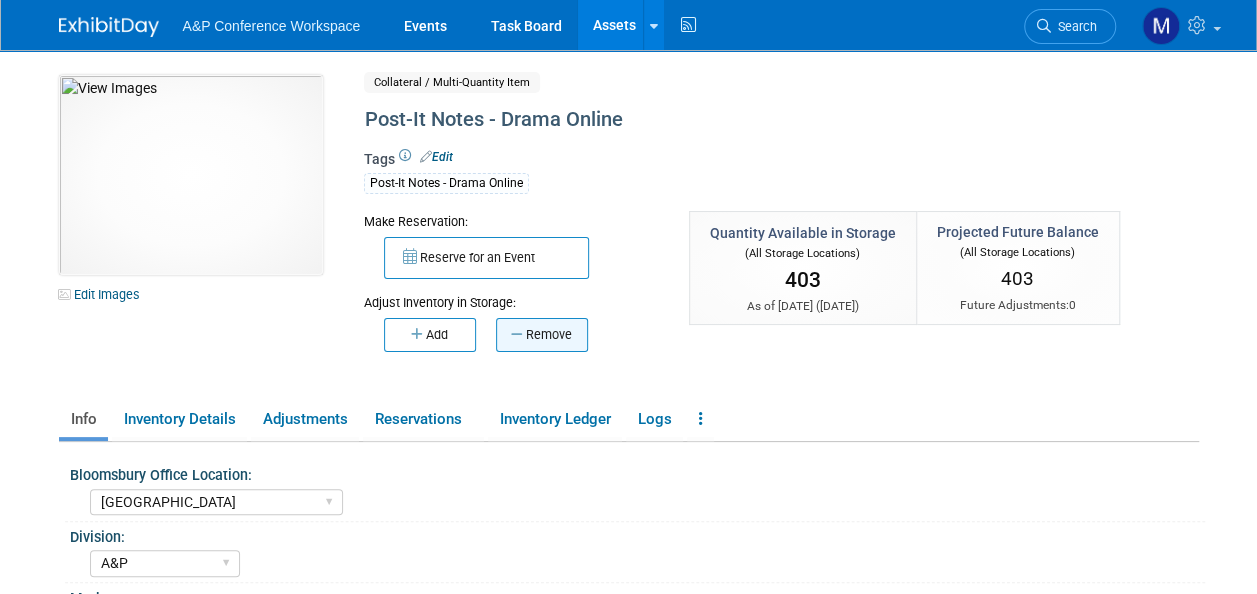 click on "Remove" at bounding box center (542, 335) 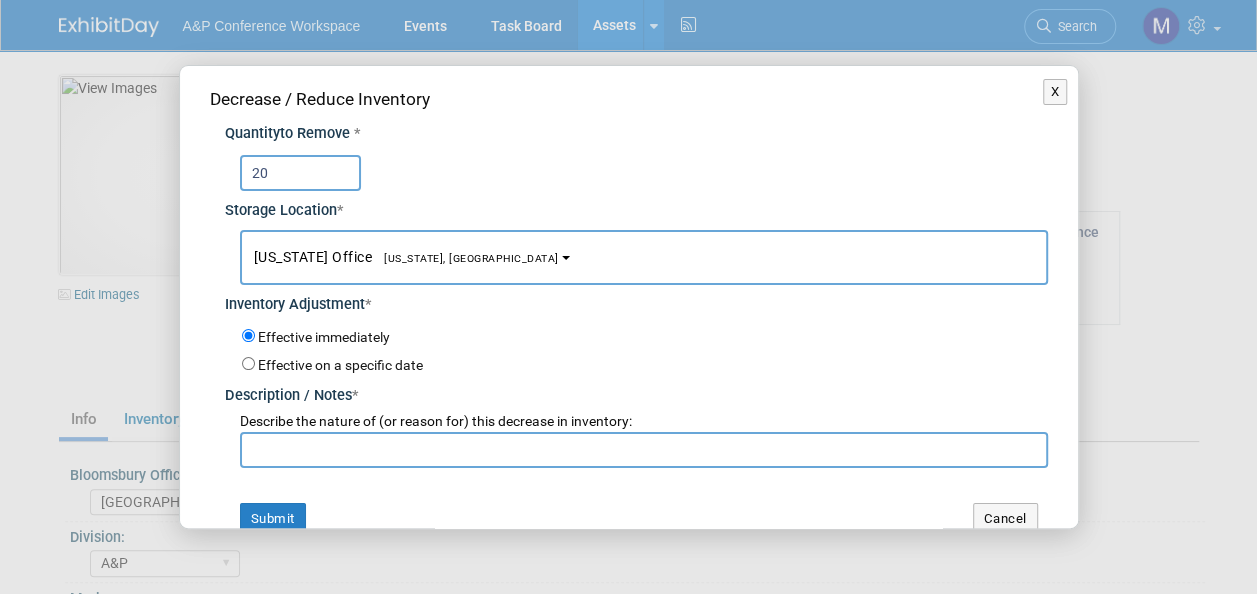 type on "20" 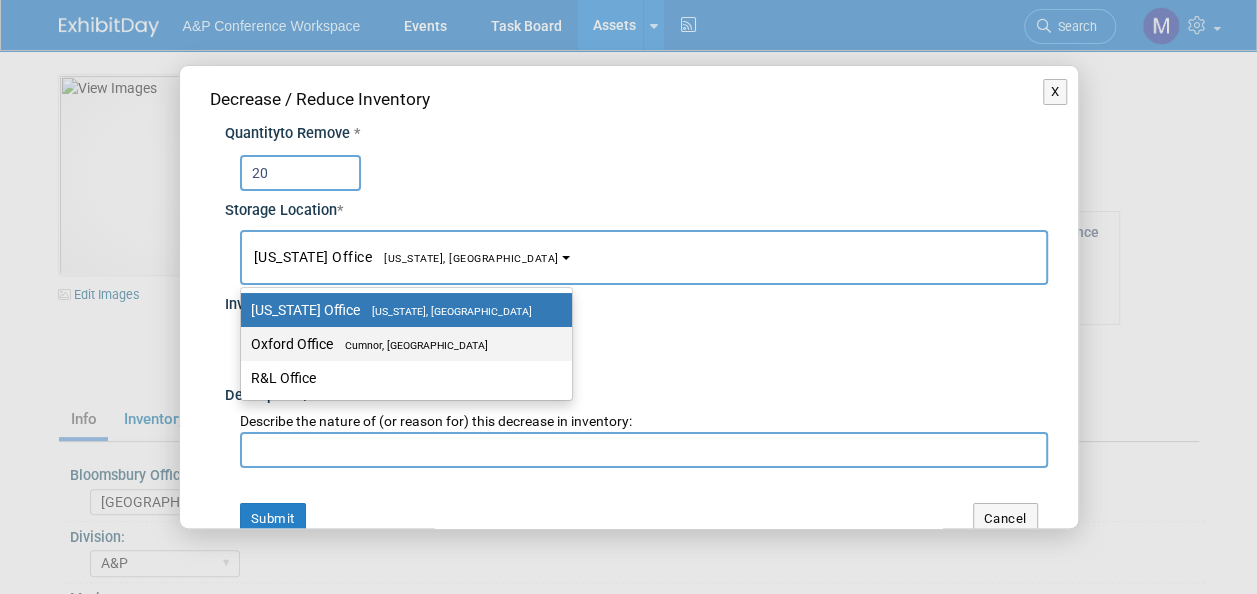 click on "Cumnor, [GEOGRAPHIC_DATA]" at bounding box center (410, 345) 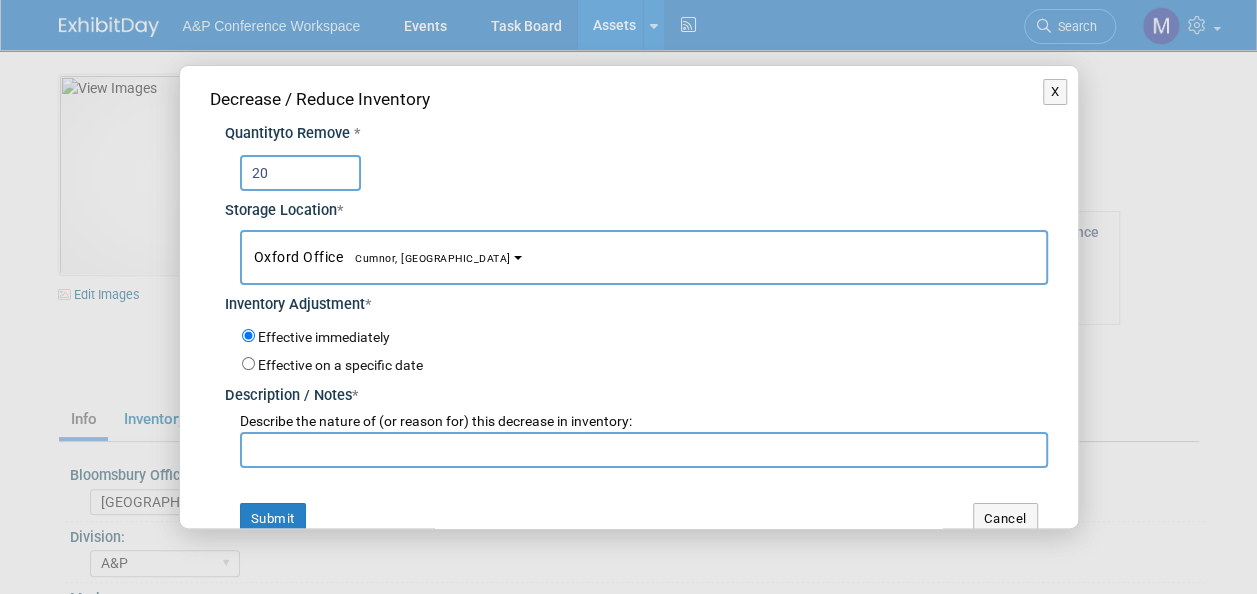 click at bounding box center (644, 450) 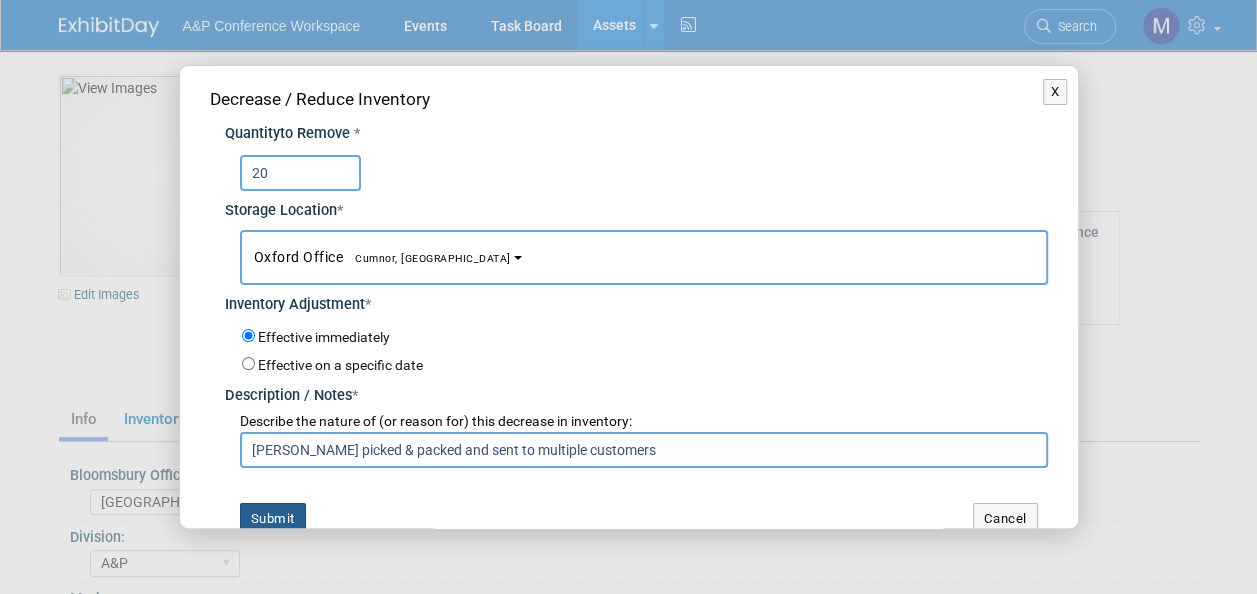 type on "[PERSON_NAME] picked & packed and sent to multiple customers" 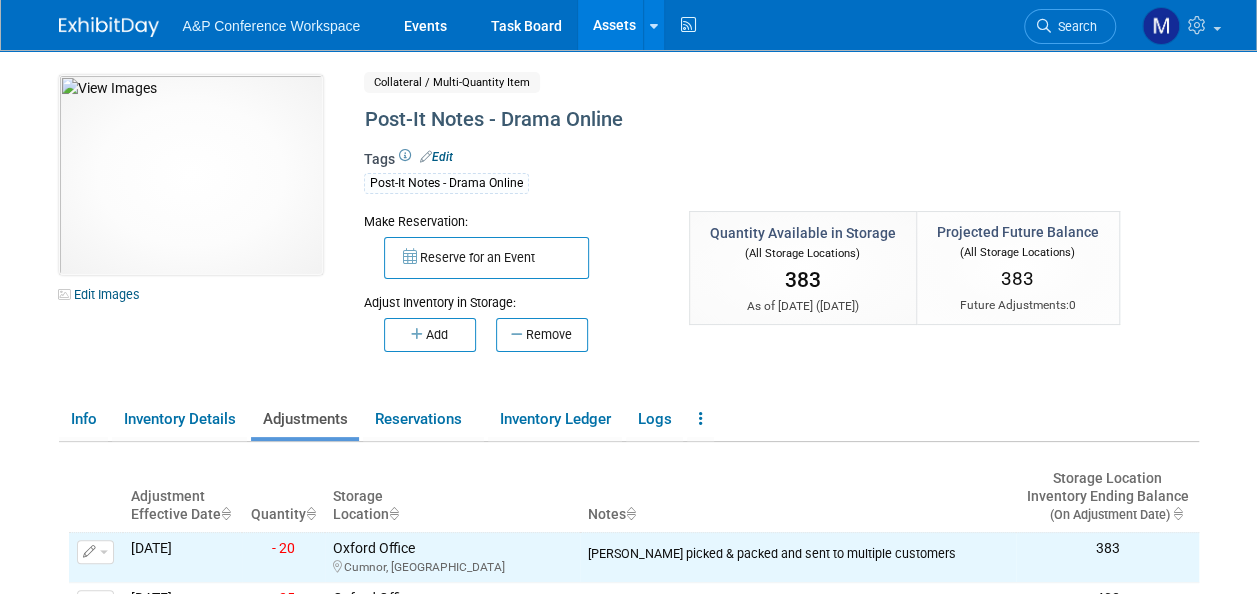 click on "Assets" at bounding box center [614, 25] 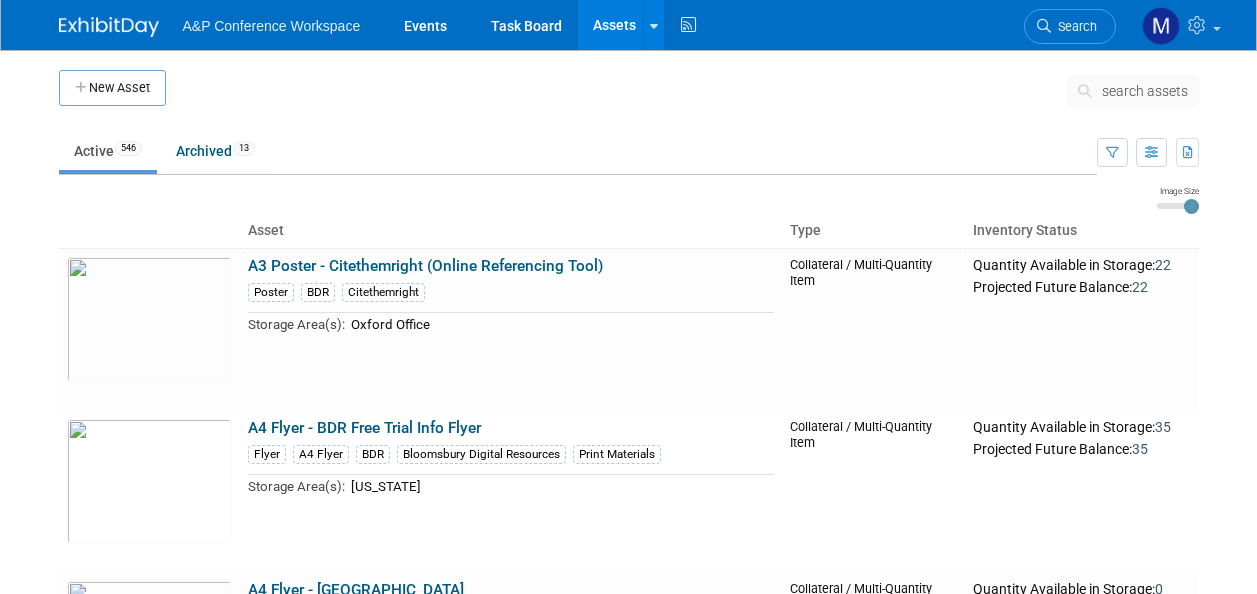 scroll, scrollTop: 0, scrollLeft: 0, axis: both 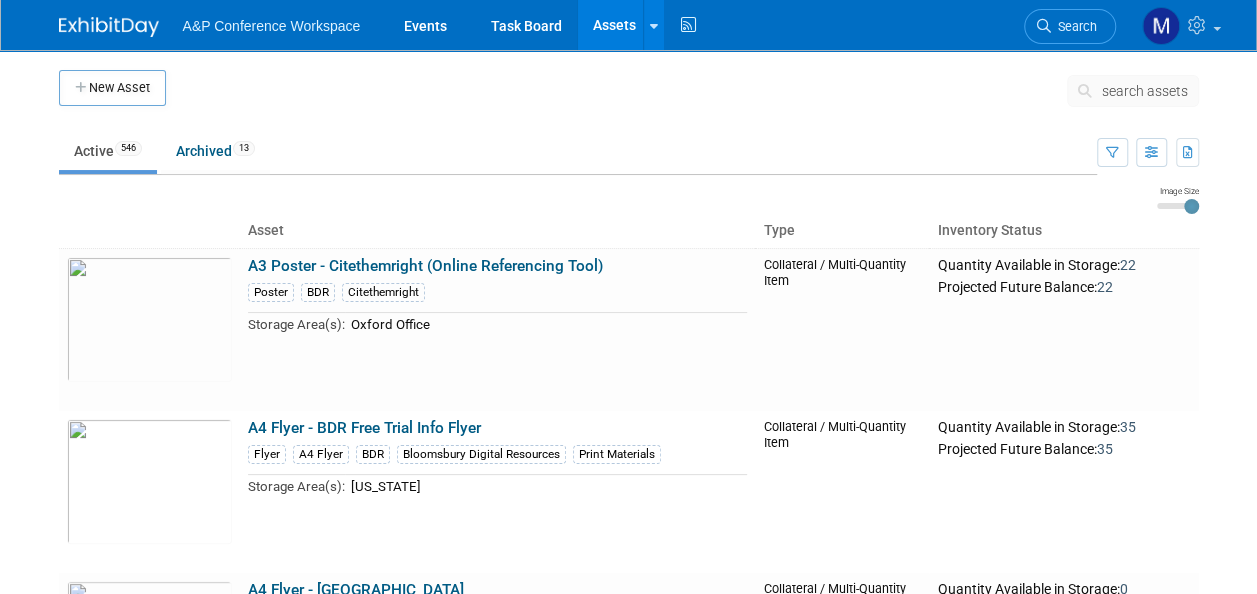 click on "search assets" at bounding box center (1145, 91) 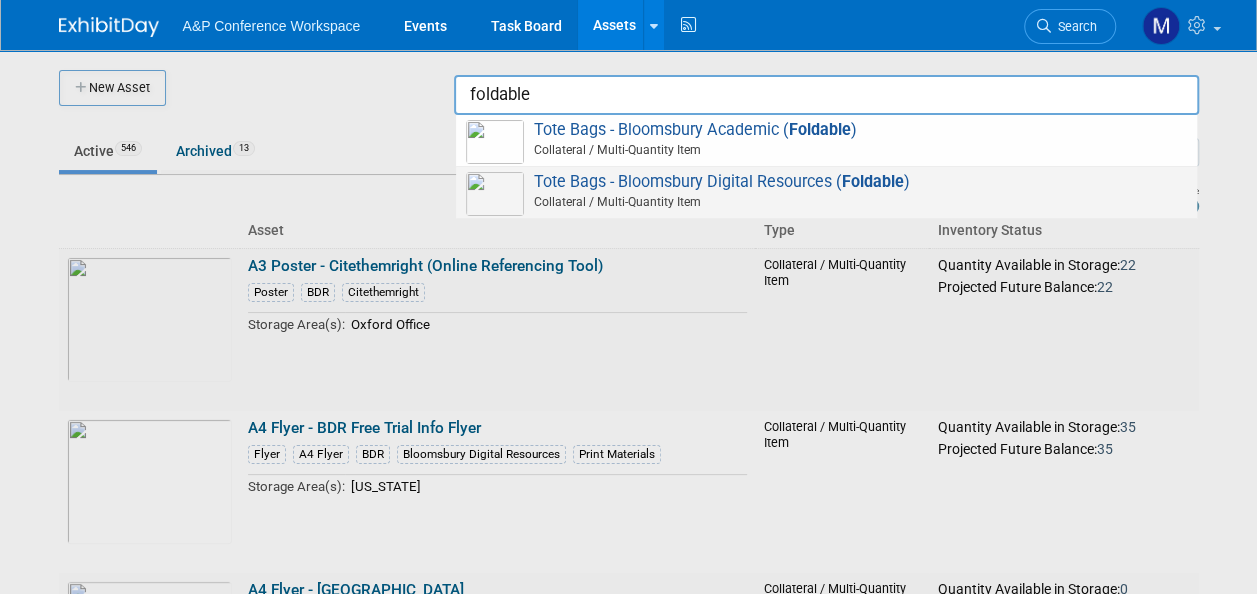 click on "Tote Bags - Bloomsbury Digital Resources ( Foldable ) Collateral / Multi-Quantity Item" at bounding box center [826, 192] 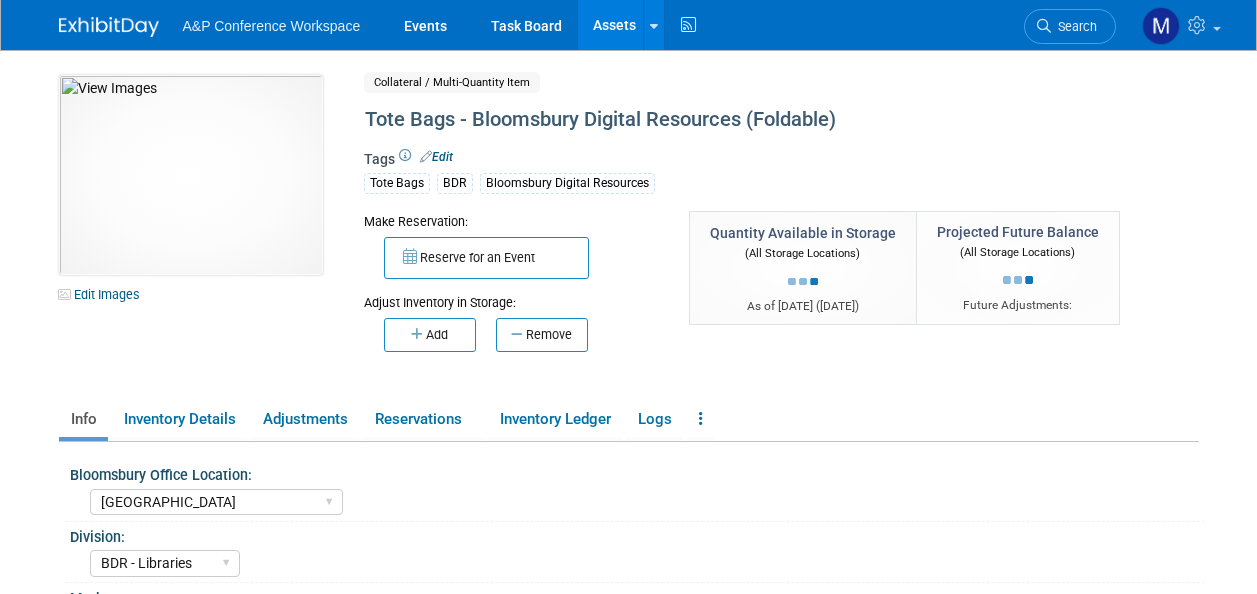 select on "[GEOGRAPHIC_DATA]" 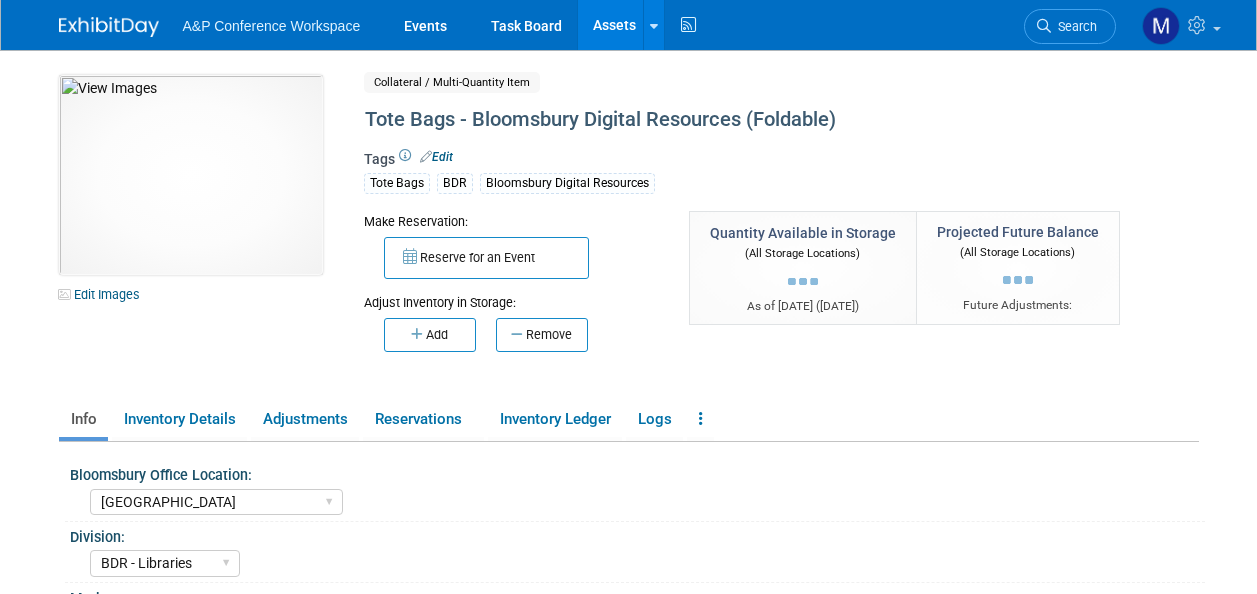 select on "BDR - Libraries" 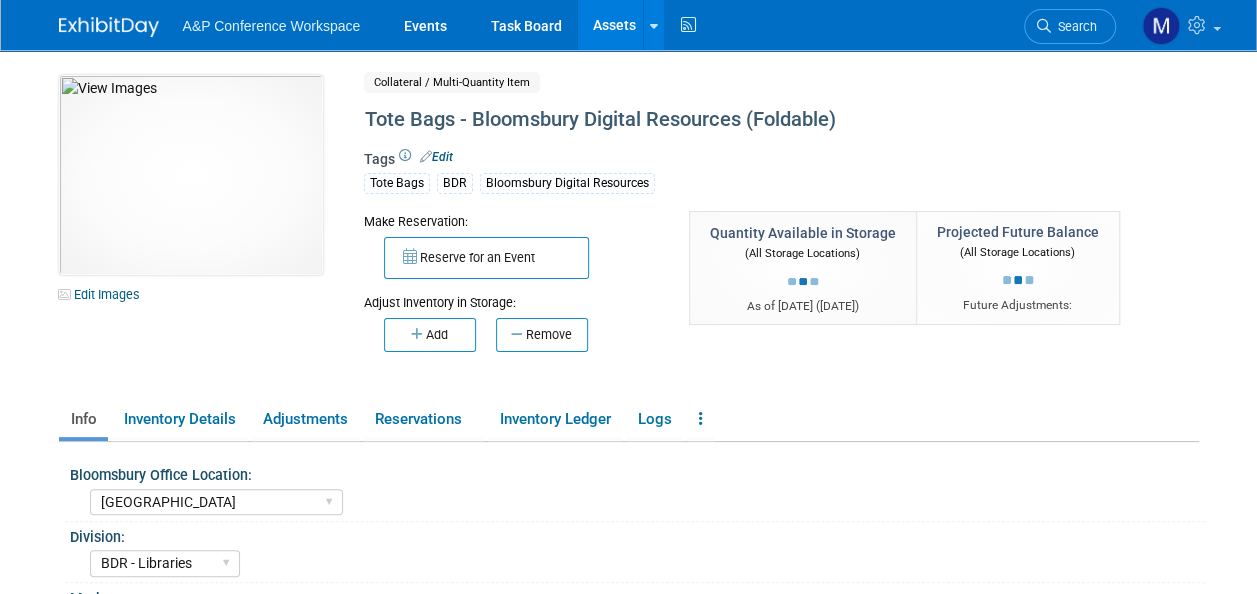 scroll, scrollTop: 0, scrollLeft: 0, axis: both 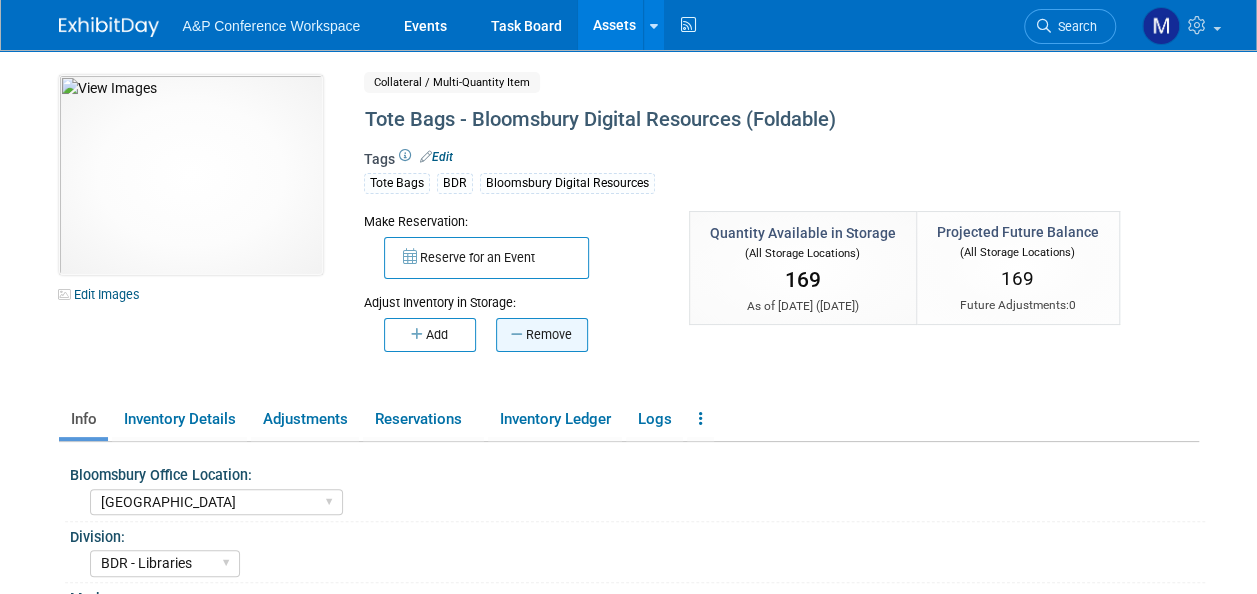 click on "Remove" at bounding box center [542, 335] 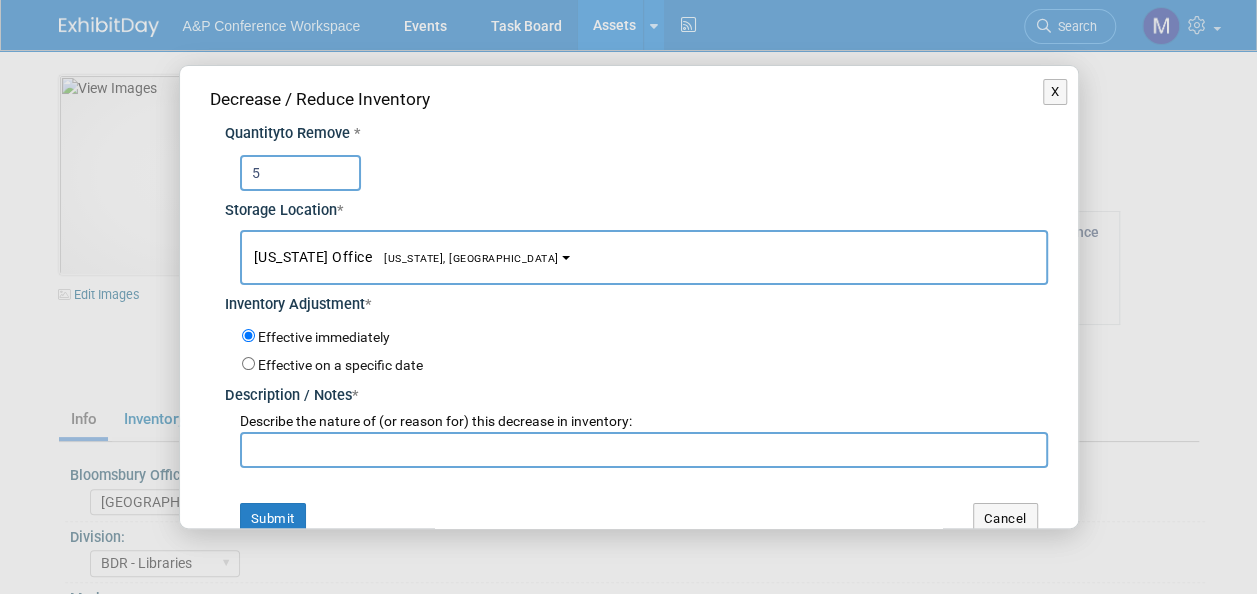 type on "5" 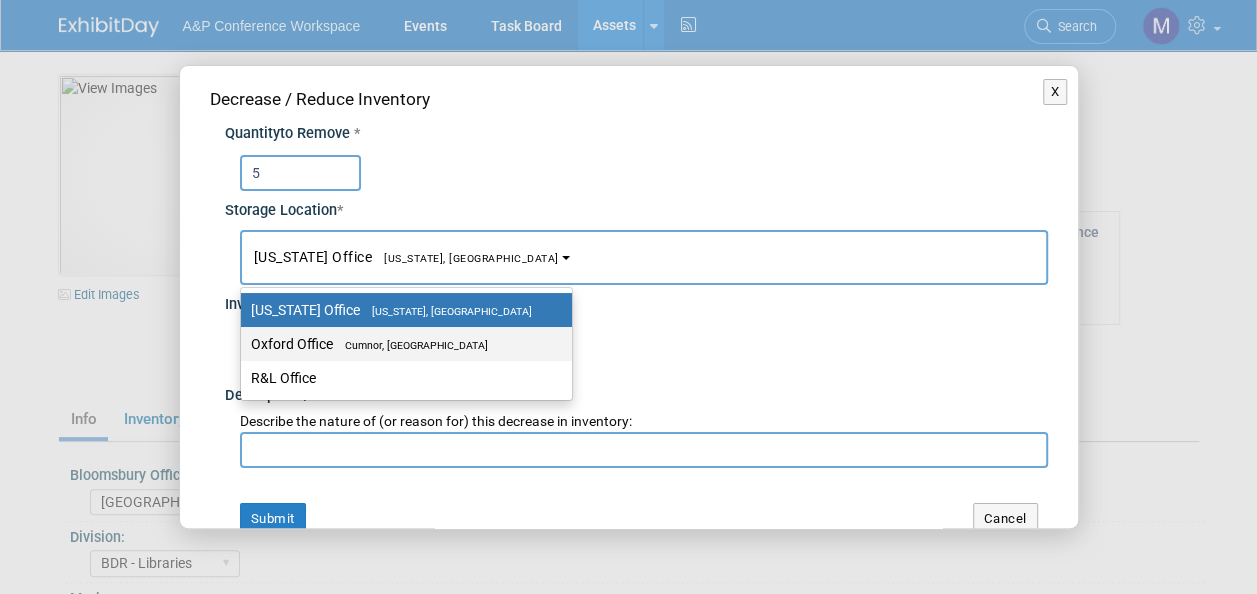 click on "Oxford Office  [GEOGRAPHIC_DATA], [GEOGRAPHIC_DATA]" at bounding box center (401, 344) 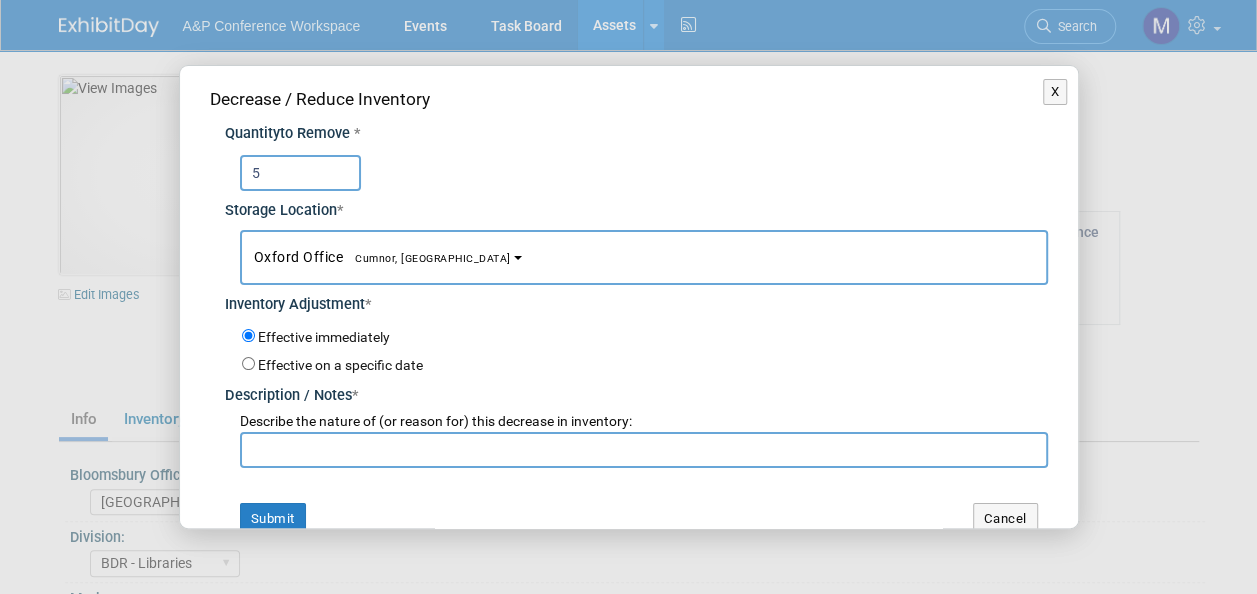 click at bounding box center [644, 450] 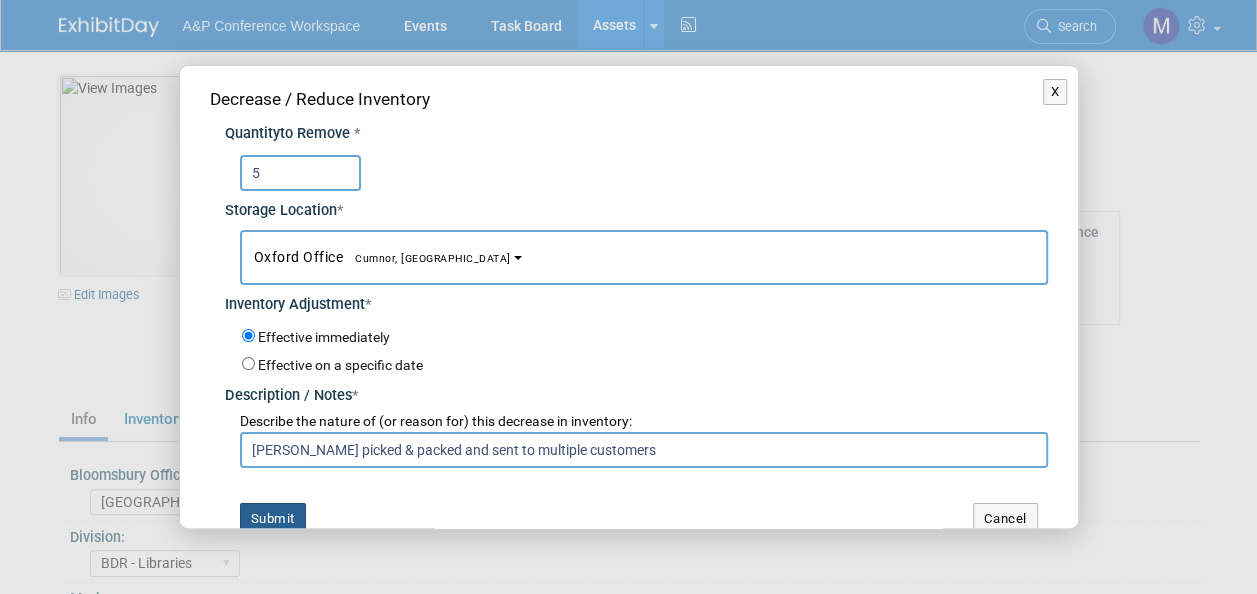 type on "[PERSON_NAME] picked & packed and sent to multiple customers" 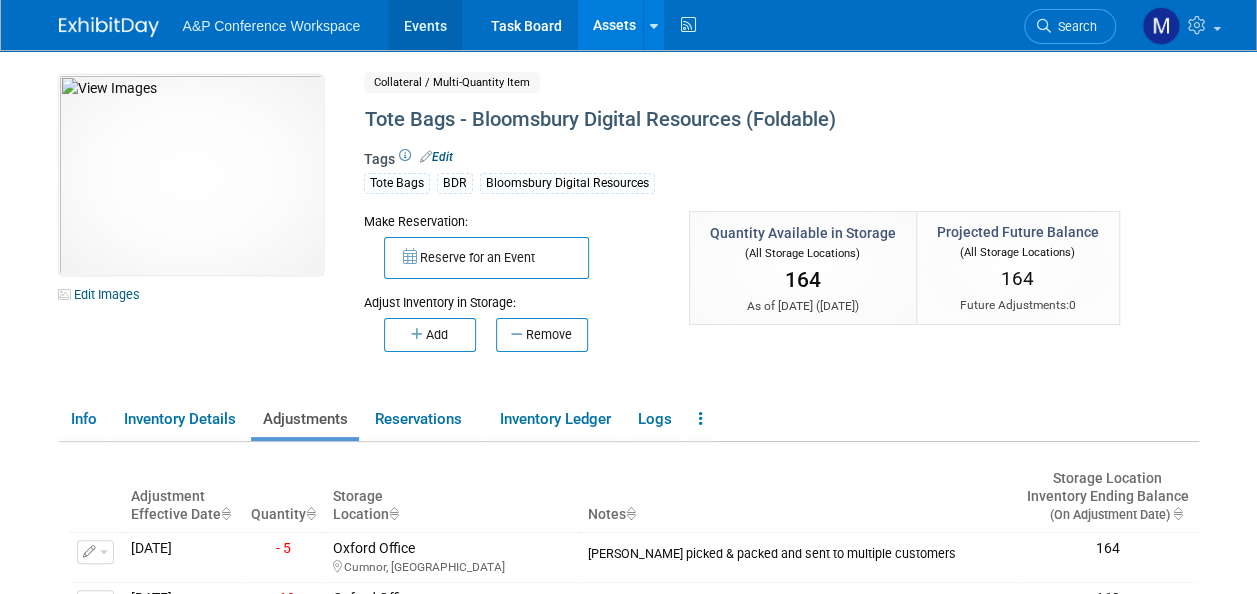click on "Events" at bounding box center (425, 25) 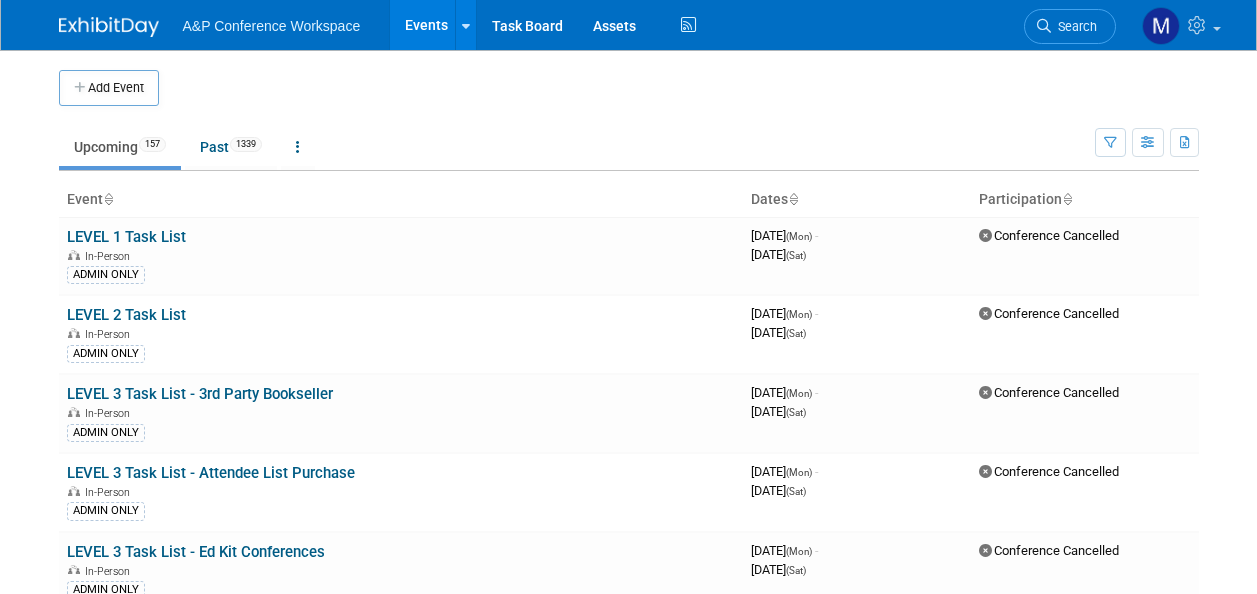 scroll, scrollTop: 0, scrollLeft: 0, axis: both 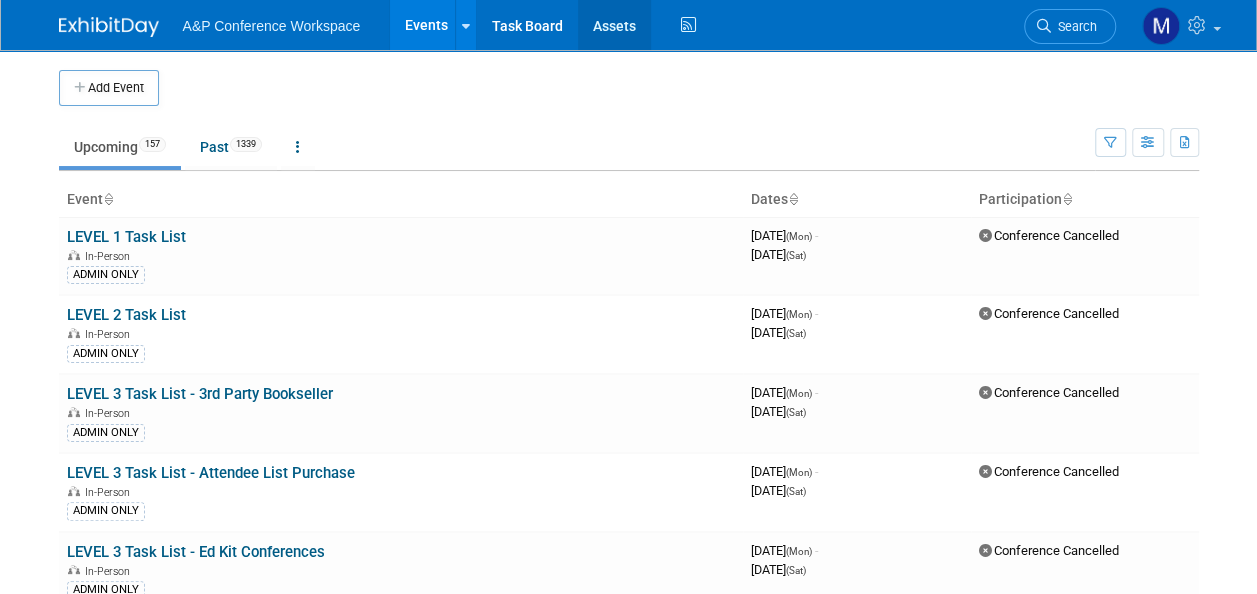click on "Assets" at bounding box center [614, 25] 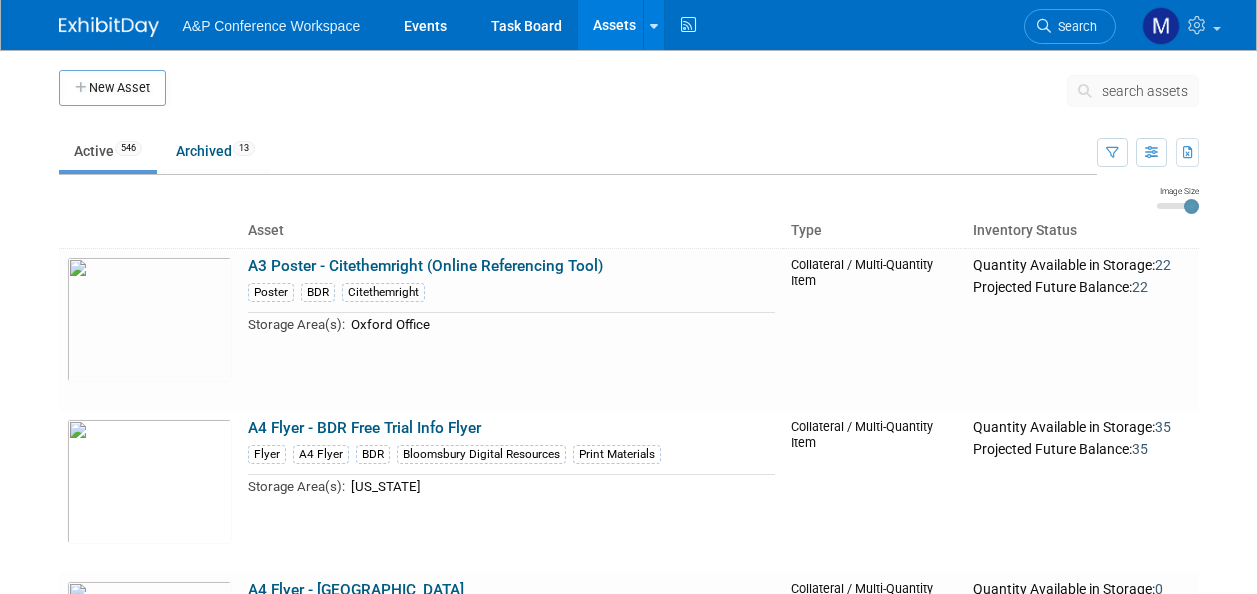 click on "search assets" at bounding box center [1145, 91] 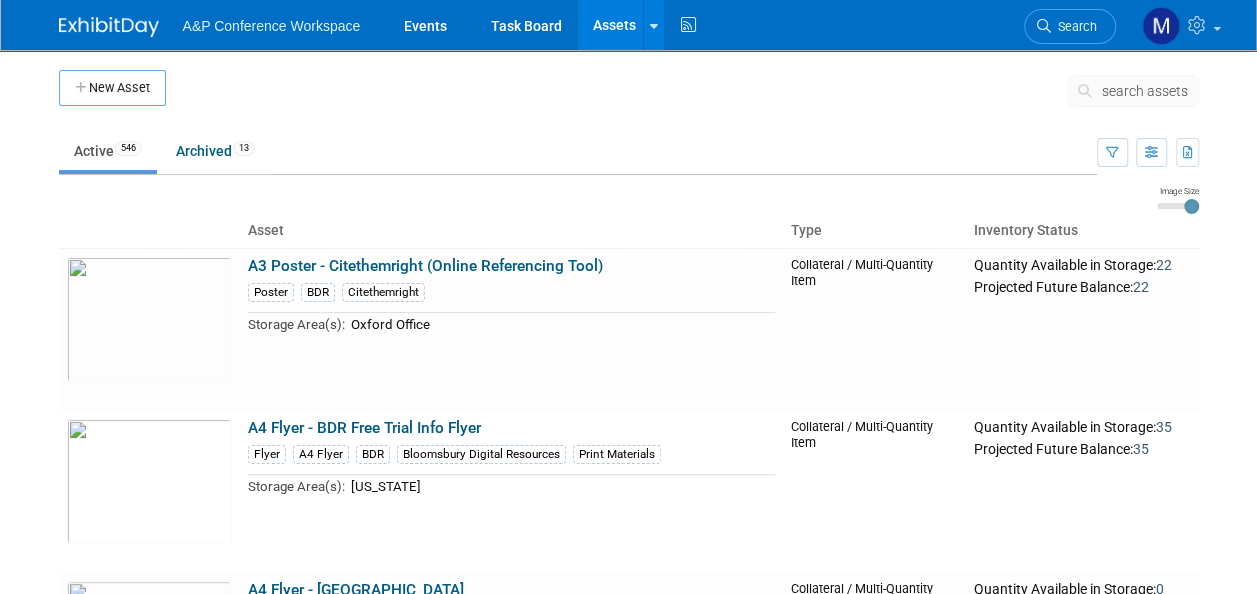 click on "search assets" at bounding box center [1145, 91] 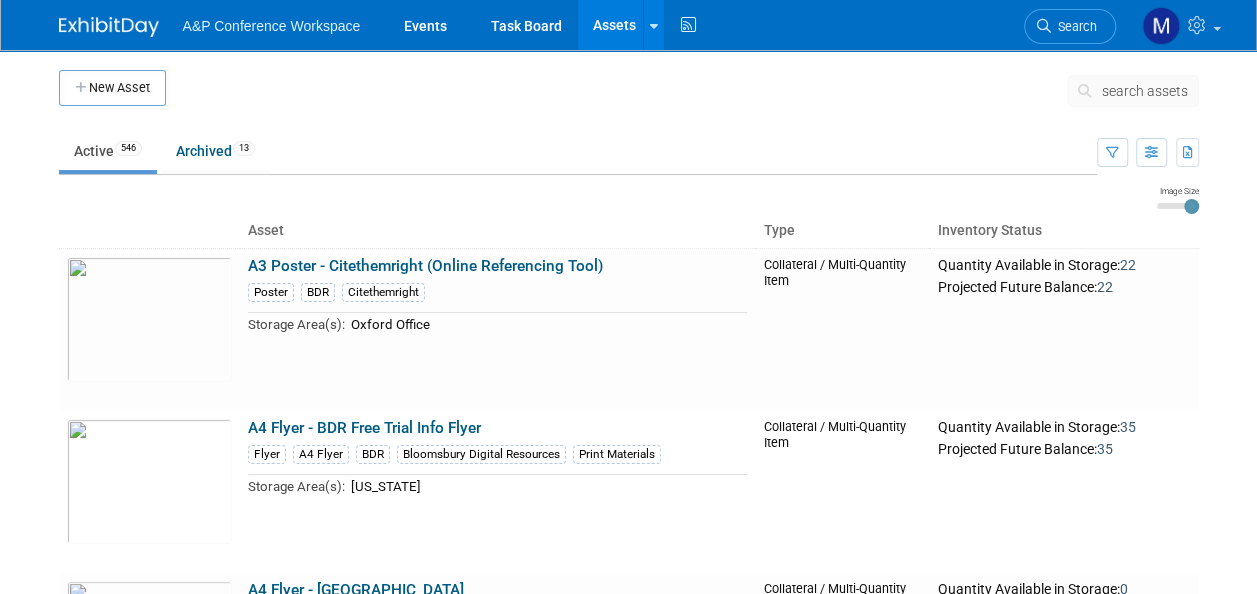 scroll, scrollTop: 0, scrollLeft: 0, axis: both 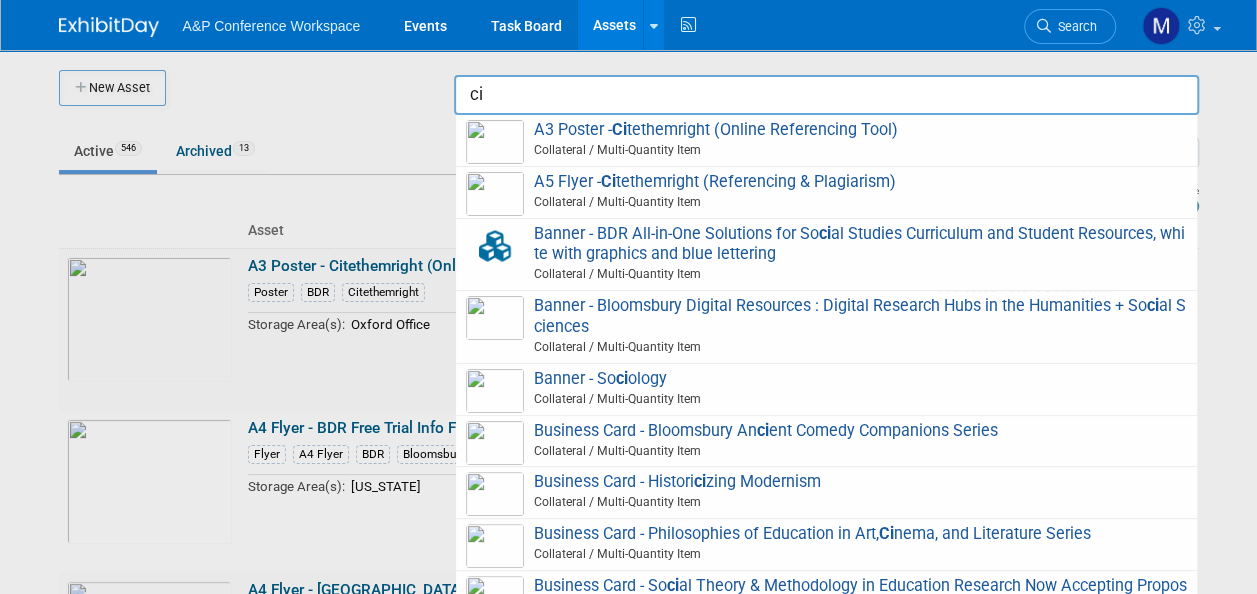 type on "c" 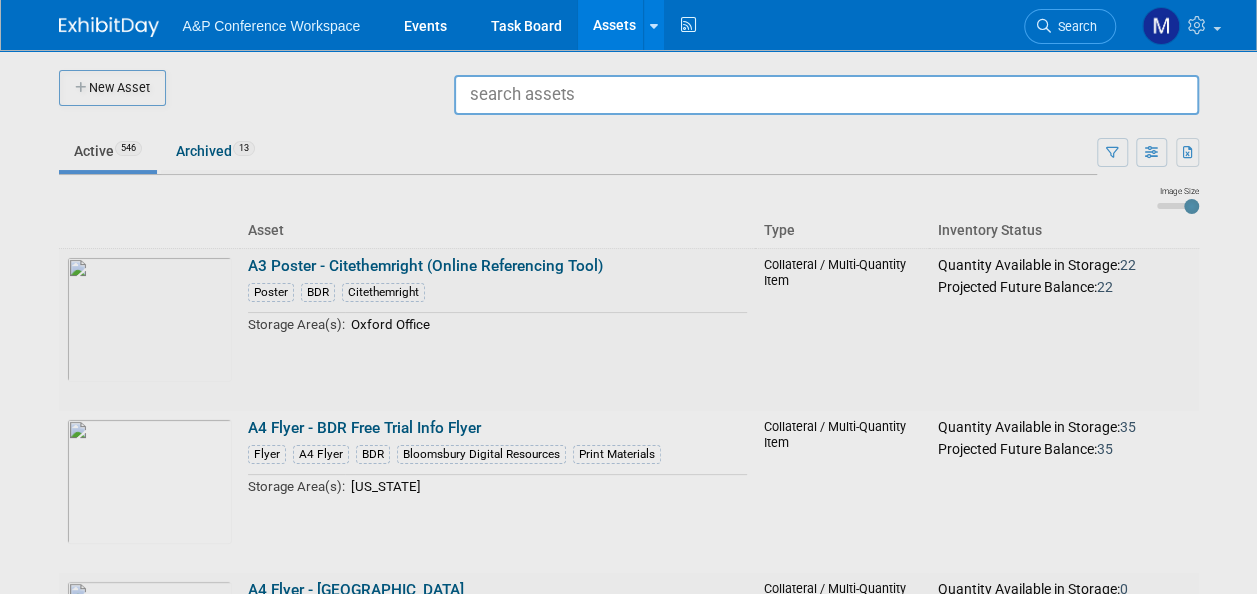 type 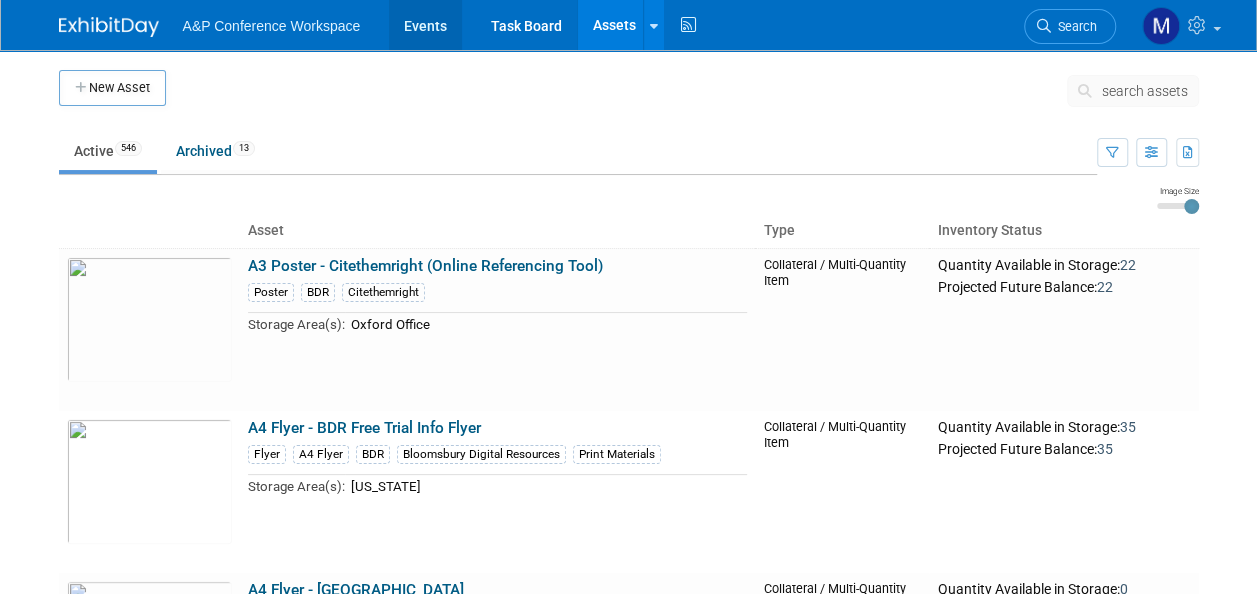 click on "Events" at bounding box center [425, 25] 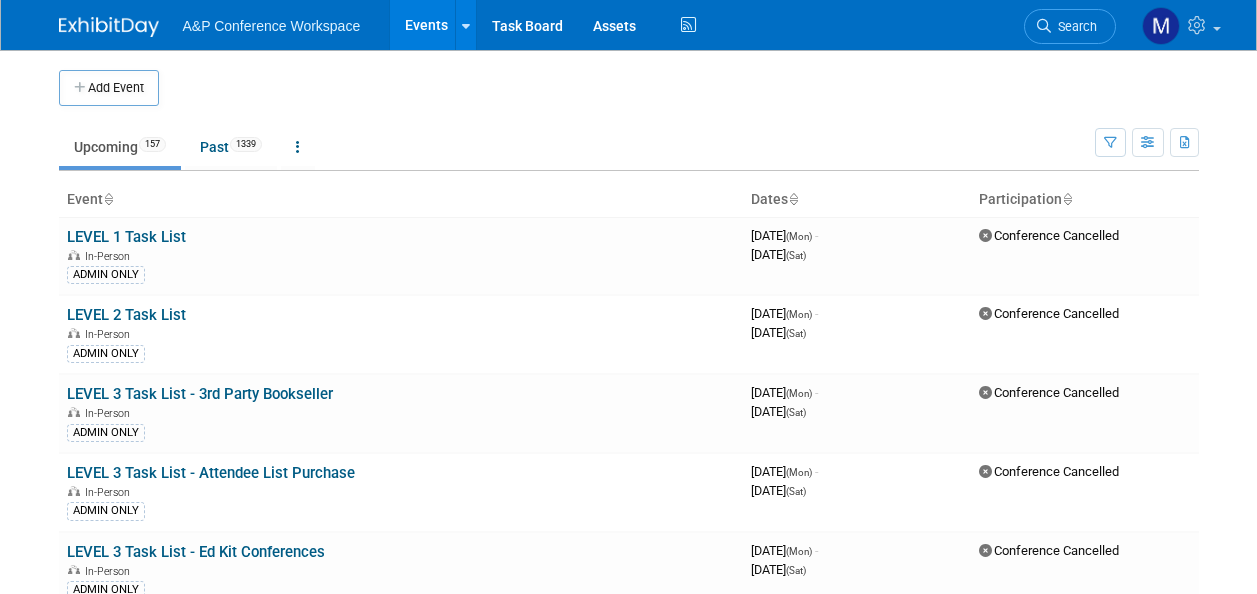 scroll, scrollTop: 0, scrollLeft: 0, axis: both 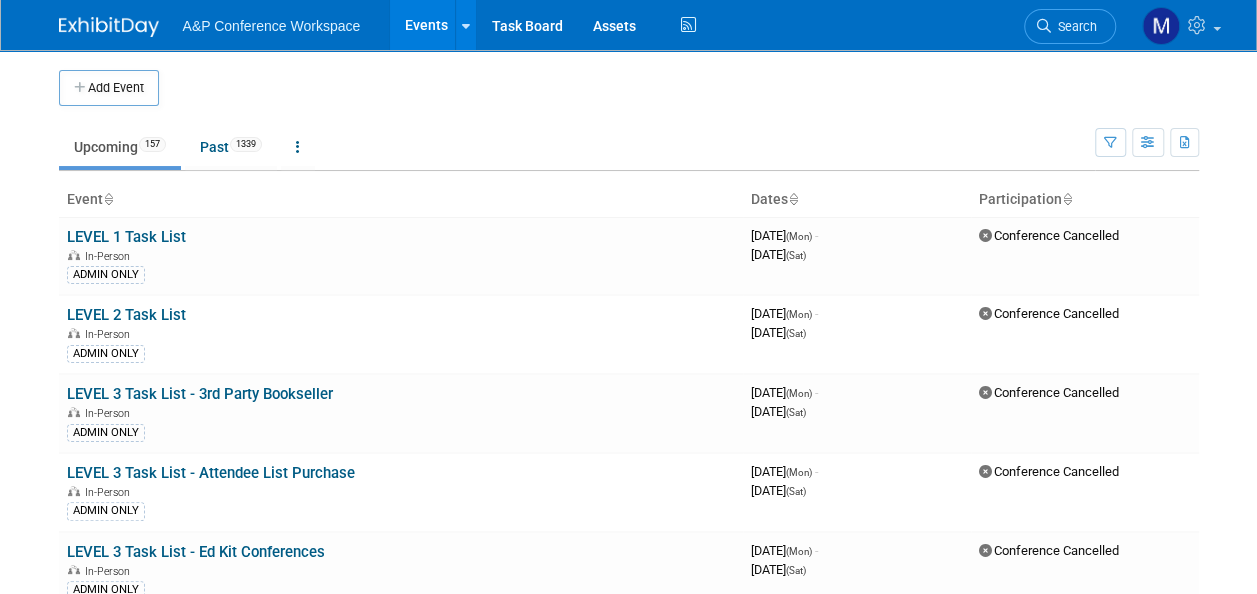 click on "Search" at bounding box center (1074, 26) 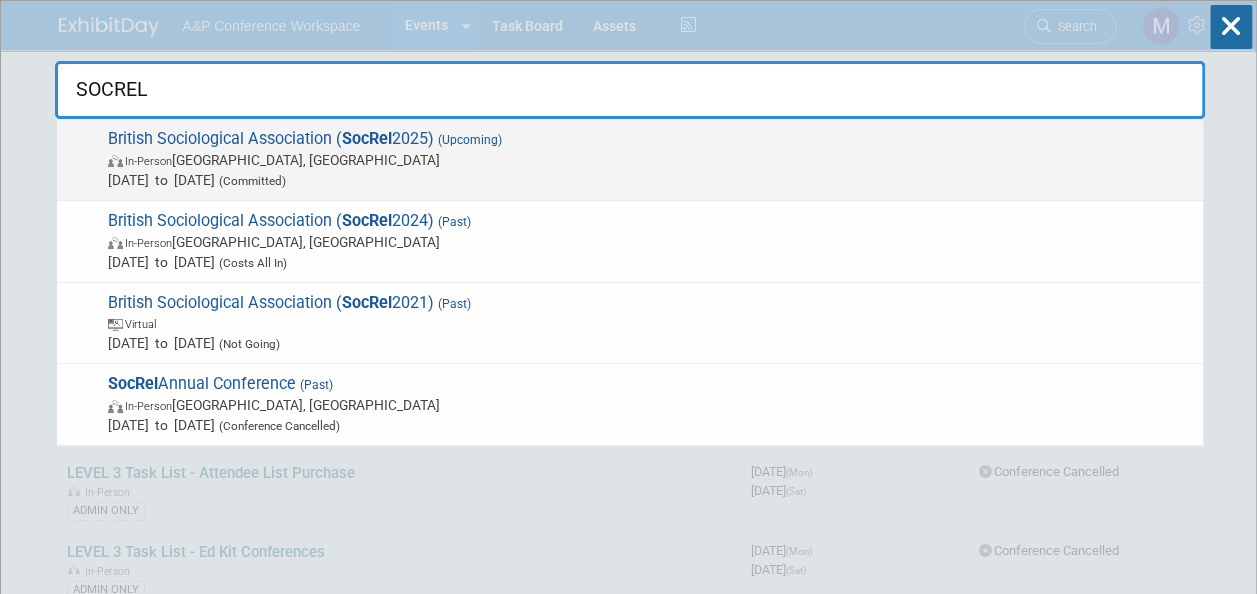 type on "SOCREL" 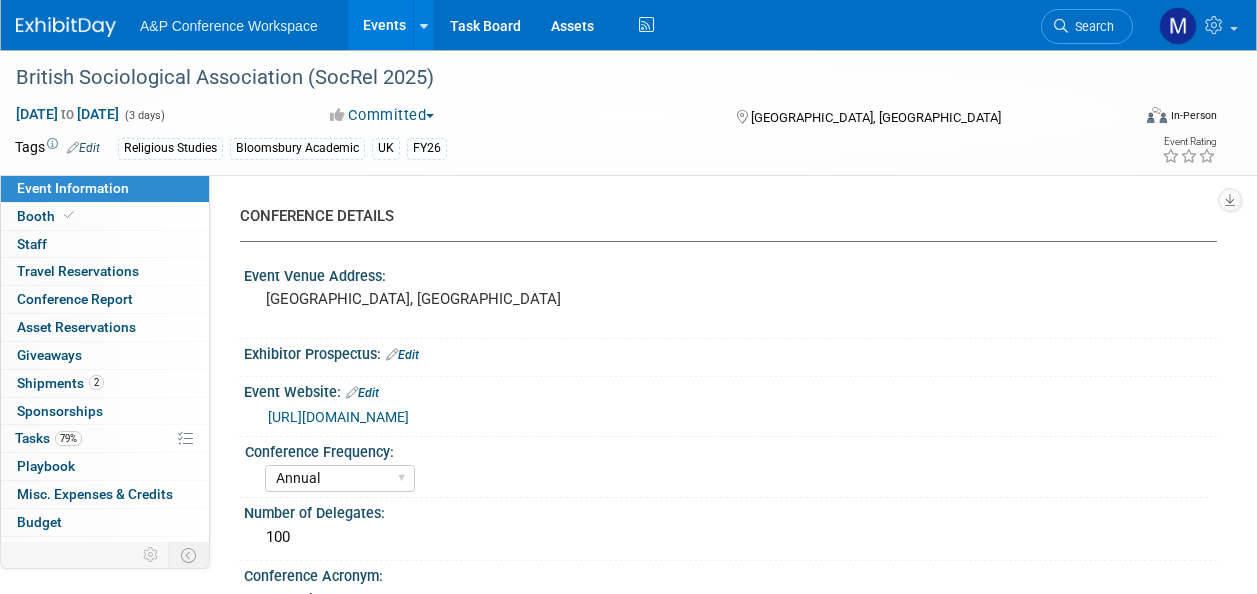 select on "Annual" 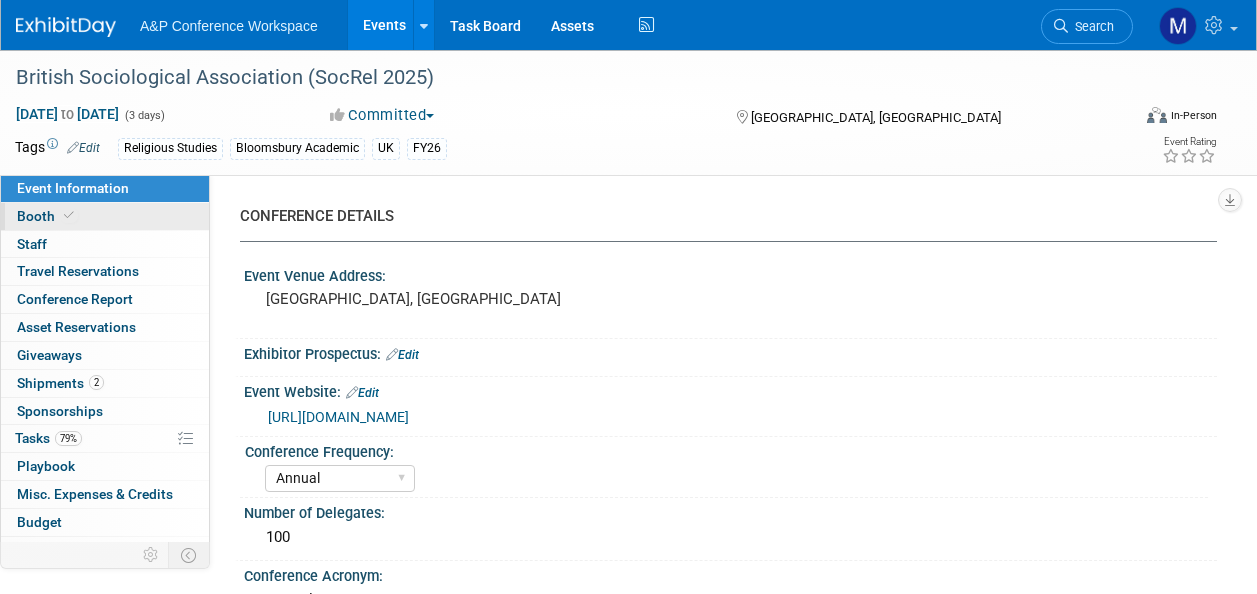 scroll, scrollTop: 0, scrollLeft: 0, axis: both 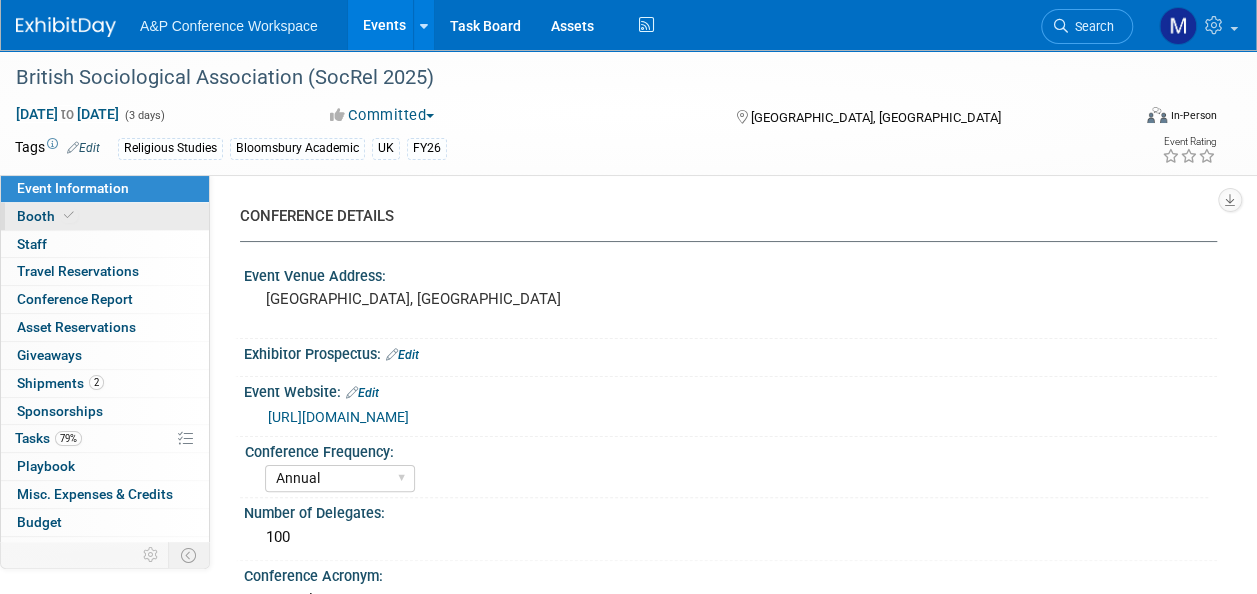 click on "Booth" at bounding box center [105, 216] 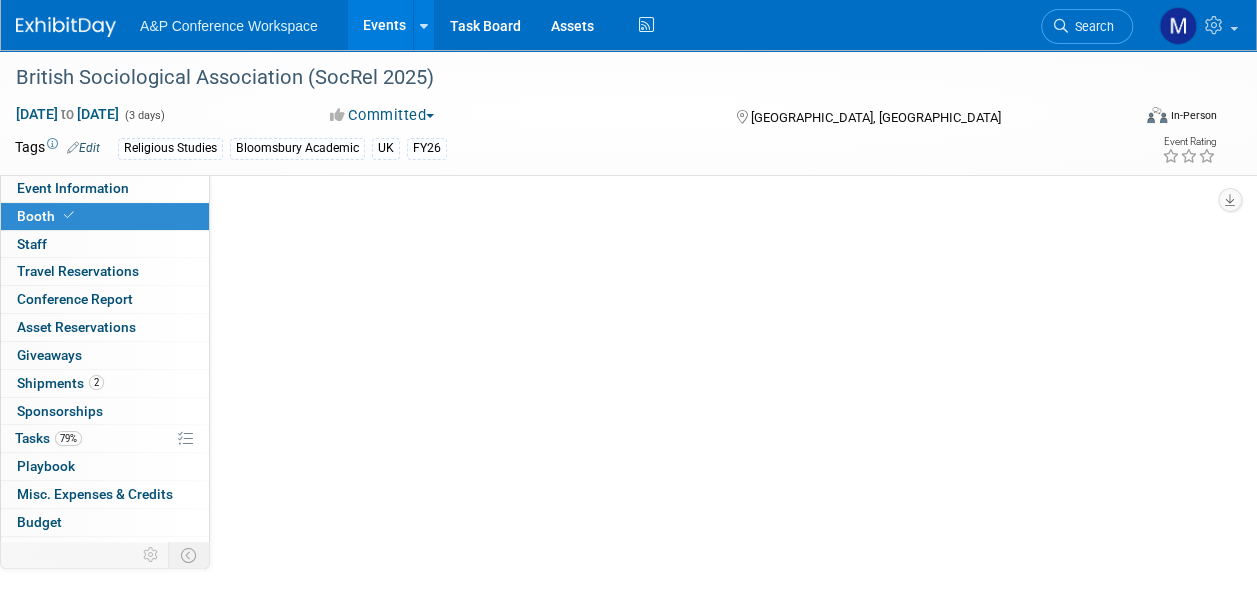 select on "COBA" 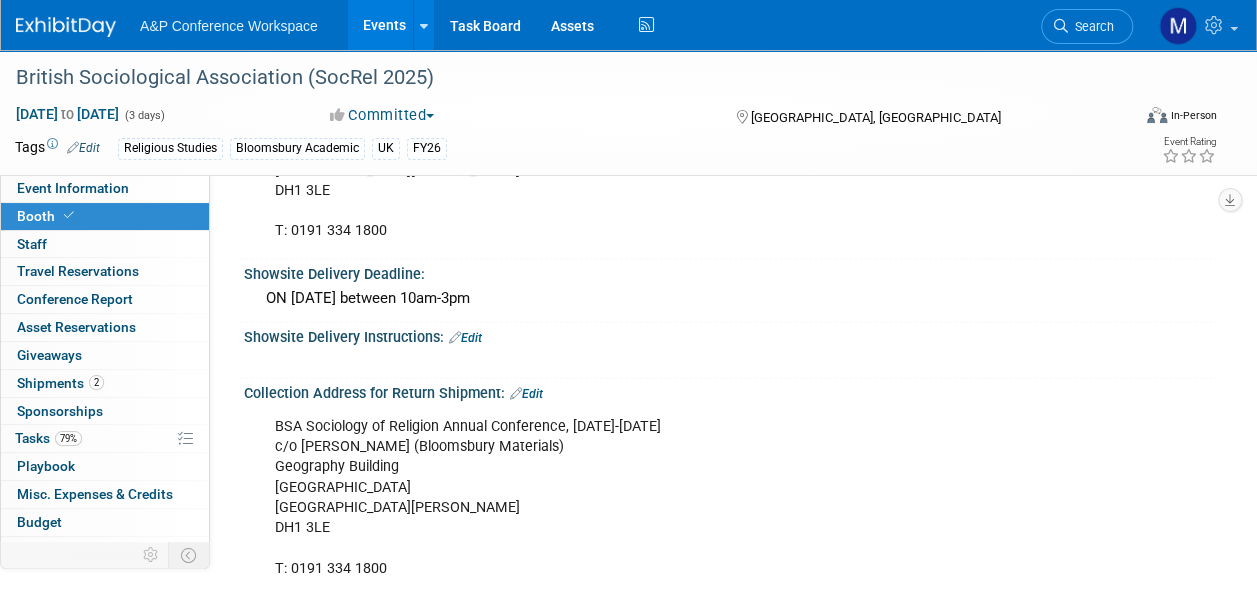 scroll, scrollTop: 1500, scrollLeft: 0, axis: vertical 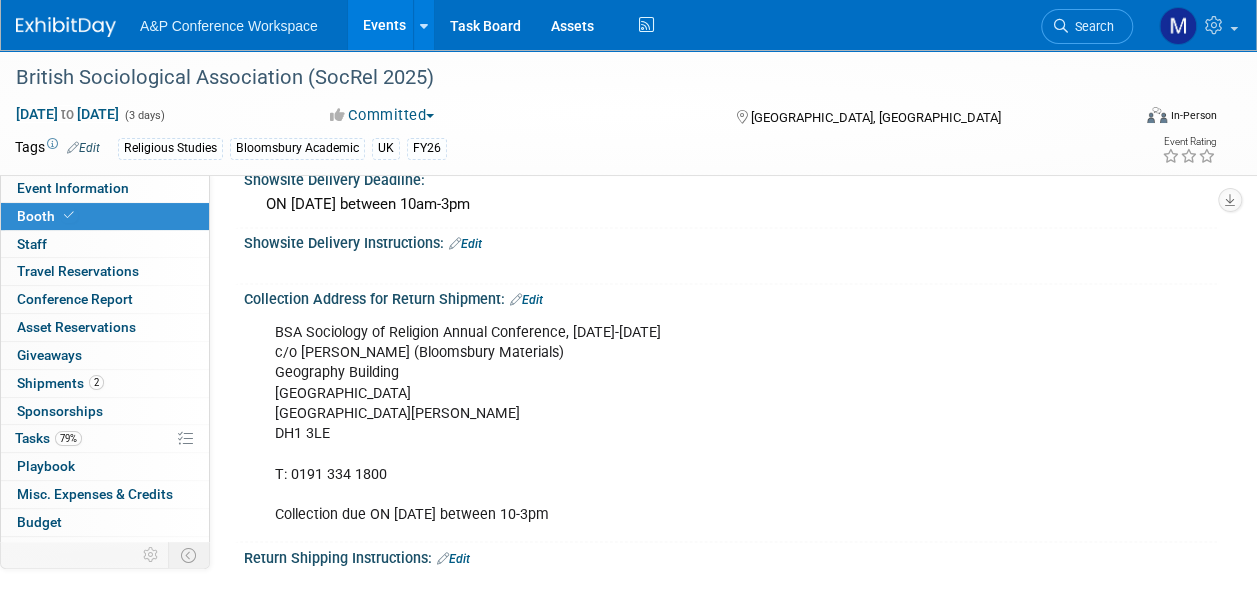 drag, startPoint x: 575, startPoint y: 506, endPoint x: 277, endPoint y: 518, distance: 298.24152 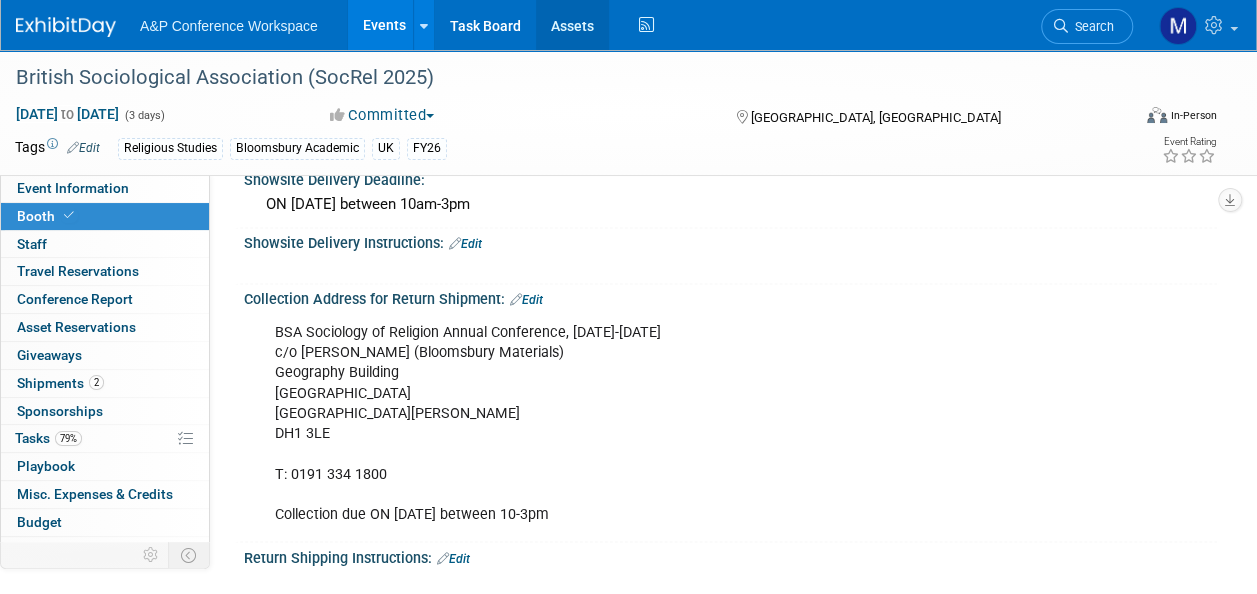 click on "Assets" at bounding box center (572, 25) 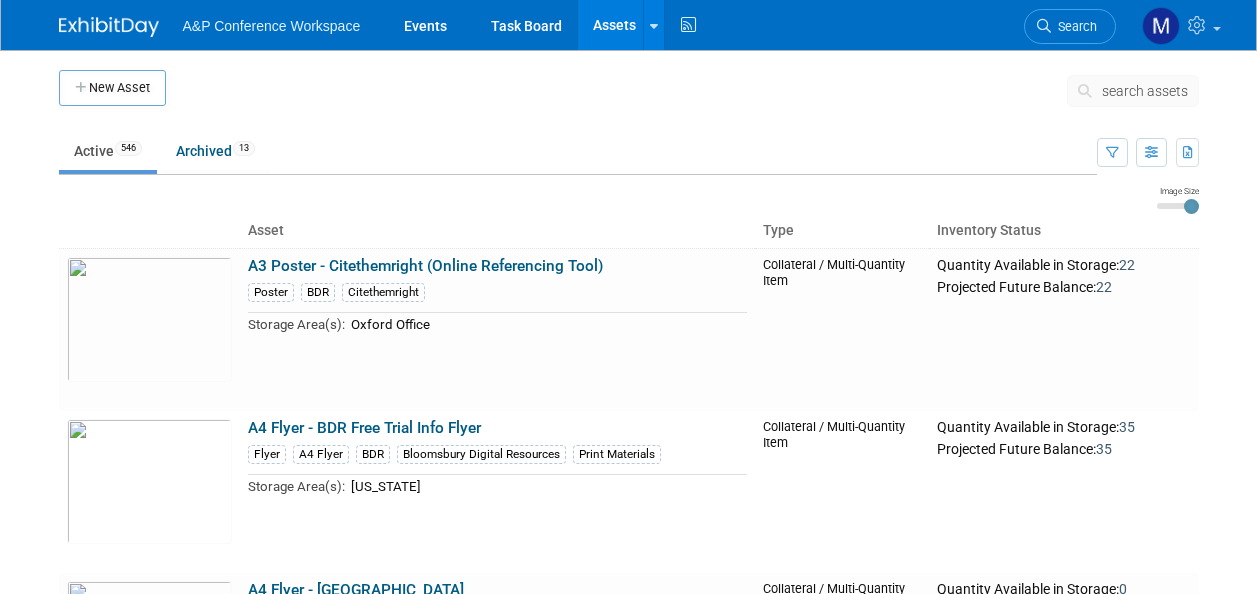 scroll, scrollTop: 0, scrollLeft: 0, axis: both 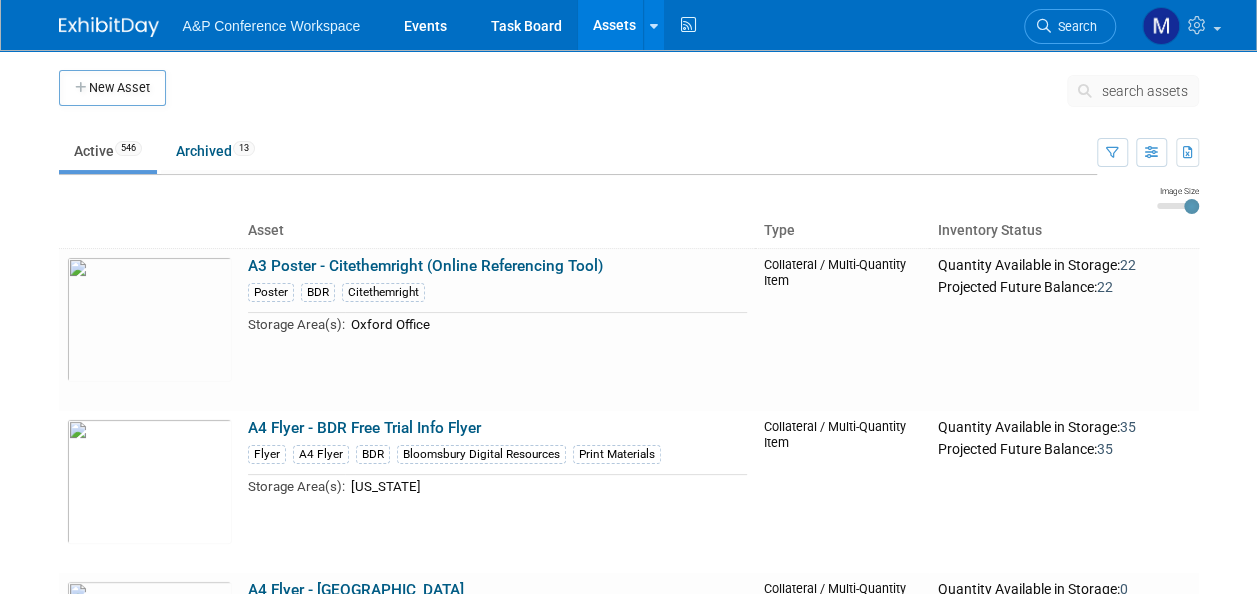 click on "search assets" at bounding box center [1145, 91] 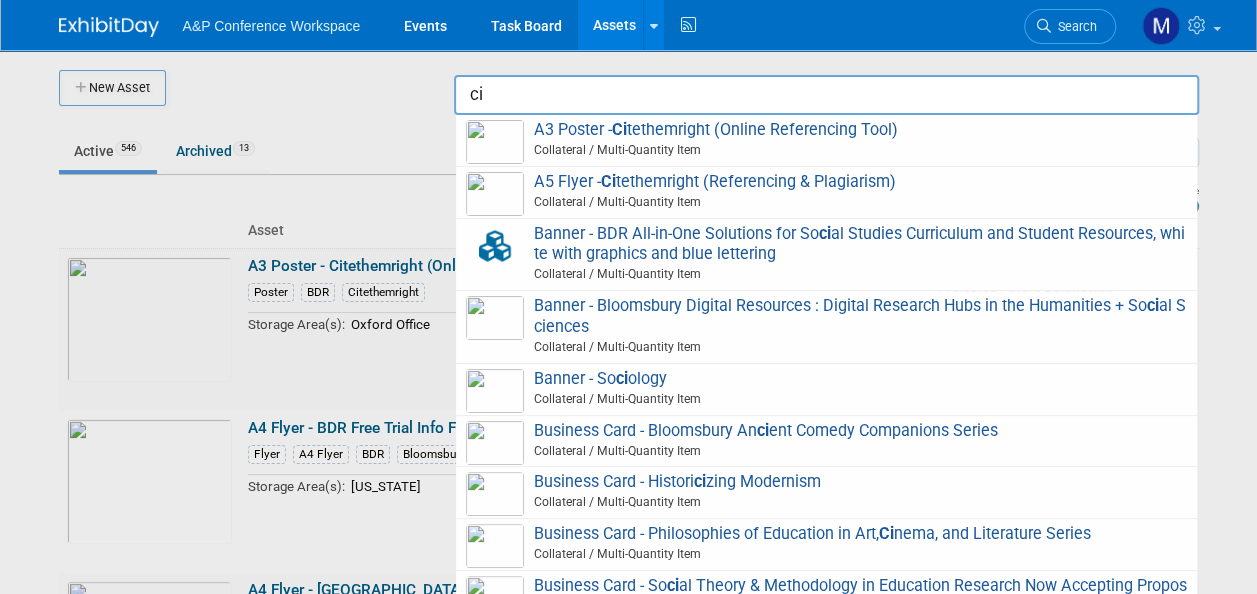 type on "c" 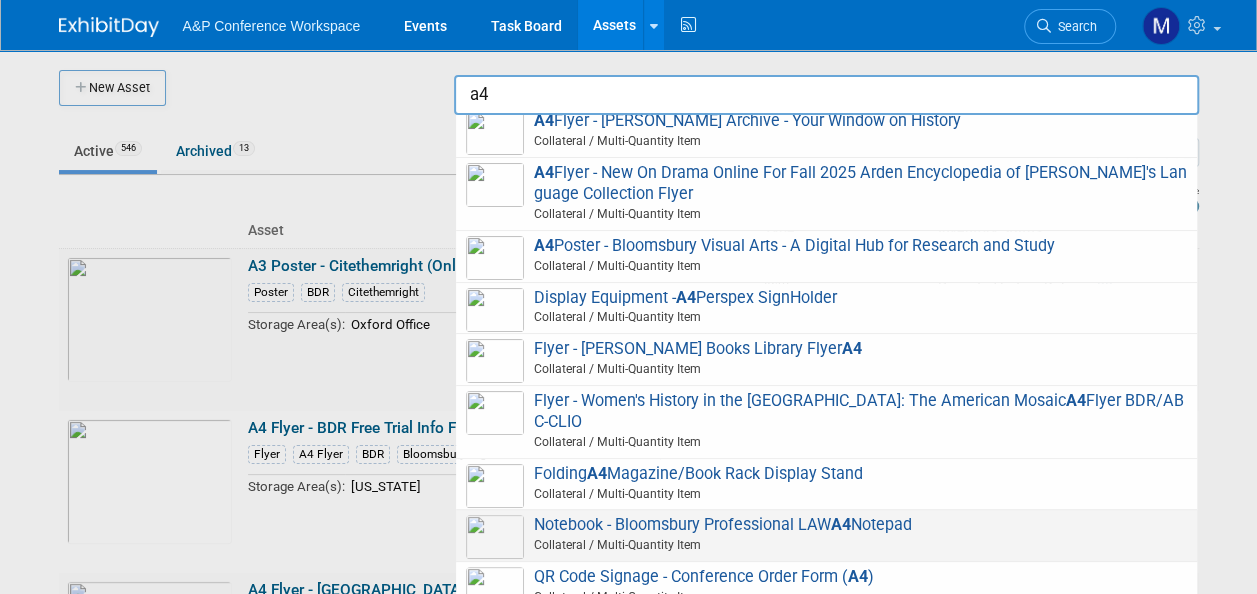 scroll, scrollTop: 0, scrollLeft: 0, axis: both 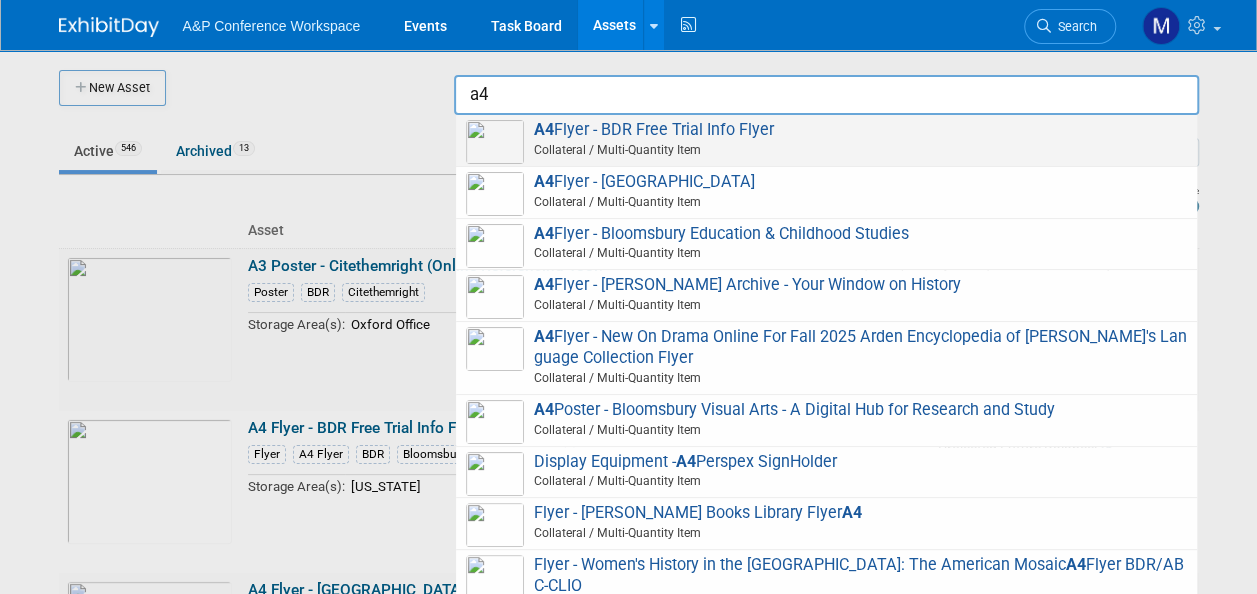 type on "a" 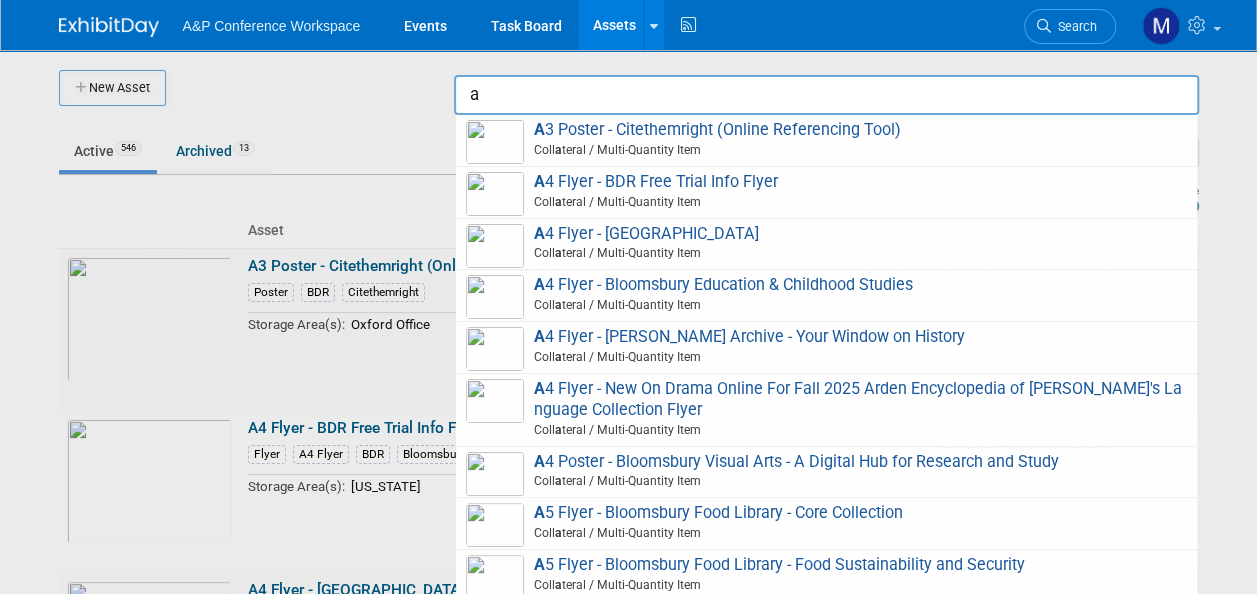 type 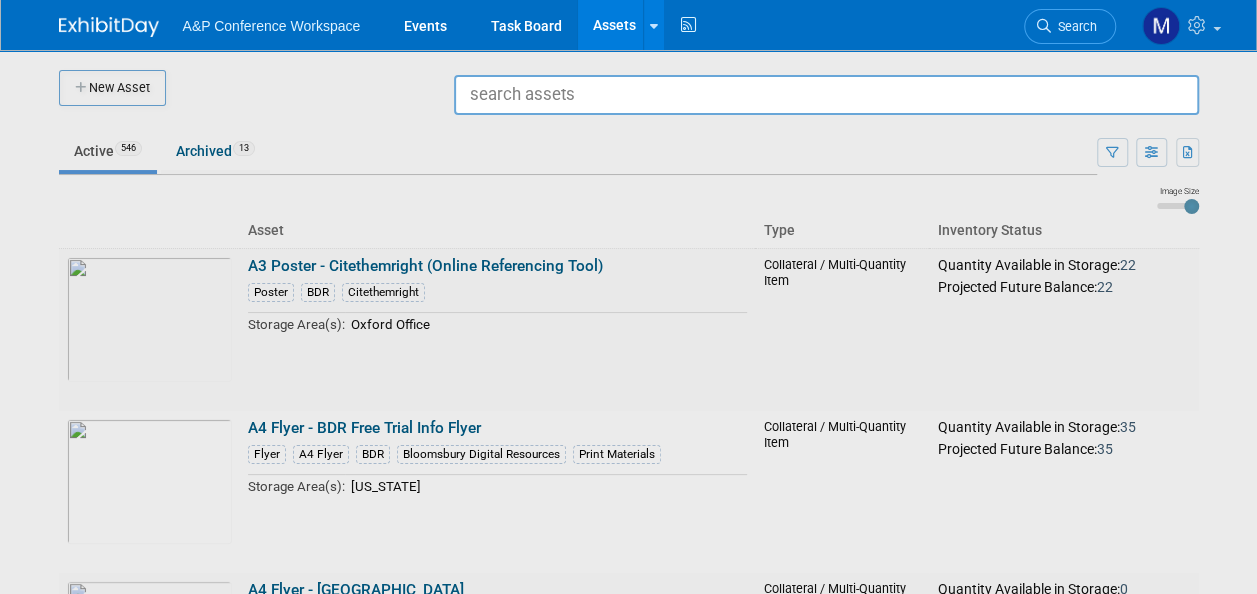 click at bounding box center (629, 297) 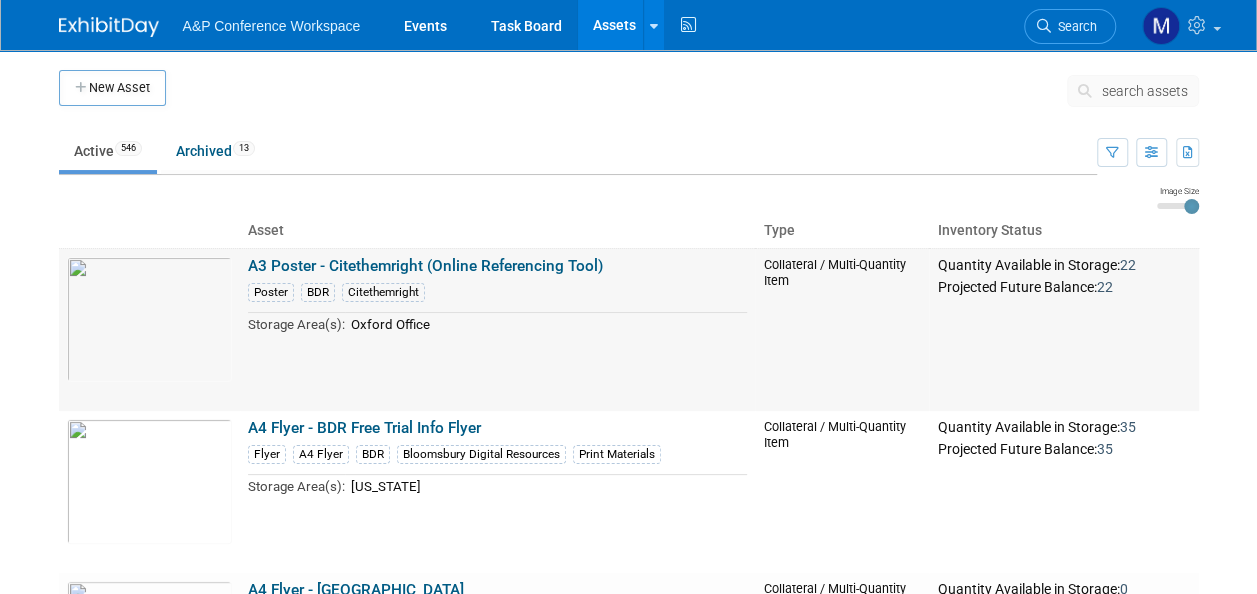 click on "A3 Poster - Citethemright (Online Referencing Tool)" at bounding box center (425, 266) 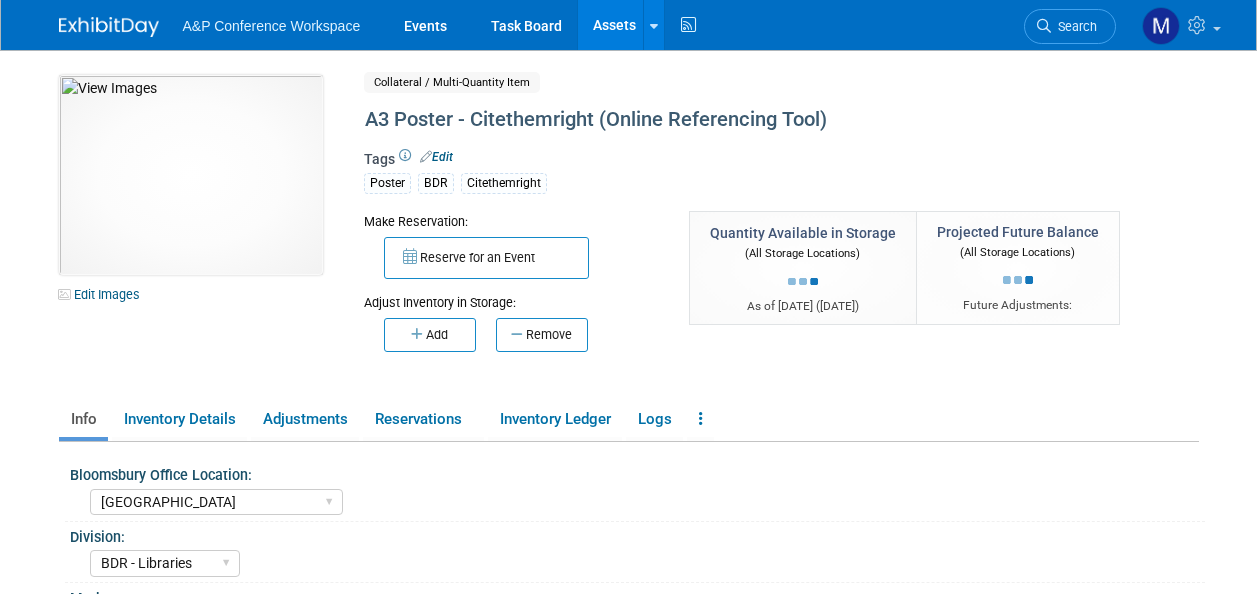 select on "[GEOGRAPHIC_DATA]" 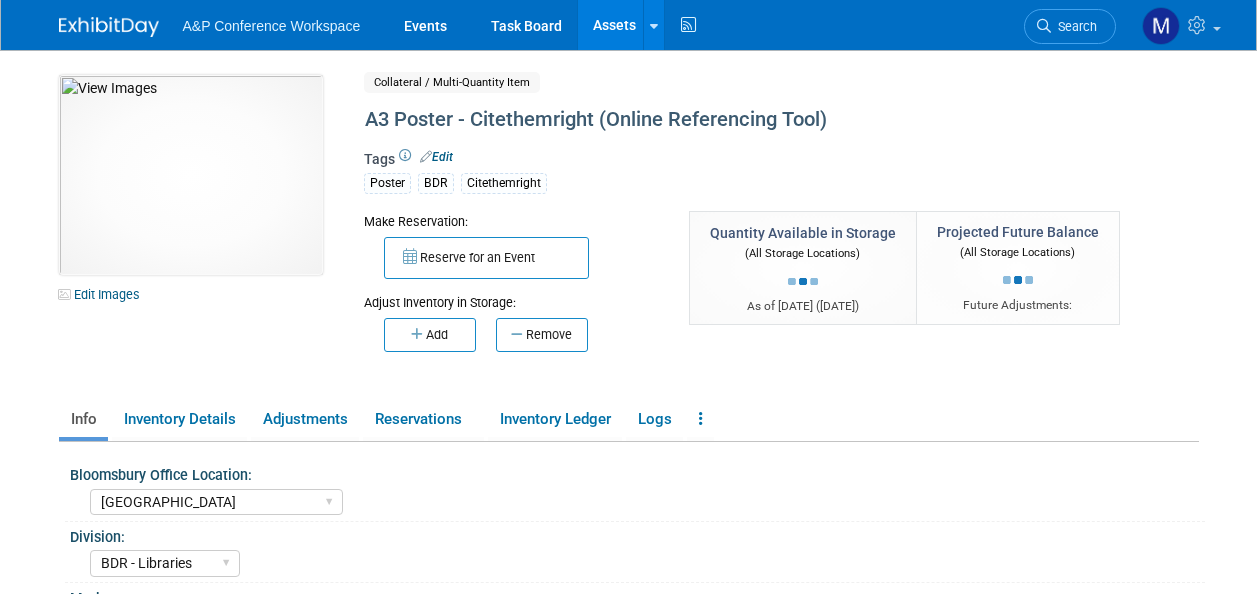 select on "BDR - Libraries" 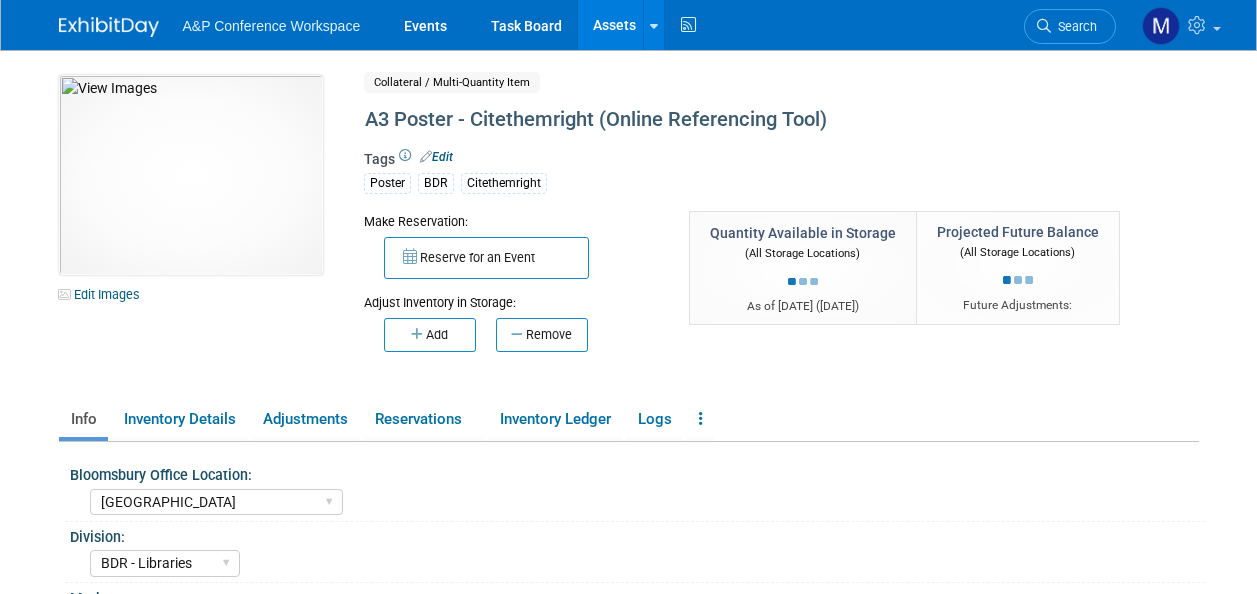 scroll, scrollTop: 0, scrollLeft: 0, axis: both 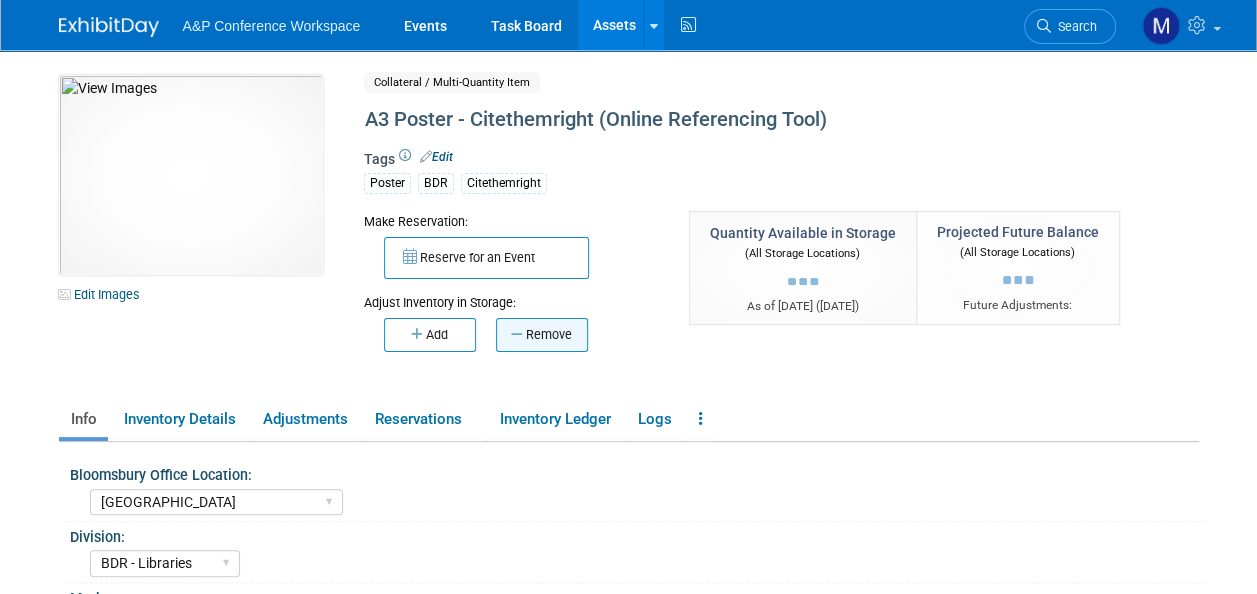 click at bounding box center [518, 334] 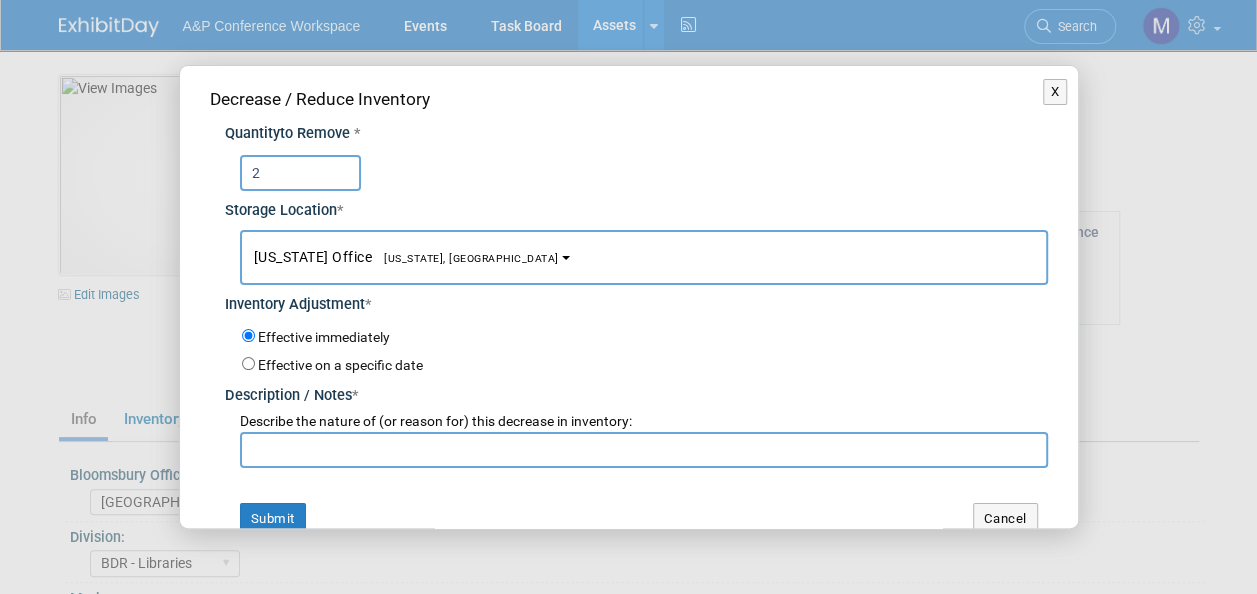 type on "2" 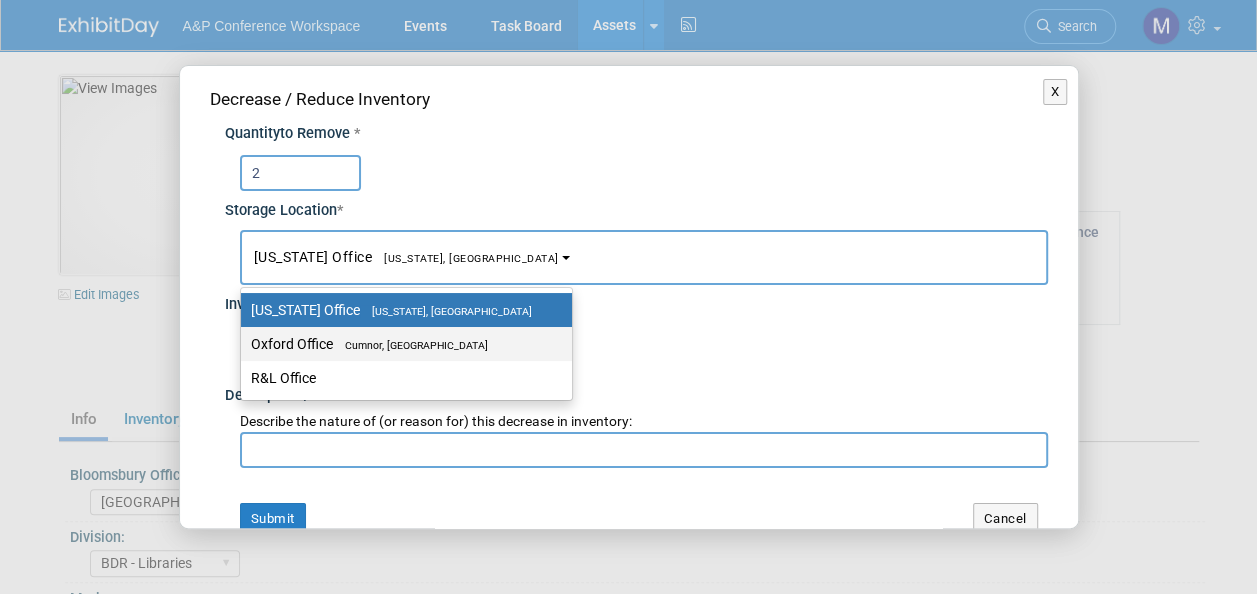 click on "Cumnor, [GEOGRAPHIC_DATA]" at bounding box center [410, 345] 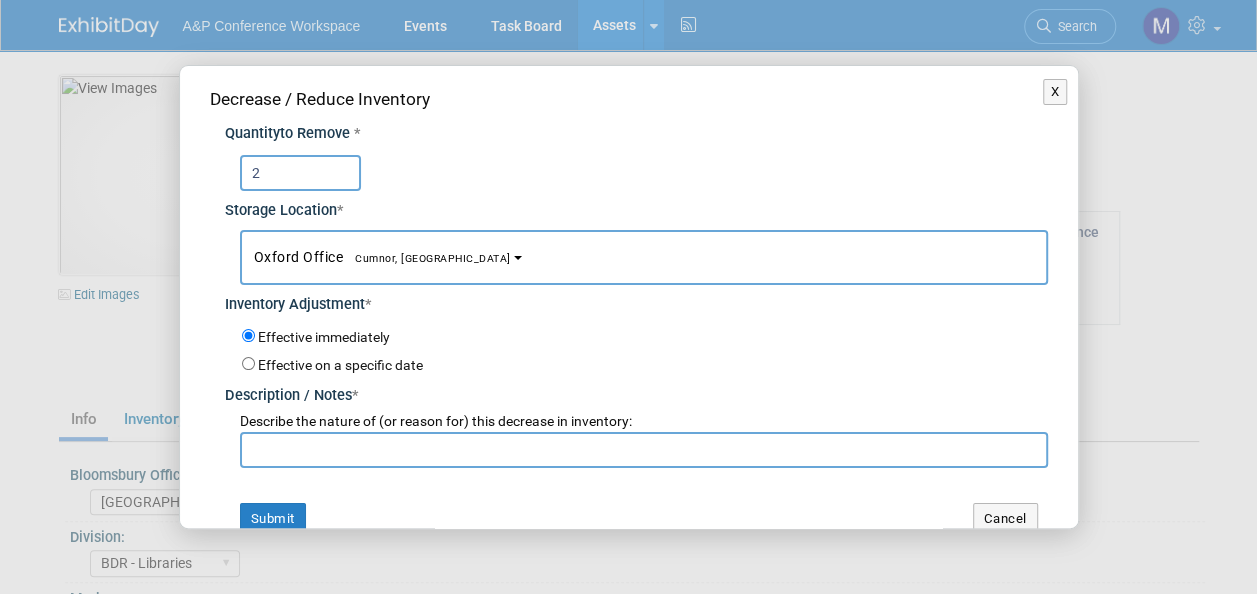click at bounding box center (644, 450) 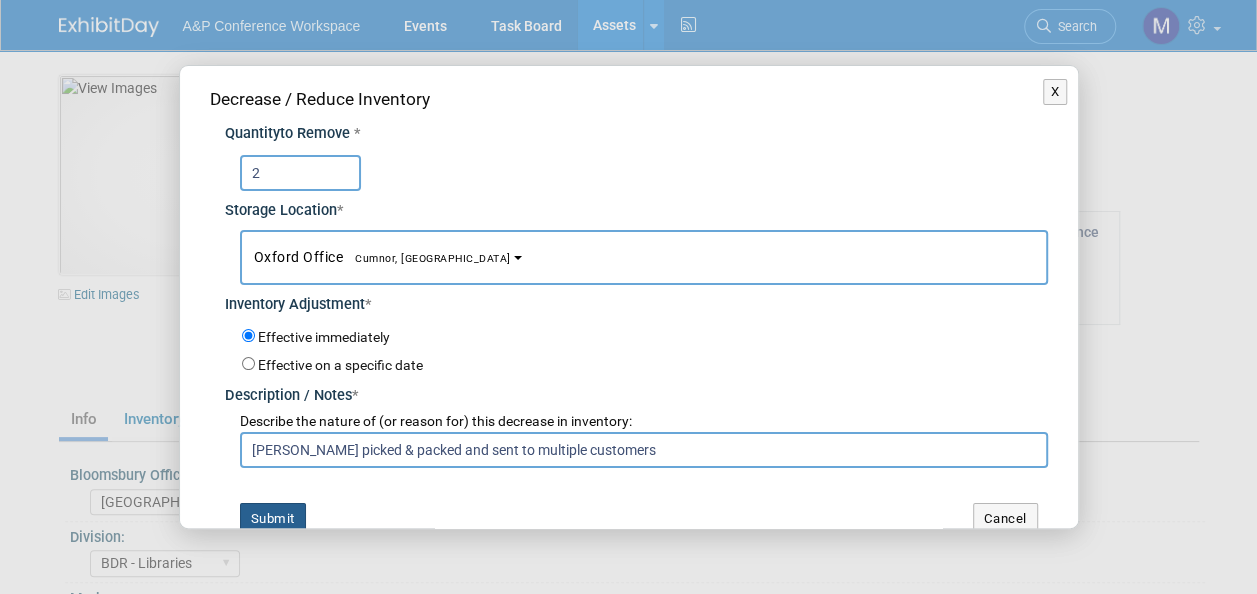 type on "[PERSON_NAME] picked & packed and sent to multiple customers" 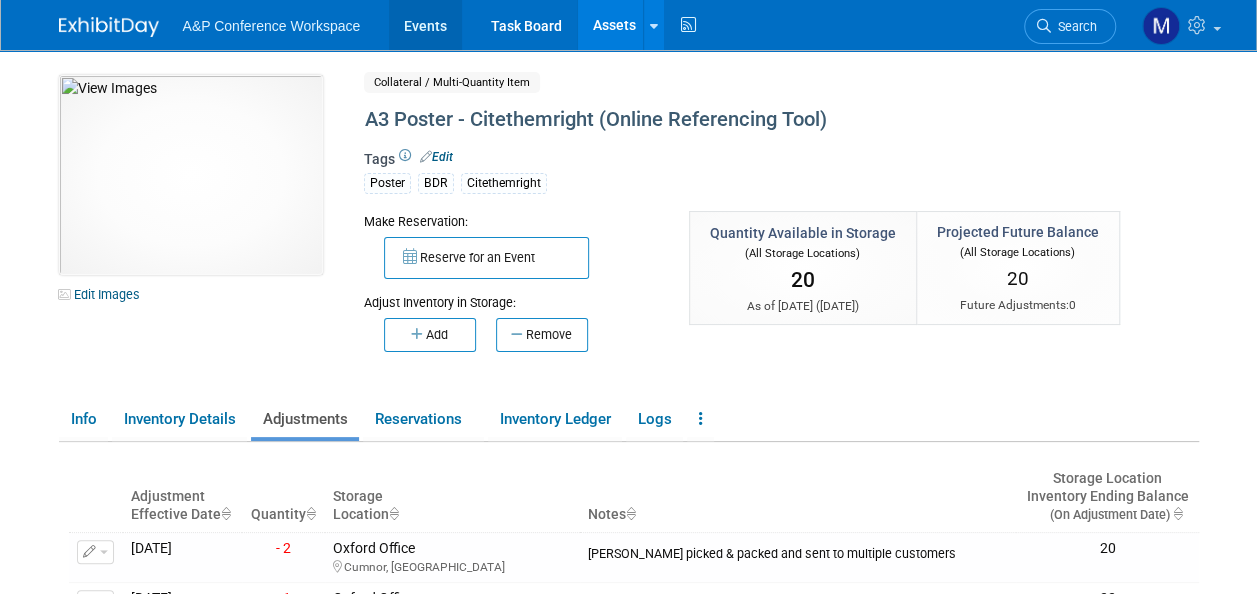 click on "Events" at bounding box center [425, 25] 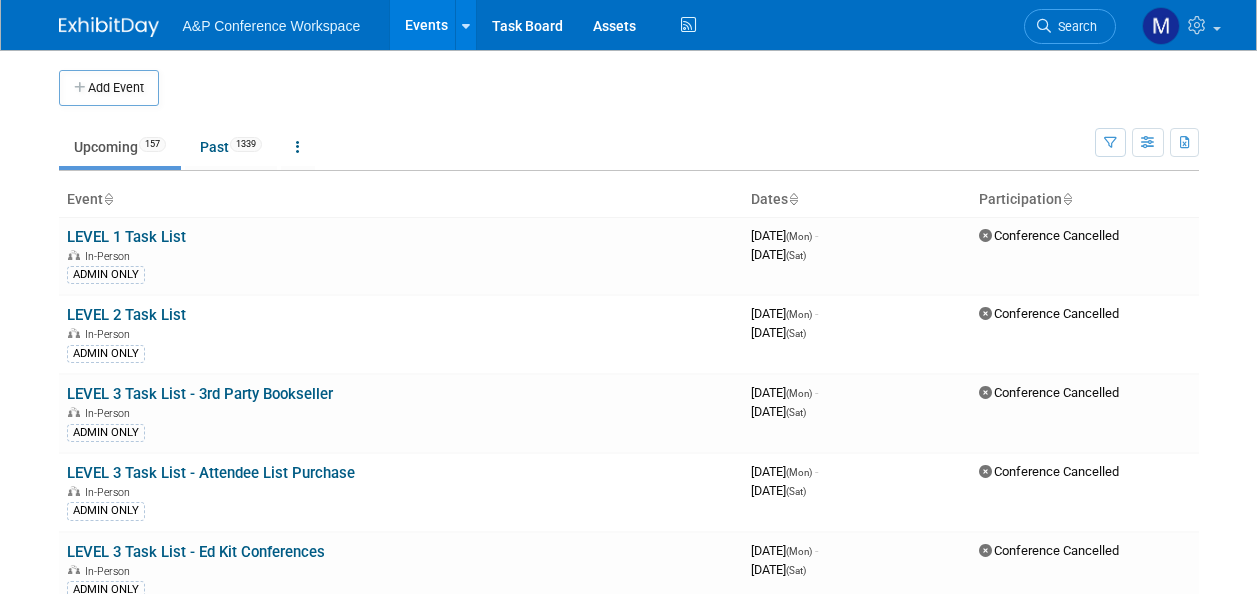 scroll, scrollTop: 0, scrollLeft: 0, axis: both 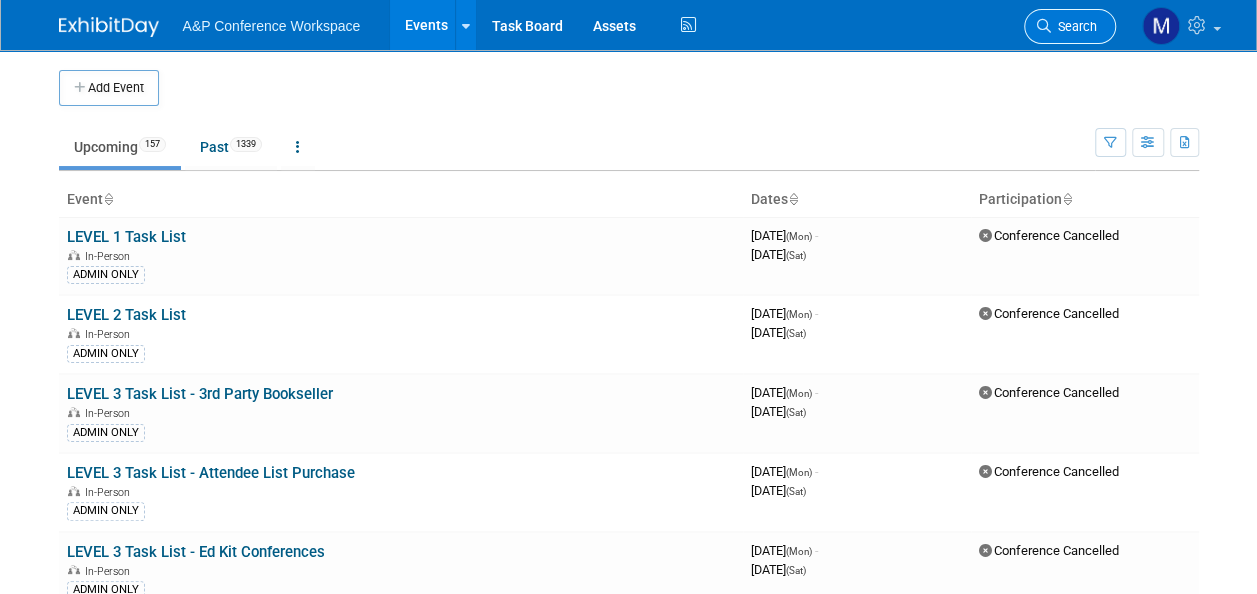 click on "Search" at bounding box center (1074, 26) 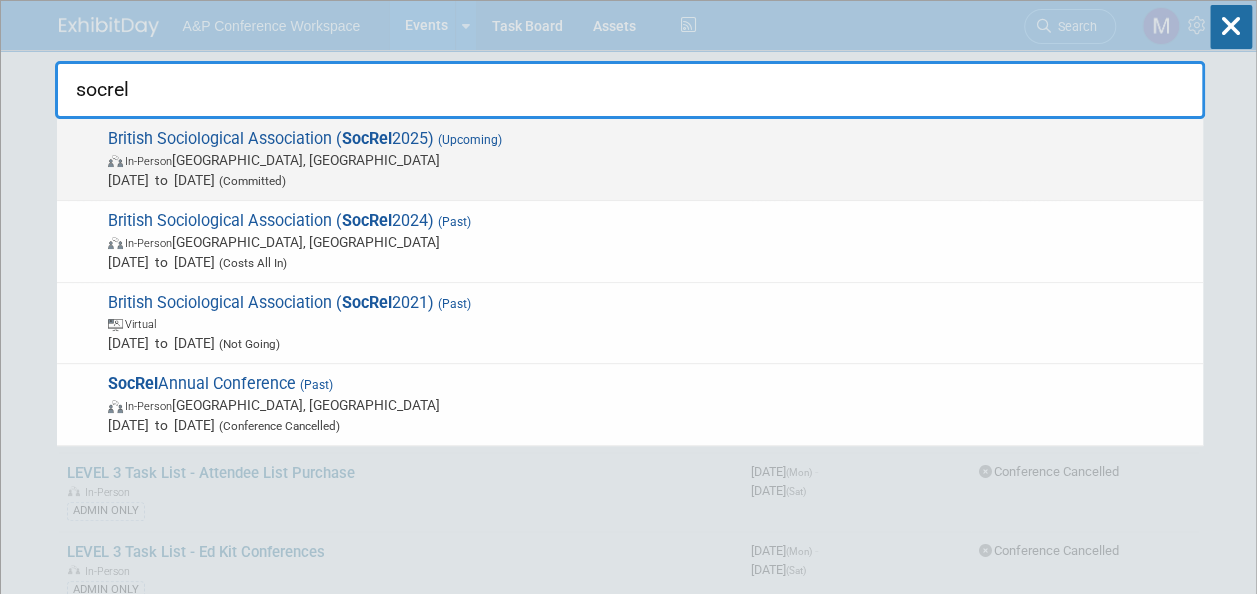 type on "socrel" 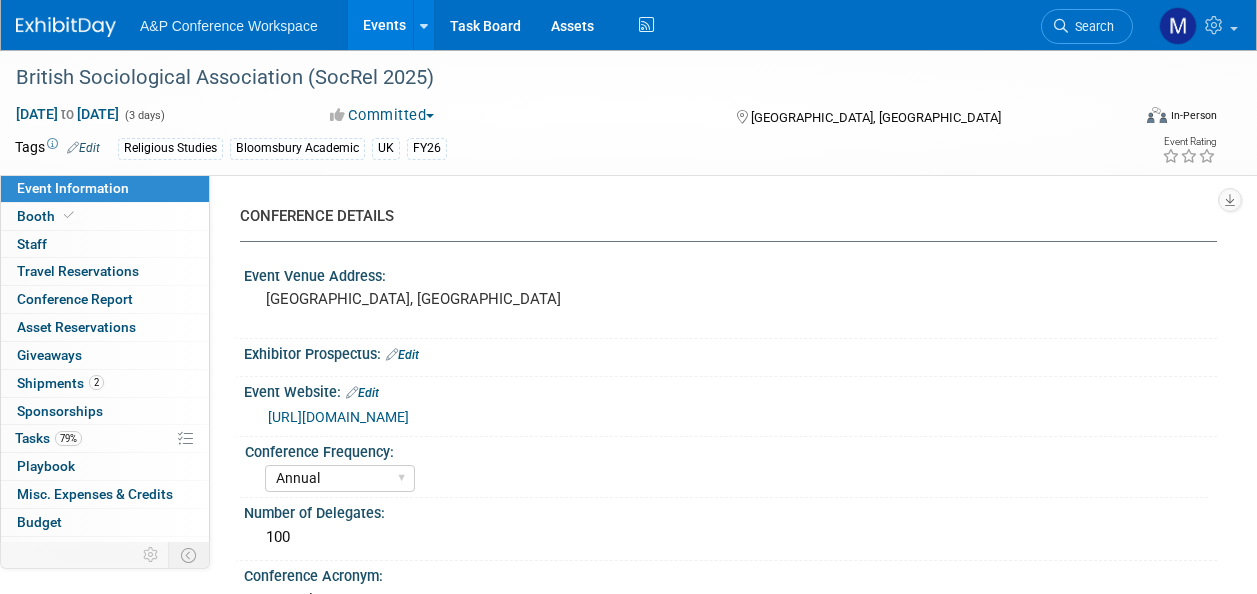 select on "Annual" 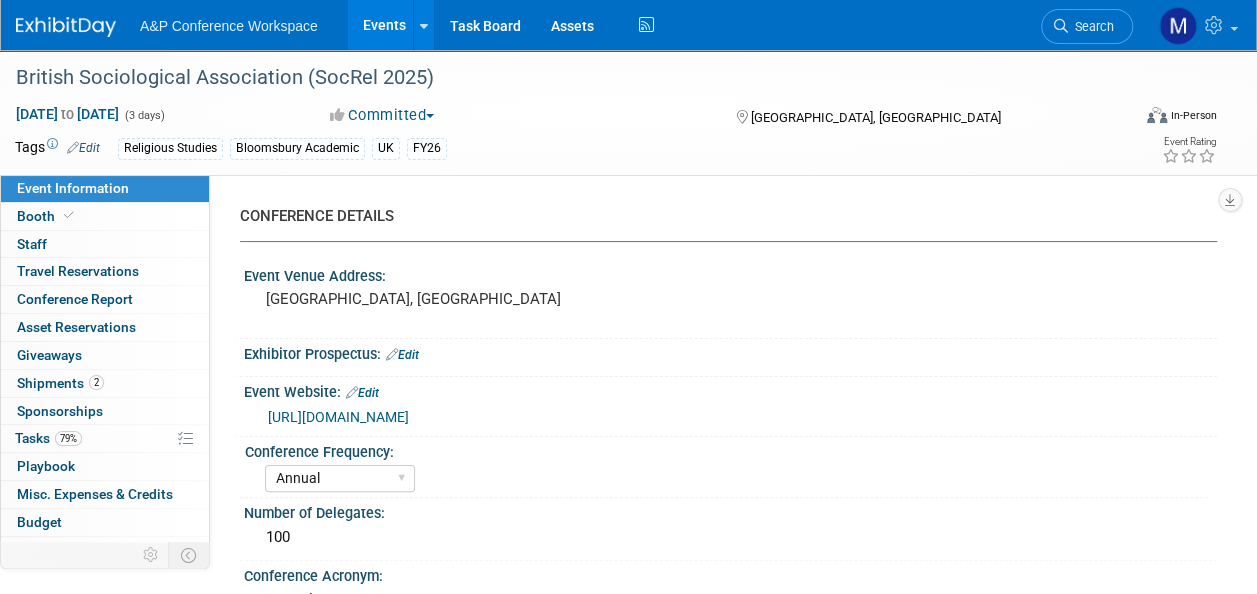 scroll, scrollTop: 0, scrollLeft: 0, axis: both 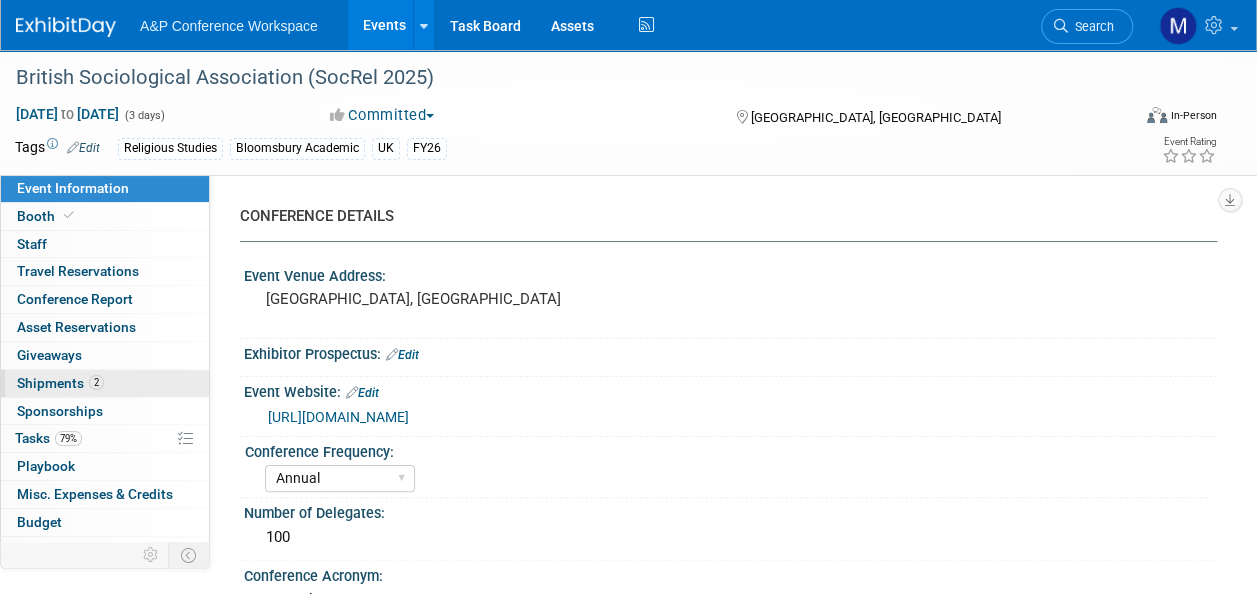 click on "Shipments 2" at bounding box center [60, 383] 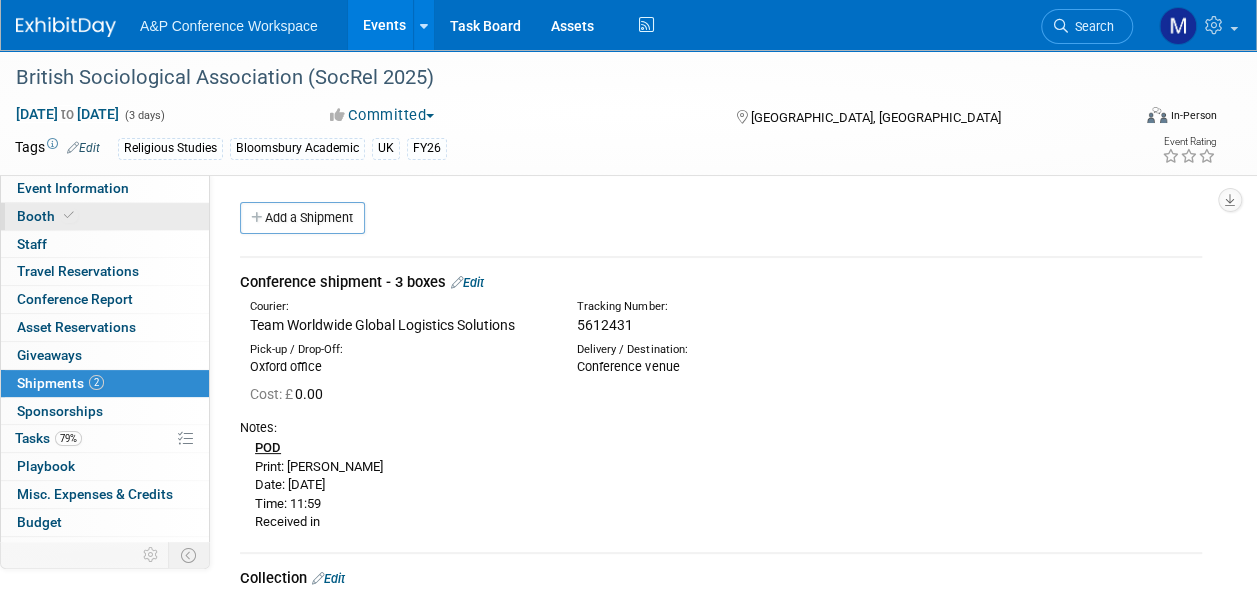 drag, startPoint x: 151, startPoint y: 187, endPoint x: 170, endPoint y: 212, distance: 31.400637 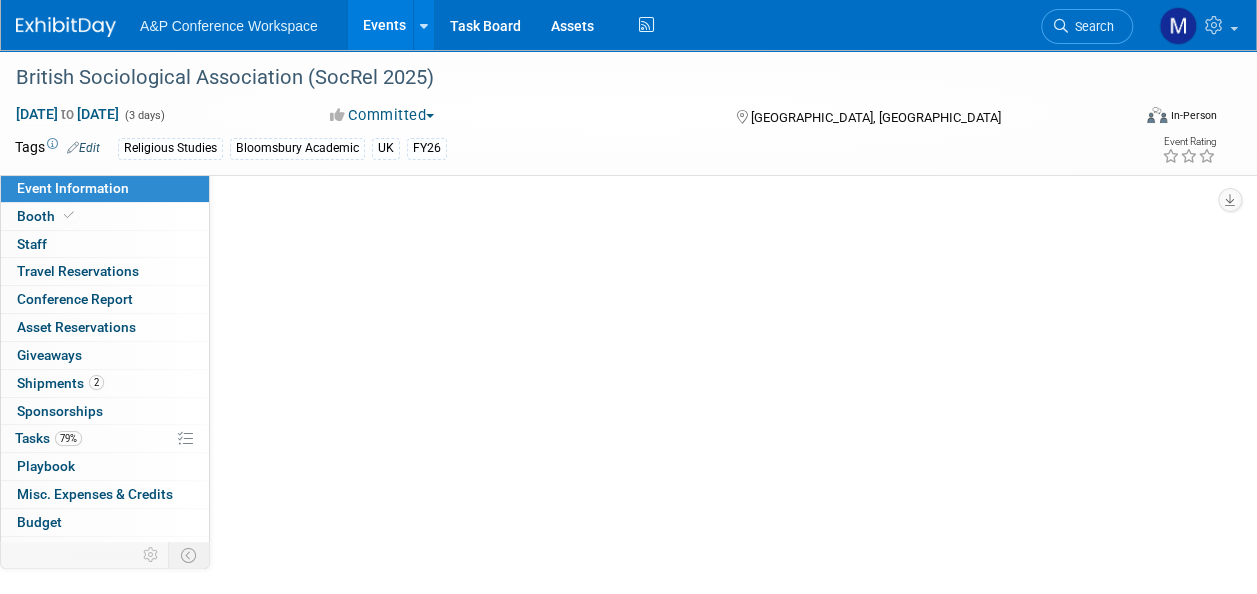 select on "Annual" 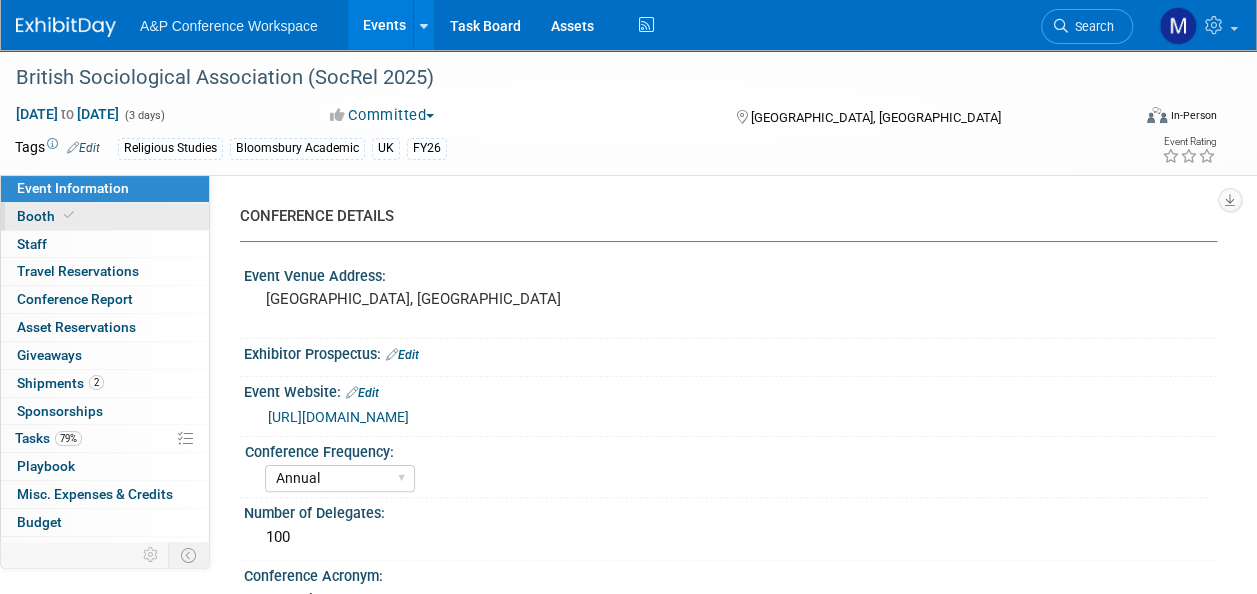 click on "Booth" at bounding box center (105, 216) 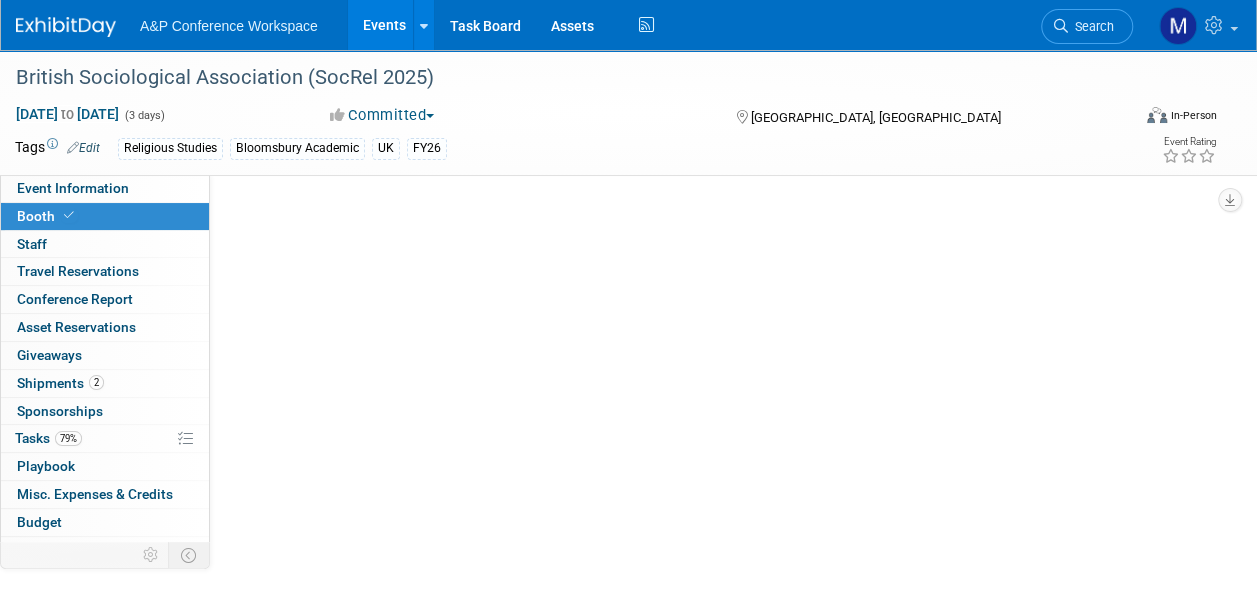 select on "COBA" 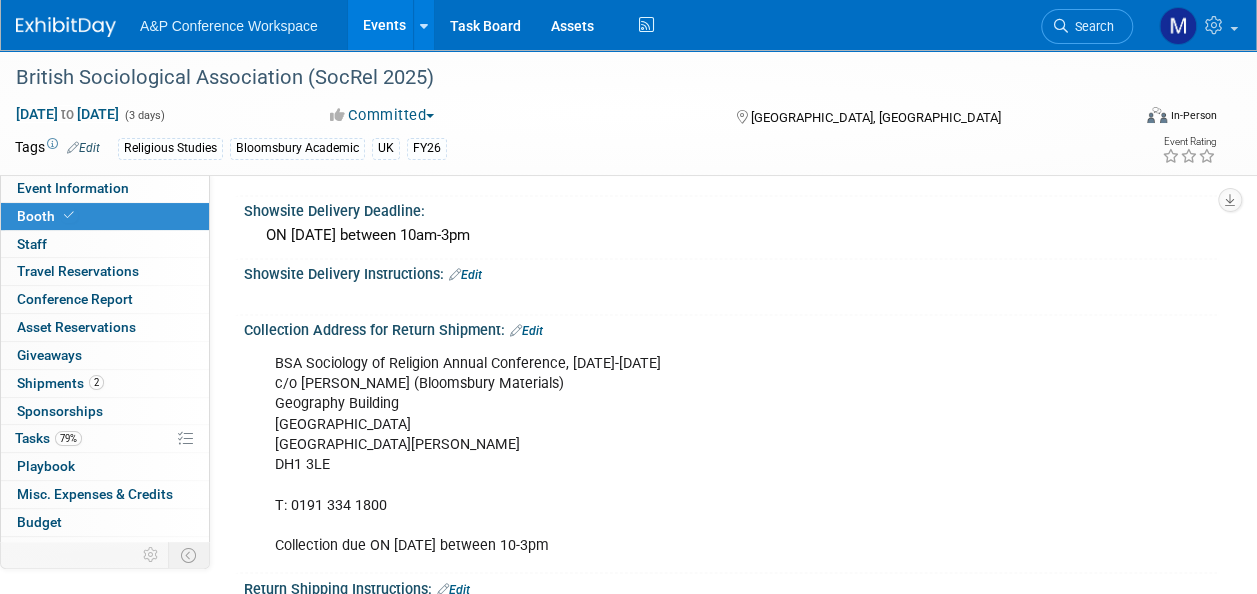 scroll, scrollTop: 1500, scrollLeft: 0, axis: vertical 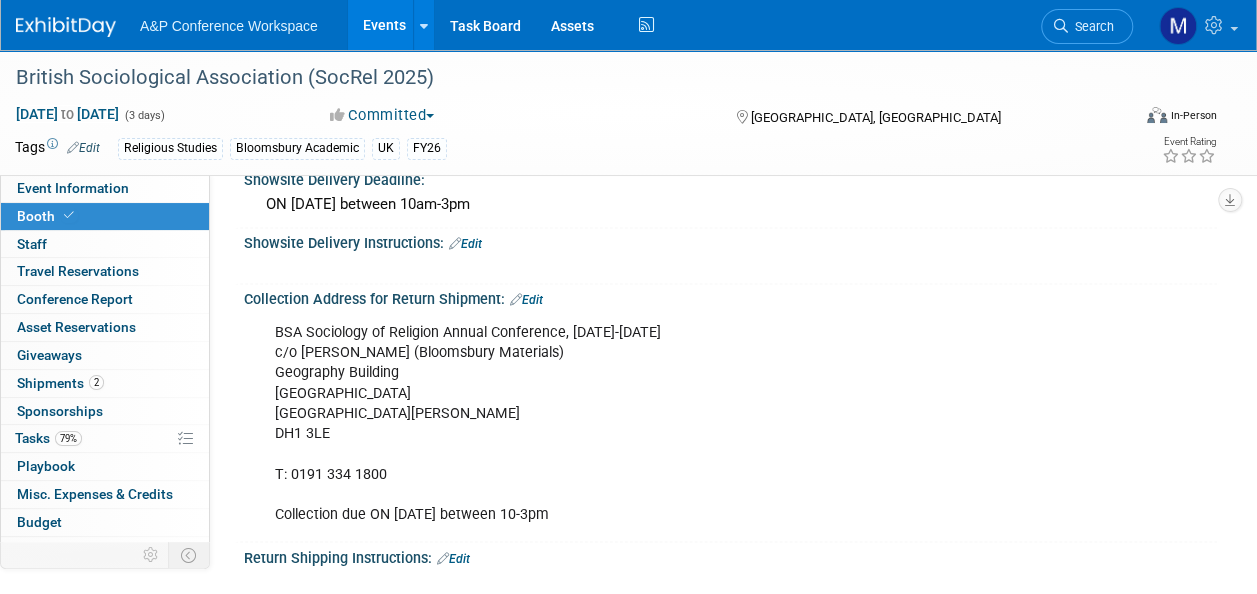 click on "Edit" at bounding box center (526, 300) 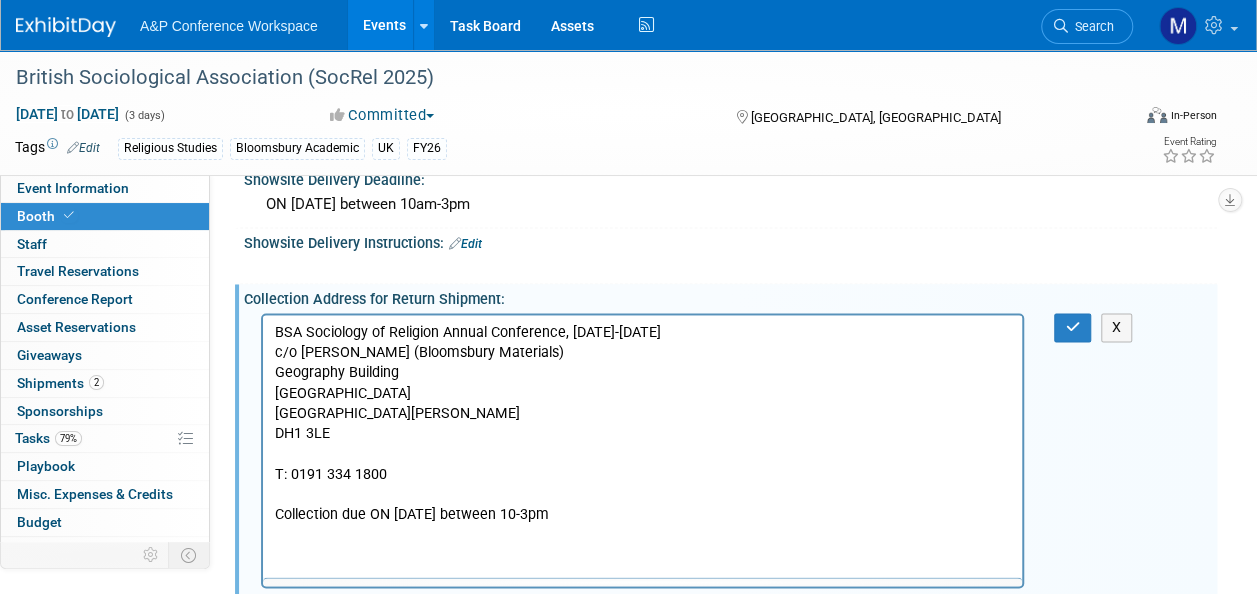 scroll, scrollTop: 0, scrollLeft: 0, axis: both 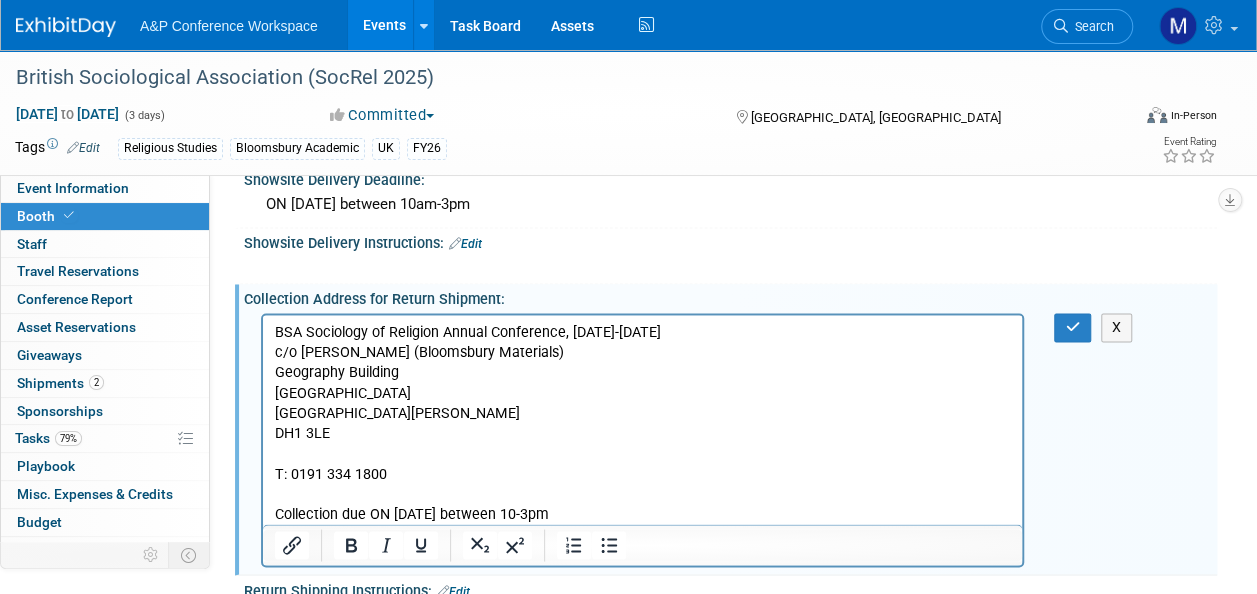 click on "BSA Sociology of Religion Annual Conference, 14-16 July 2025 c/o Leanne Pearson (Bloomsbury Materials) Geography Building Durham University Lower Mountjoy South Road Durham DH1 3LE T: 0191 334 1800 Collection due ON 21st July between 10-3pm" at bounding box center [643, 423] 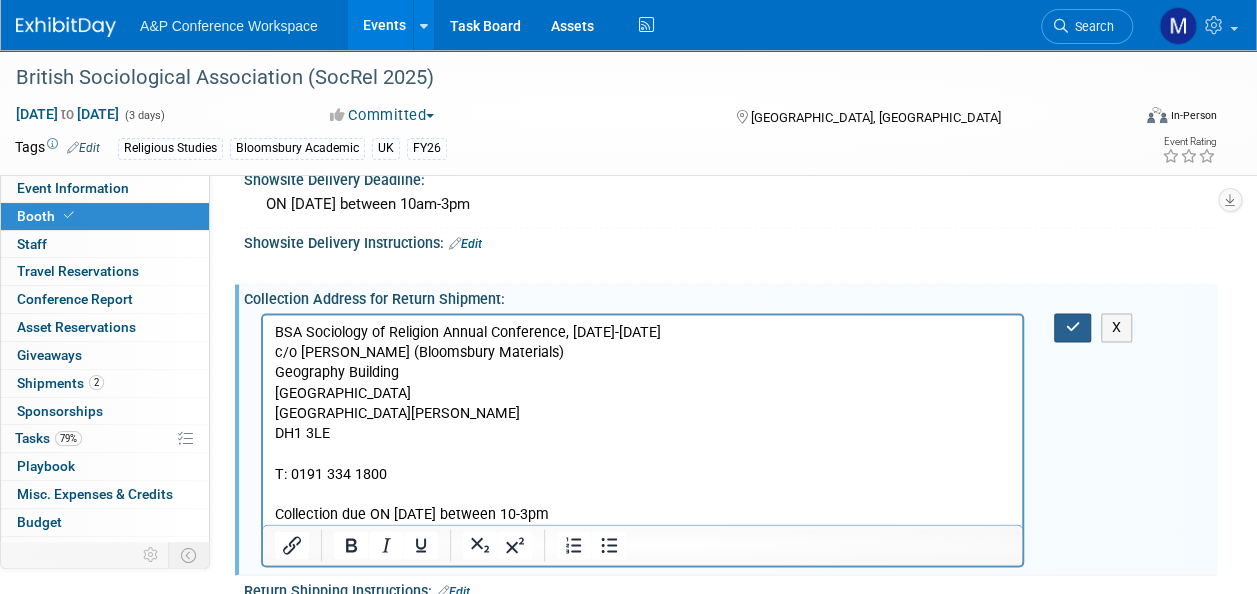 click at bounding box center [1072, 327] 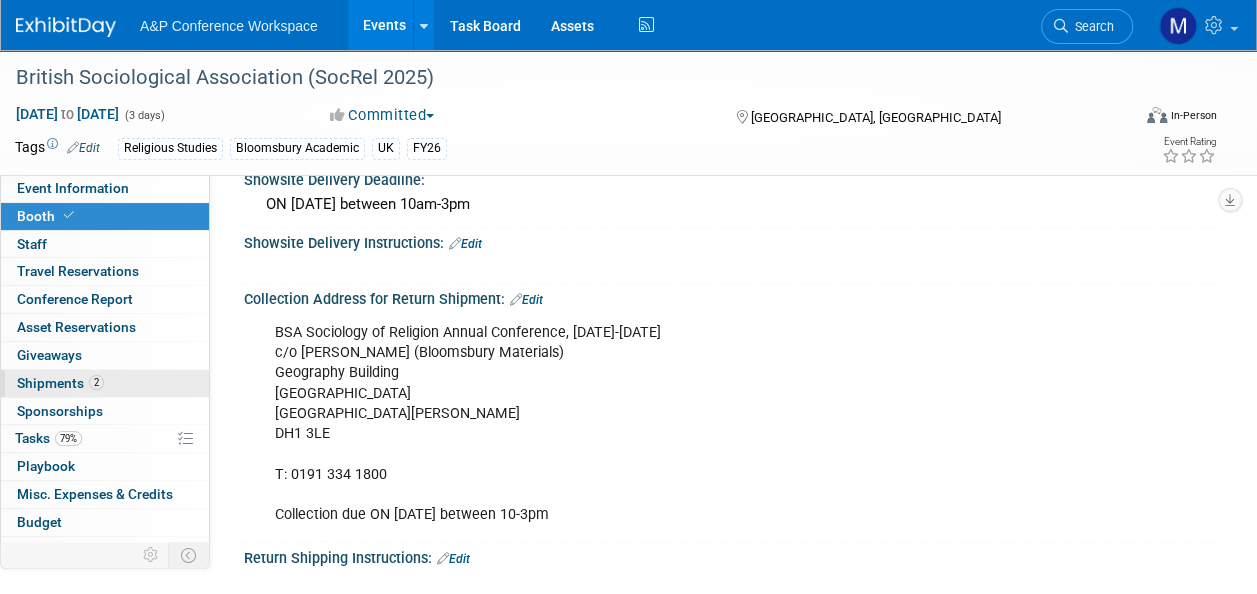 click on "2
Shipments 2" at bounding box center [105, 383] 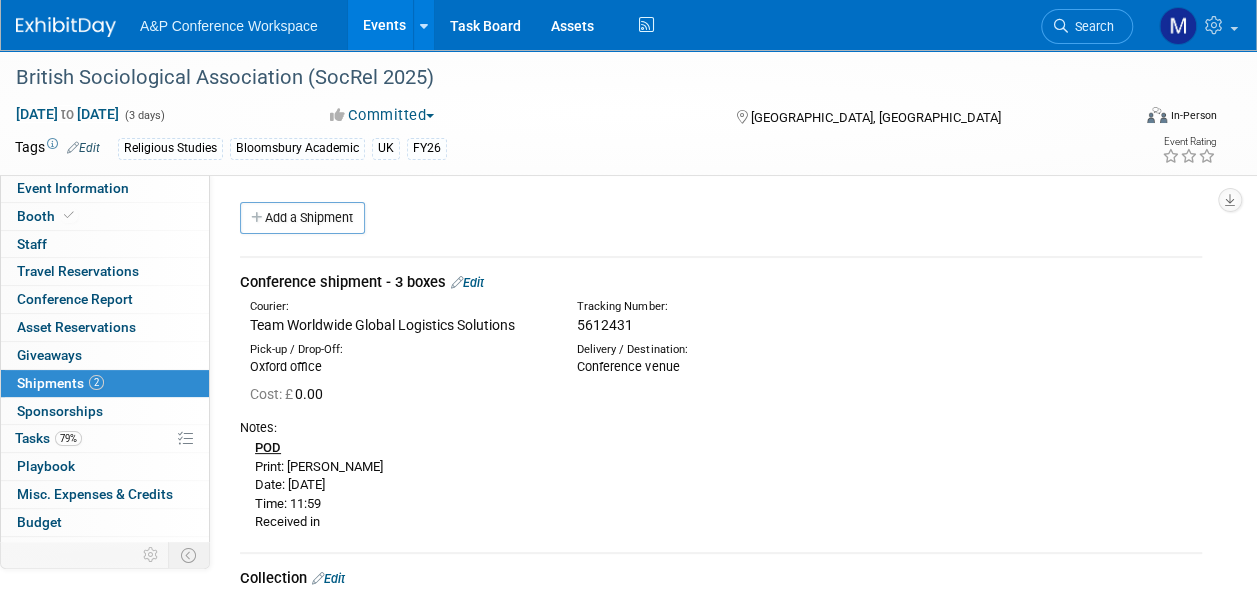 scroll, scrollTop: 200, scrollLeft: 0, axis: vertical 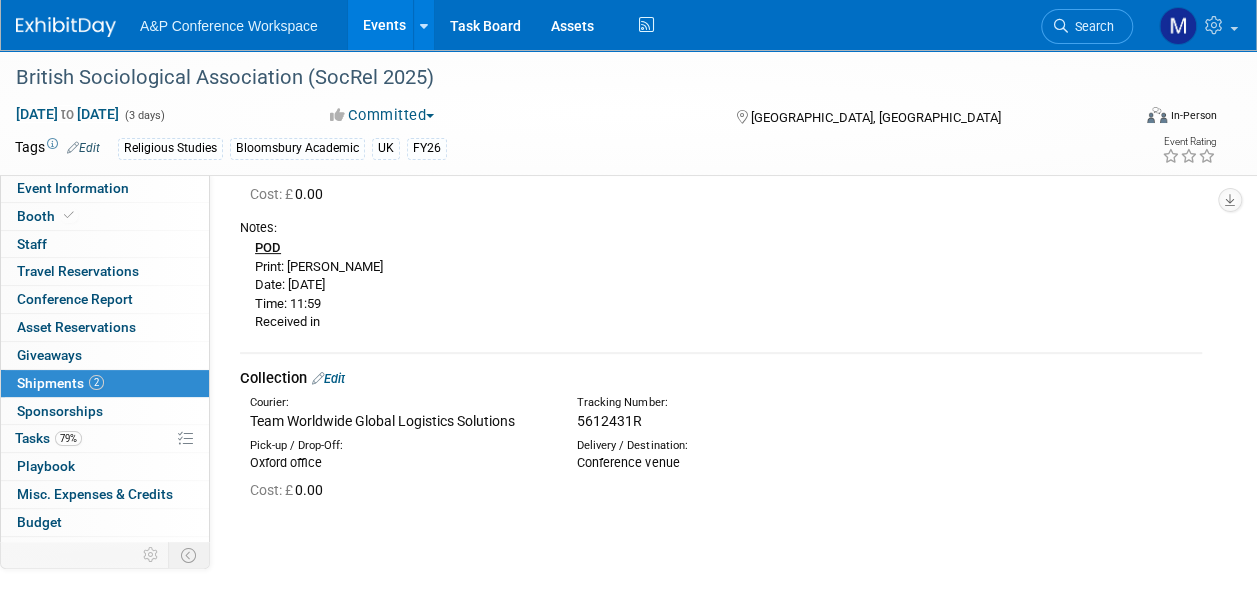 click on "Edit" at bounding box center (328, 378) 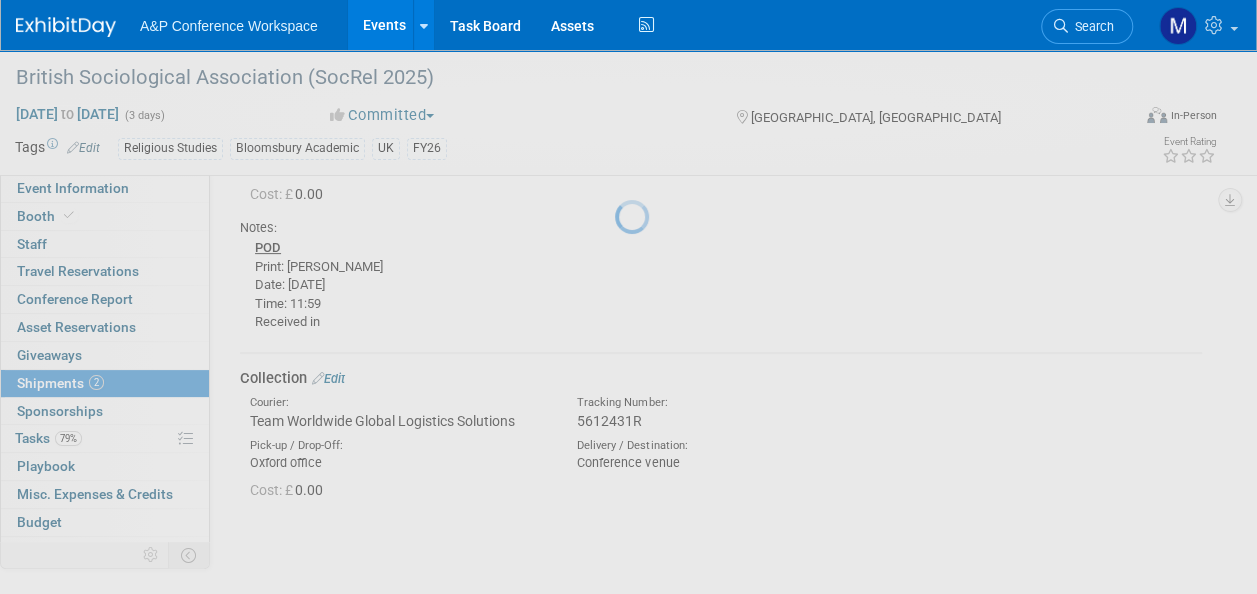 select on "6" 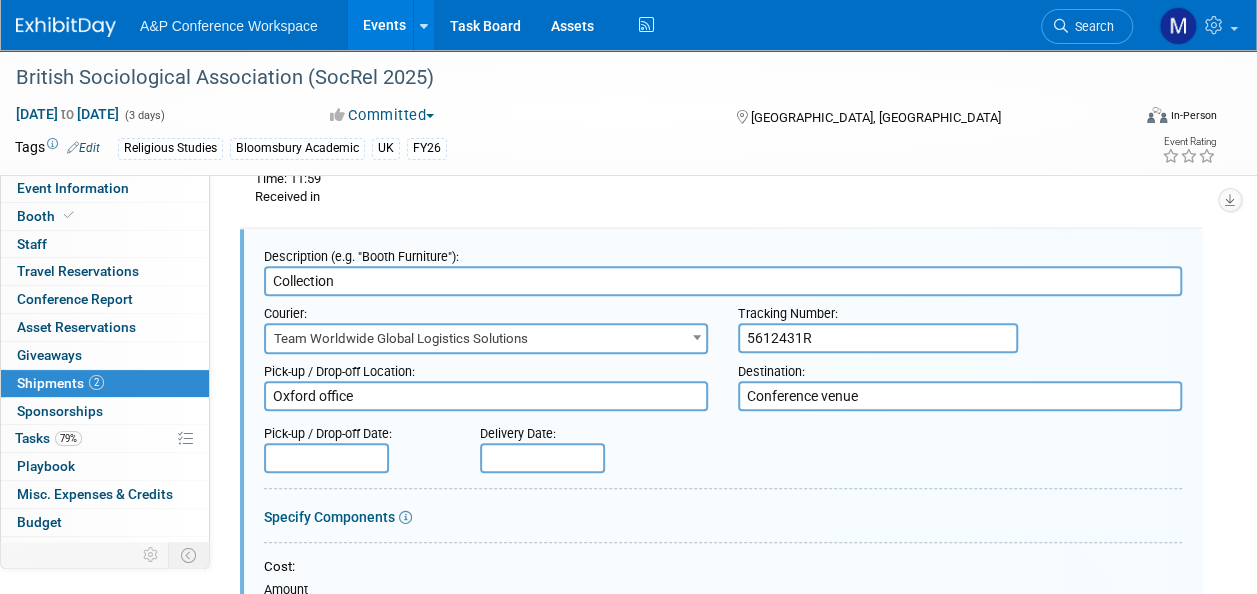 scroll, scrollTop: 0, scrollLeft: 0, axis: both 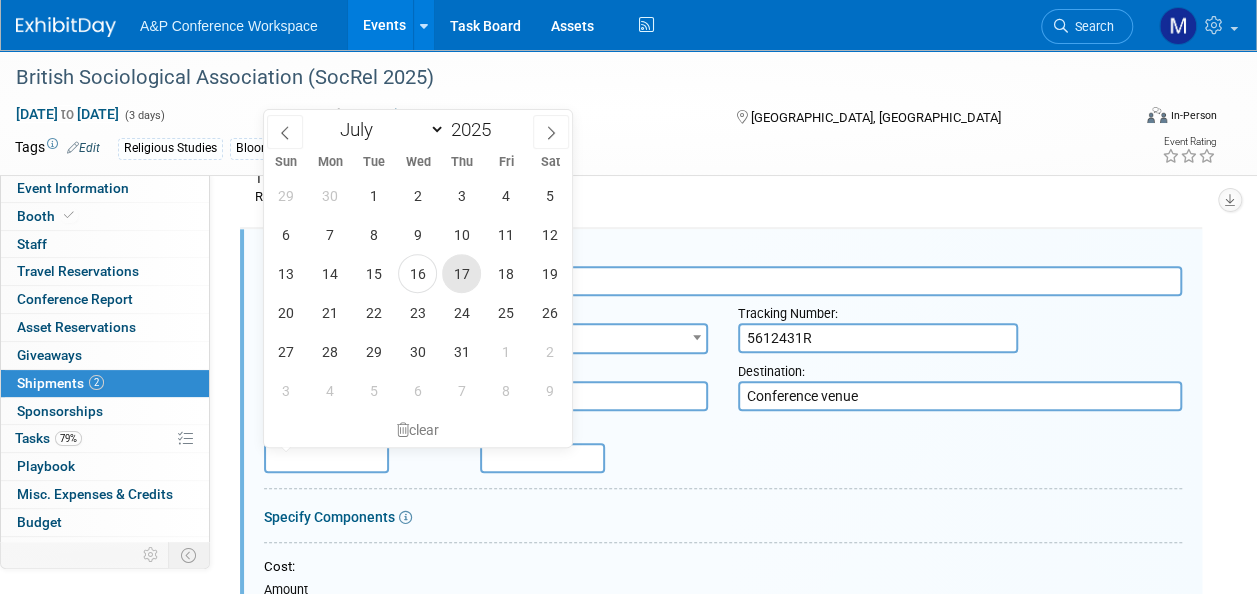 click on "17" at bounding box center (461, 273) 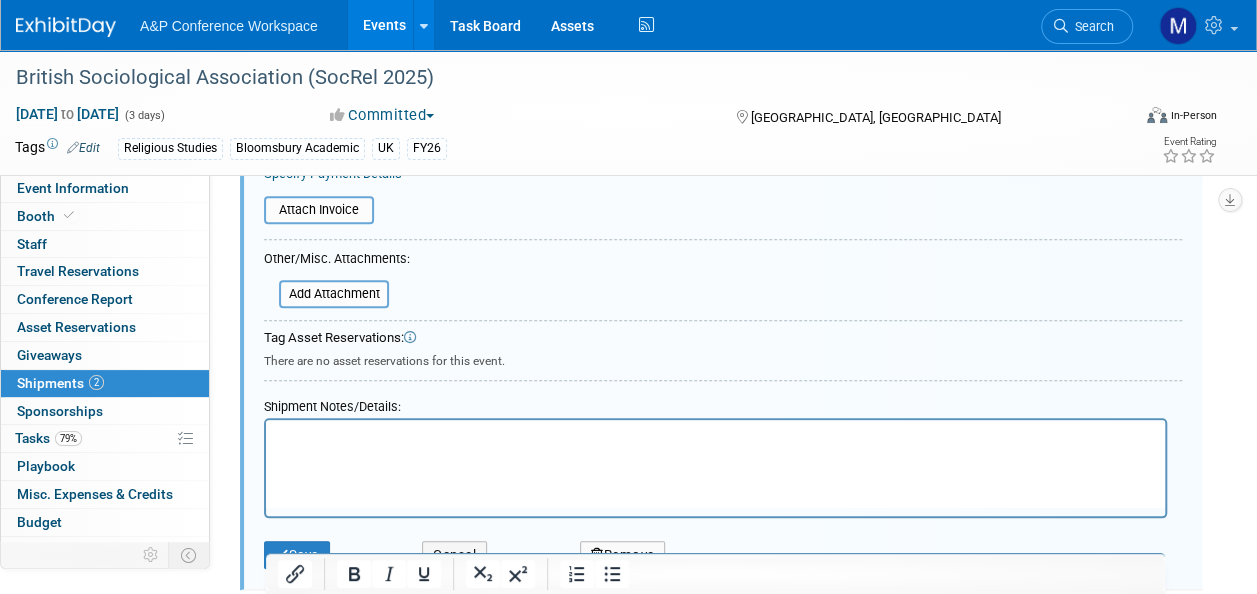 scroll, scrollTop: 925, scrollLeft: 0, axis: vertical 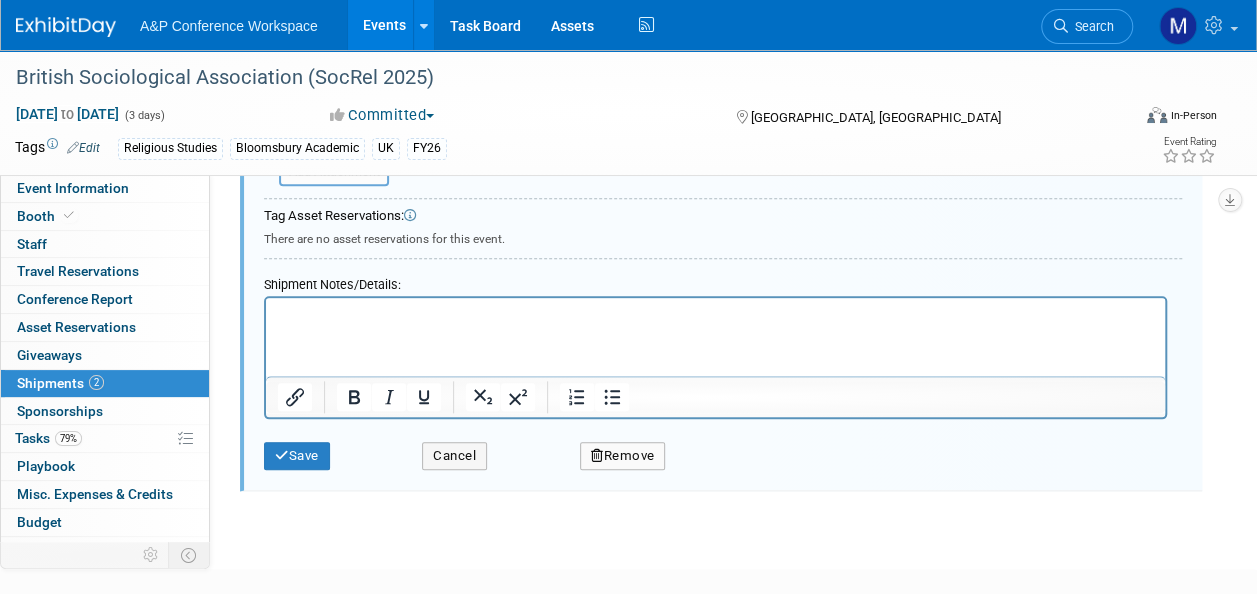 click at bounding box center [716, 316] 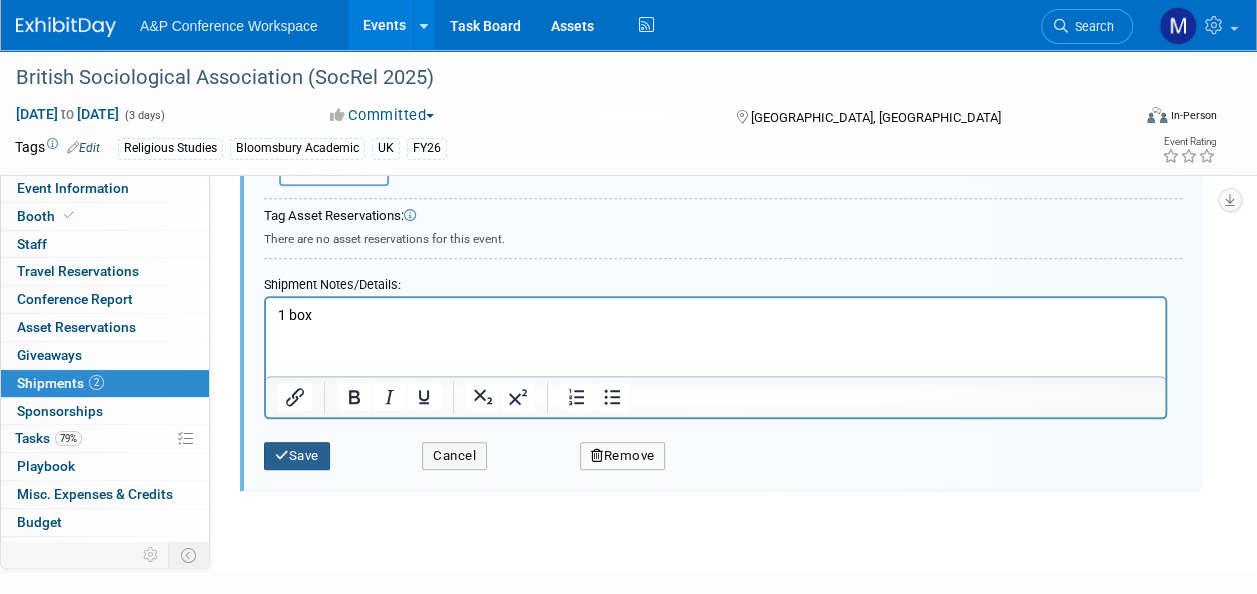 click on "Save" at bounding box center (297, 456) 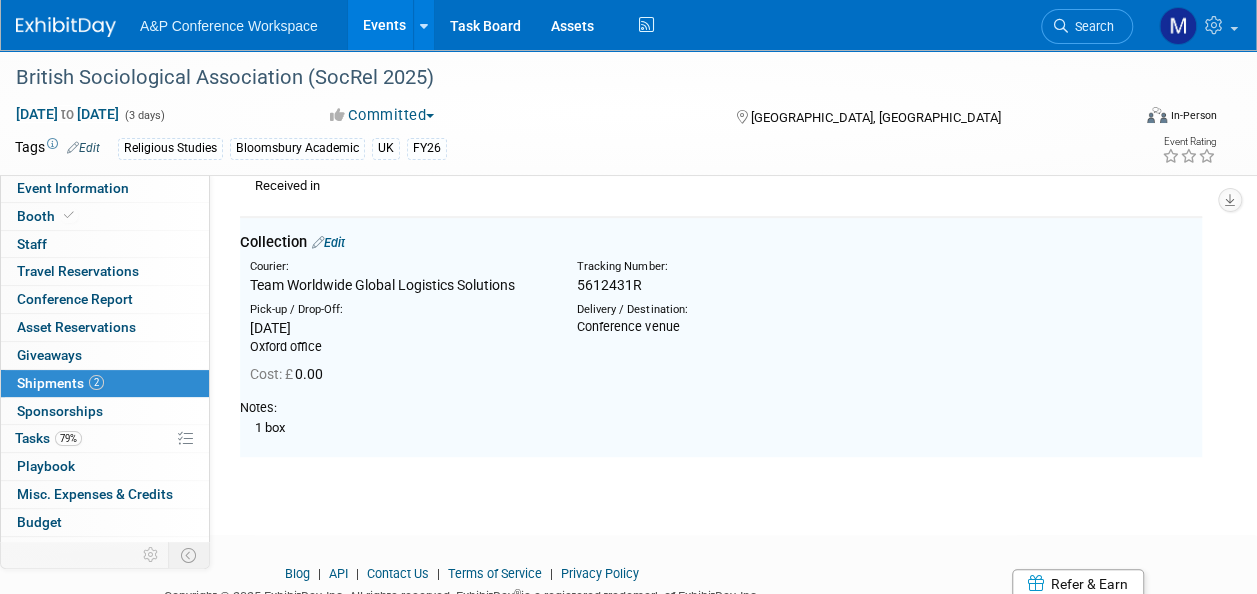 scroll, scrollTop: 325, scrollLeft: 0, axis: vertical 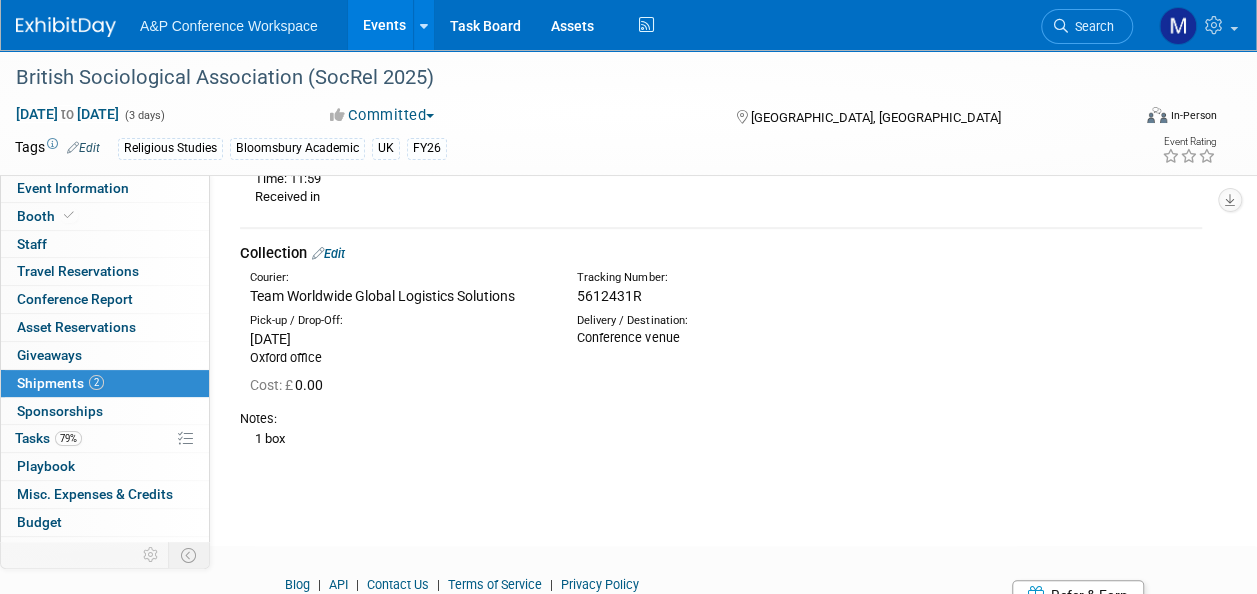 click on "Collection
Edit" at bounding box center [721, 253] 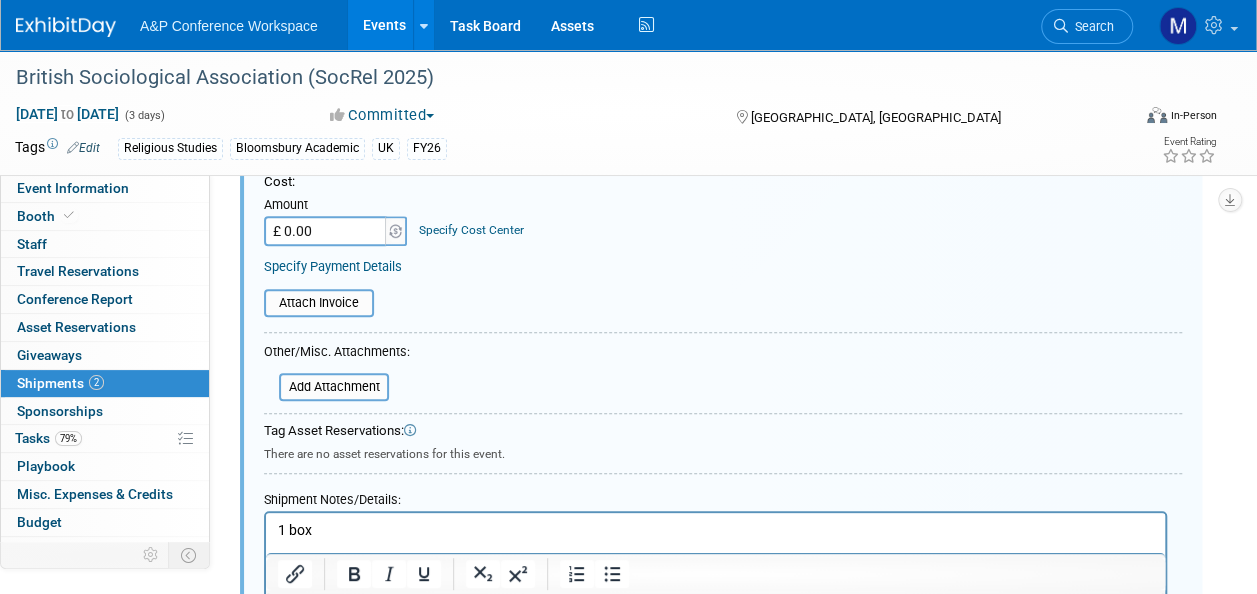 scroll, scrollTop: 825, scrollLeft: 0, axis: vertical 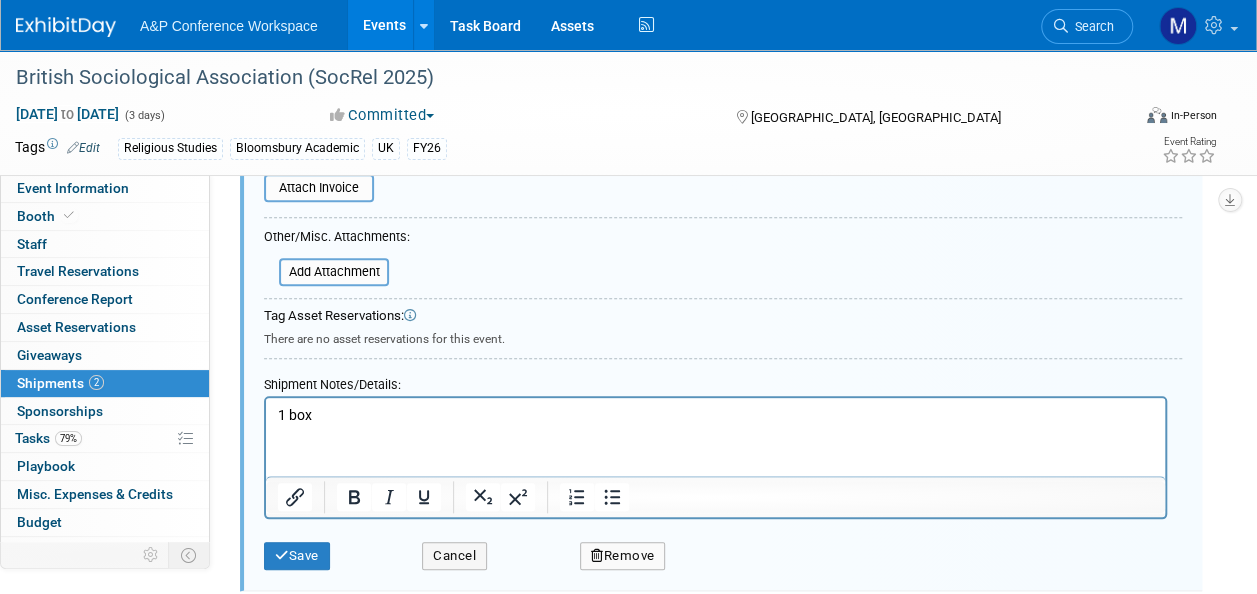 type on "Collection - 1 box" 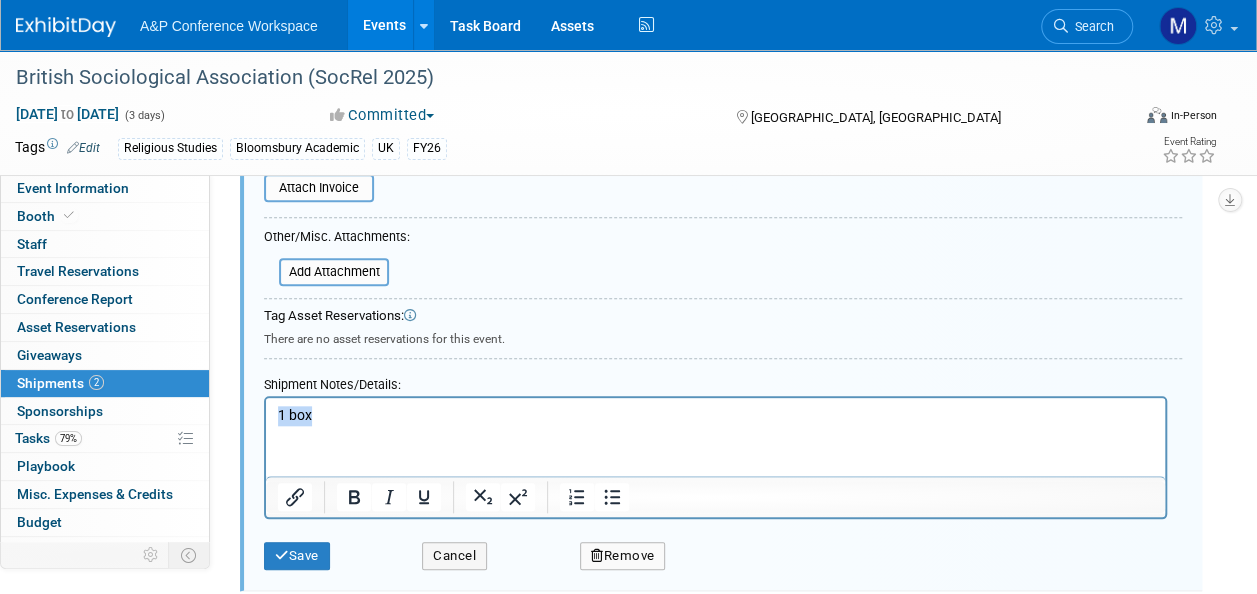 drag, startPoint x: 356, startPoint y: 410, endPoint x: 246, endPoint y: 413, distance: 110.0409 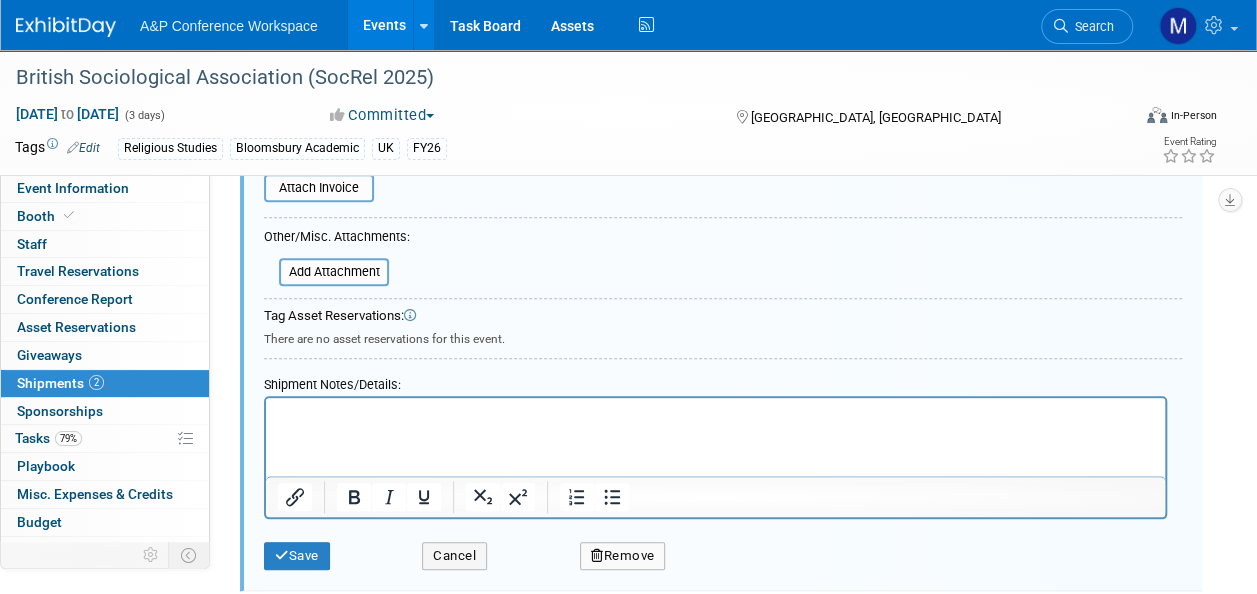 drag, startPoint x: 268, startPoint y: 437, endPoint x: 252, endPoint y: 468, distance: 34.88553 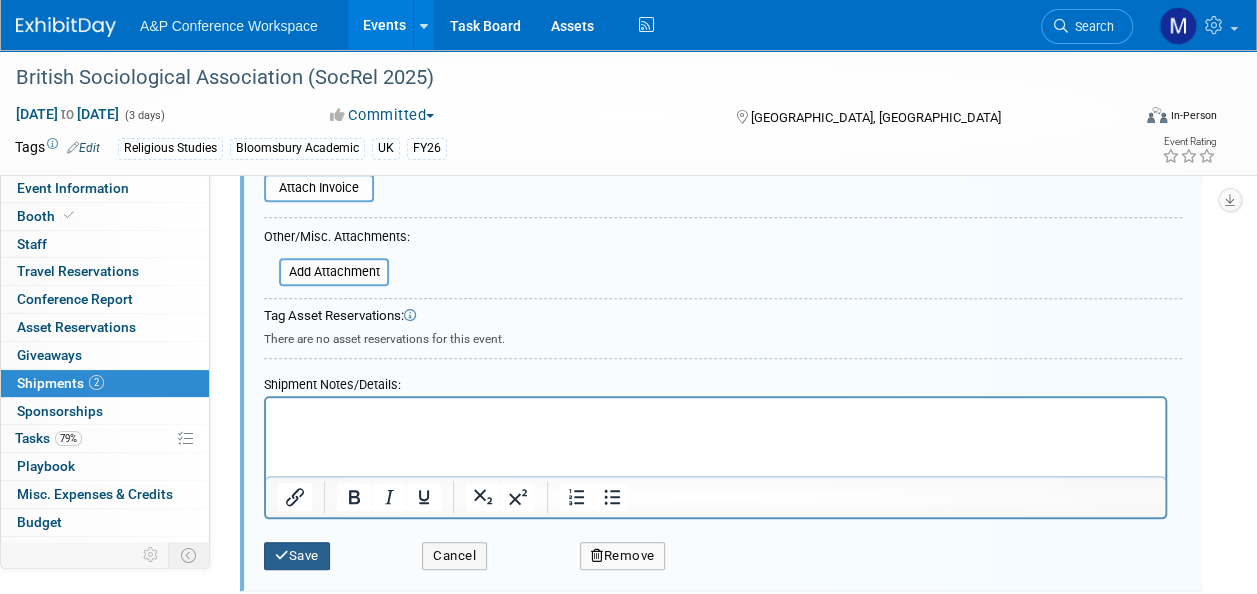 click at bounding box center [282, 555] 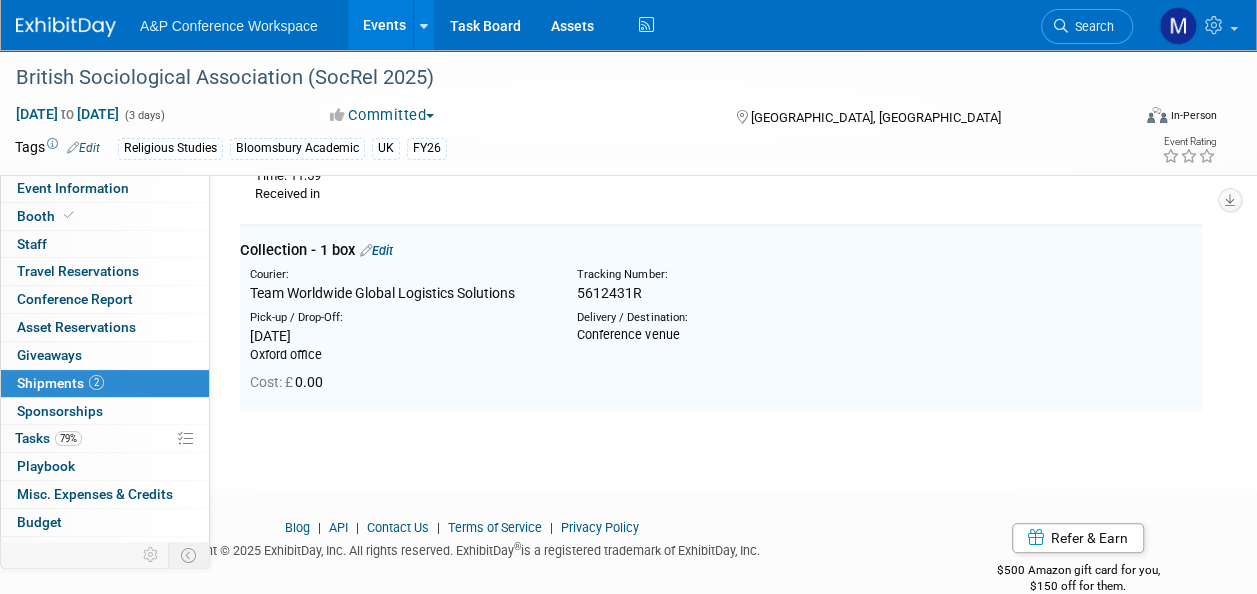 scroll, scrollTop: 325, scrollLeft: 0, axis: vertical 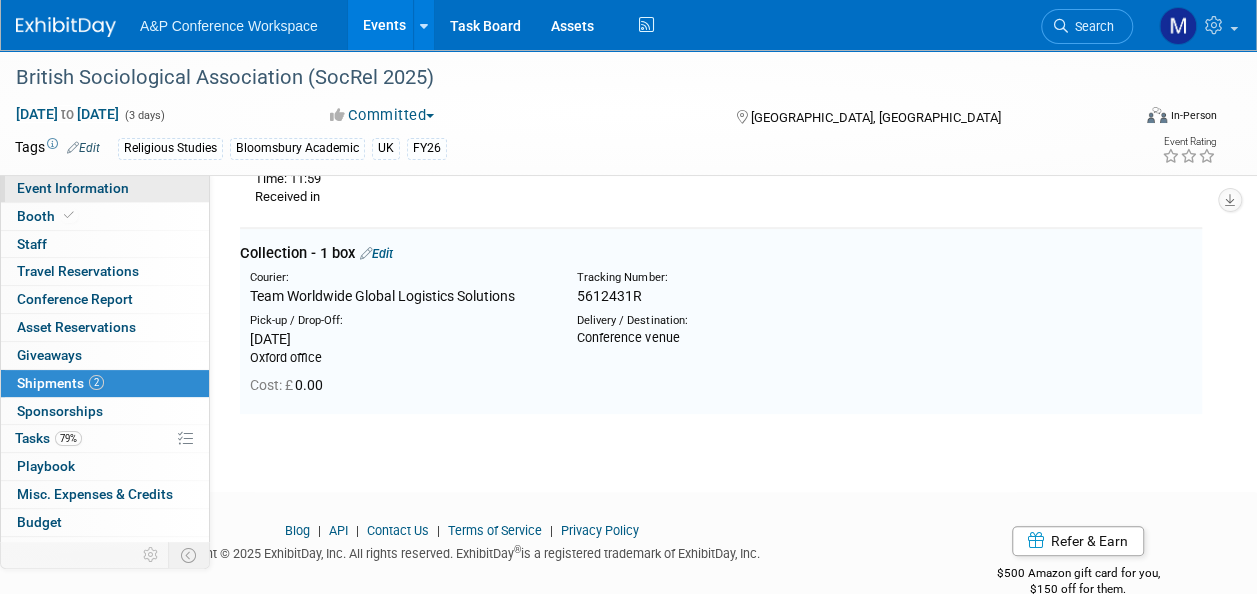 click on "Event Information" at bounding box center [105, 188] 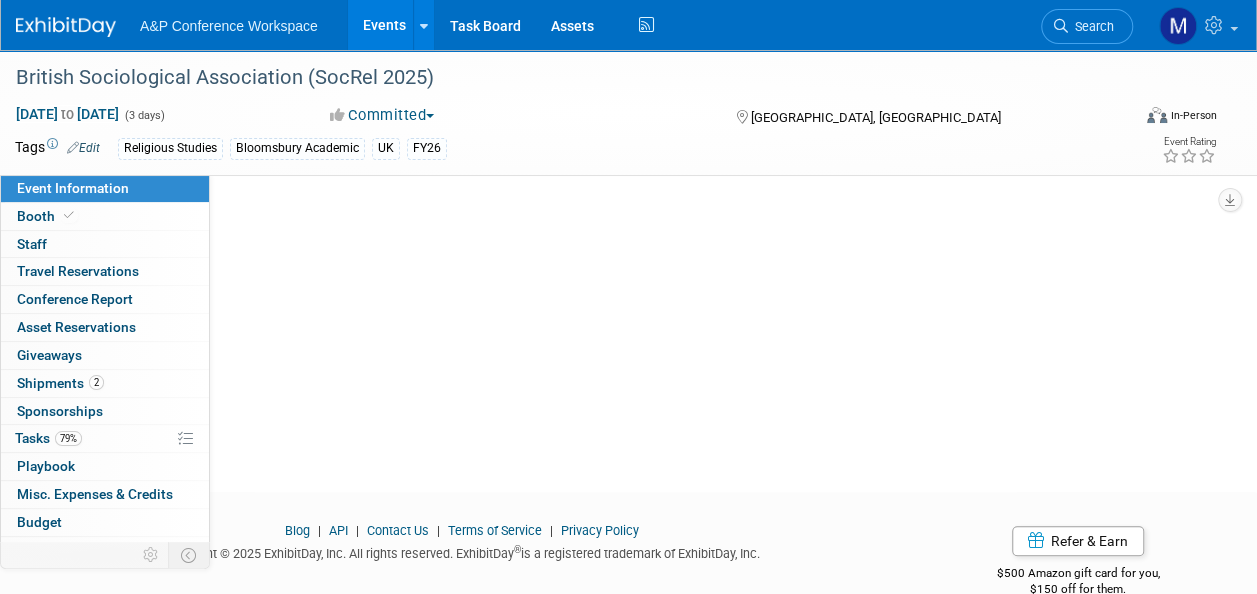 scroll, scrollTop: 0, scrollLeft: 0, axis: both 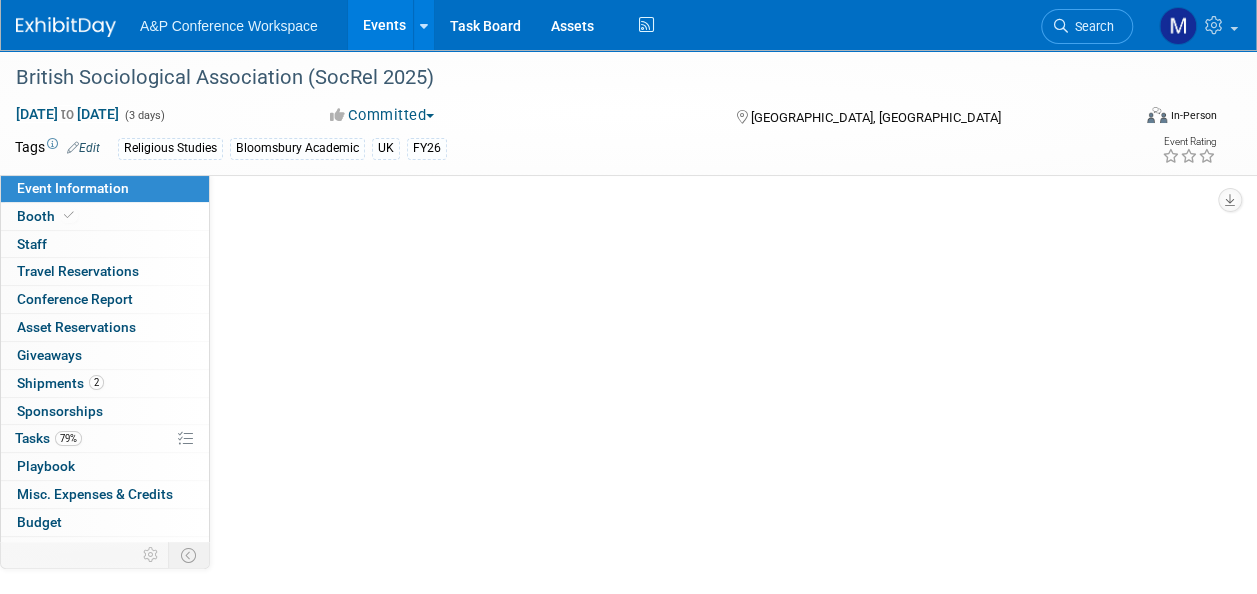 select on "Annual" 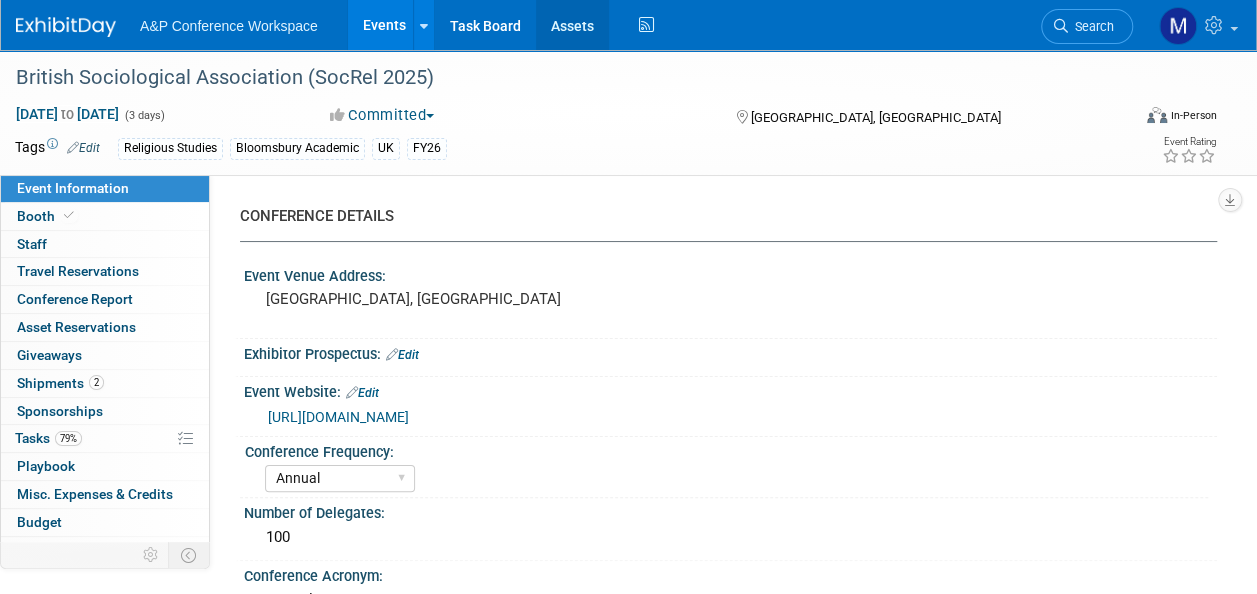 click on "Assets" at bounding box center [572, 25] 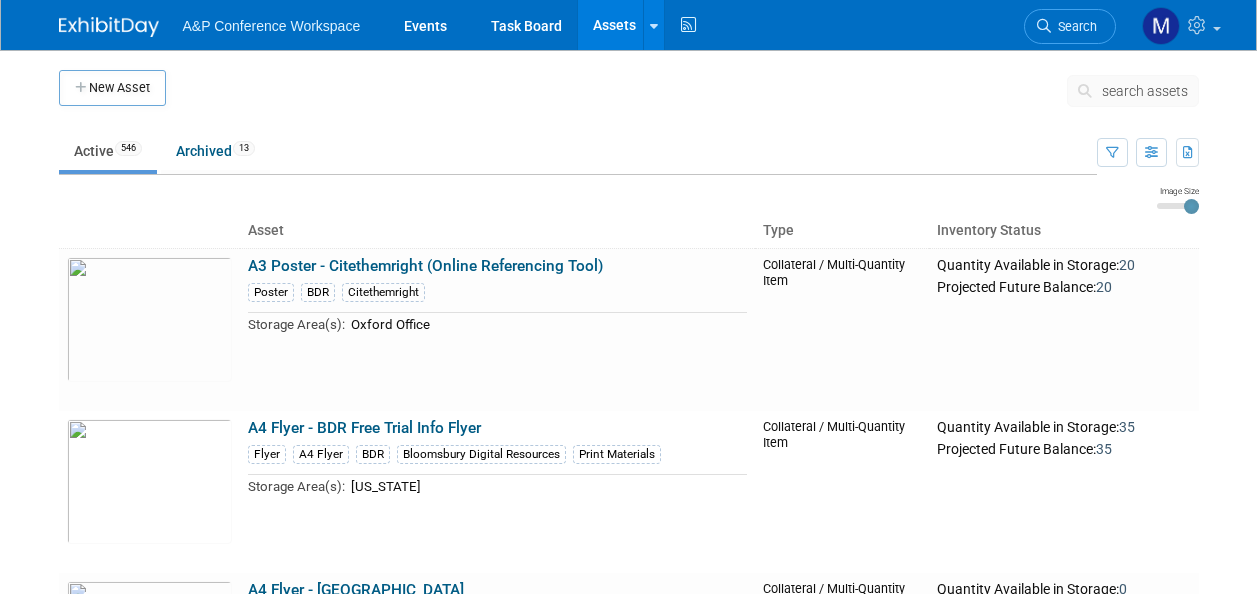 click on "search assets" at bounding box center (1145, 91) 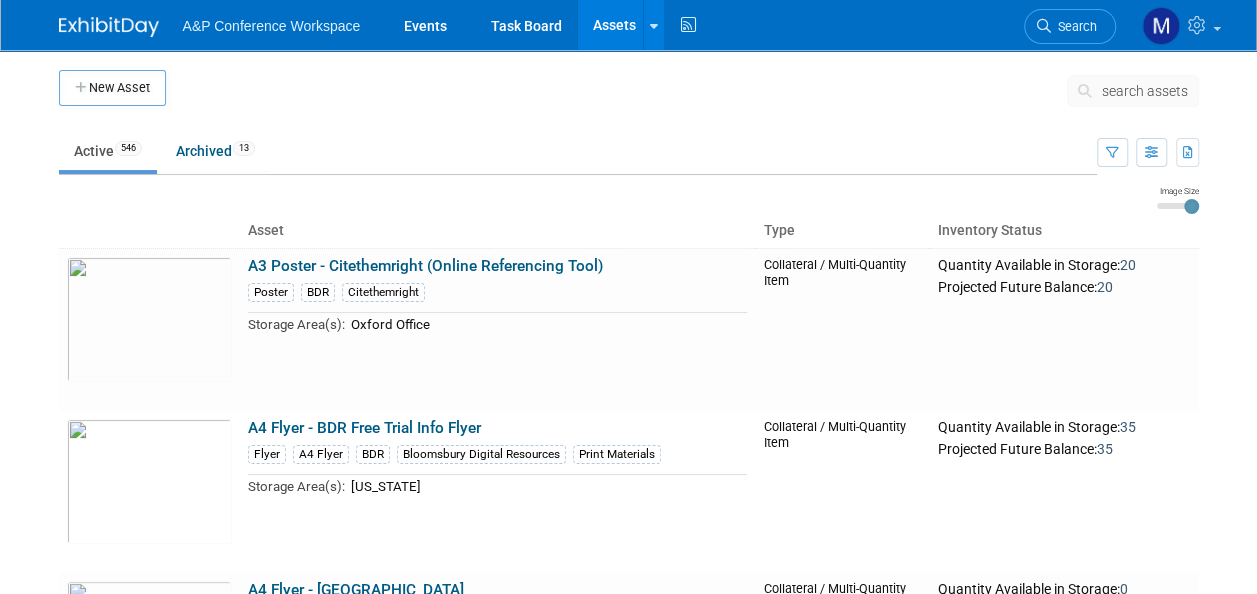 click on "search assets" at bounding box center [1145, 91] 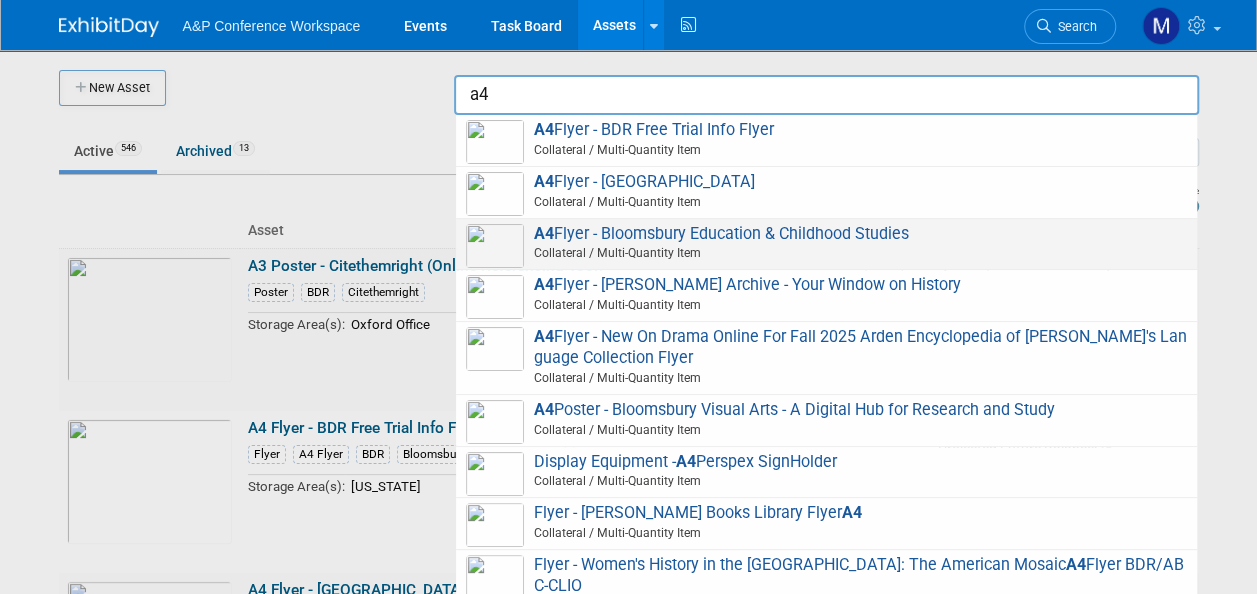 type on "a" 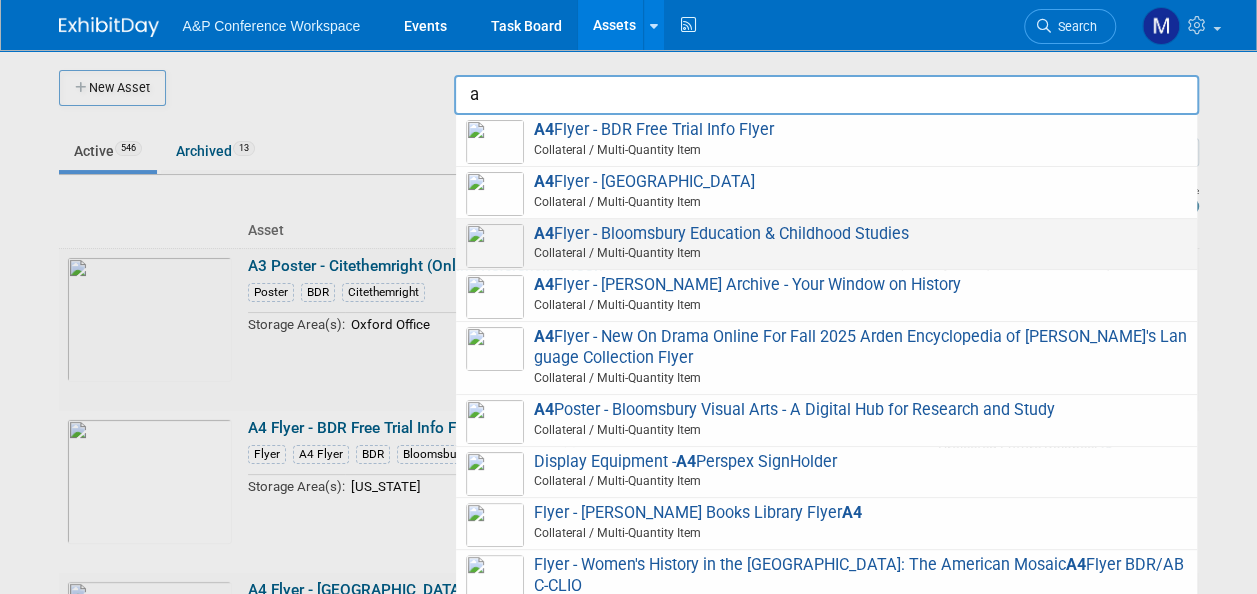 type 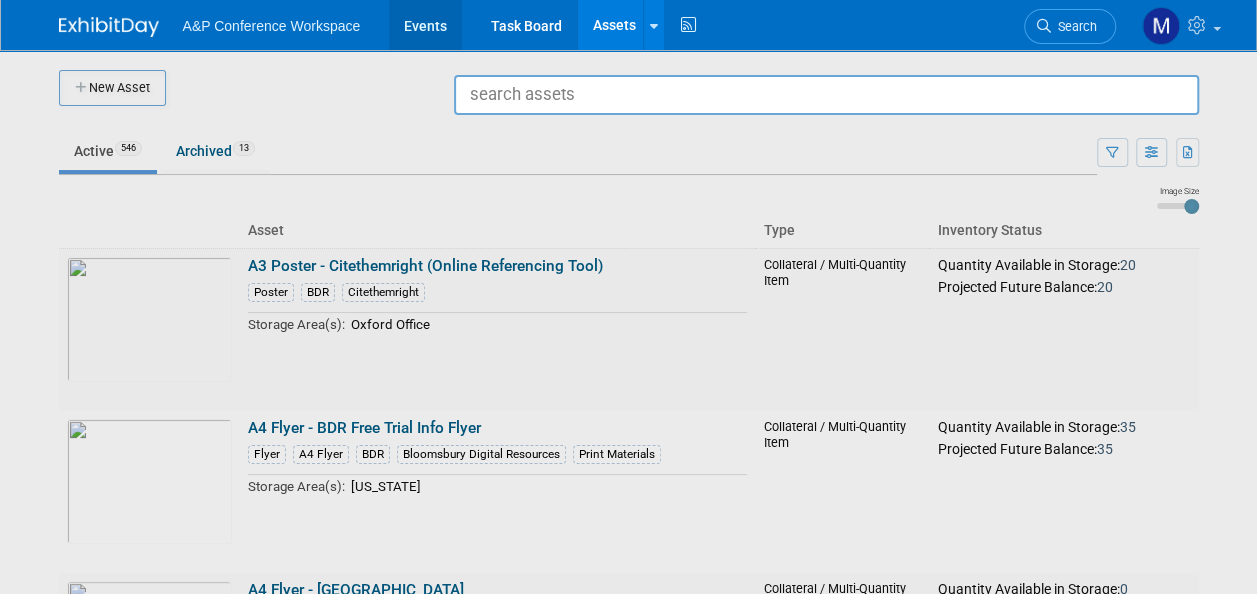 click on "Events" at bounding box center [425, 25] 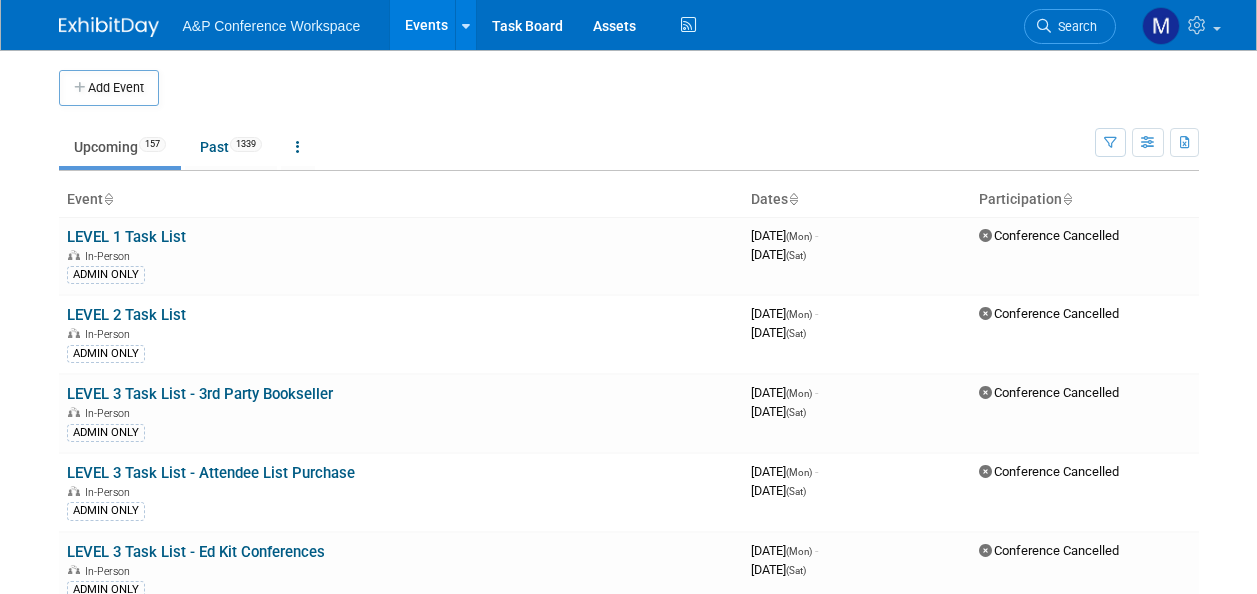 scroll, scrollTop: 0, scrollLeft: 0, axis: both 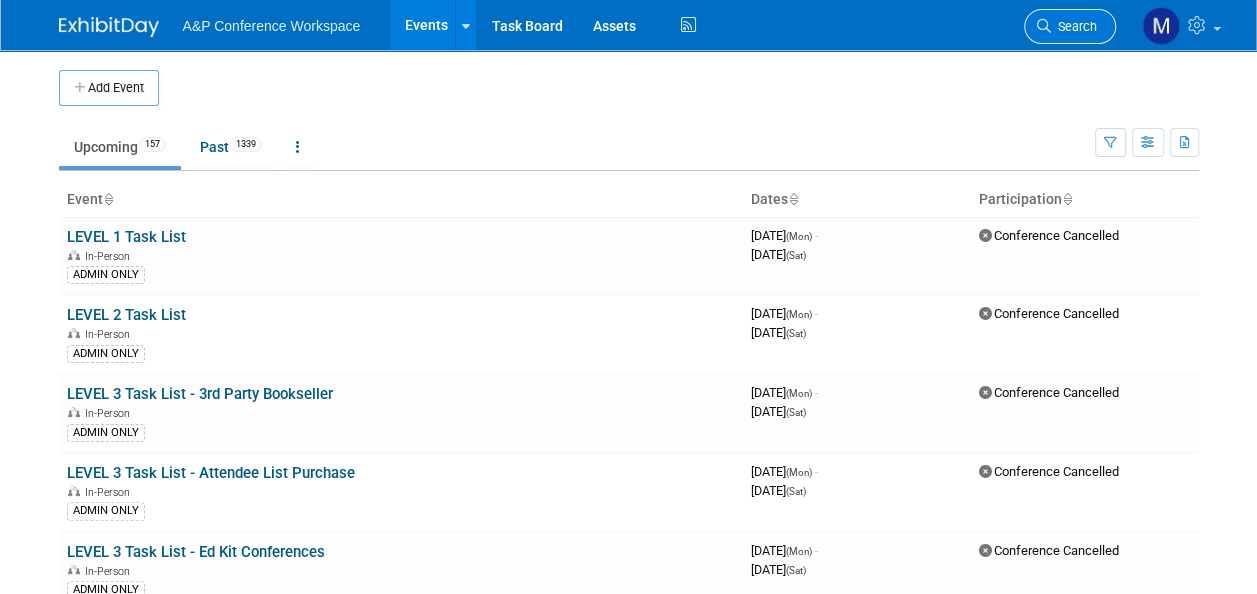 click on "Search" at bounding box center (1074, 26) 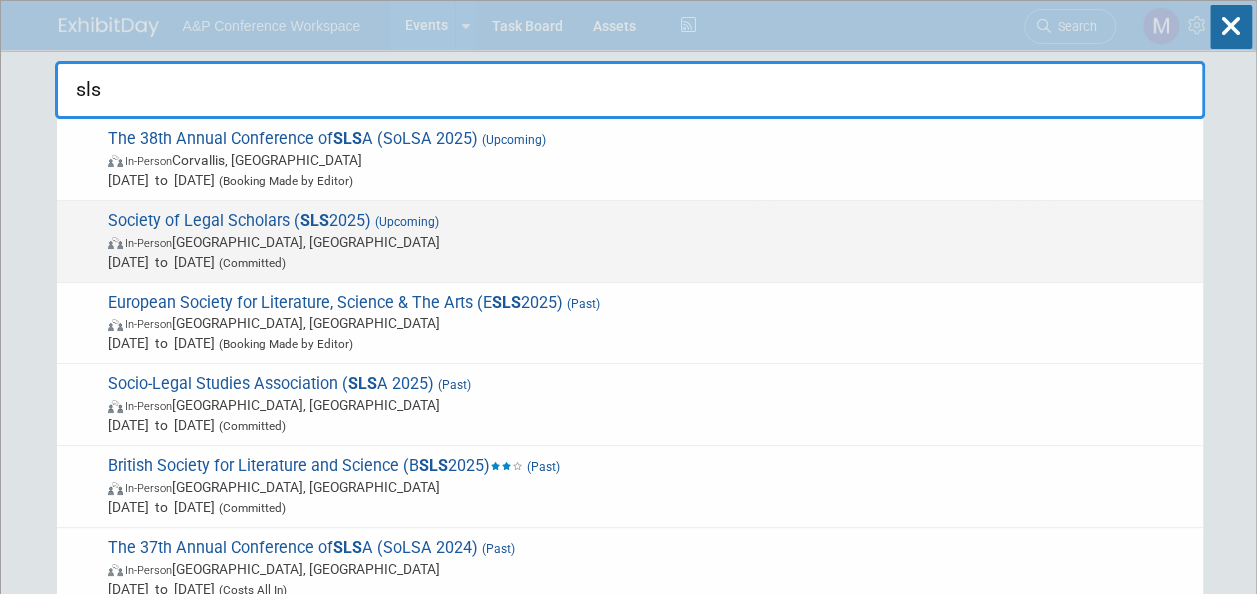 type on "sls" 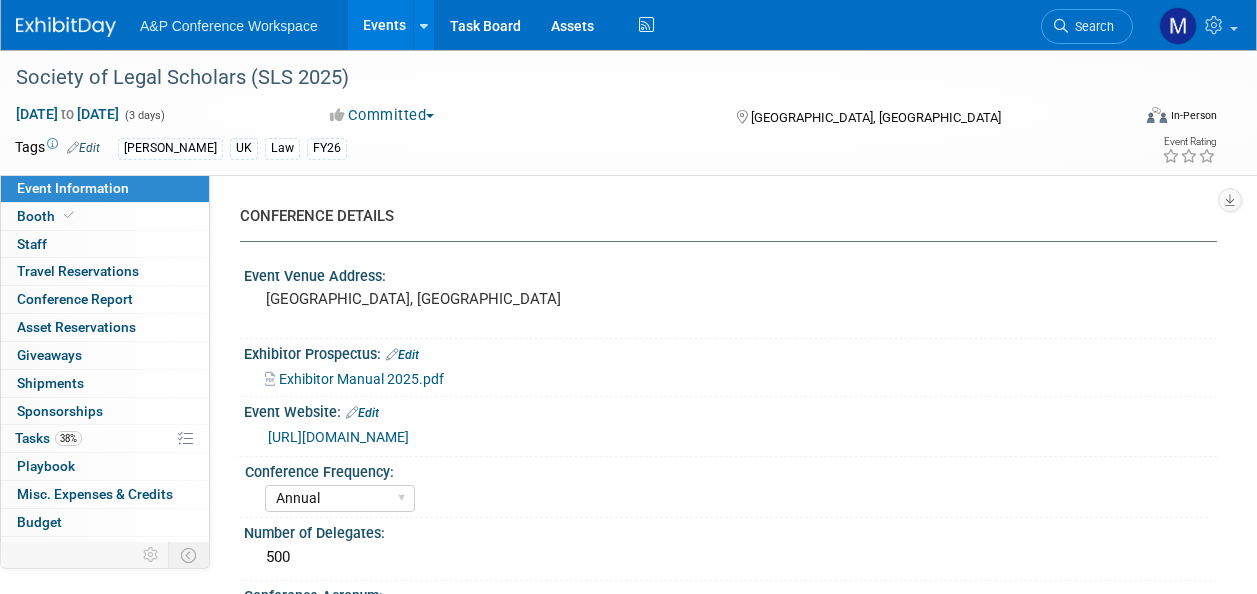 select on "Annual" 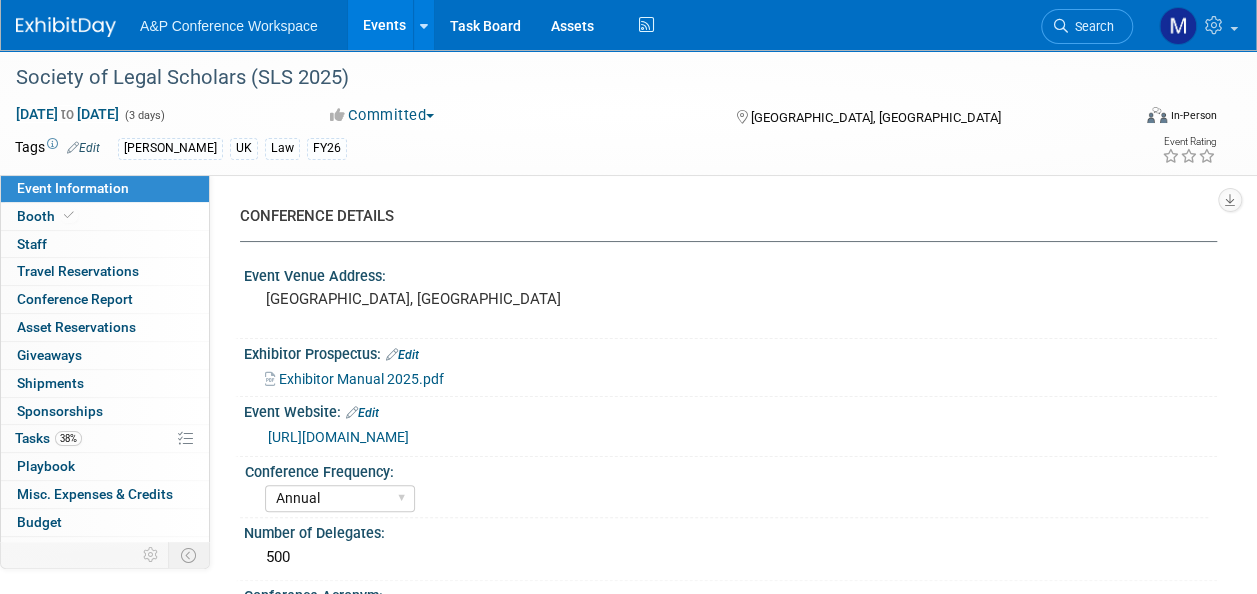 scroll, scrollTop: 0, scrollLeft: 0, axis: both 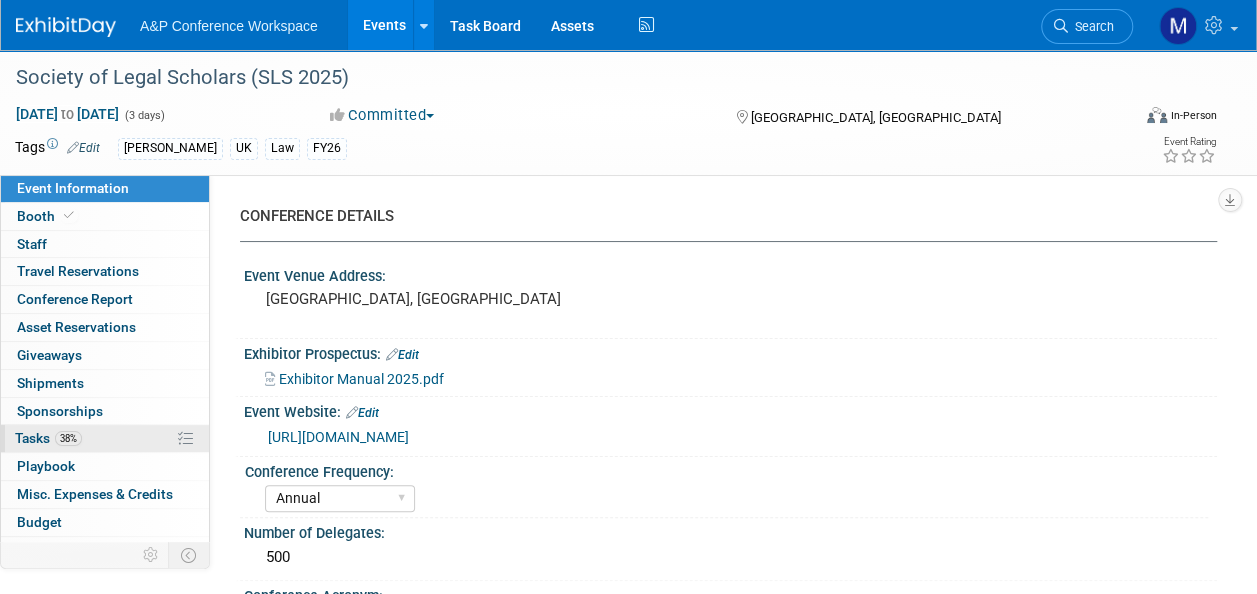 click on "38%
Tasks 38%" at bounding box center (105, 438) 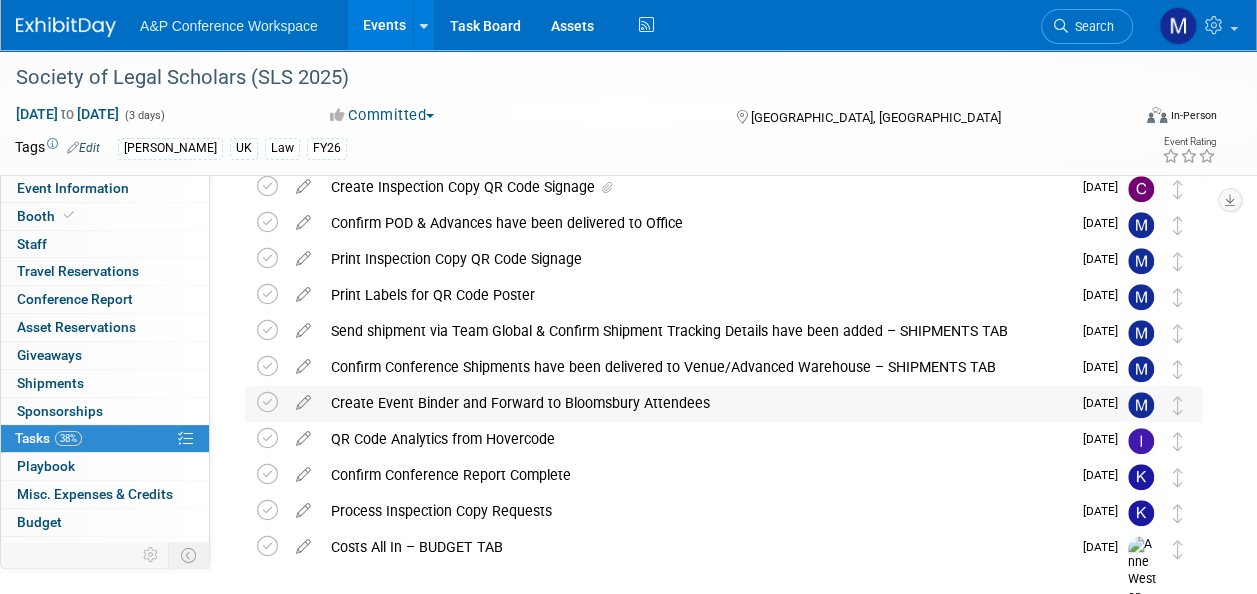 scroll, scrollTop: 600, scrollLeft: 0, axis: vertical 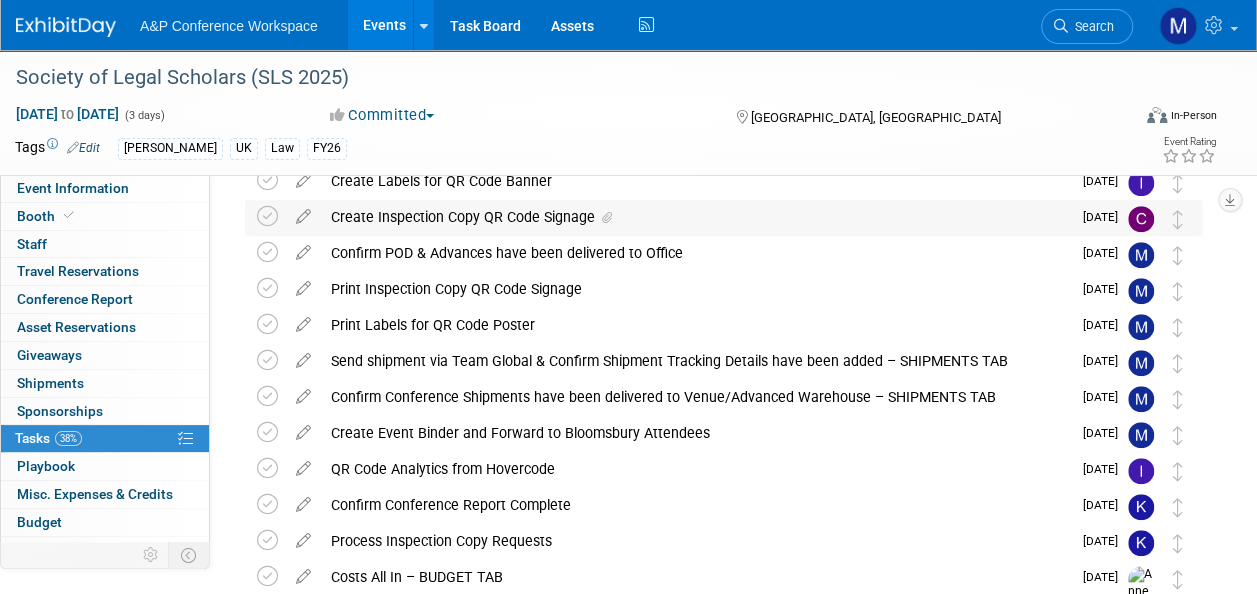 click on "Create Inspection Copy QR Code Signage" at bounding box center [696, 217] 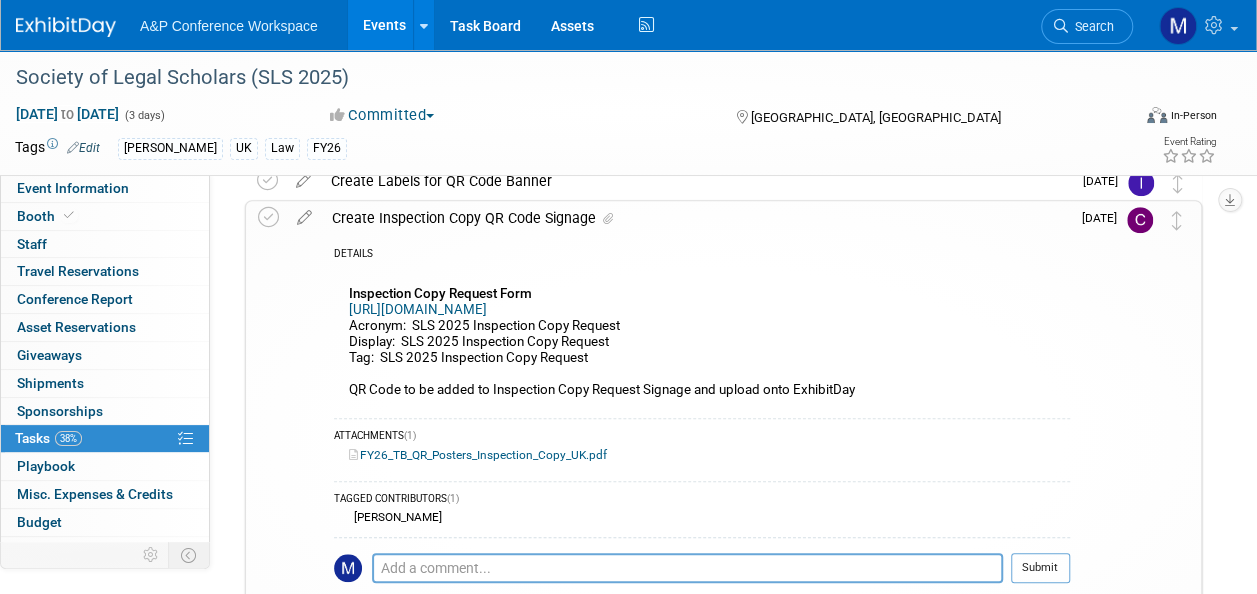 click on "Create Inspection Copy QR Code Signage" at bounding box center [696, 218] 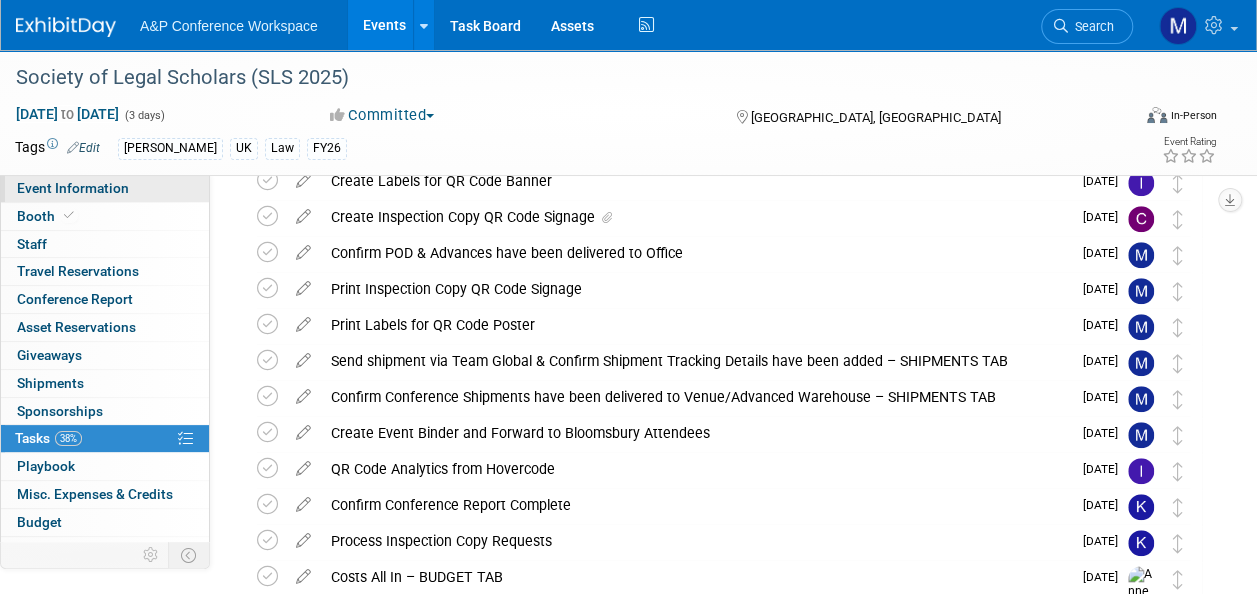 click on "Event Information" at bounding box center (105, 188) 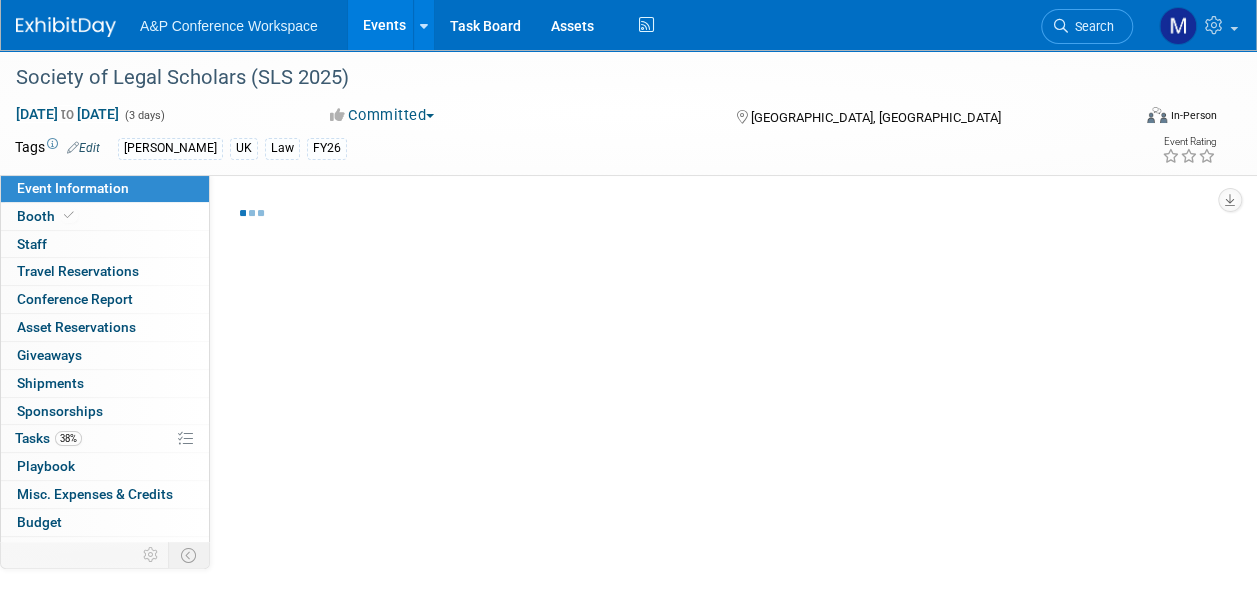 select on "Annual" 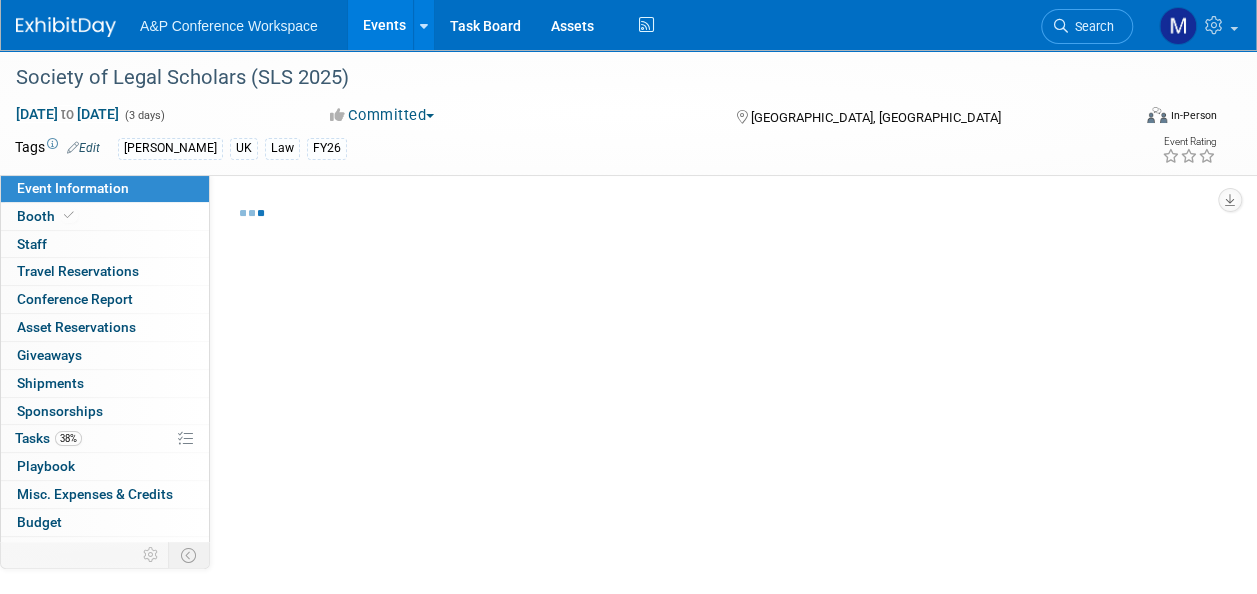select on "In-Person Booth" 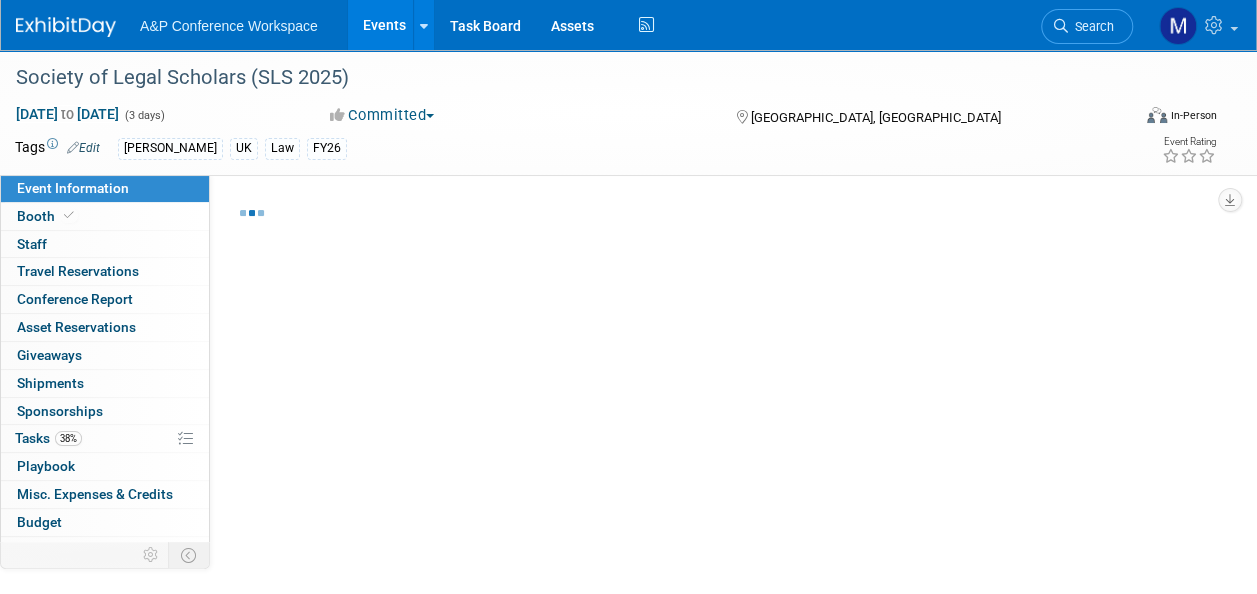 select on "Law" 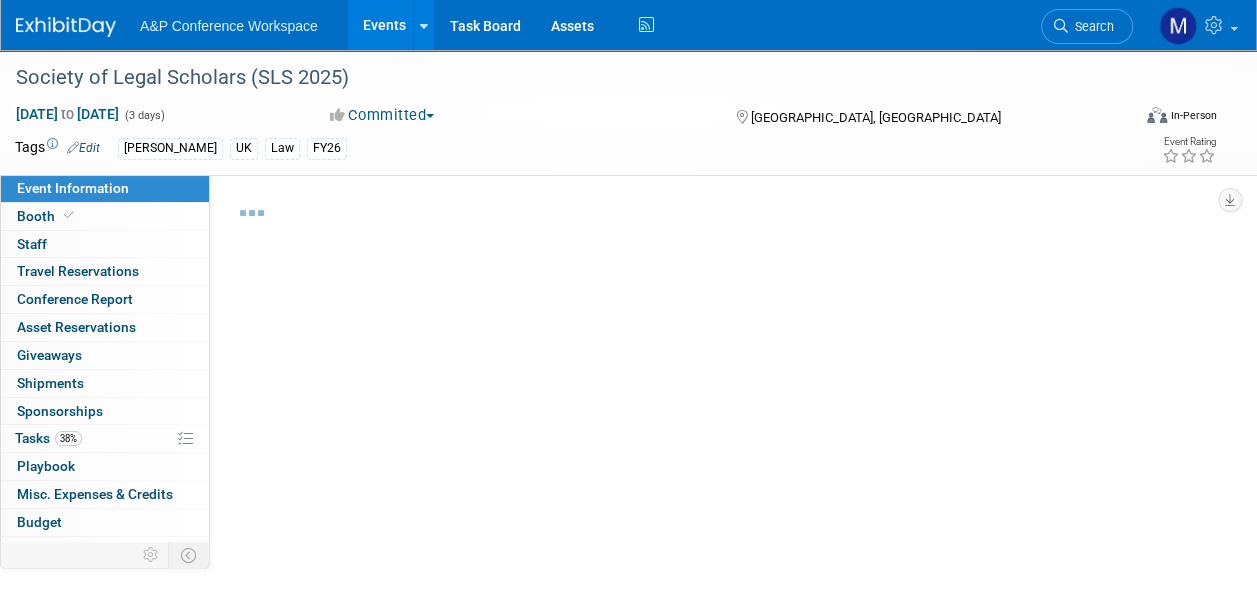 select on "[PERSON_NAME]" 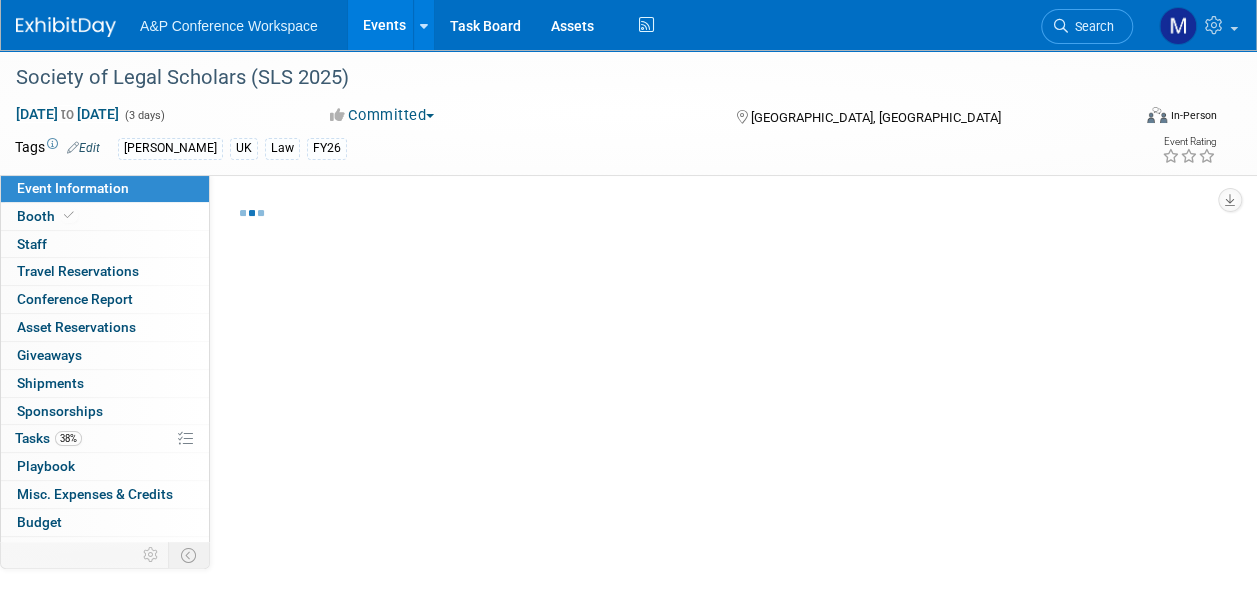 select on "Ros Jubber" 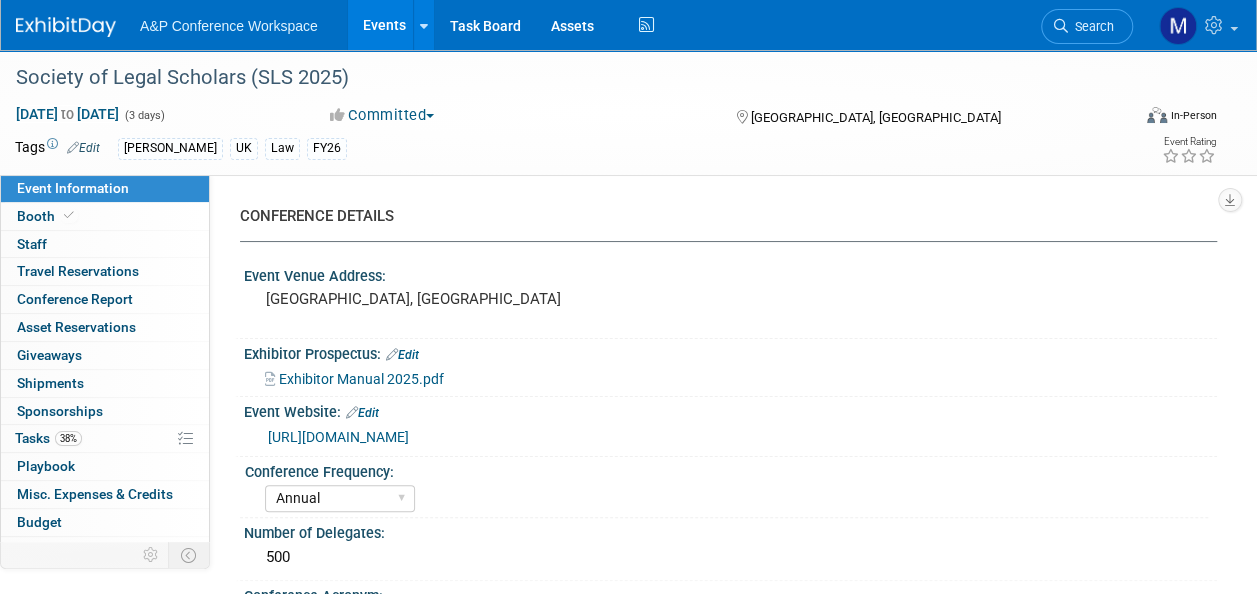 click at bounding box center [1061, 26] 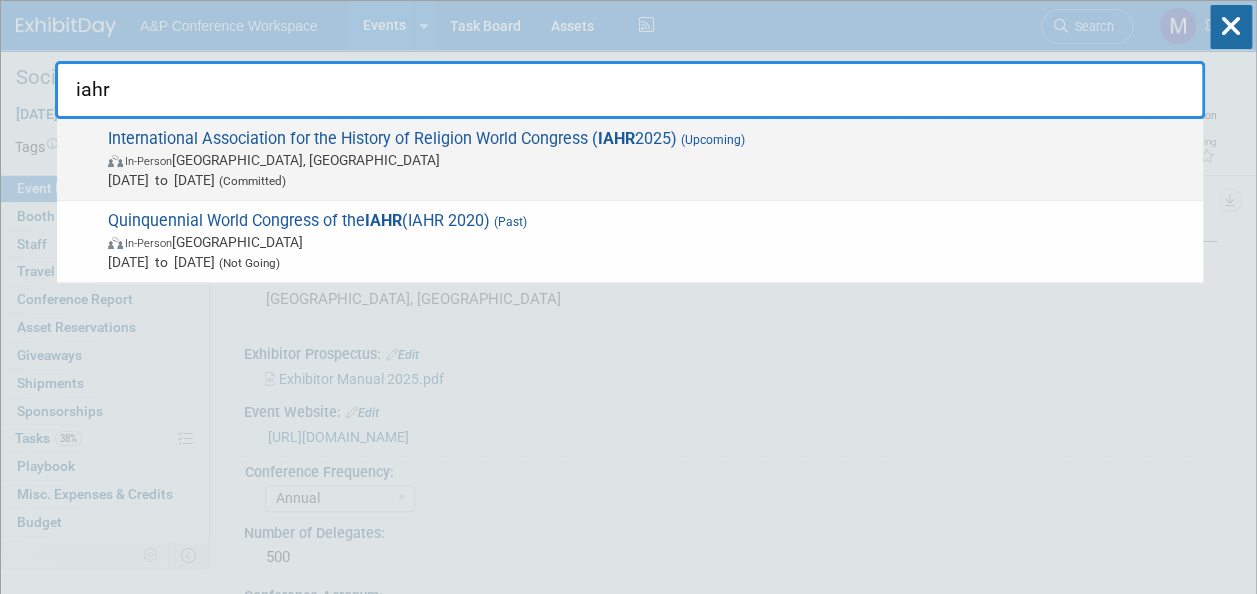 type on "iahr" 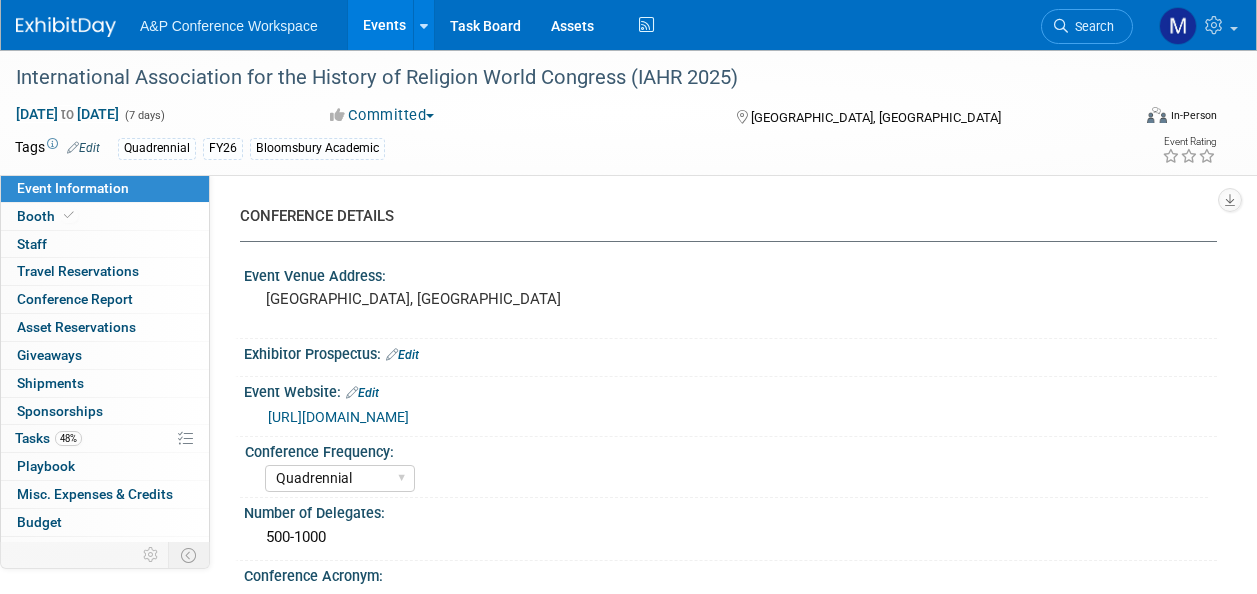 select on "Quadrennial" 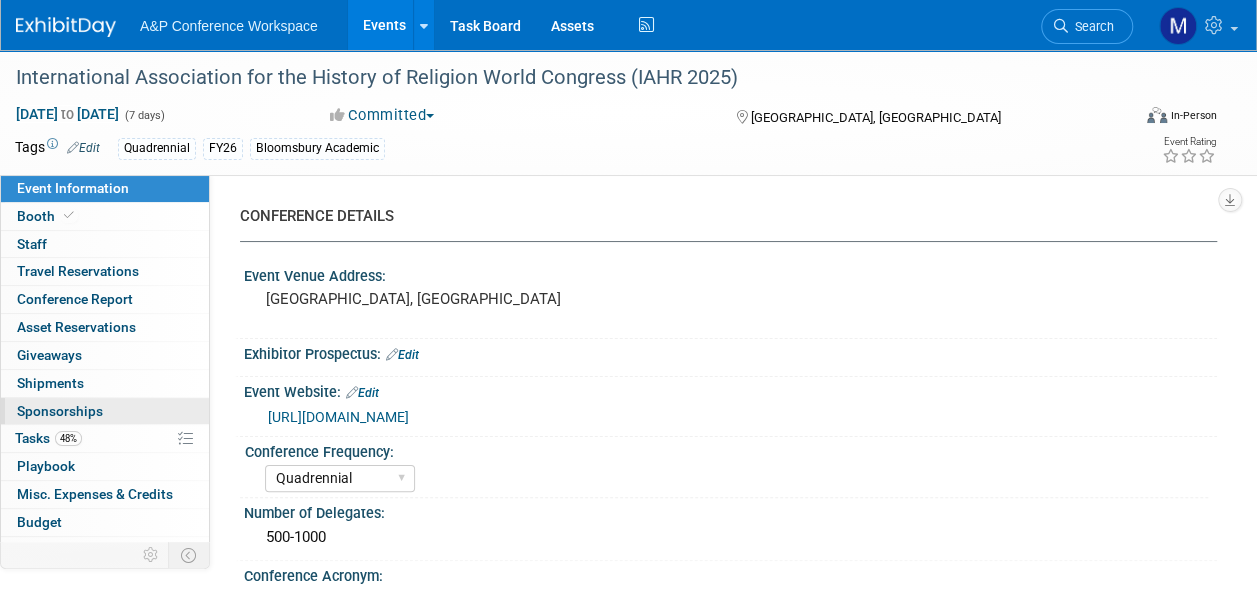 scroll, scrollTop: 0, scrollLeft: 0, axis: both 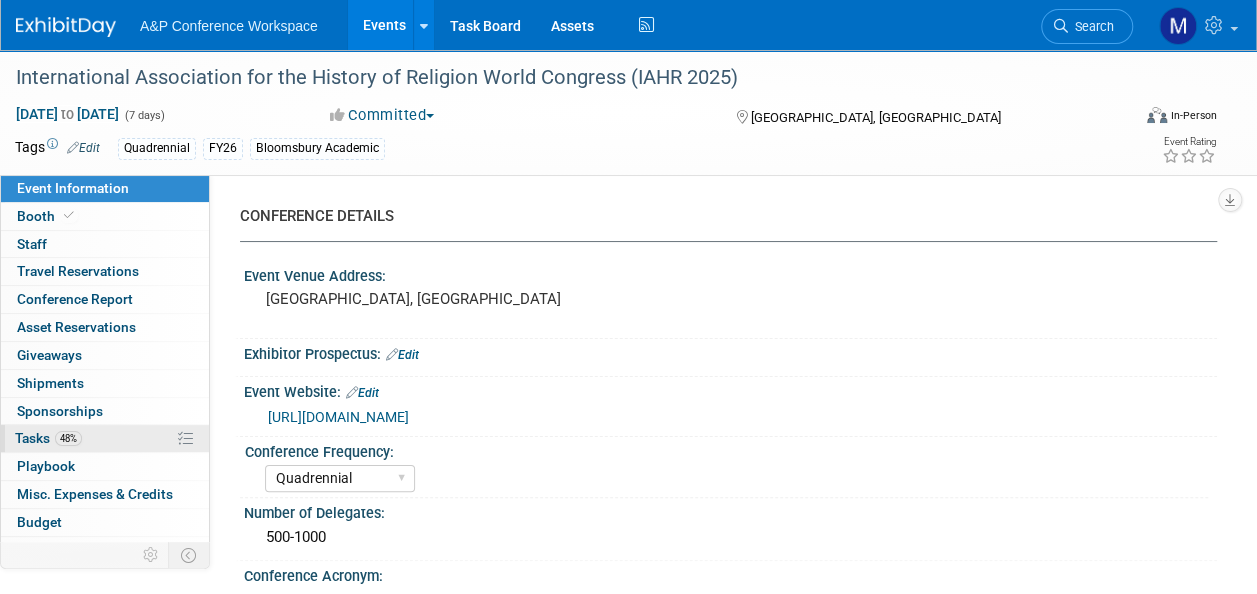 click on "48%
Tasks 48%" at bounding box center (105, 438) 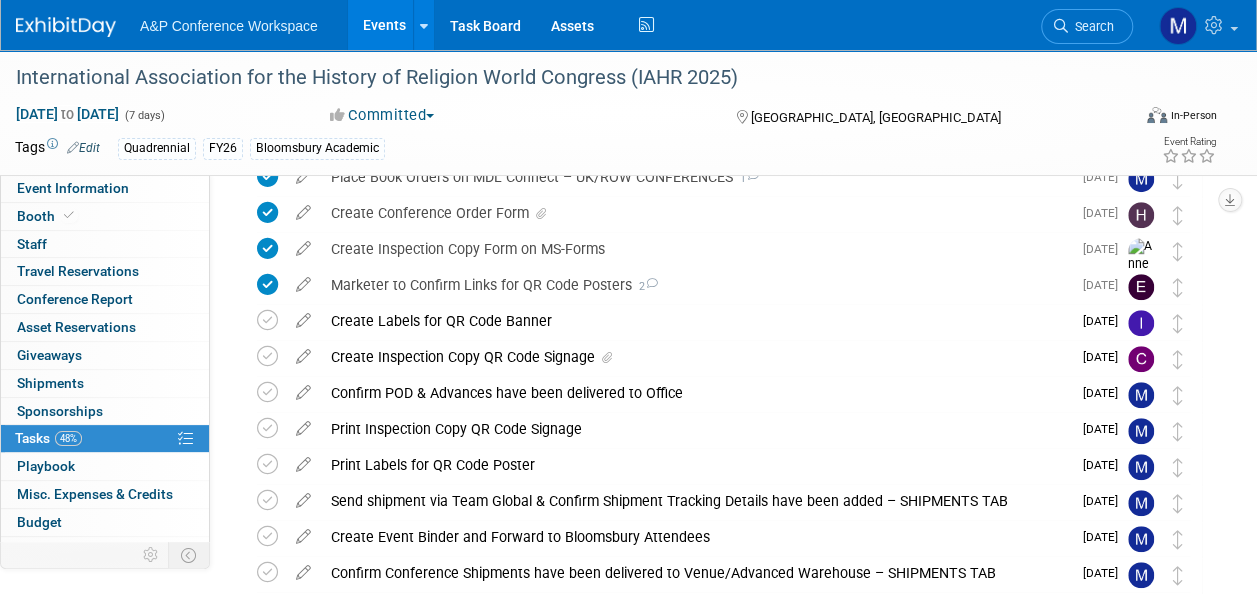 scroll, scrollTop: 500, scrollLeft: 0, axis: vertical 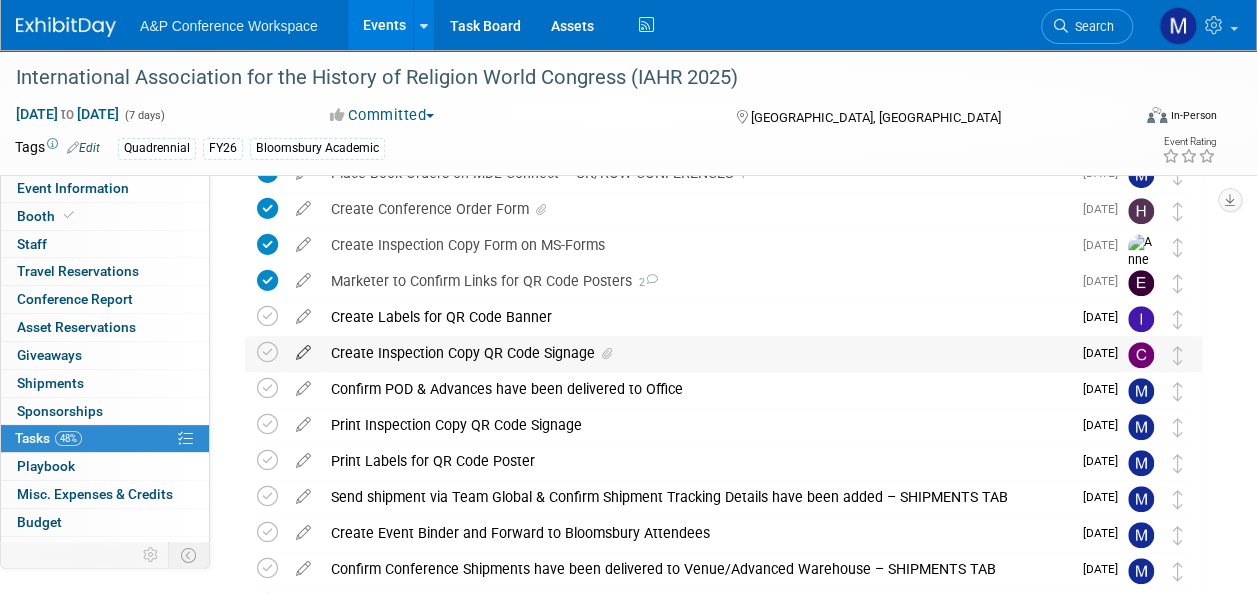 click at bounding box center (303, 348) 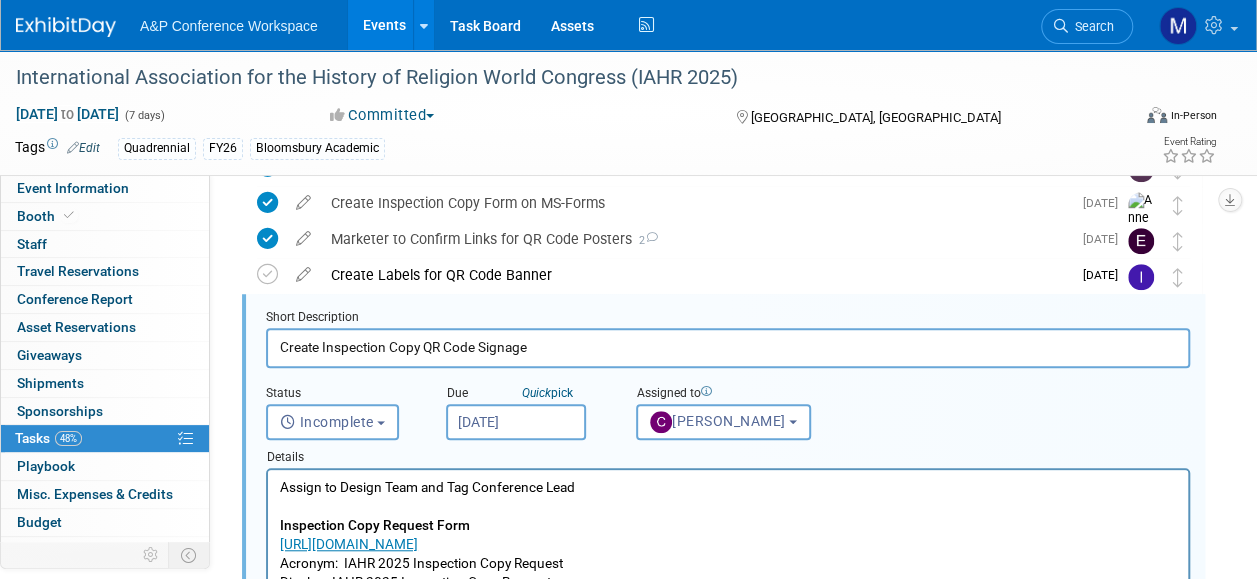 scroll, scrollTop: 0, scrollLeft: 0, axis: both 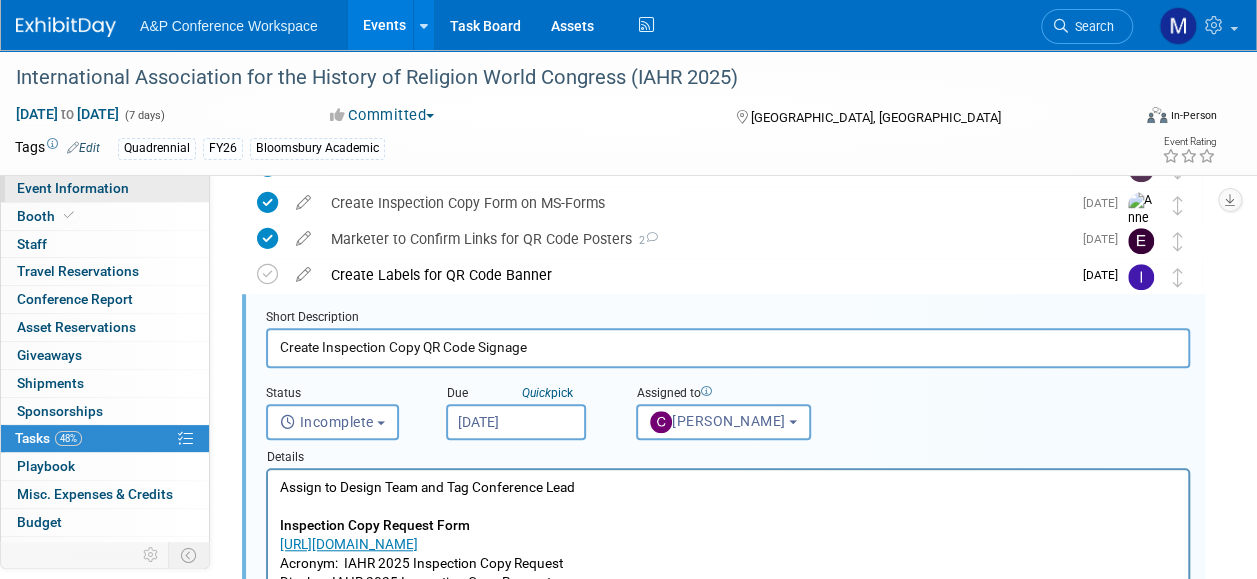 click on "Event Information" at bounding box center (73, 188) 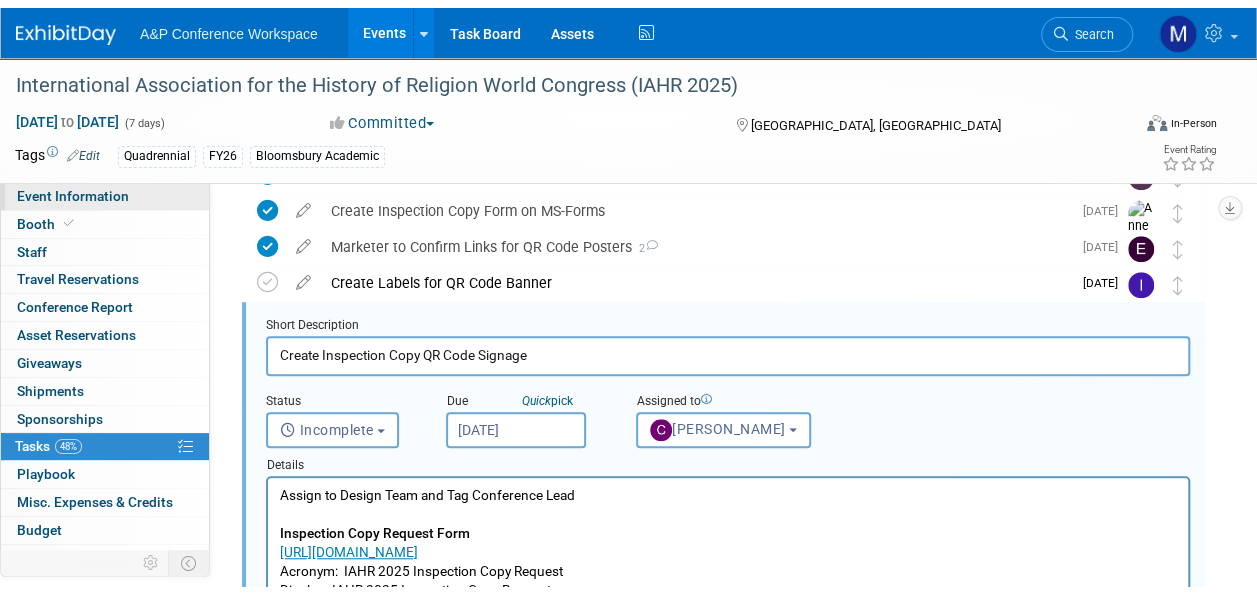 scroll, scrollTop: 0, scrollLeft: 0, axis: both 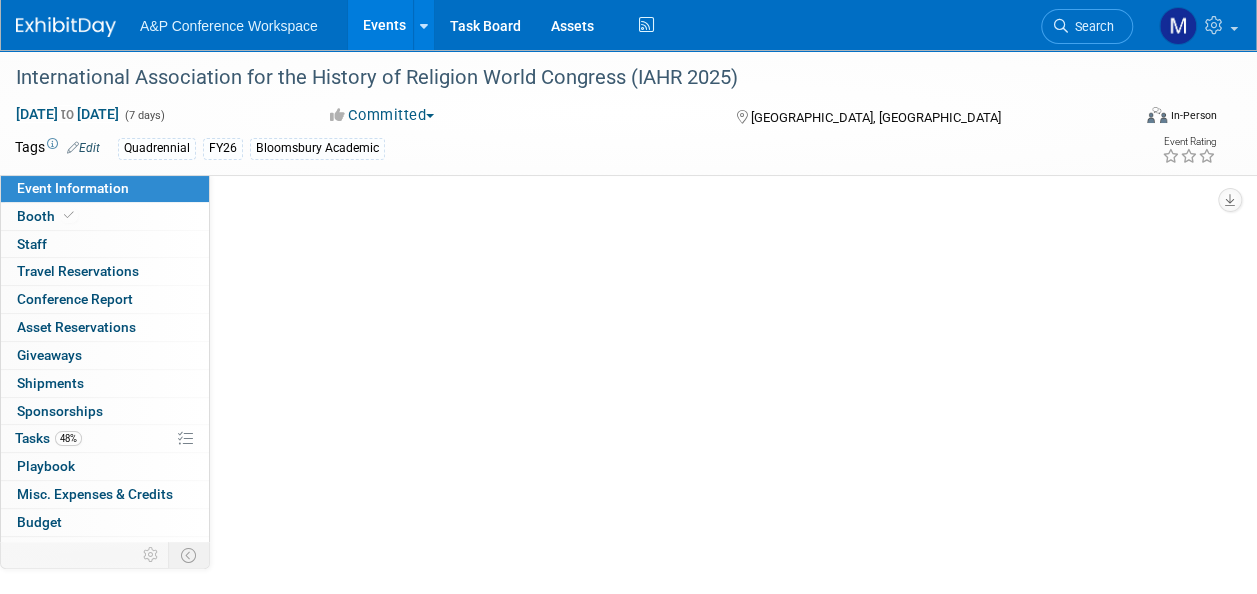select on "Quadrennial" 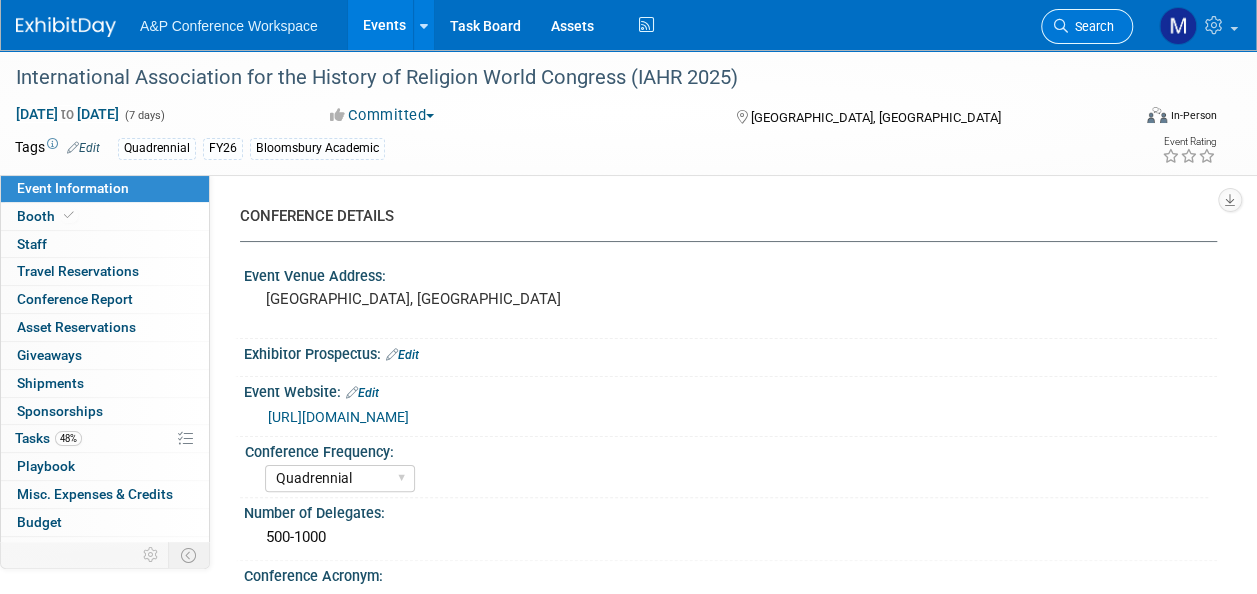 click on "Search" at bounding box center (1091, 26) 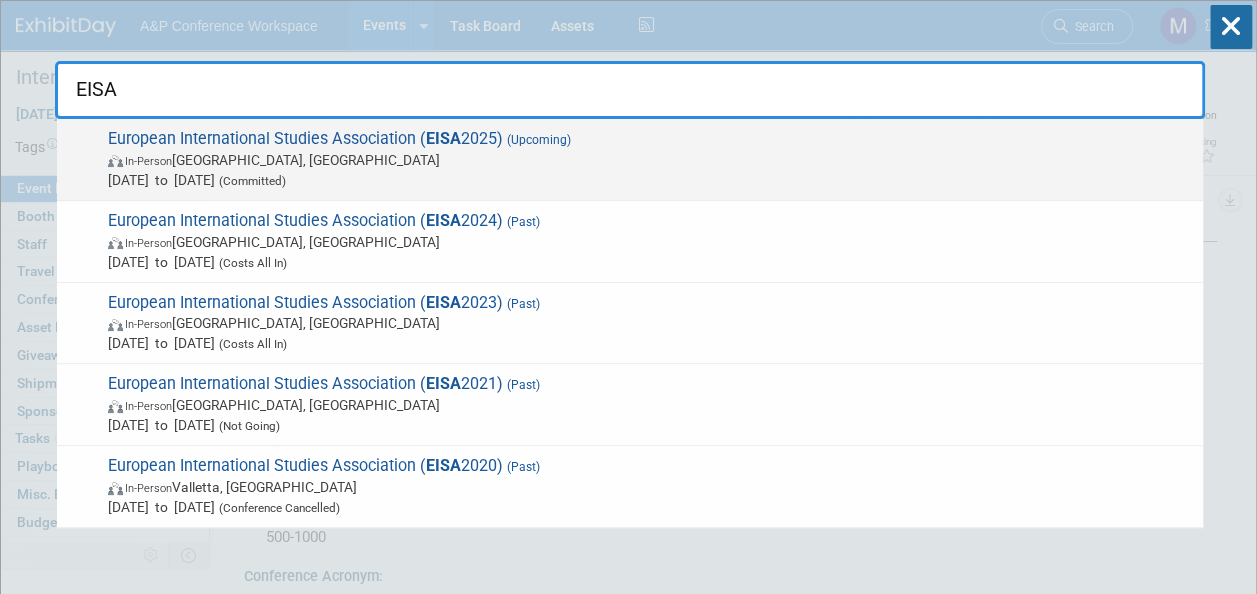 type on "EISA" 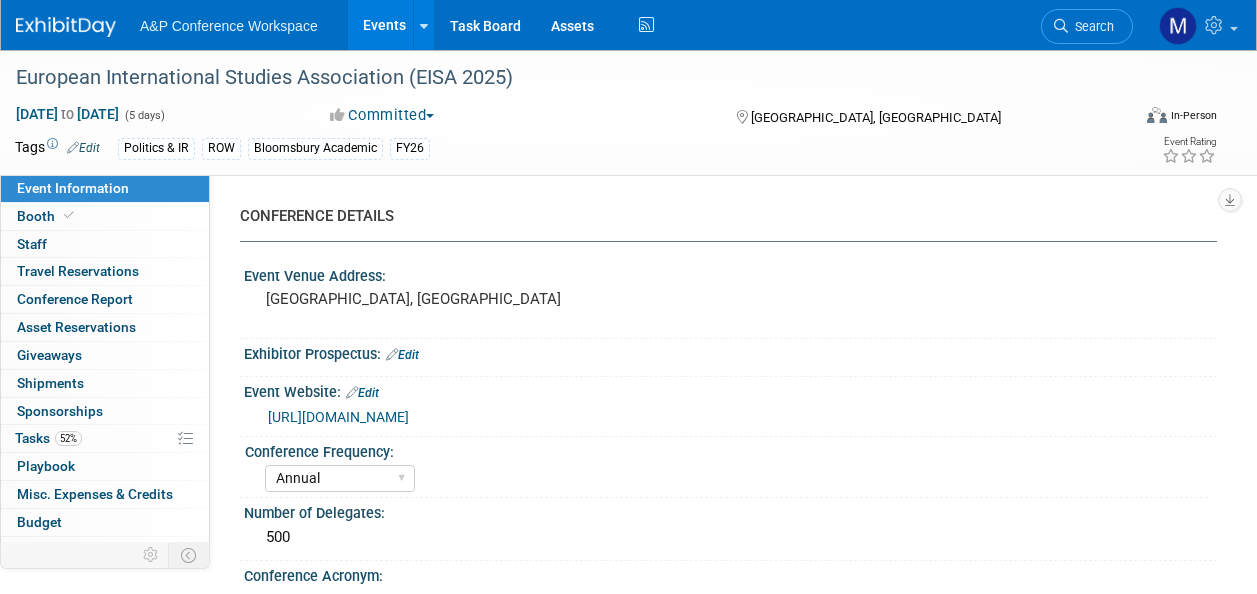 select on "Annual" 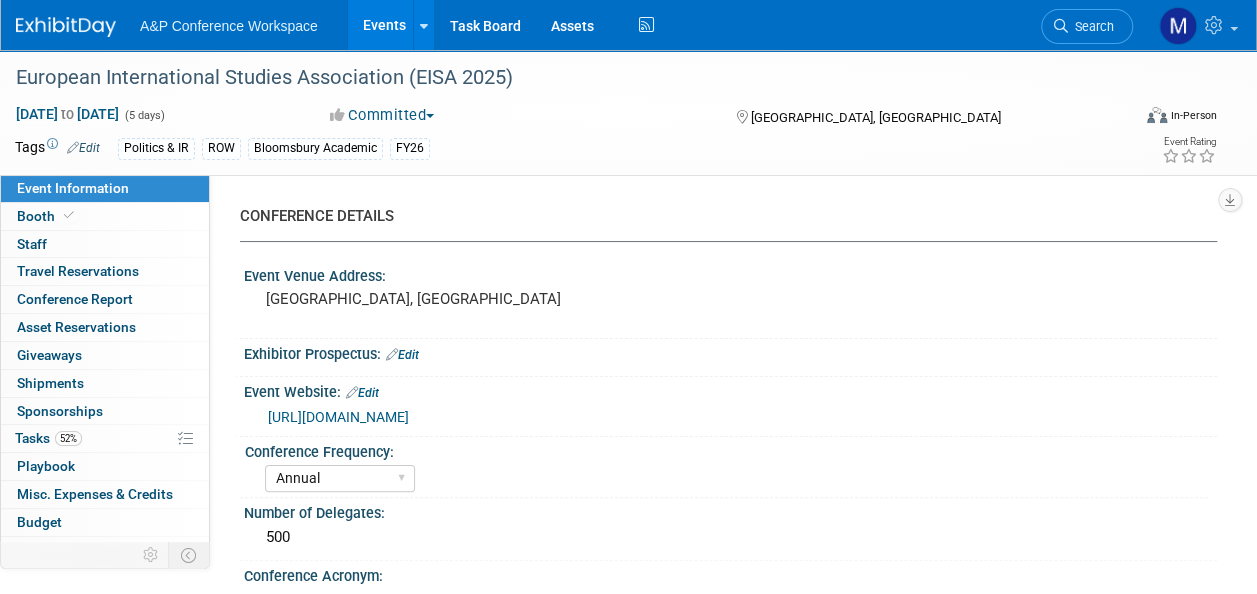 scroll, scrollTop: 0, scrollLeft: 0, axis: both 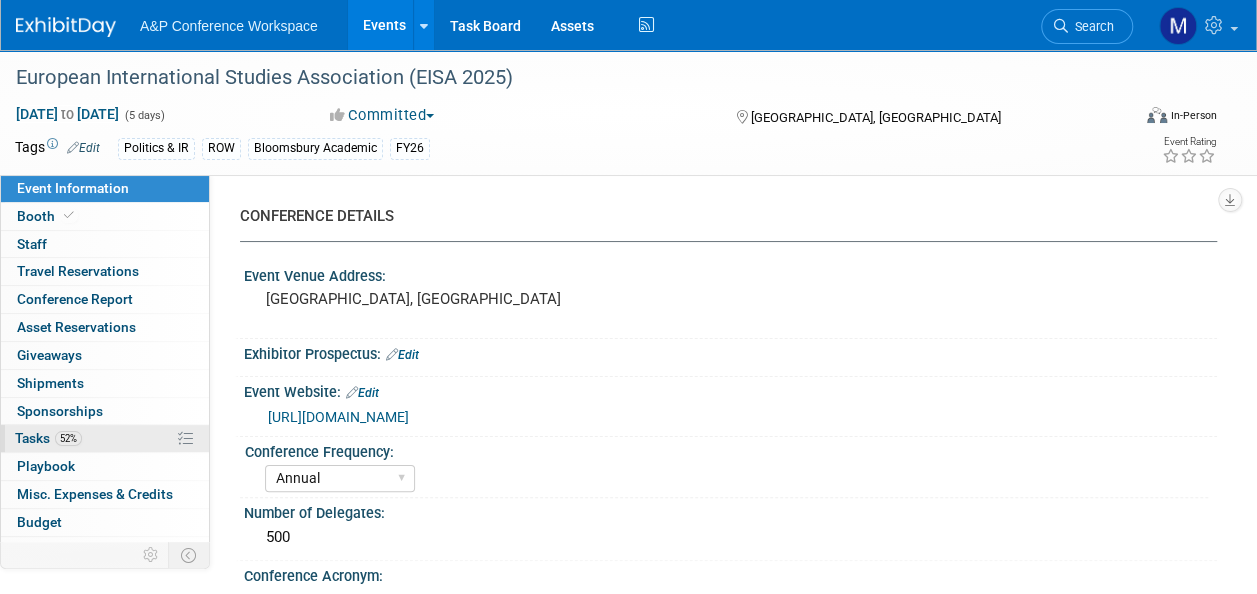 click on "Tasks 52%" at bounding box center [48, 438] 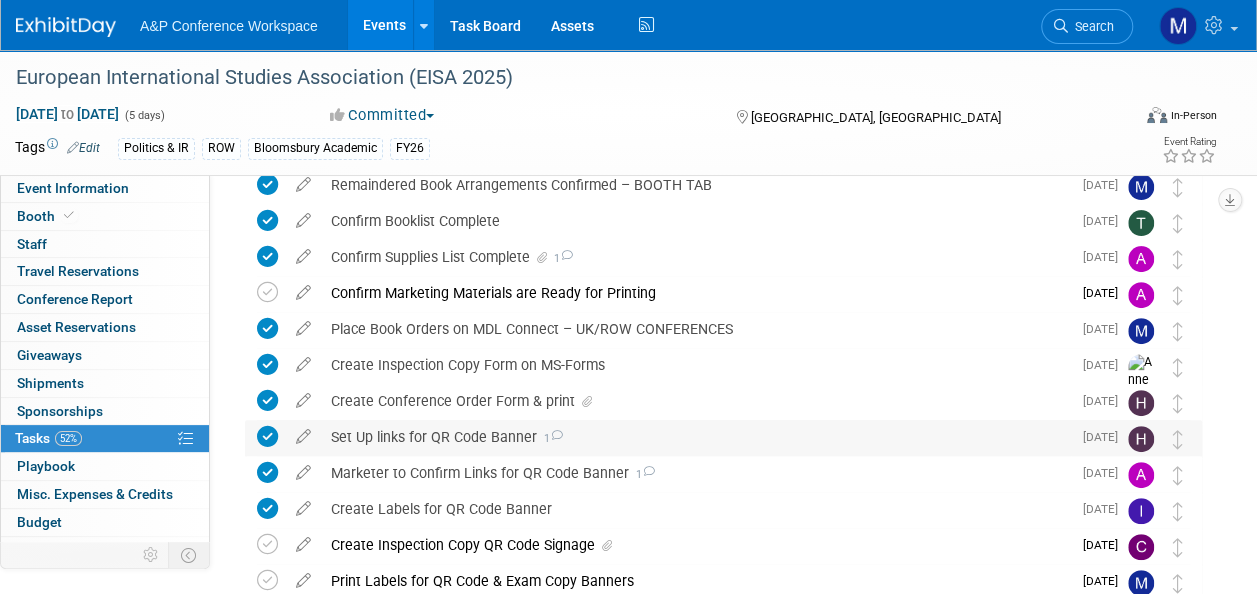 scroll, scrollTop: 0, scrollLeft: 0, axis: both 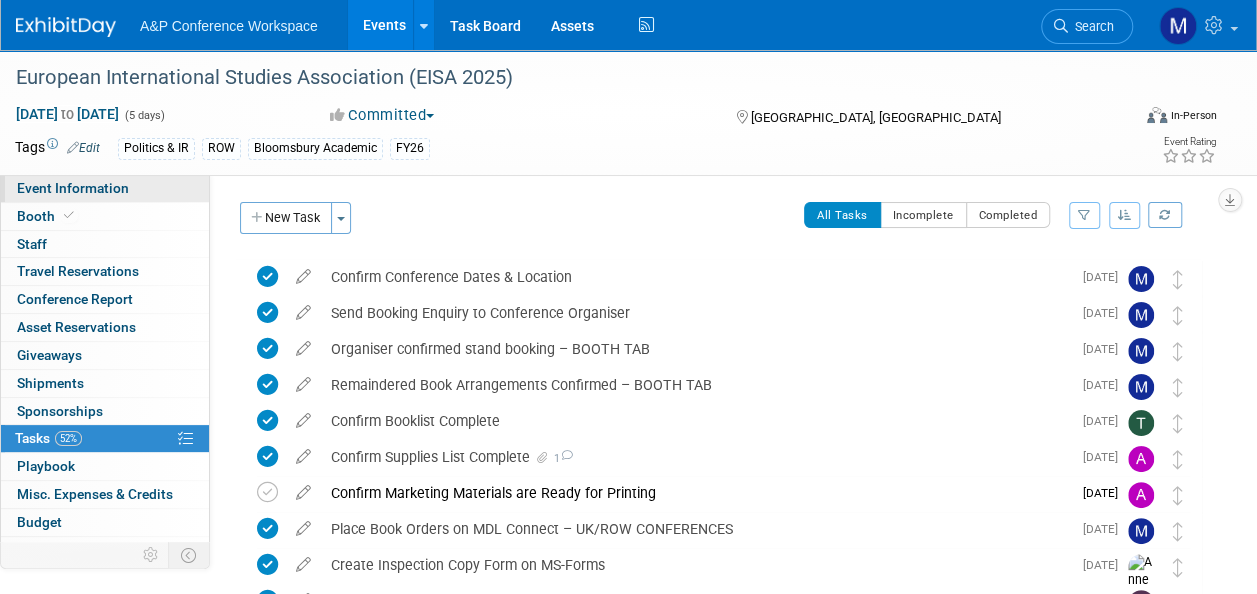 click on "Event Information" at bounding box center [105, 188] 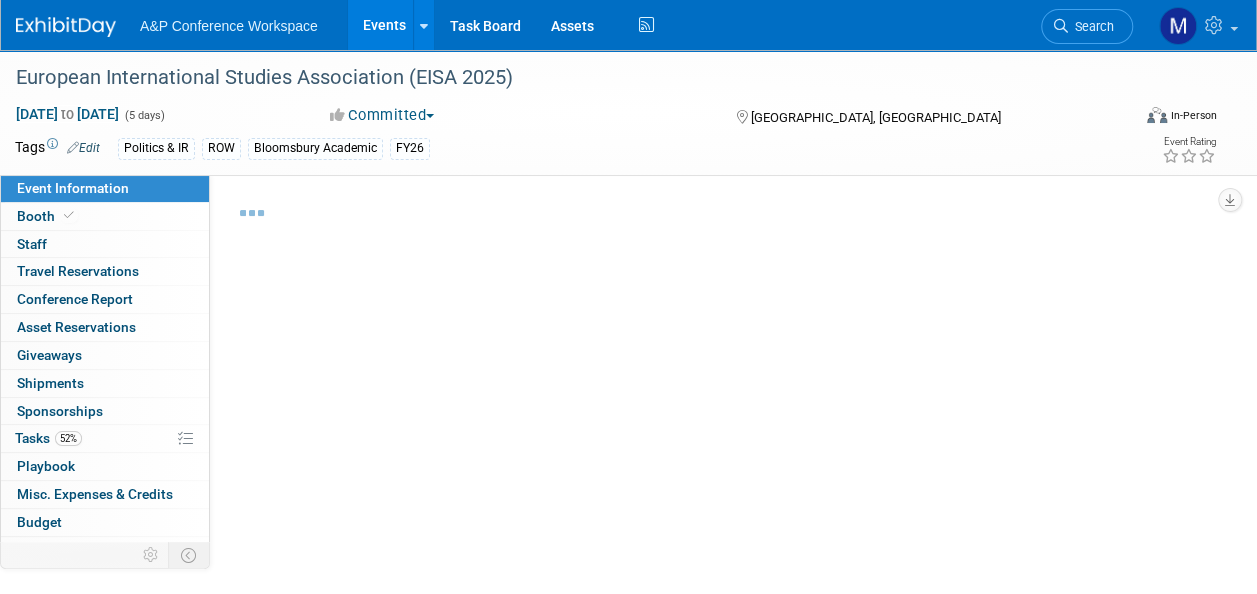 select on "Annual" 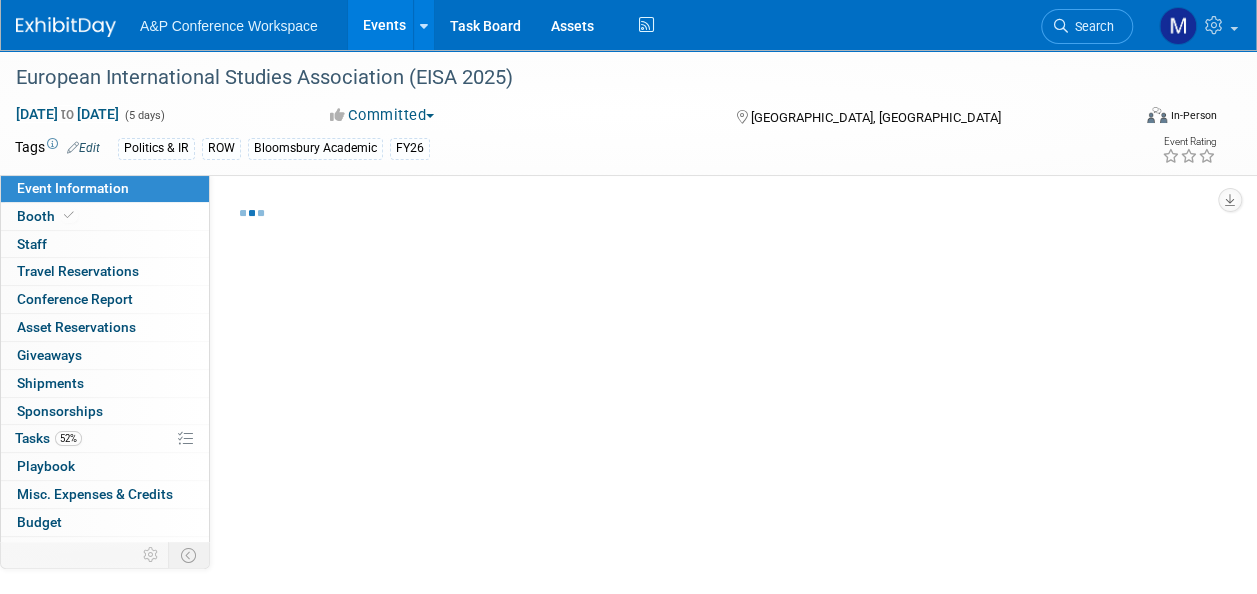 select on "In-Person Booth" 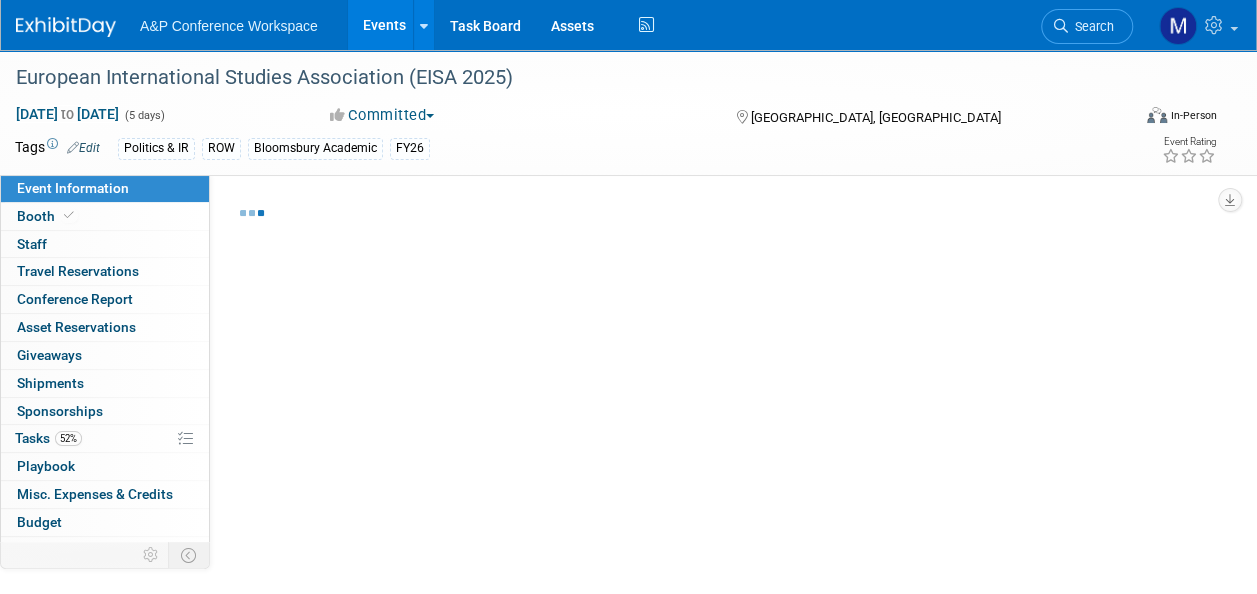 select on "Politics & International Relations" 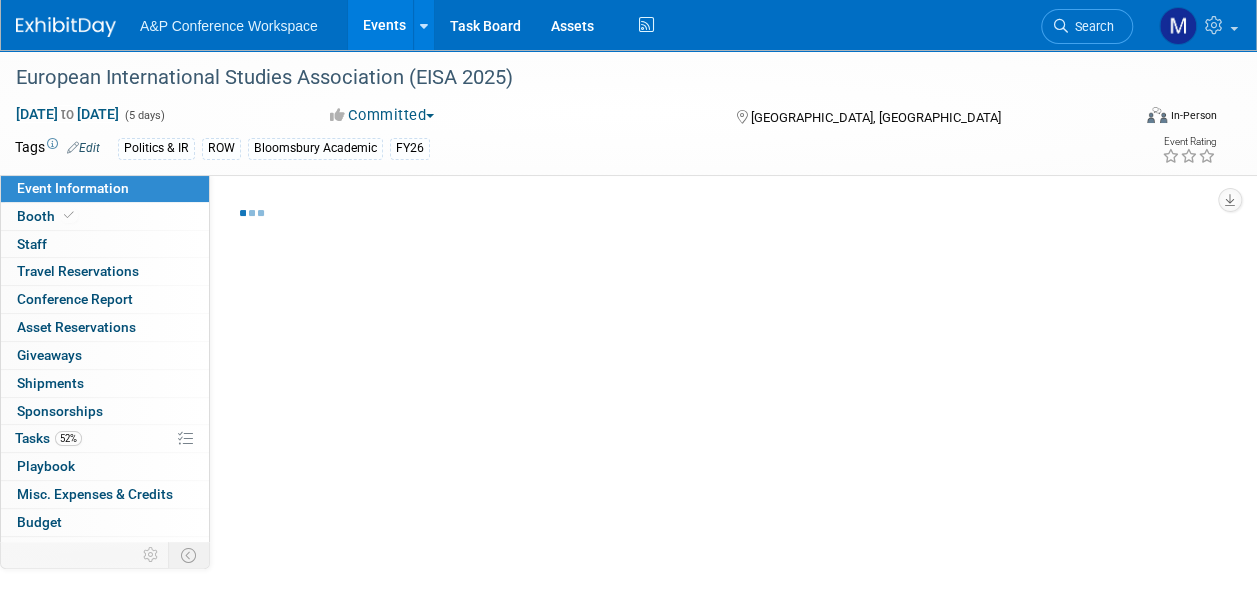 select on "Bloomsbury Academic" 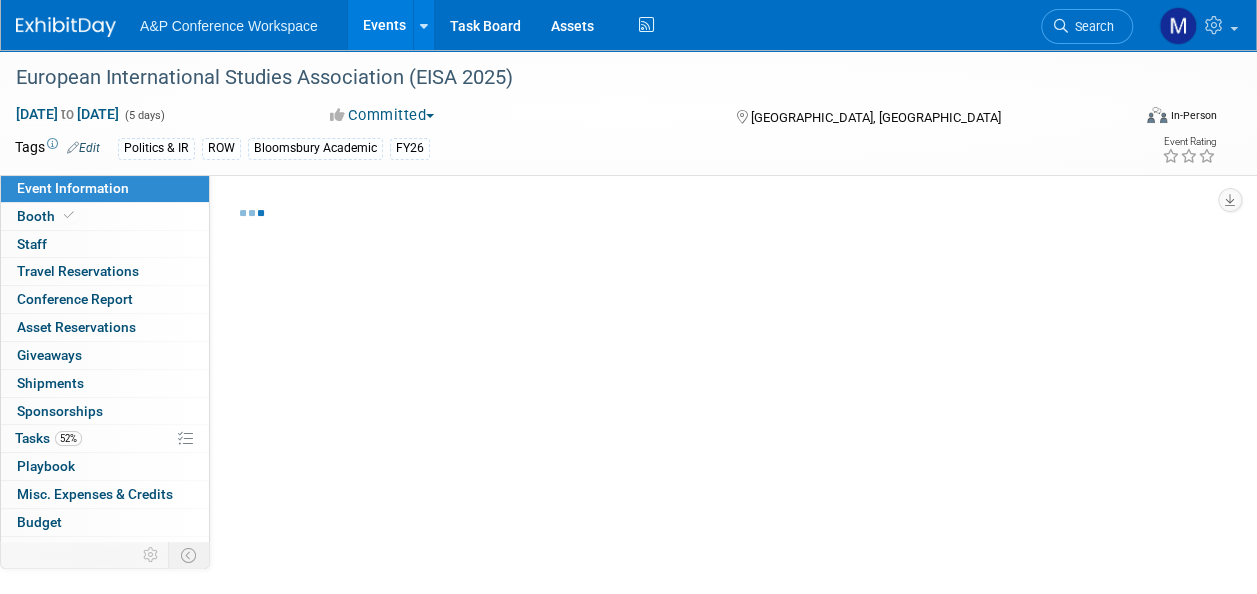 select on "[PERSON_NAME]" 